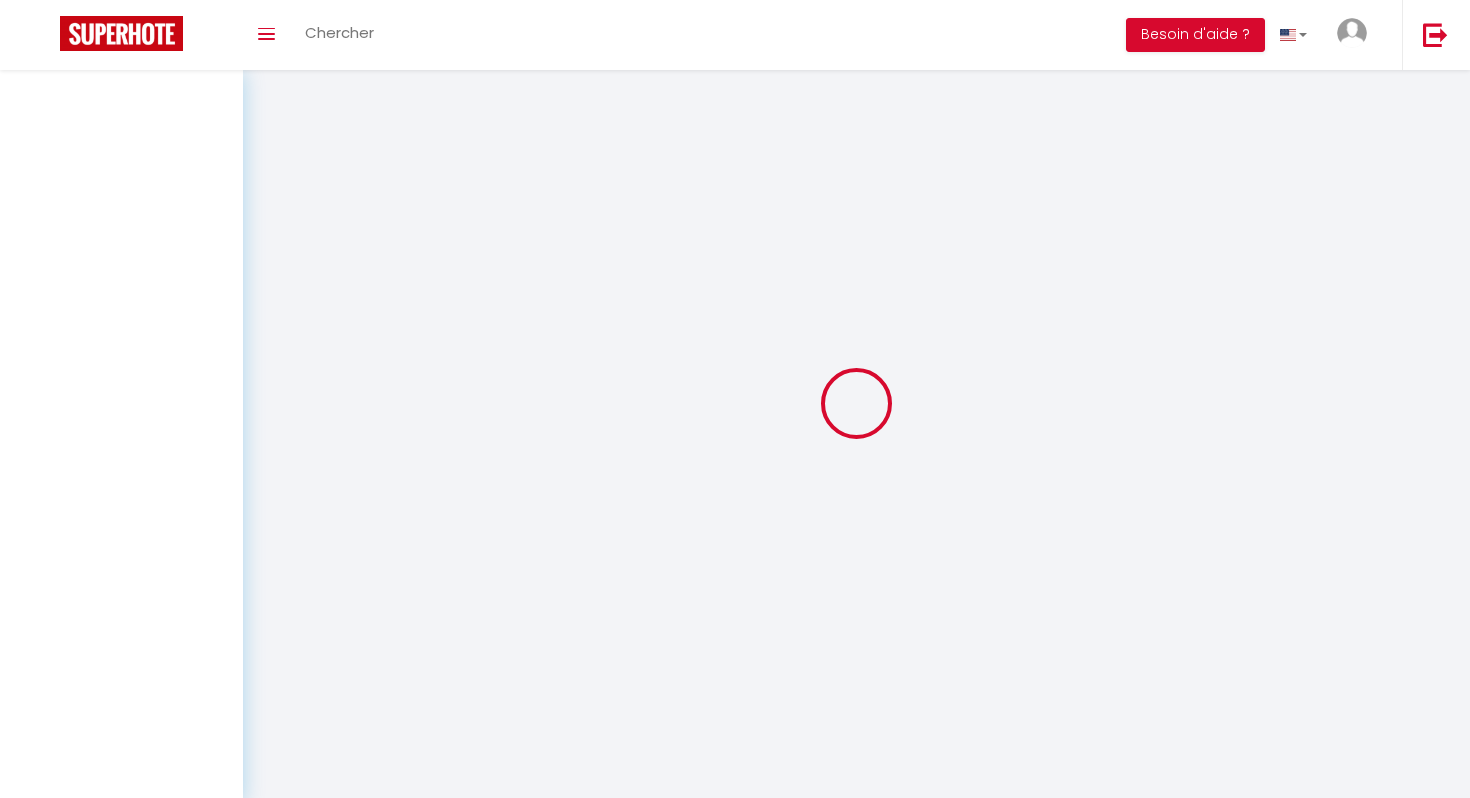 scroll, scrollTop: 0, scrollLeft: 0, axis: both 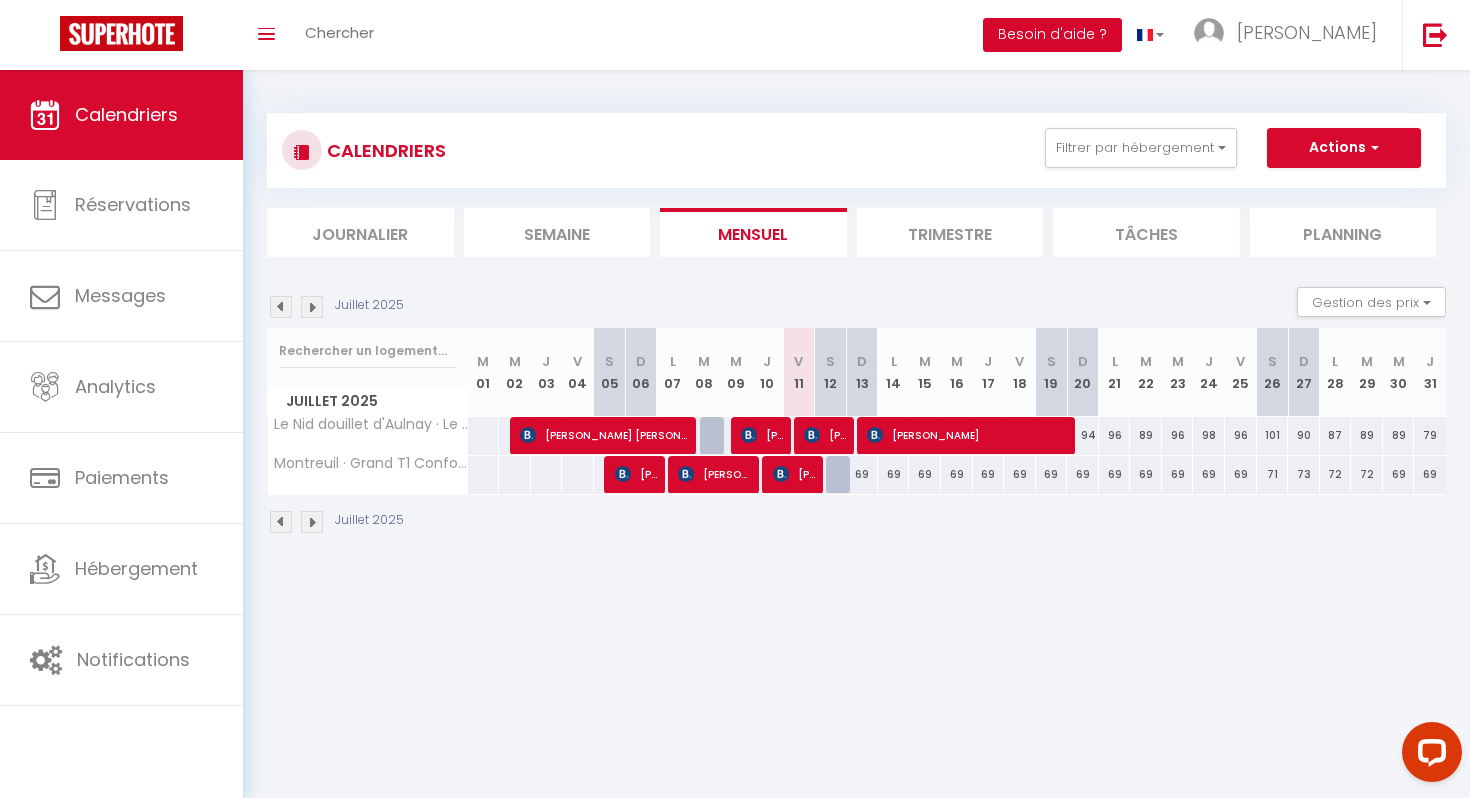 click on "Besoin d'aide ?" at bounding box center (1052, 35) 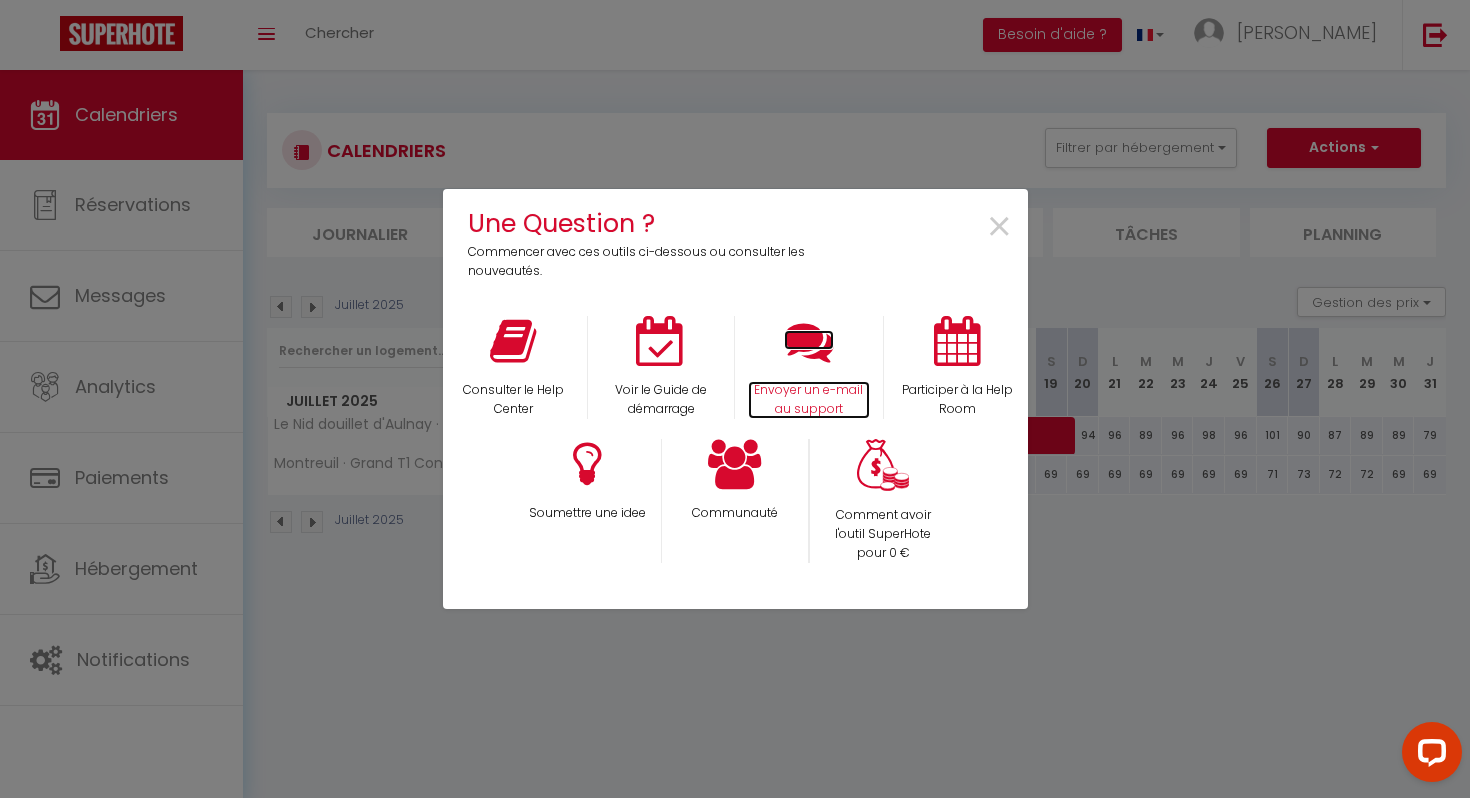 click at bounding box center [809, 341] 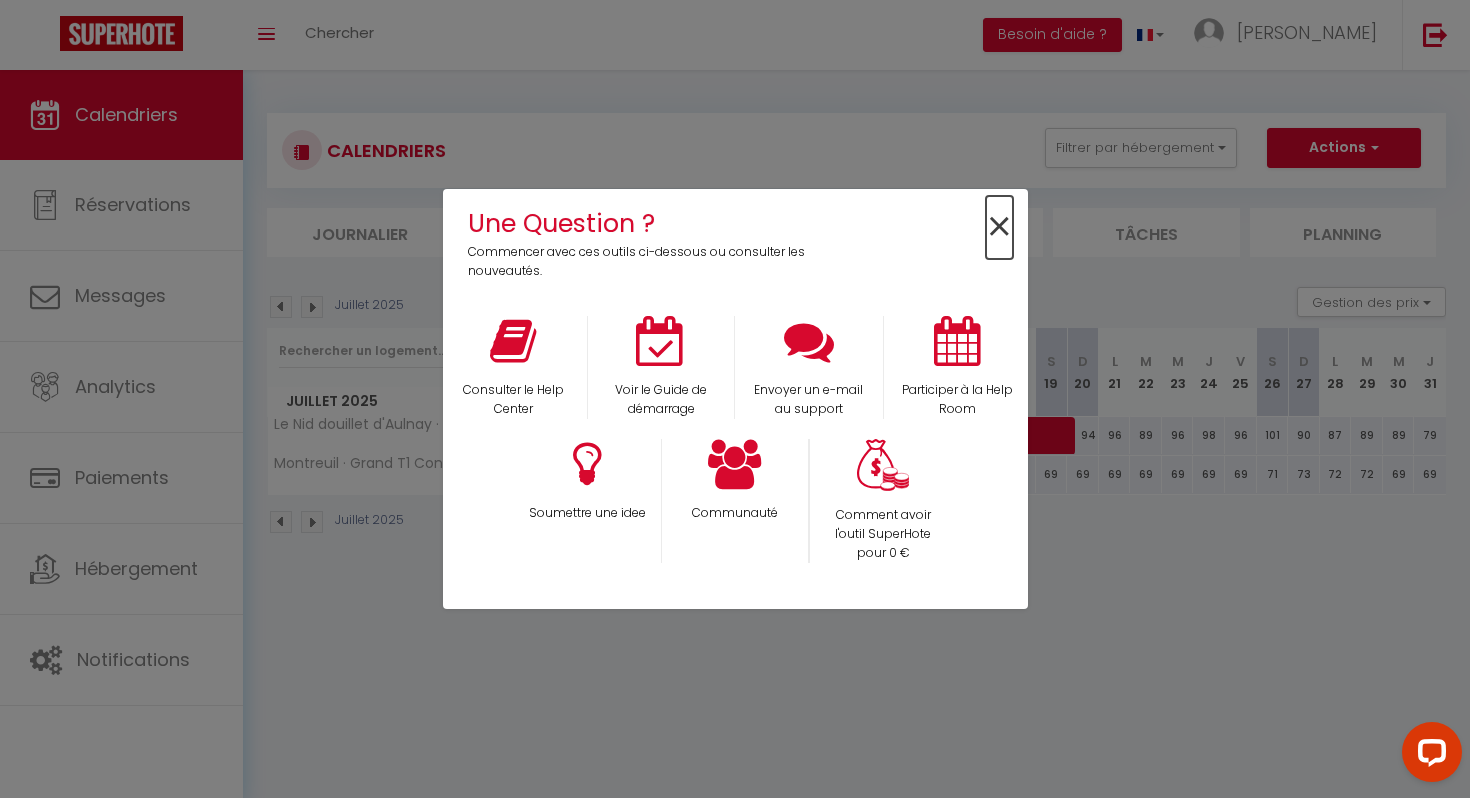 click on "×" at bounding box center (999, 227) 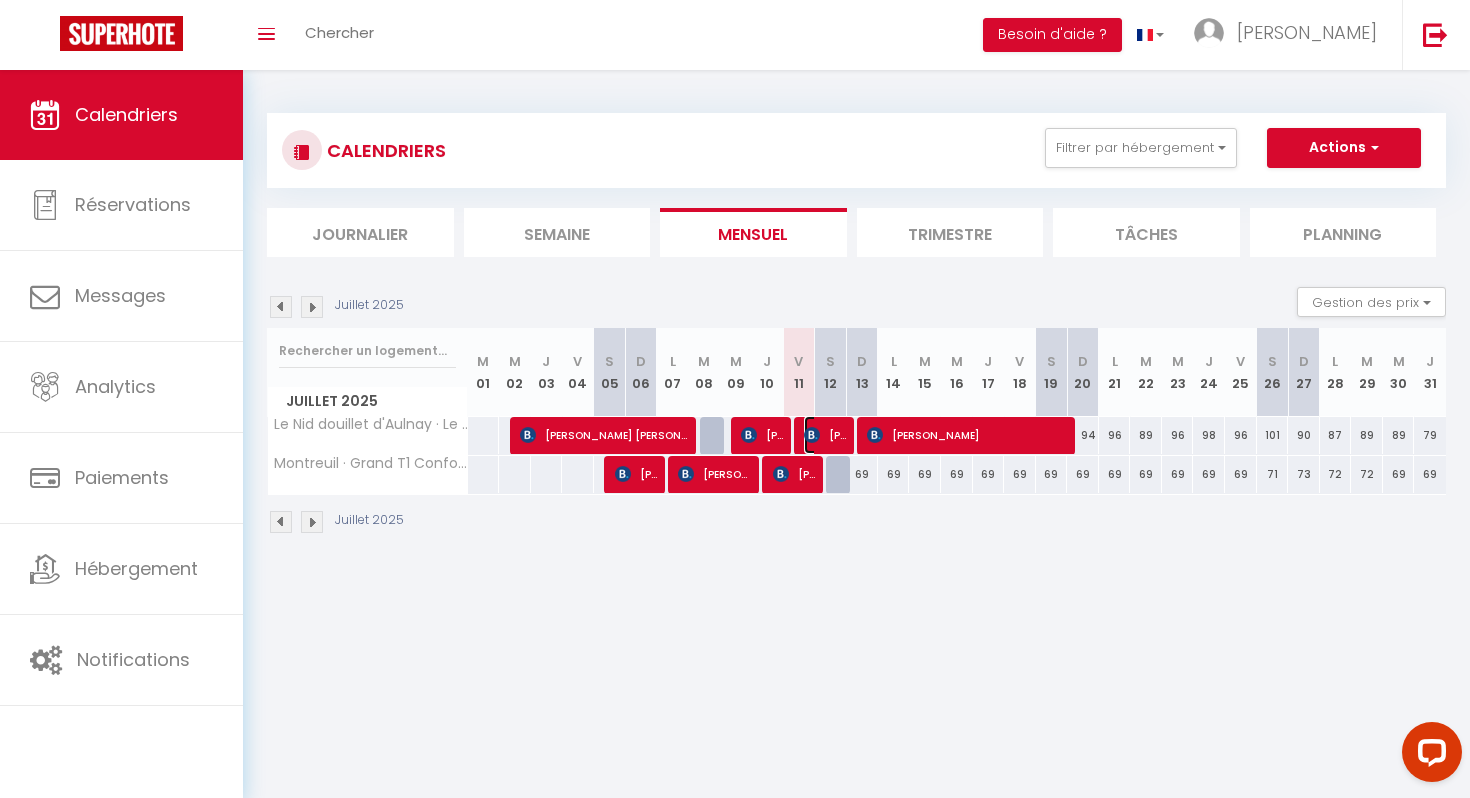 click on "[PERSON_NAME]" at bounding box center (825, 435) 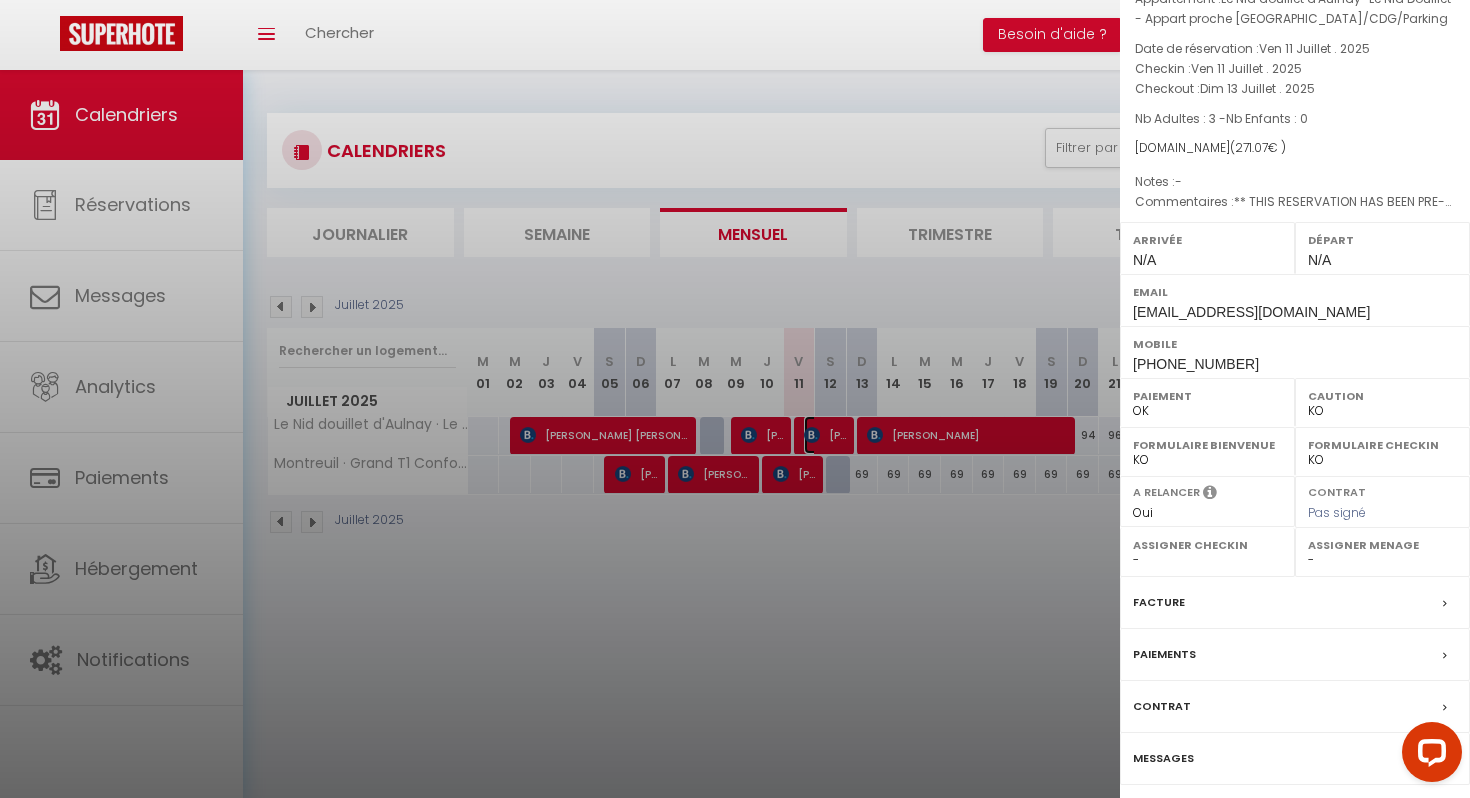scroll, scrollTop: 103, scrollLeft: 0, axis: vertical 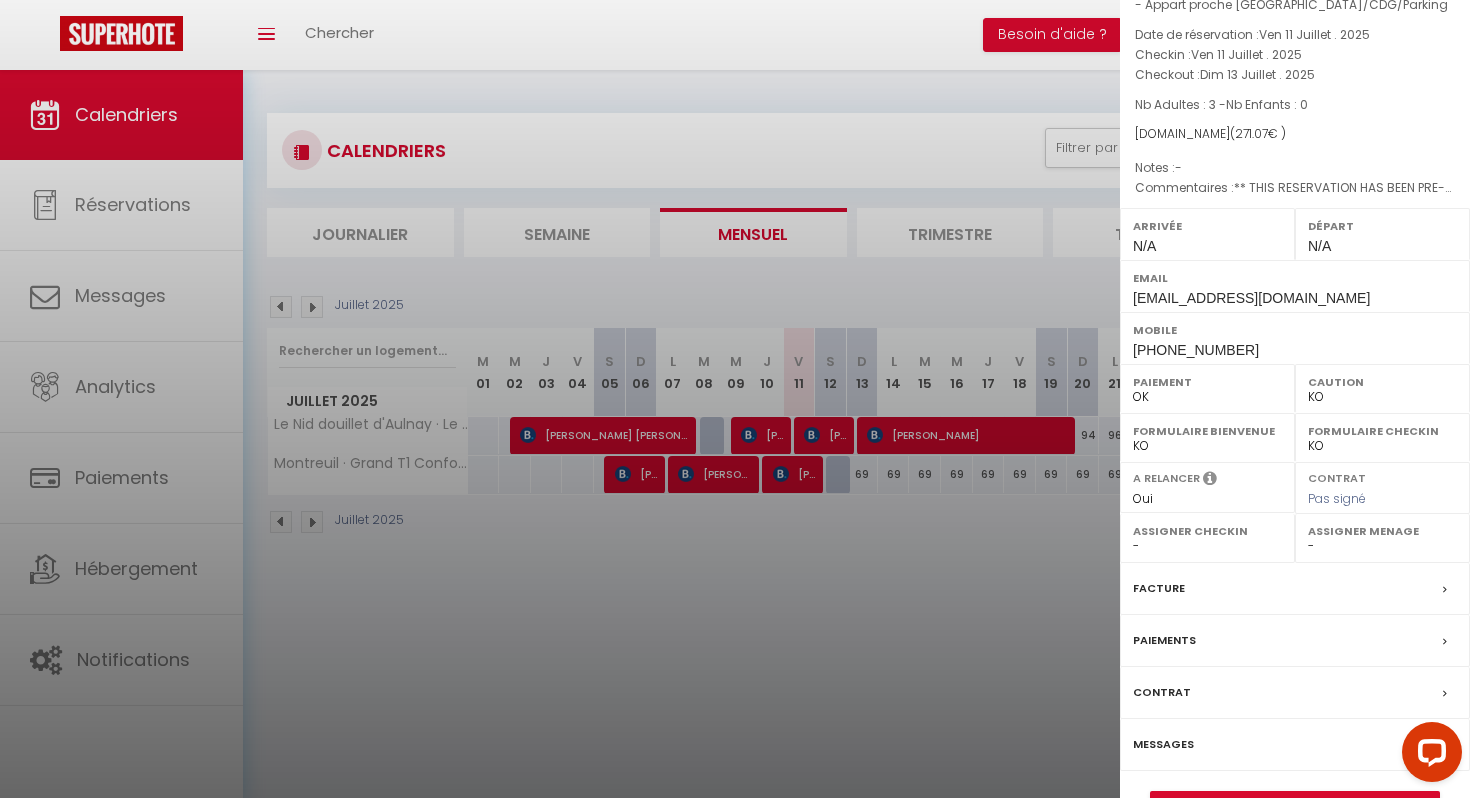 click on "Paiements" at bounding box center (1295, 641) 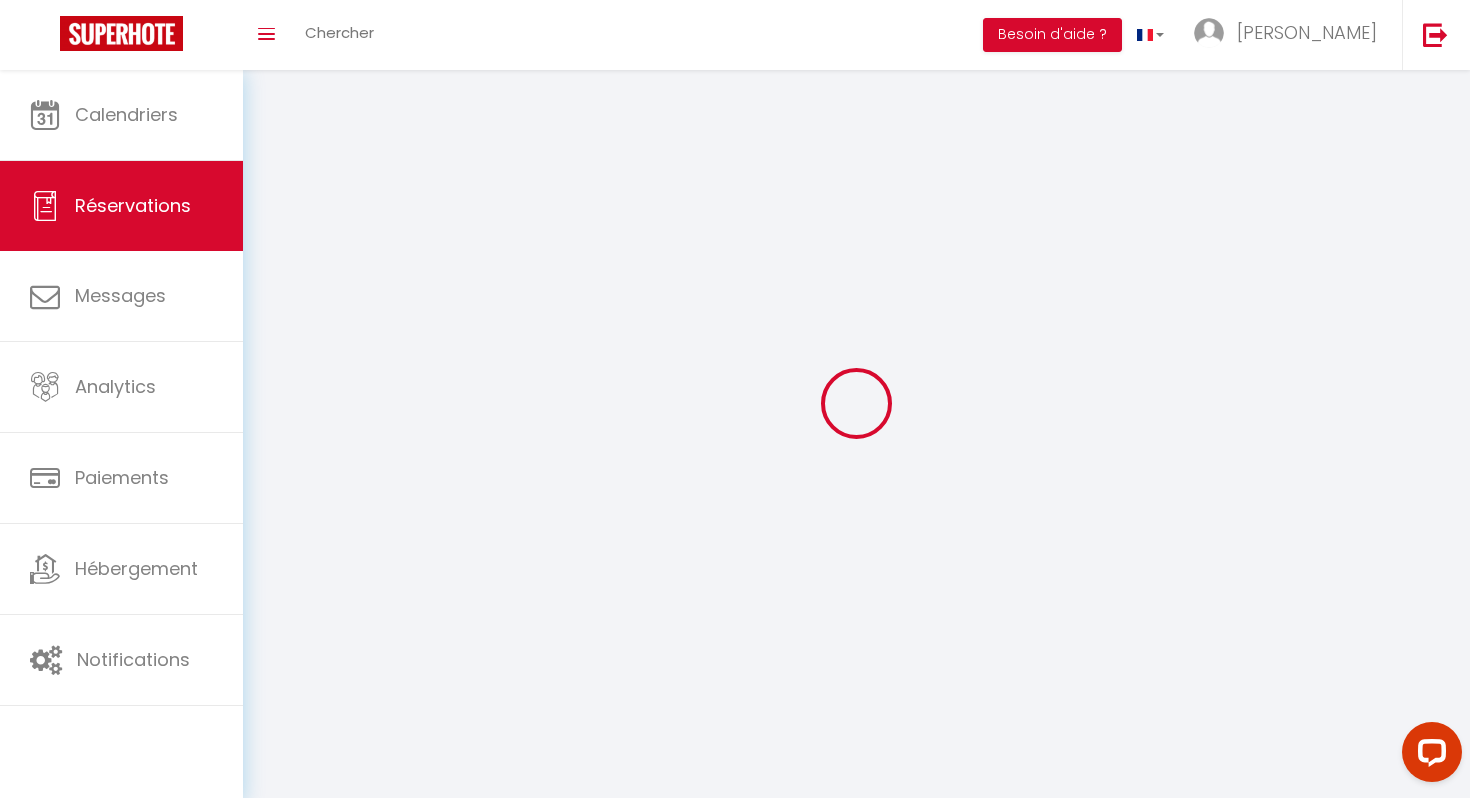 select on "0" 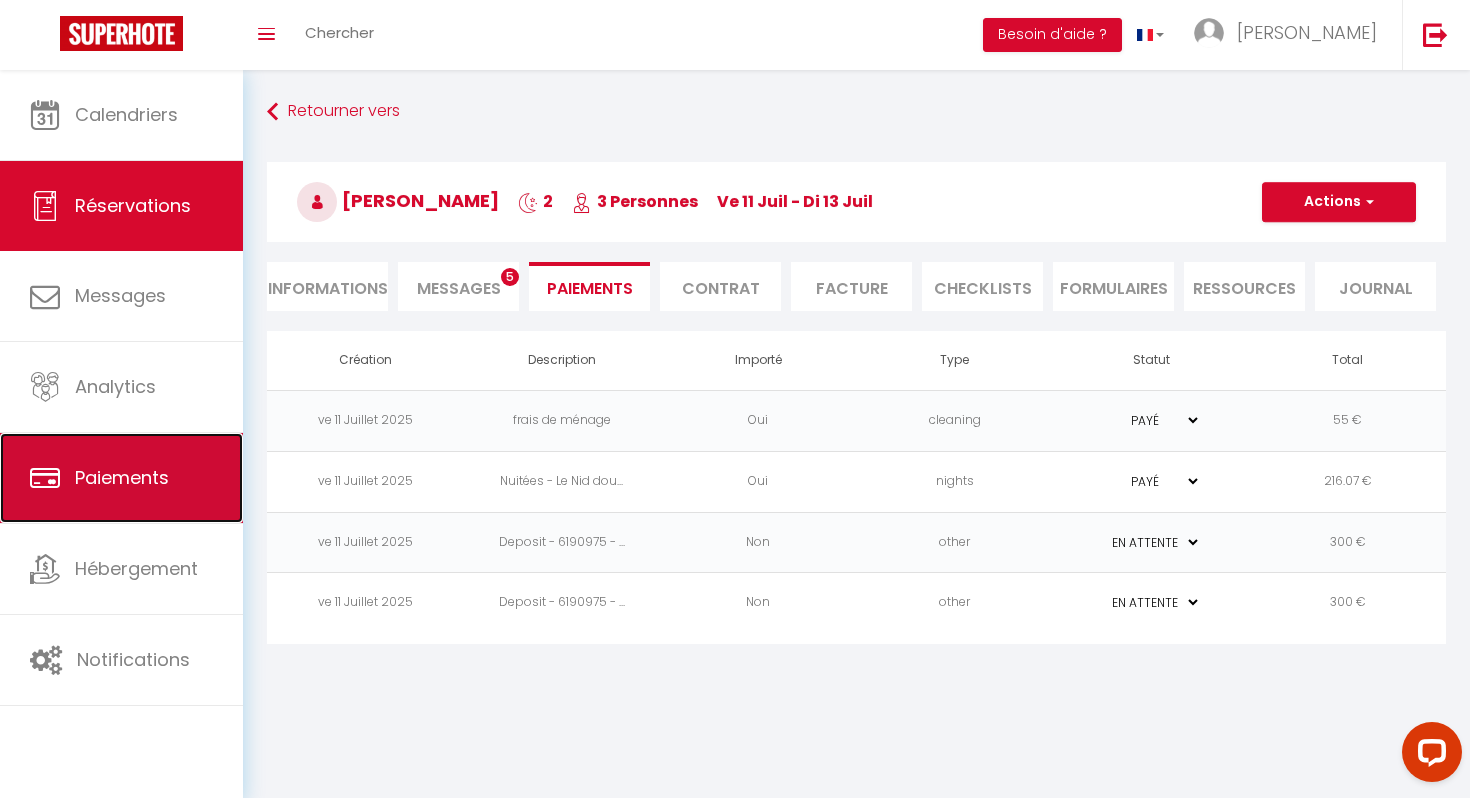 click on "Paiements" at bounding box center (122, 477) 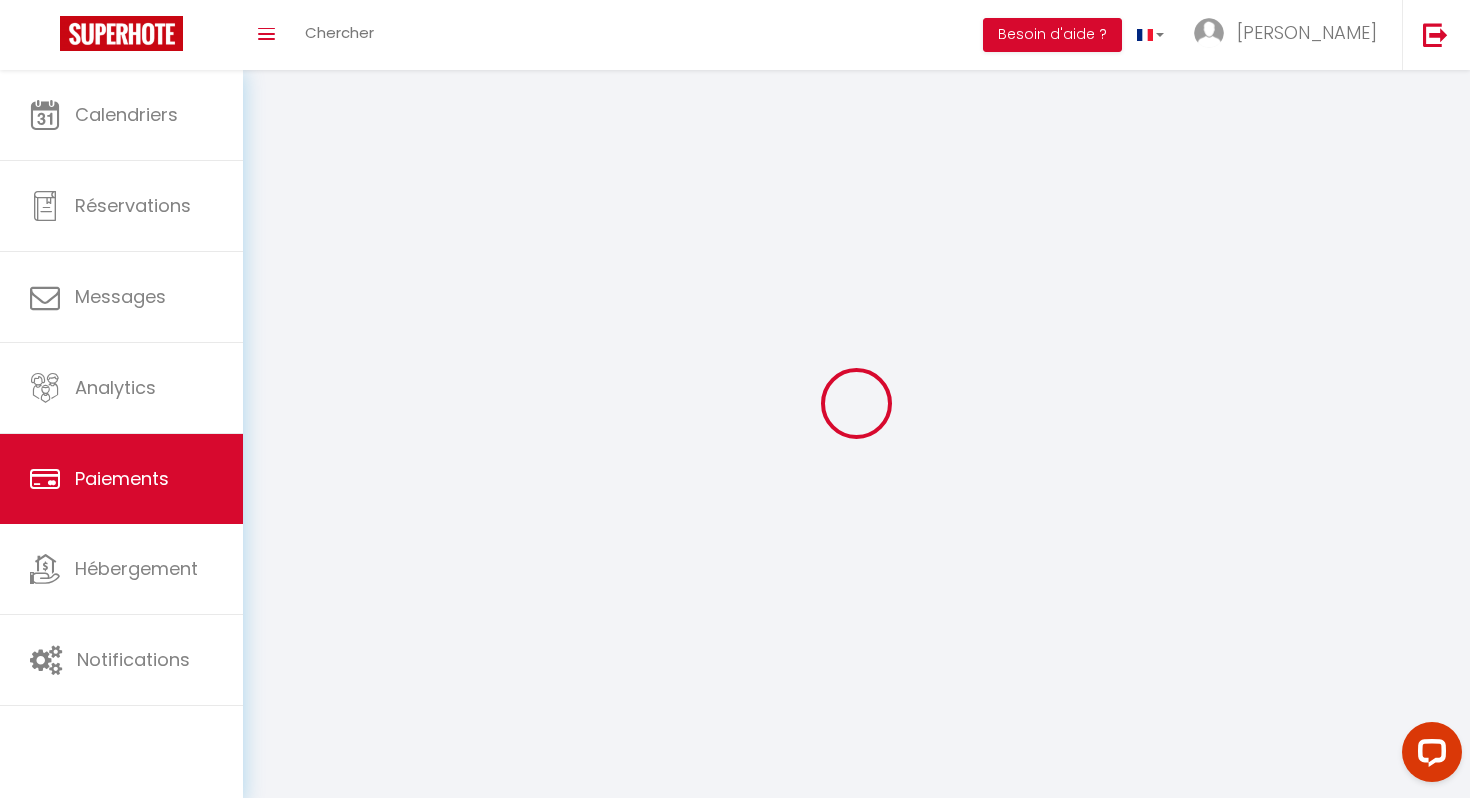 select on "2" 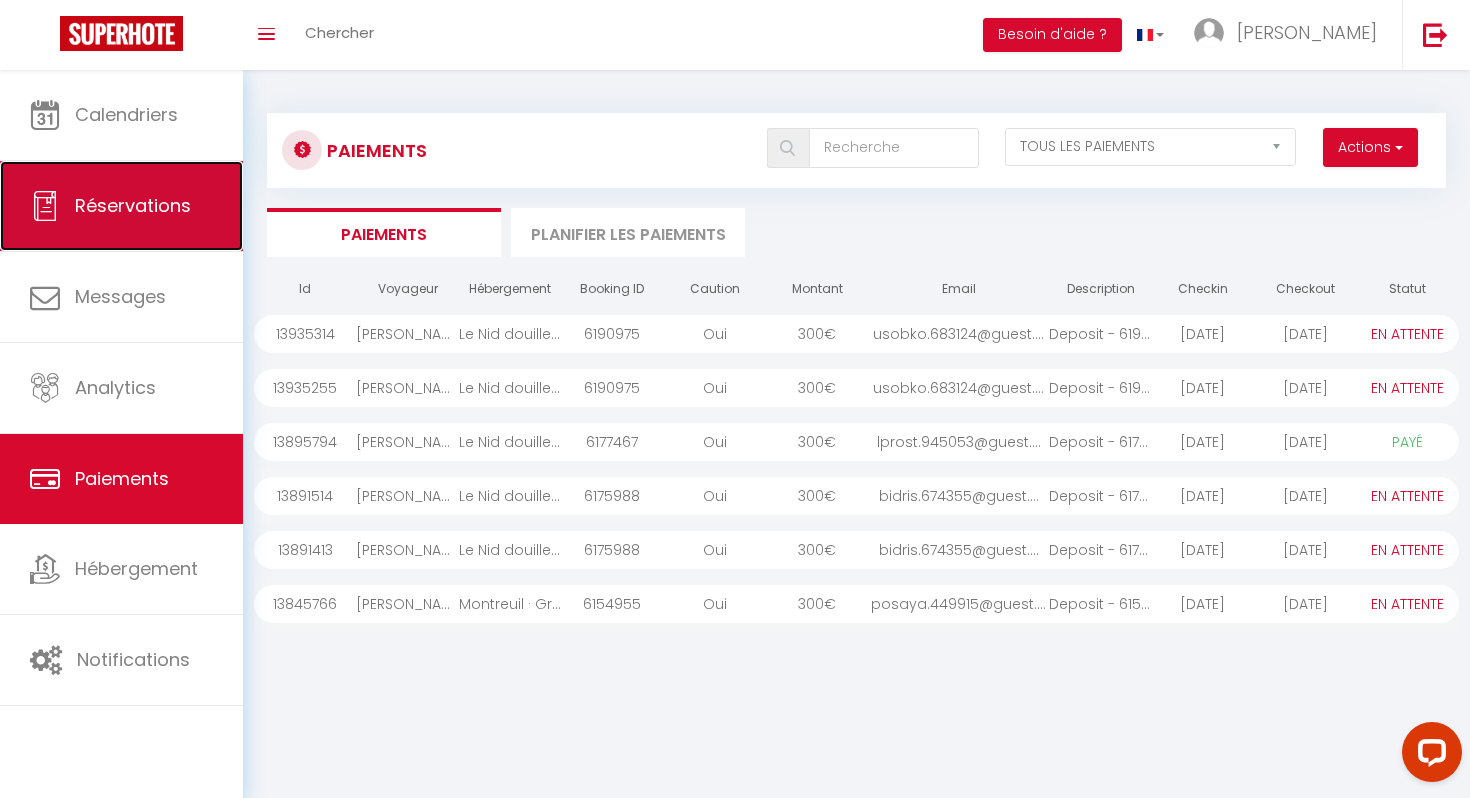 click on "Réservations" at bounding box center (121, 206) 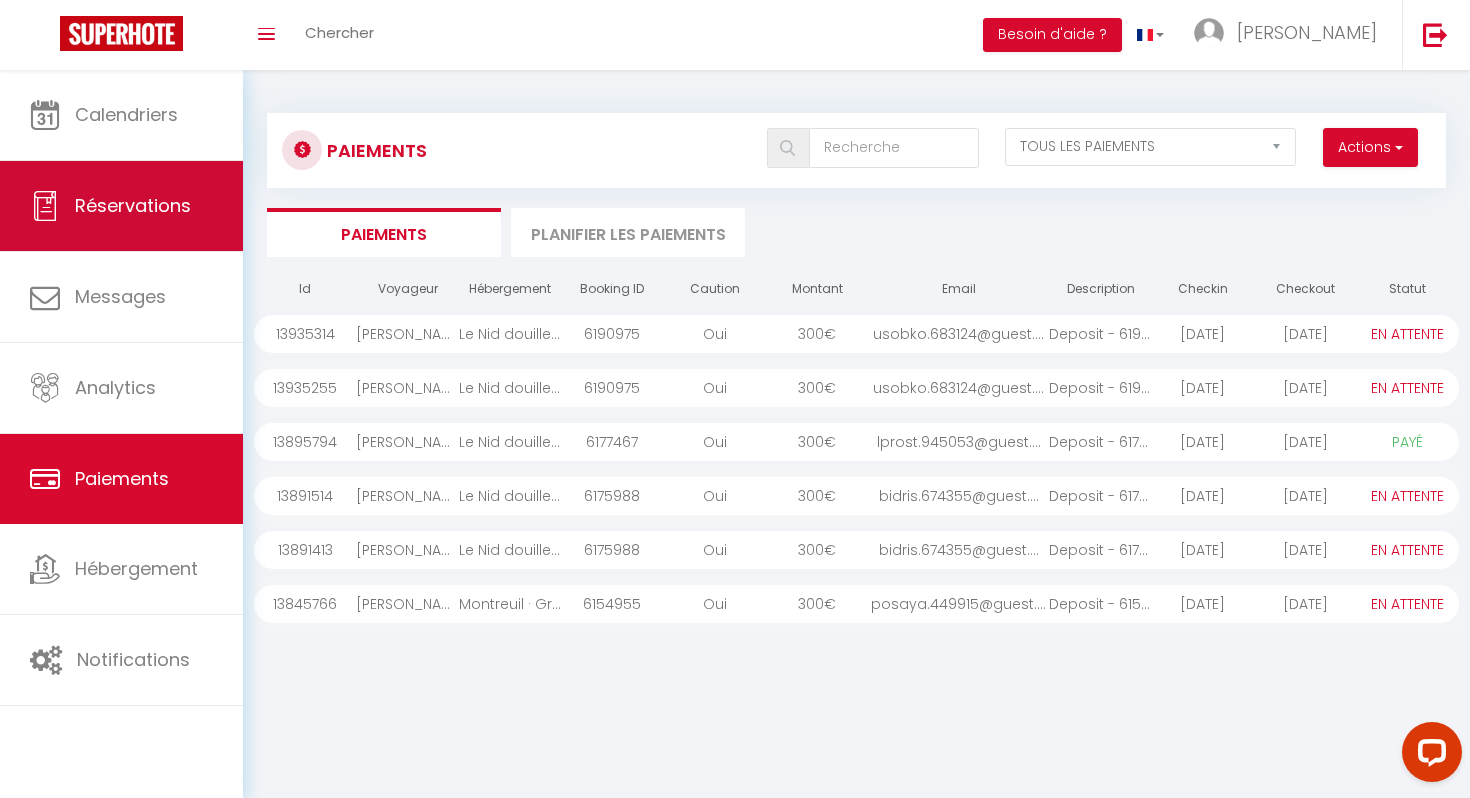 select on "not_cancelled" 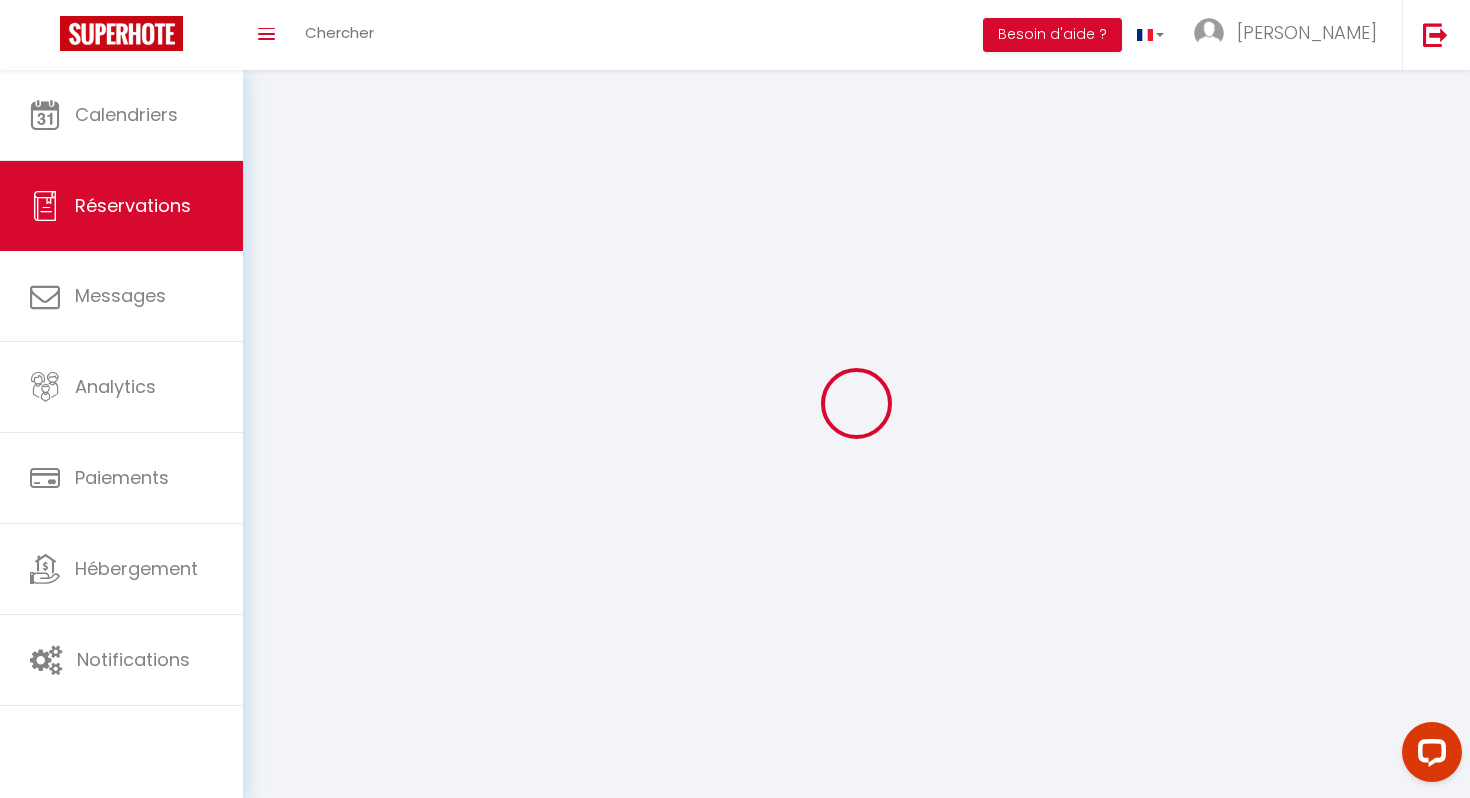 select 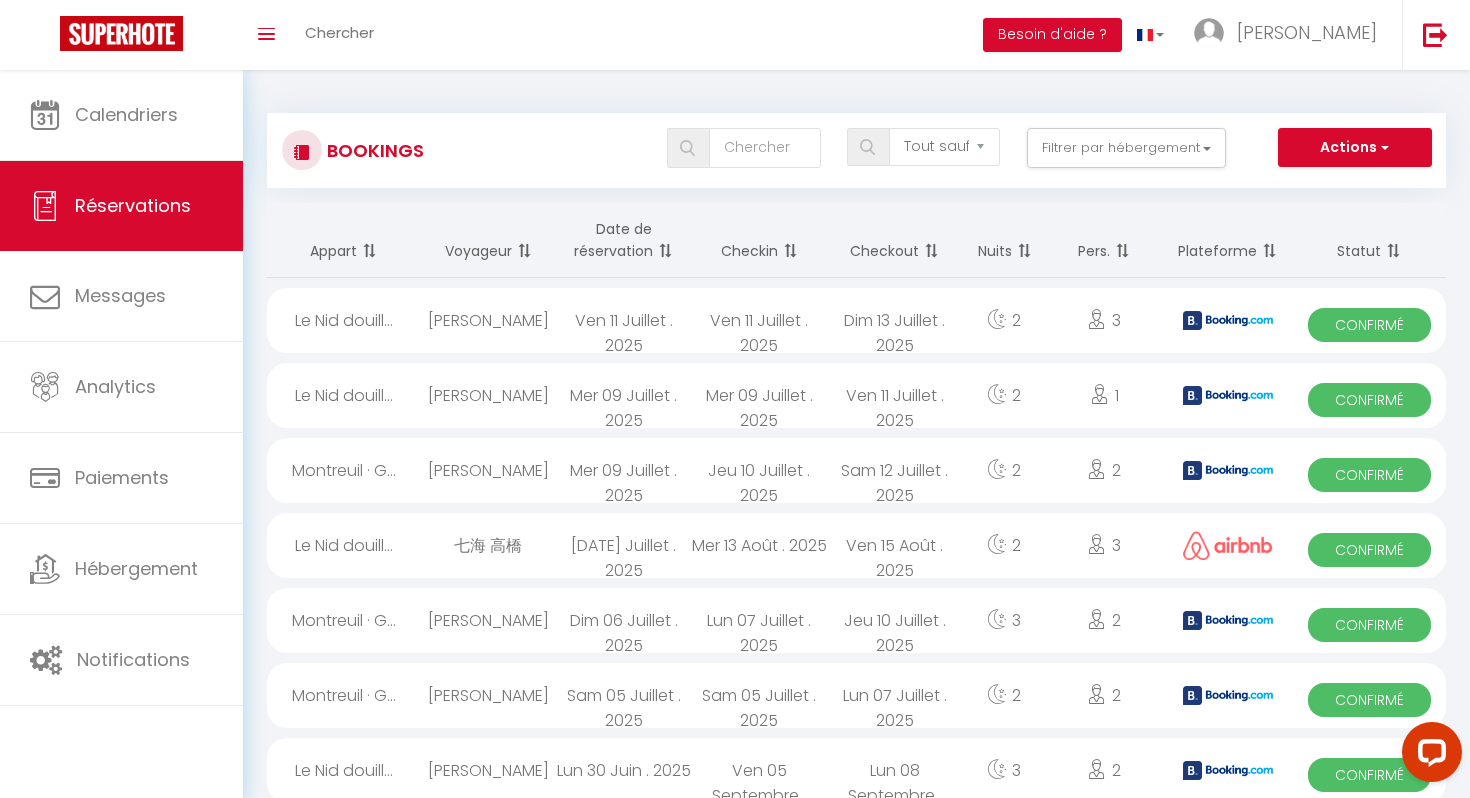 click on "[PERSON_NAME]" at bounding box center (488, 320) 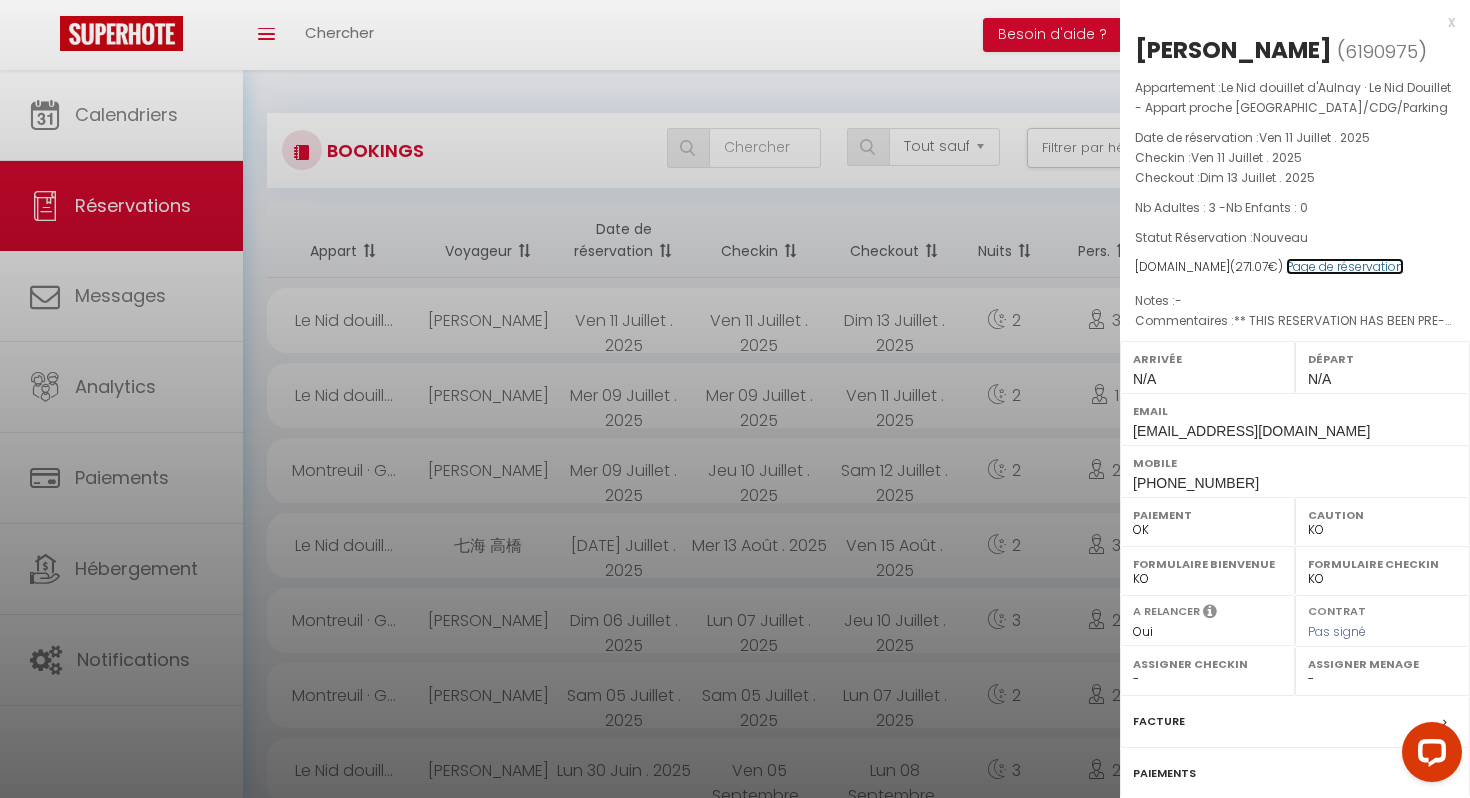 click on "Page de réservation" at bounding box center [1345, 266] 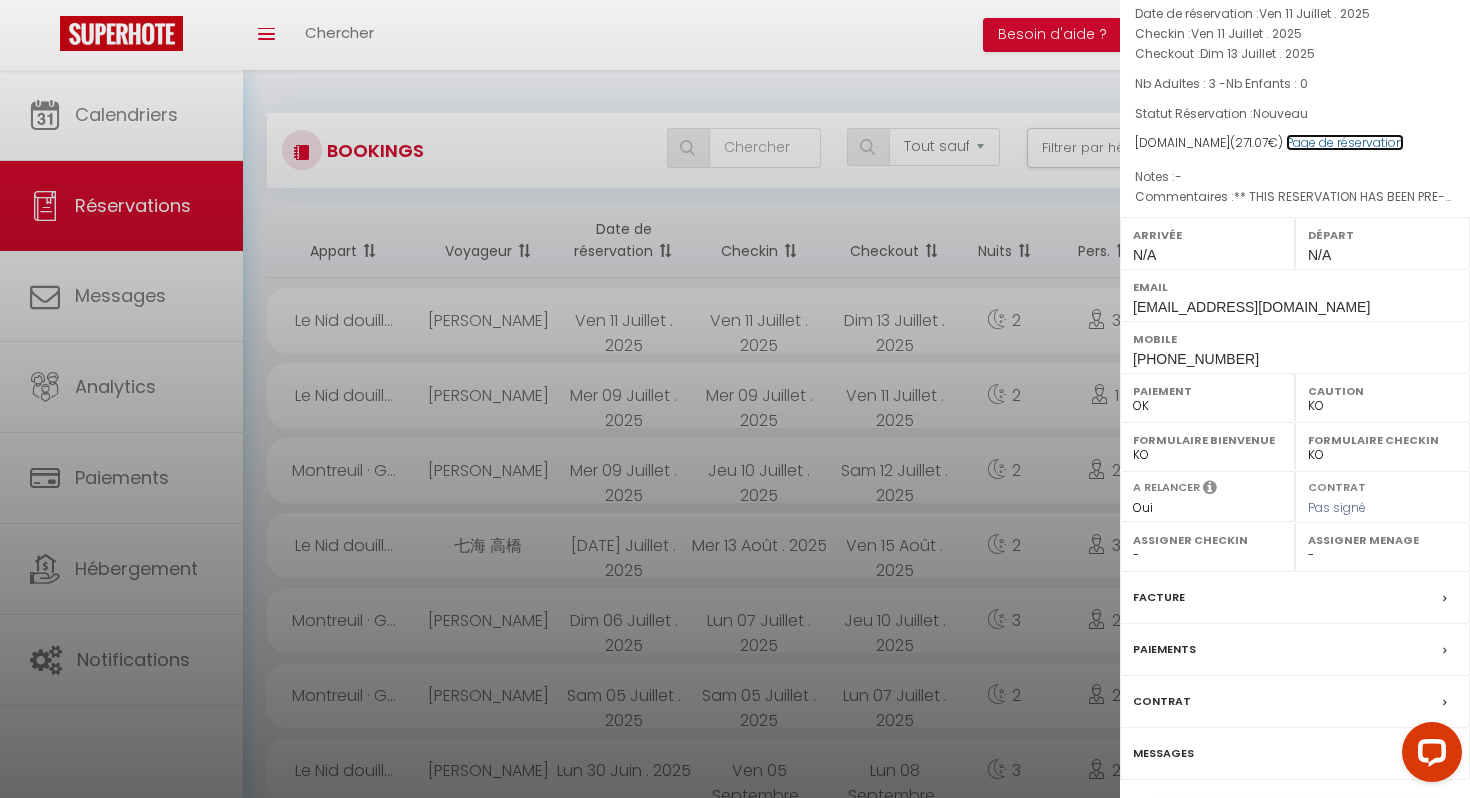 scroll, scrollTop: 184, scrollLeft: 0, axis: vertical 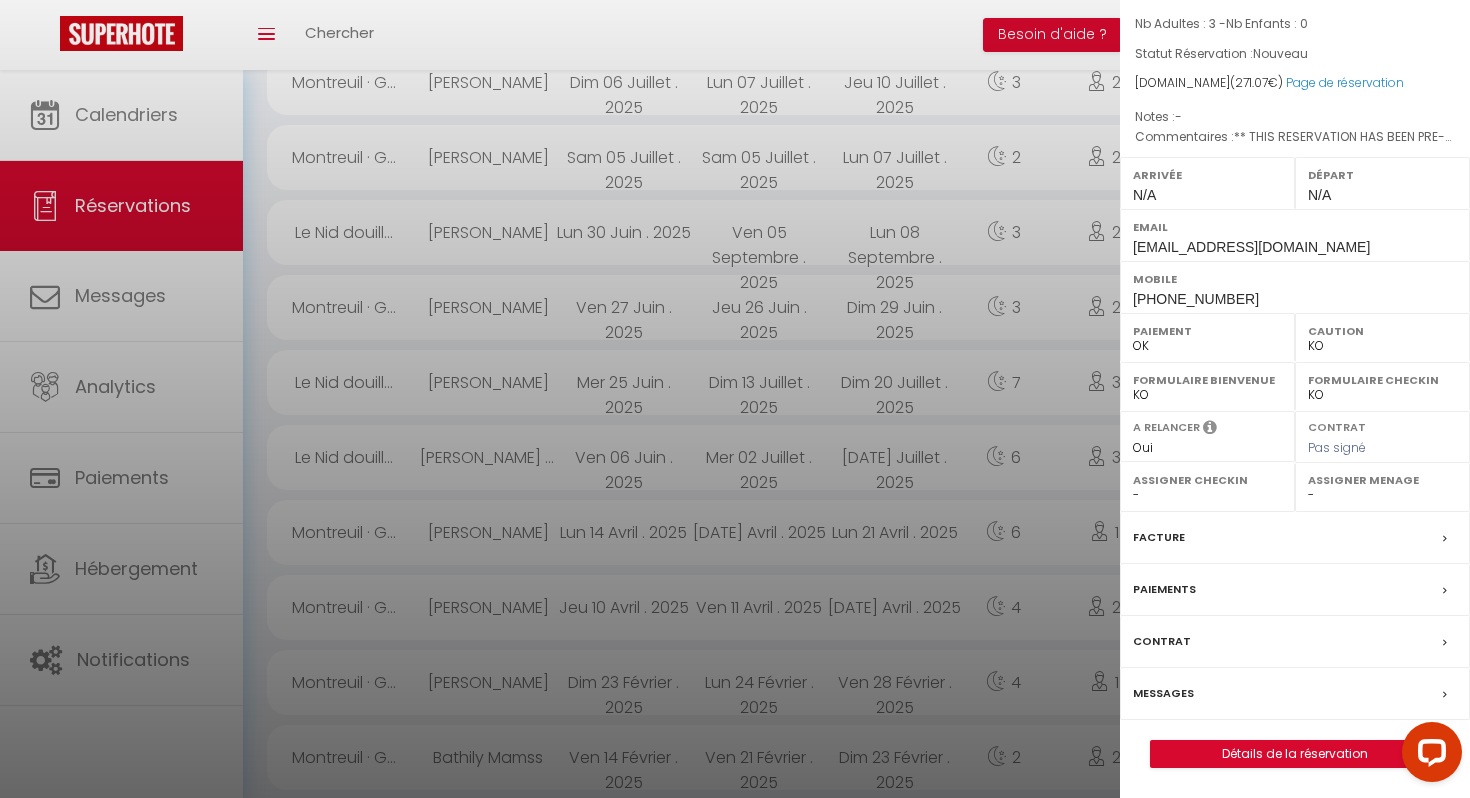click on "Messages" at bounding box center (1163, 693) 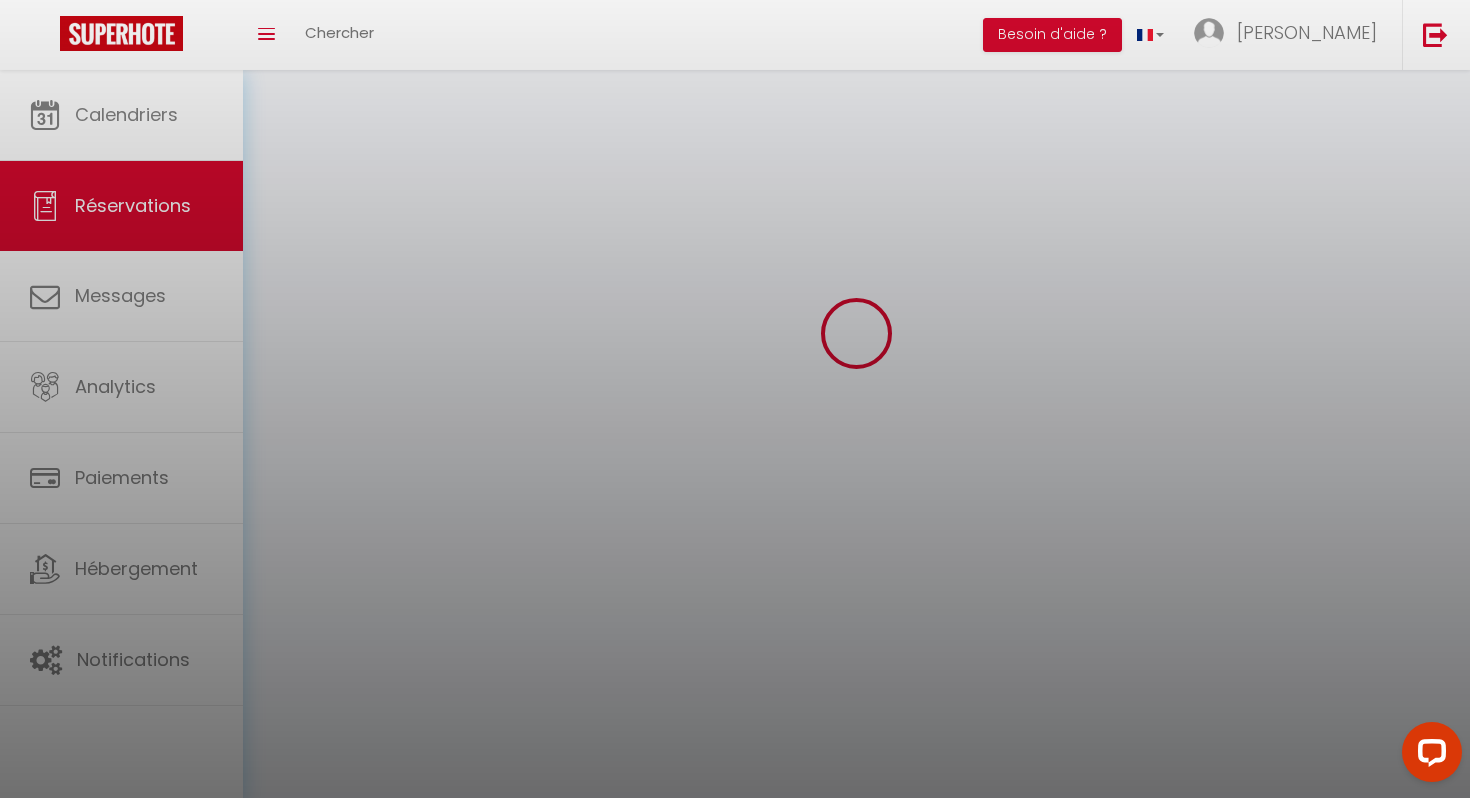 scroll, scrollTop: 0, scrollLeft: 0, axis: both 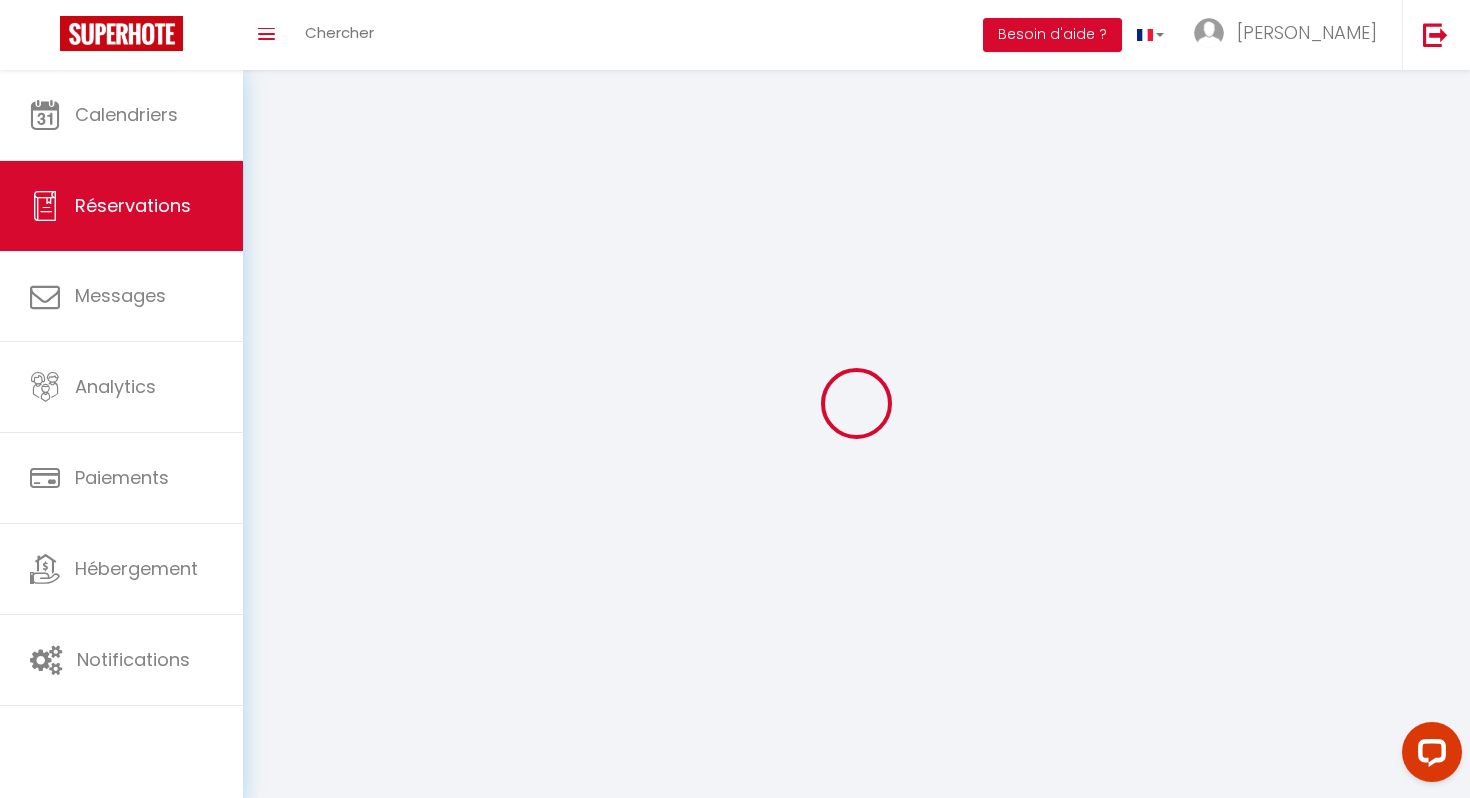 select 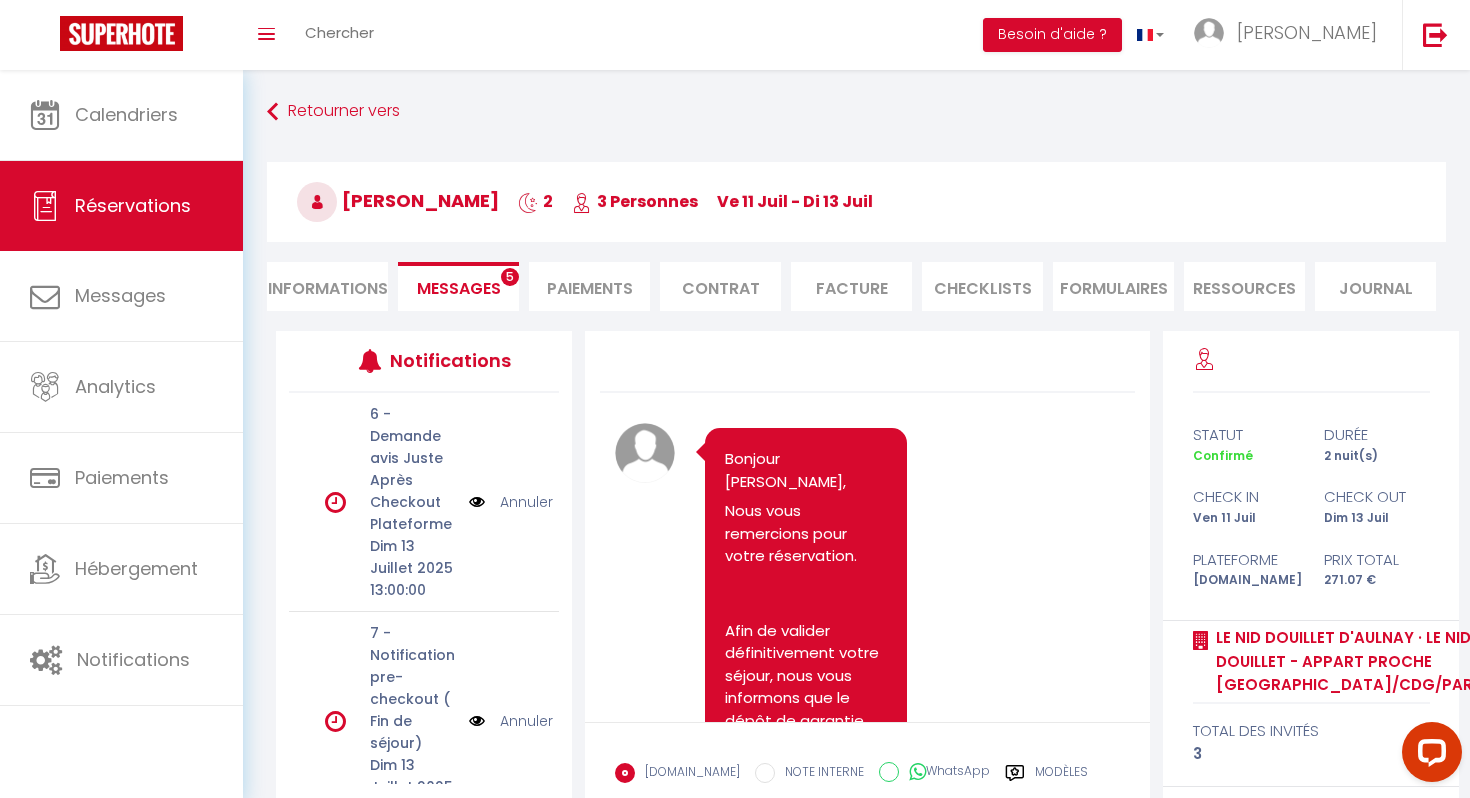 scroll, scrollTop: 7280, scrollLeft: 0, axis: vertical 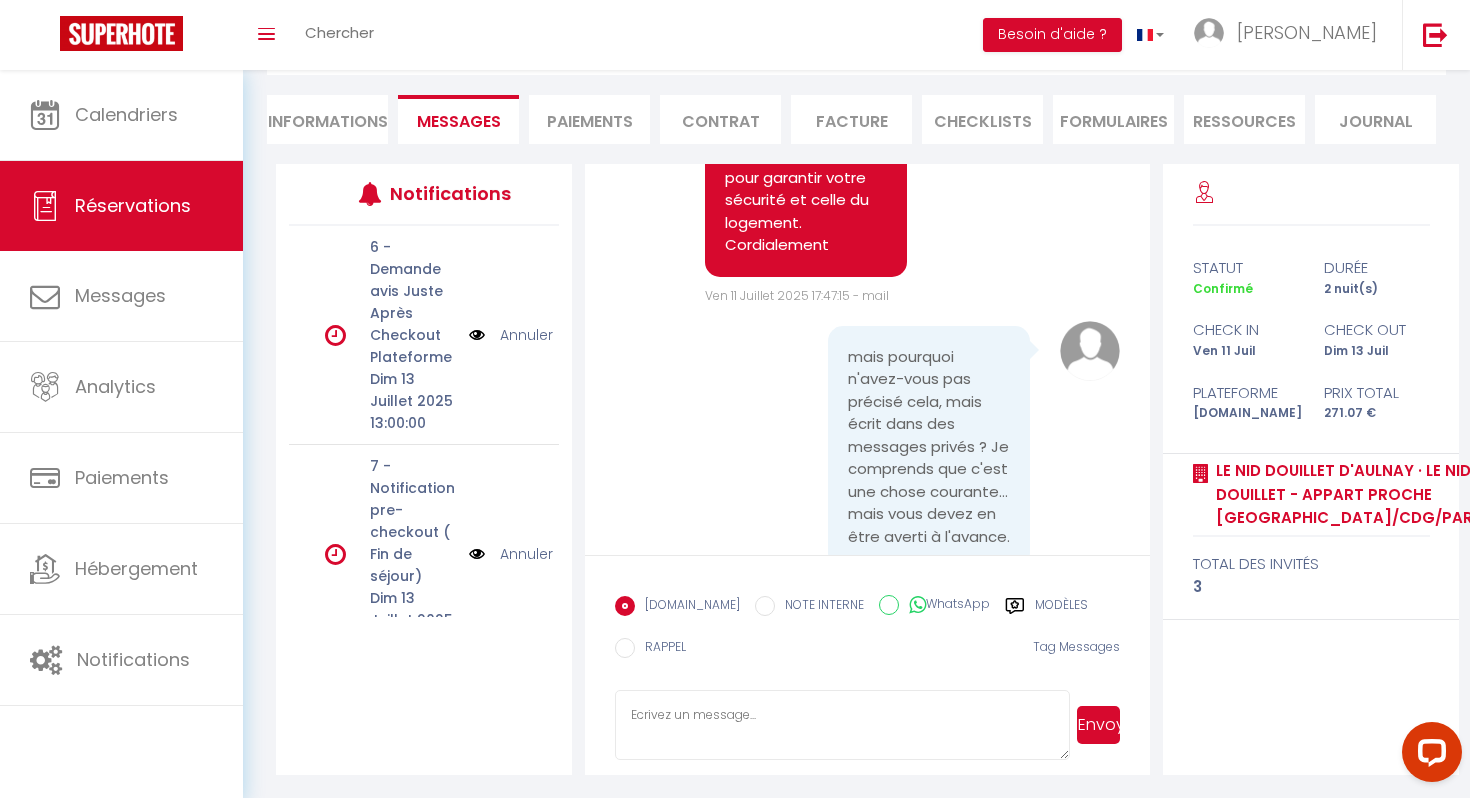 drag, startPoint x: 849, startPoint y: 453, endPoint x: 771, endPoint y: 423, distance: 83.57033 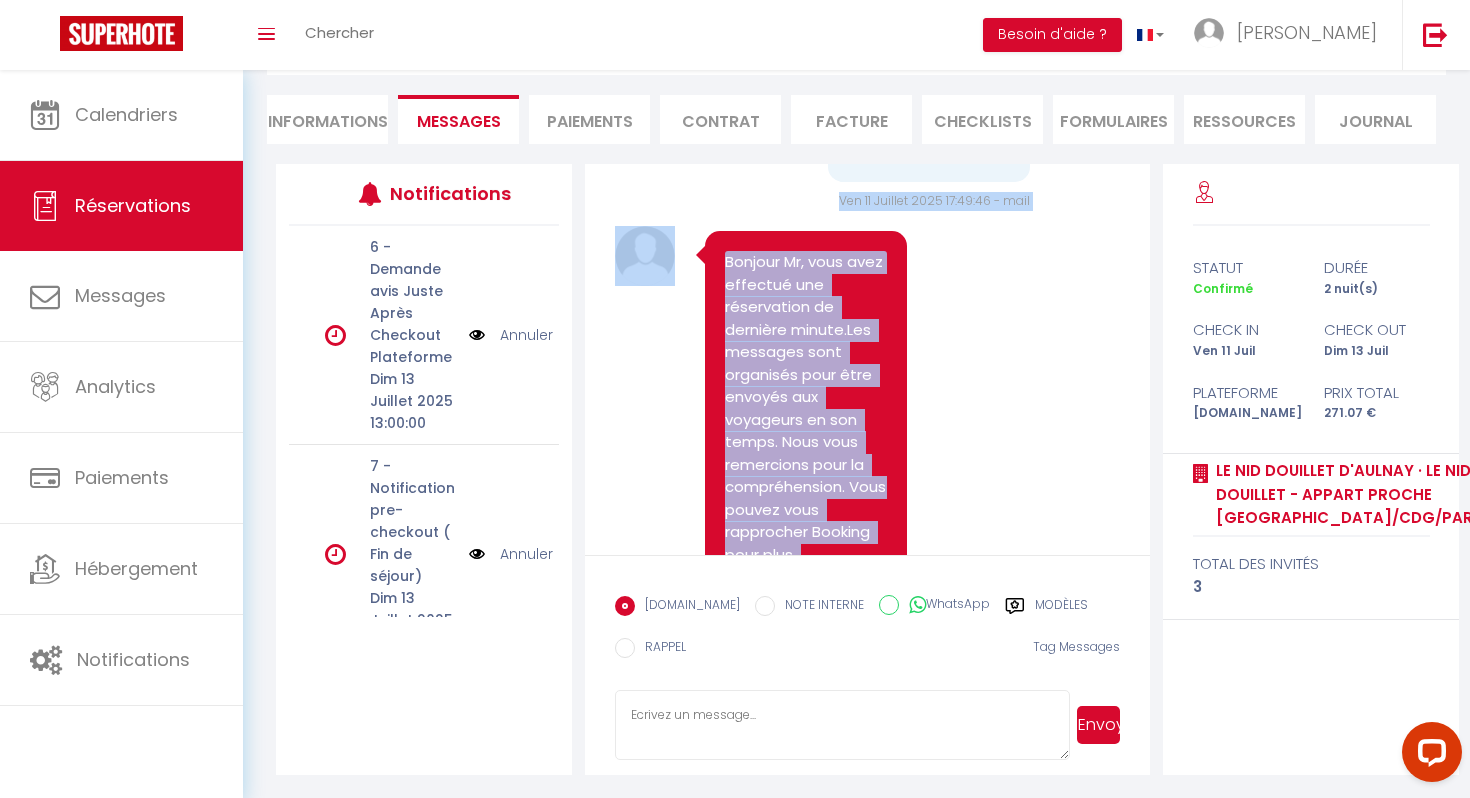scroll, scrollTop: 7088, scrollLeft: 0, axis: vertical 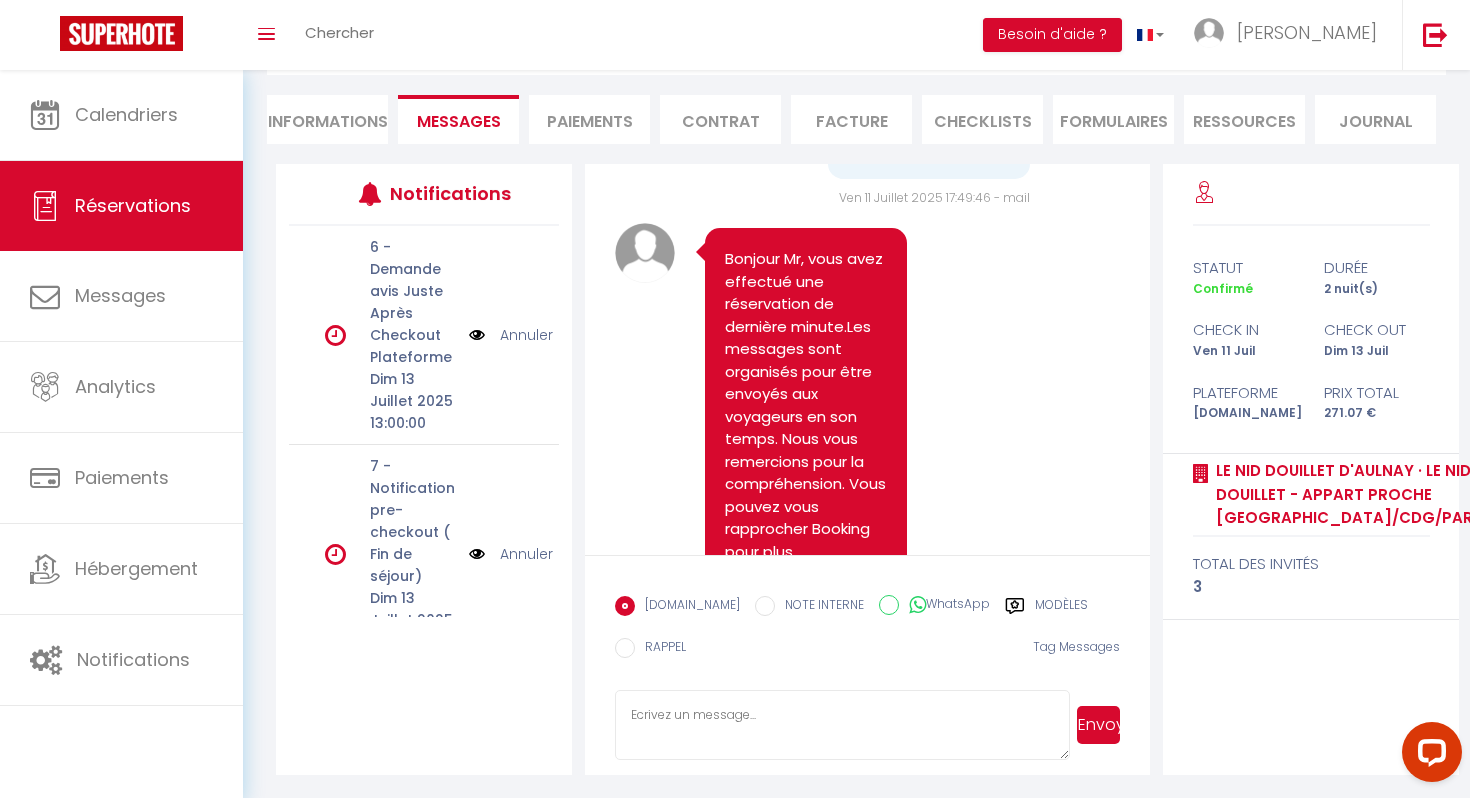 click on "Bonjour Mr, vous avez effectué une réservation de dernière minute.Les messages sont organisés pour être envoyés aux voyageurs en son temps. Nous vous remercions pour la compréhension. Vous pouvez vous rapprocher Booking pour plus d'informations. Cordialement" at bounding box center (806, 428) 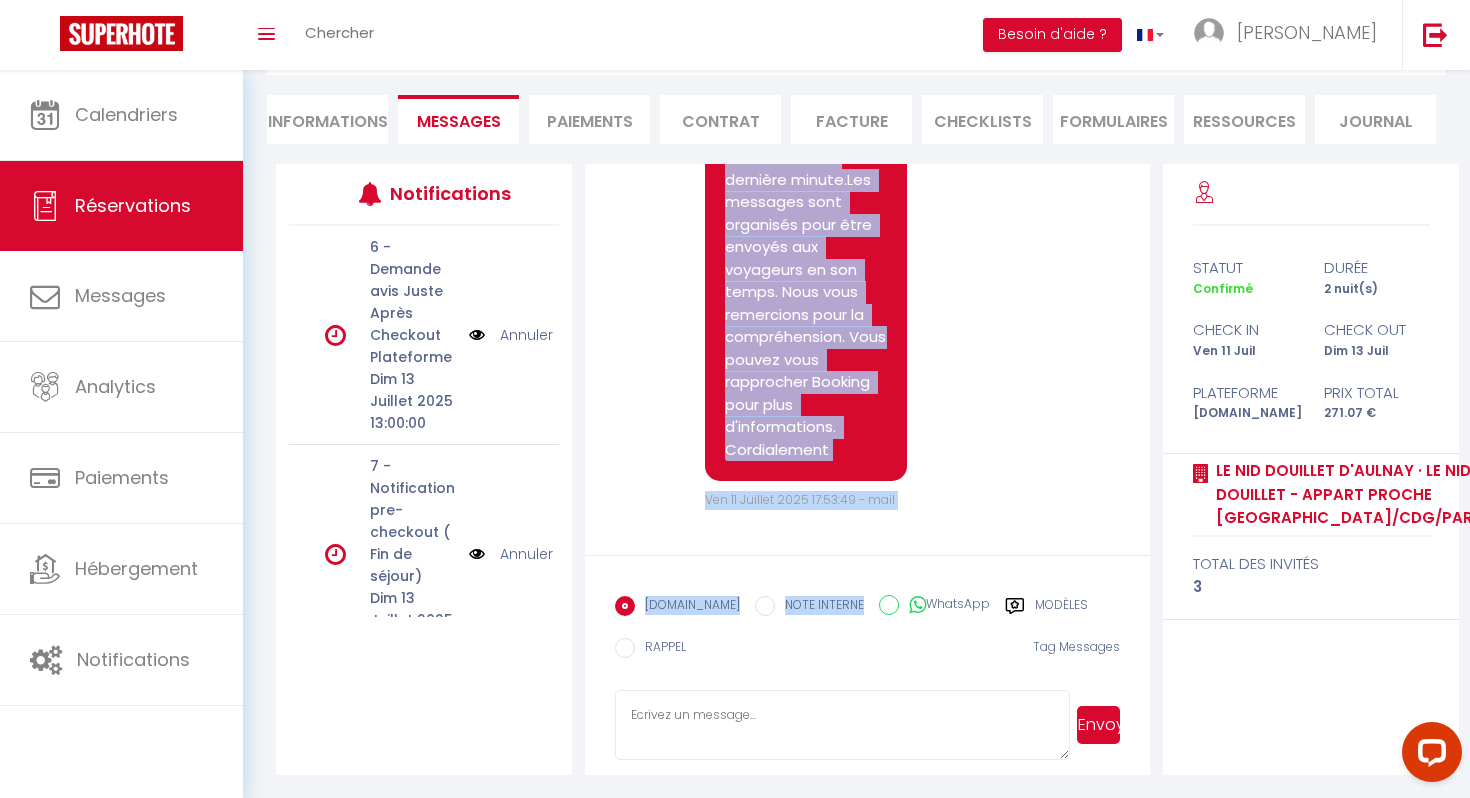 scroll, scrollTop: 7280, scrollLeft: 0, axis: vertical 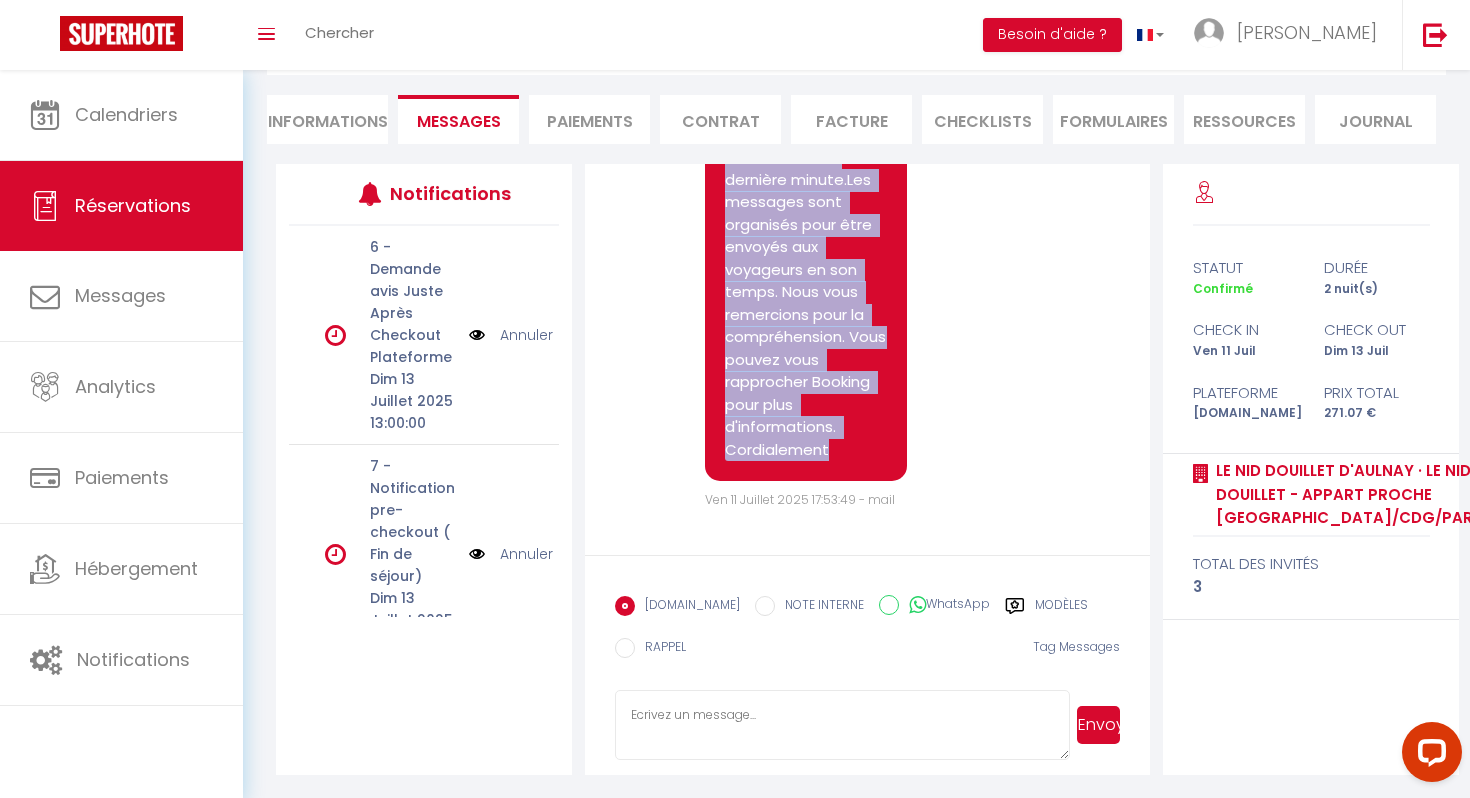 drag, startPoint x: 725, startPoint y: 295, endPoint x: 869, endPoint y: 468, distance: 225.08887 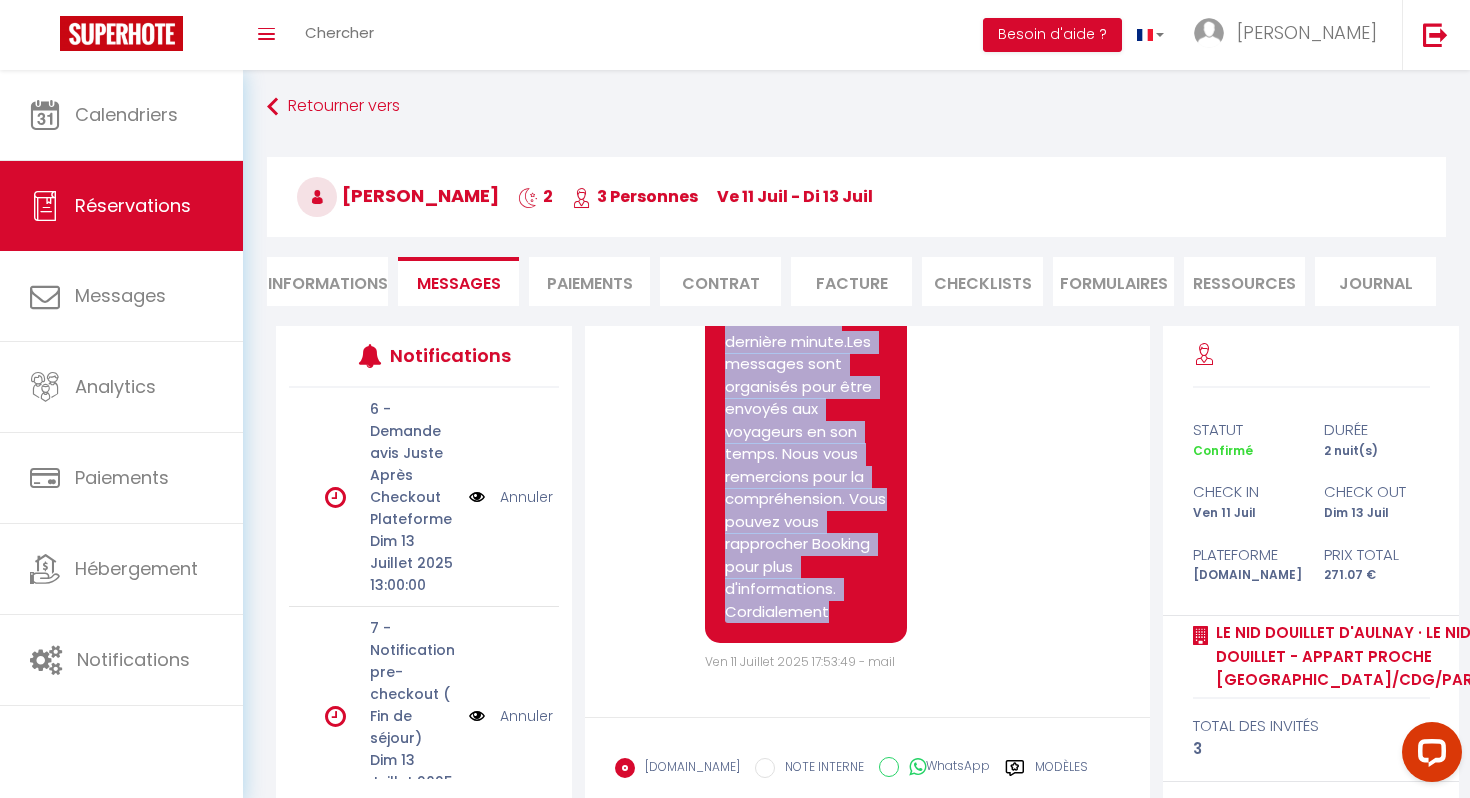 scroll, scrollTop: 0, scrollLeft: 0, axis: both 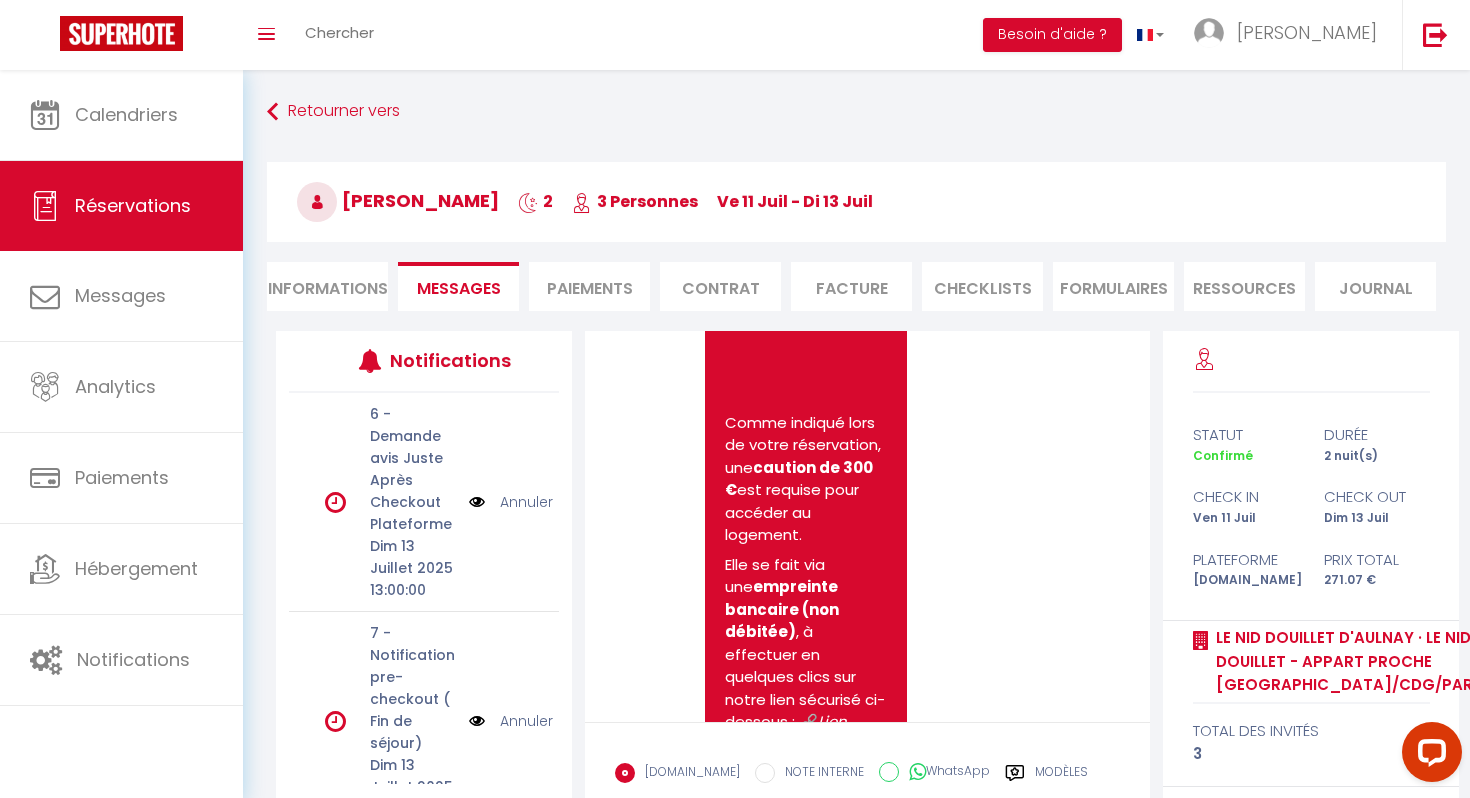 click on "Nous espérons que vous avez fait bon voyage !" at bounding box center (806, 281) 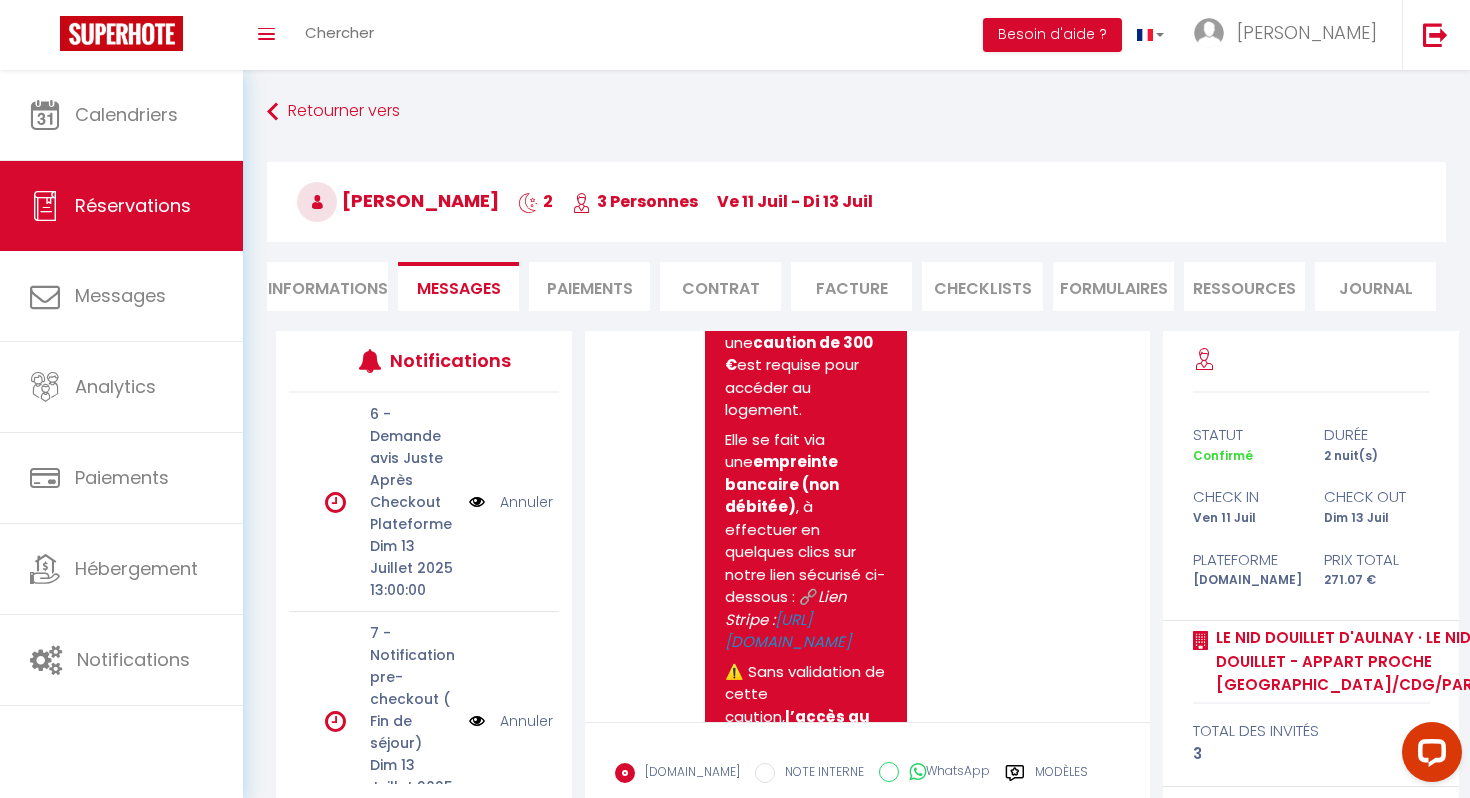 scroll, scrollTop: 4455, scrollLeft: 0, axis: vertical 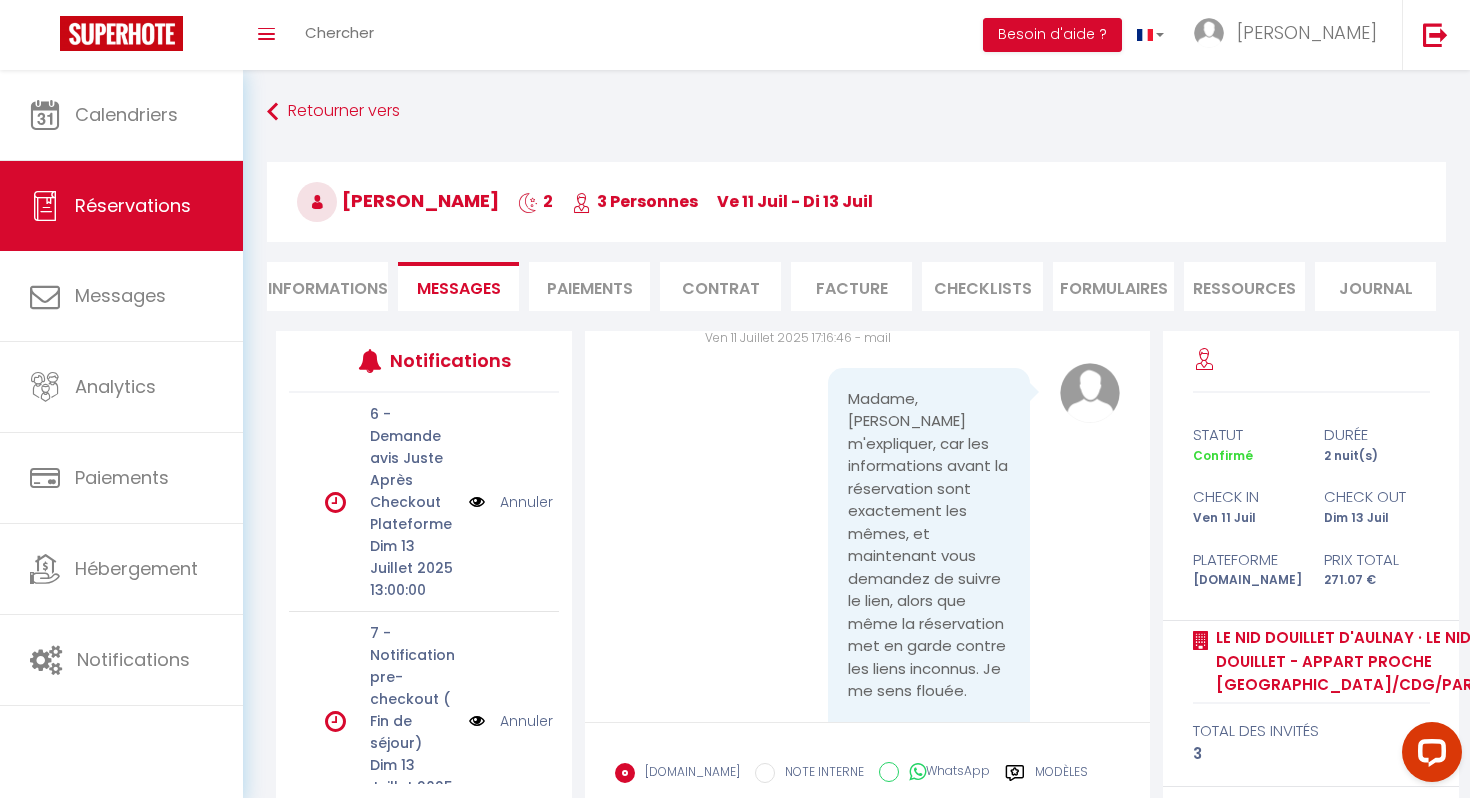 drag, startPoint x: 726, startPoint y: 401, endPoint x: 840, endPoint y: 375, distance: 116.92733 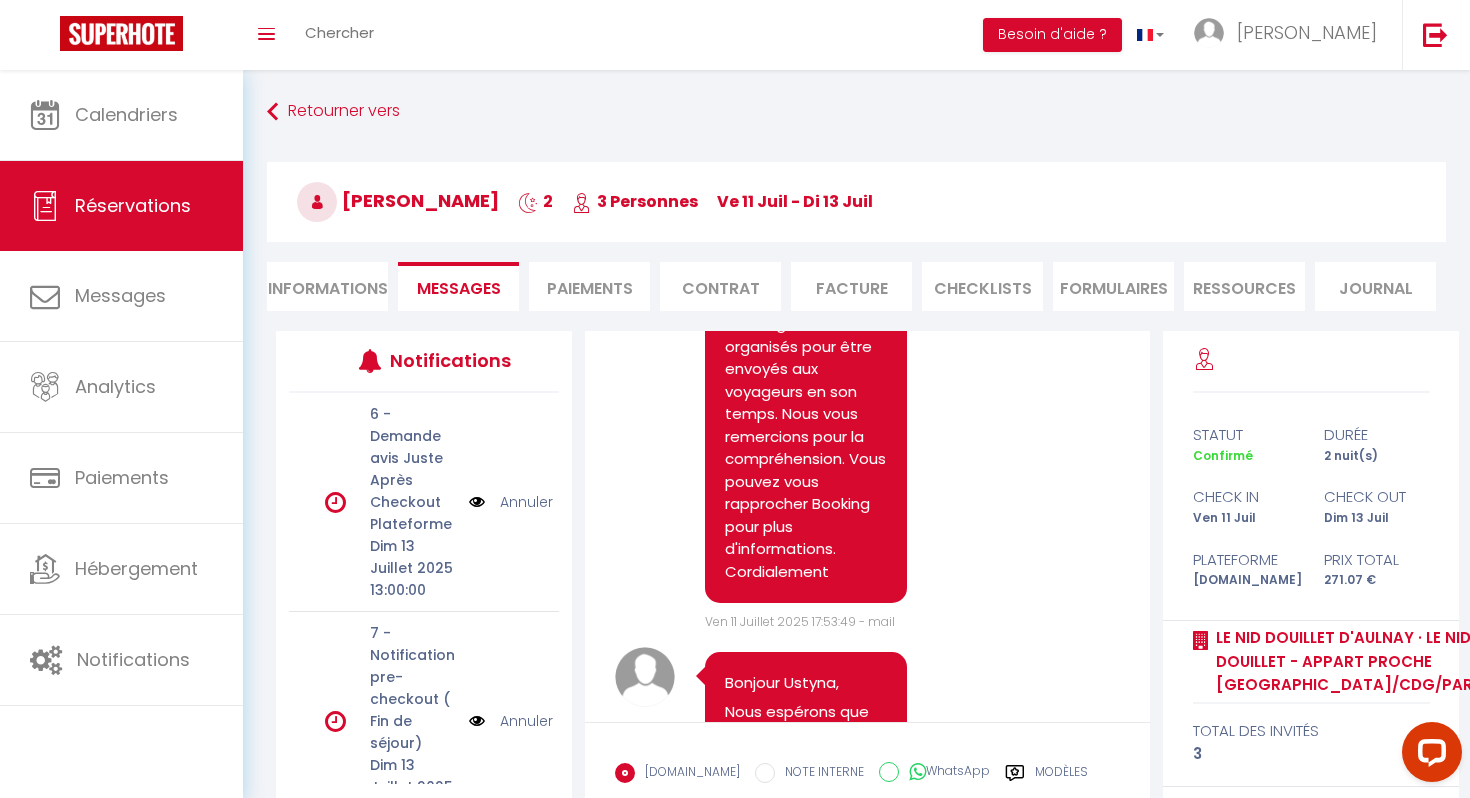 scroll, scrollTop: 167, scrollLeft: 0, axis: vertical 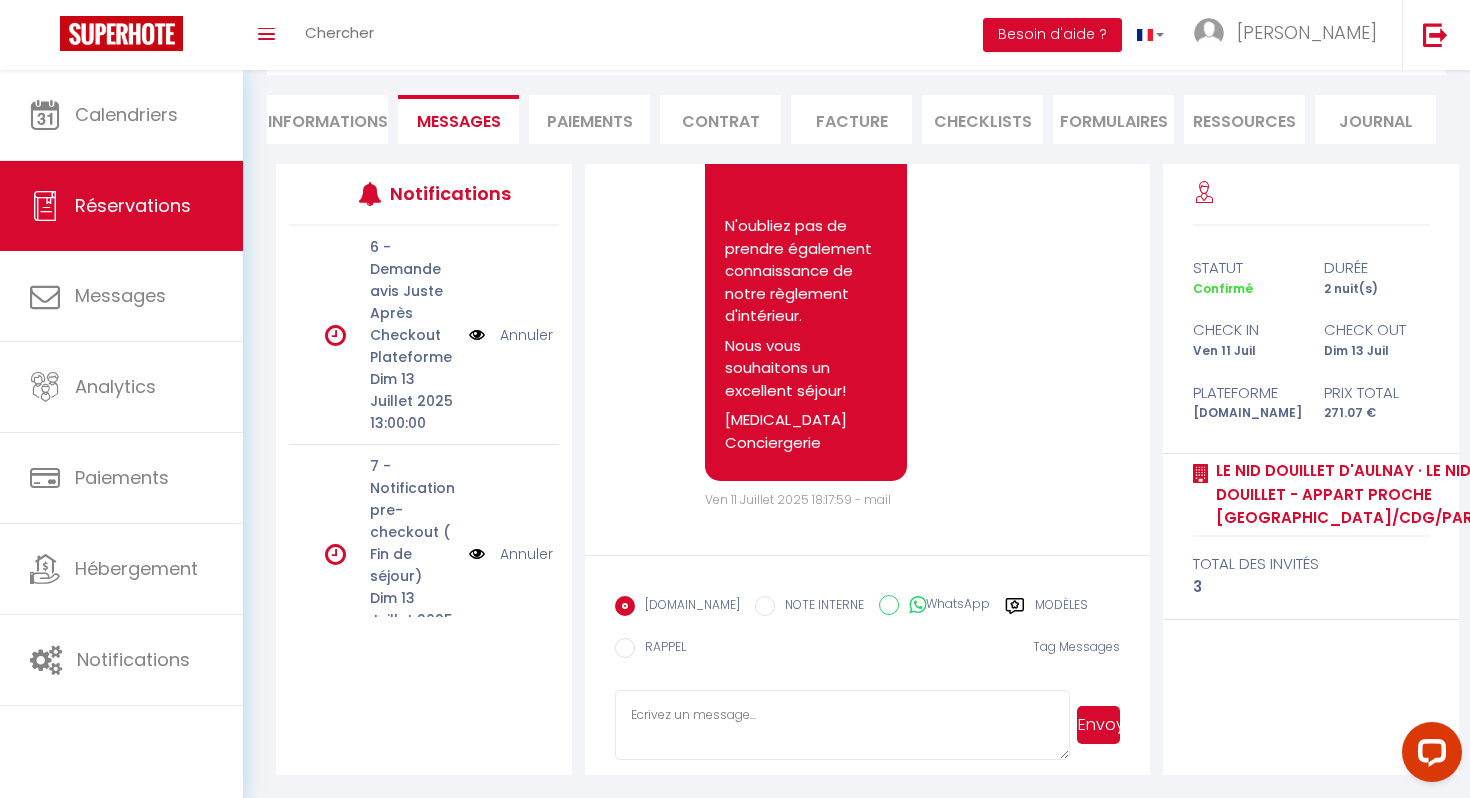 click at bounding box center [842, 725] 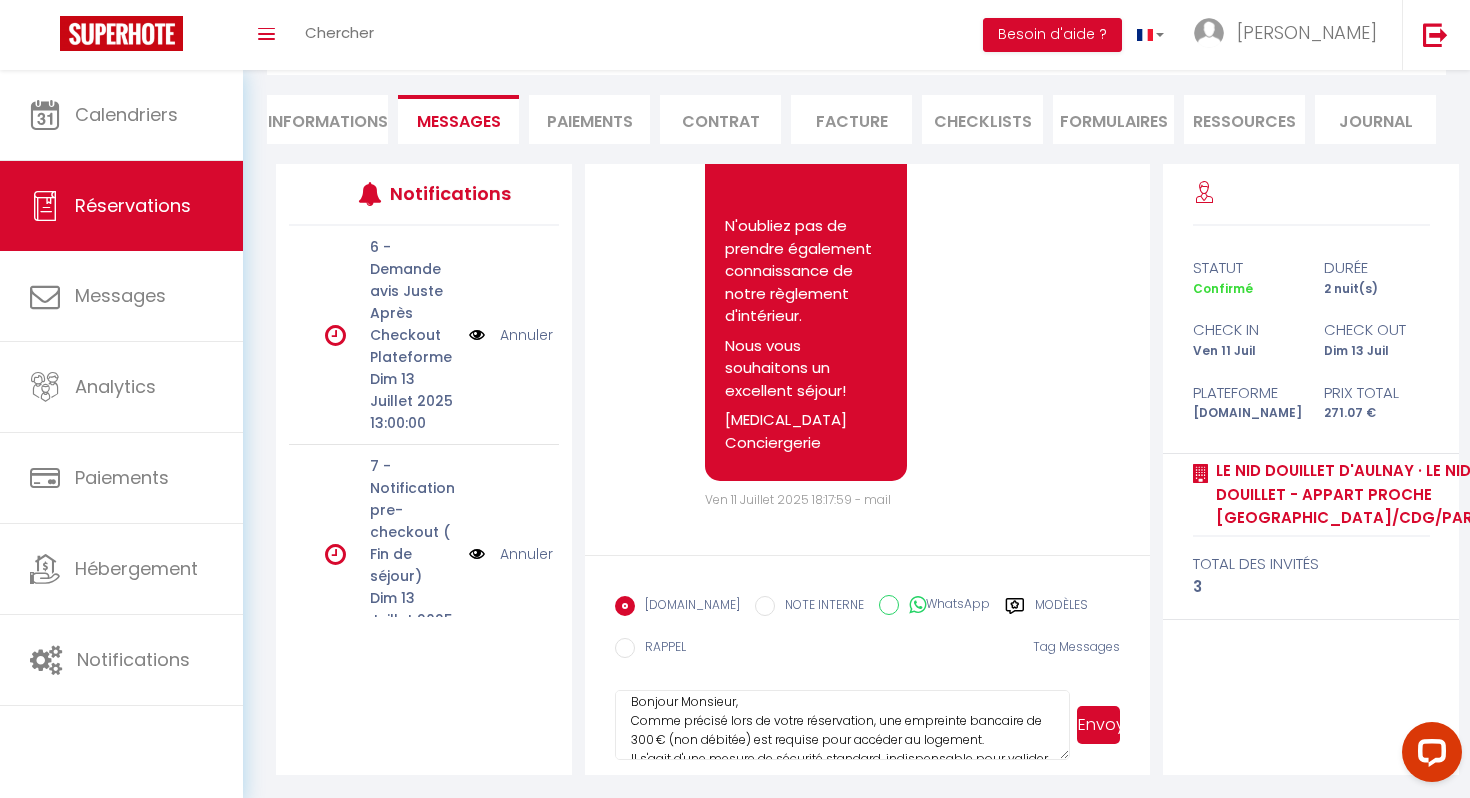 scroll, scrollTop: 0, scrollLeft: 0, axis: both 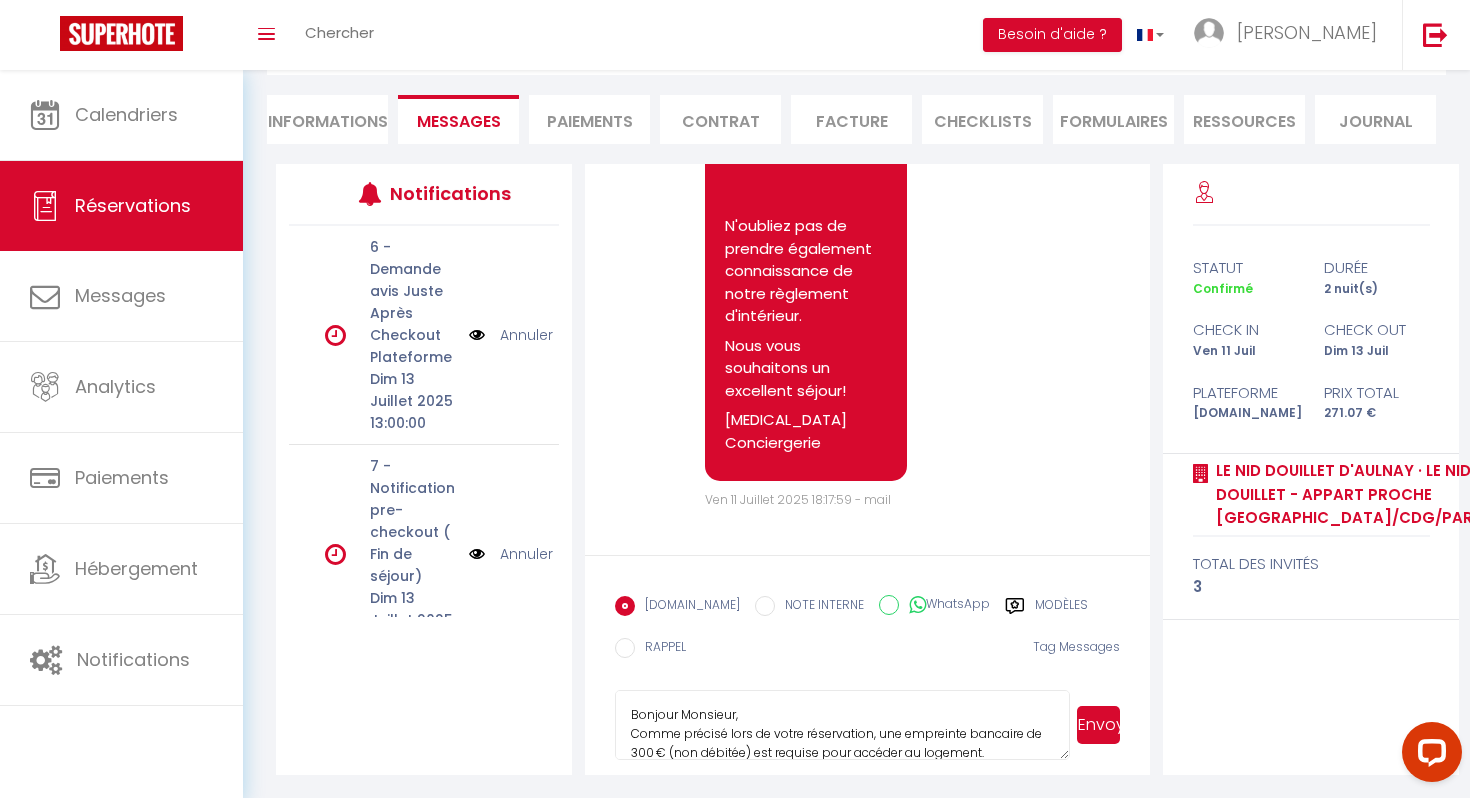 click on "Bonjour Monsieur,
Comme précisé lors de votre réservation, une empreinte bancaire de 300 € (non débitée) est requise pour accéder au logement.
Il s'agit d'une mesure de sécurité standard, indispensable pour valider votre séjour.
Sans validation de cette empreinte, l’accès ne pourra être autorisé. Si vous ne souhaitez pas poursuivre dans ces conditions, nous vous invitons à demander l’annulation de votre réservation via Booking ; elle pourra être accordée sans frais.
Nous restons à votre disposition pour toute question et vous remercions pour votre compréhension.
Cordialement," at bounding box center [842, 725] 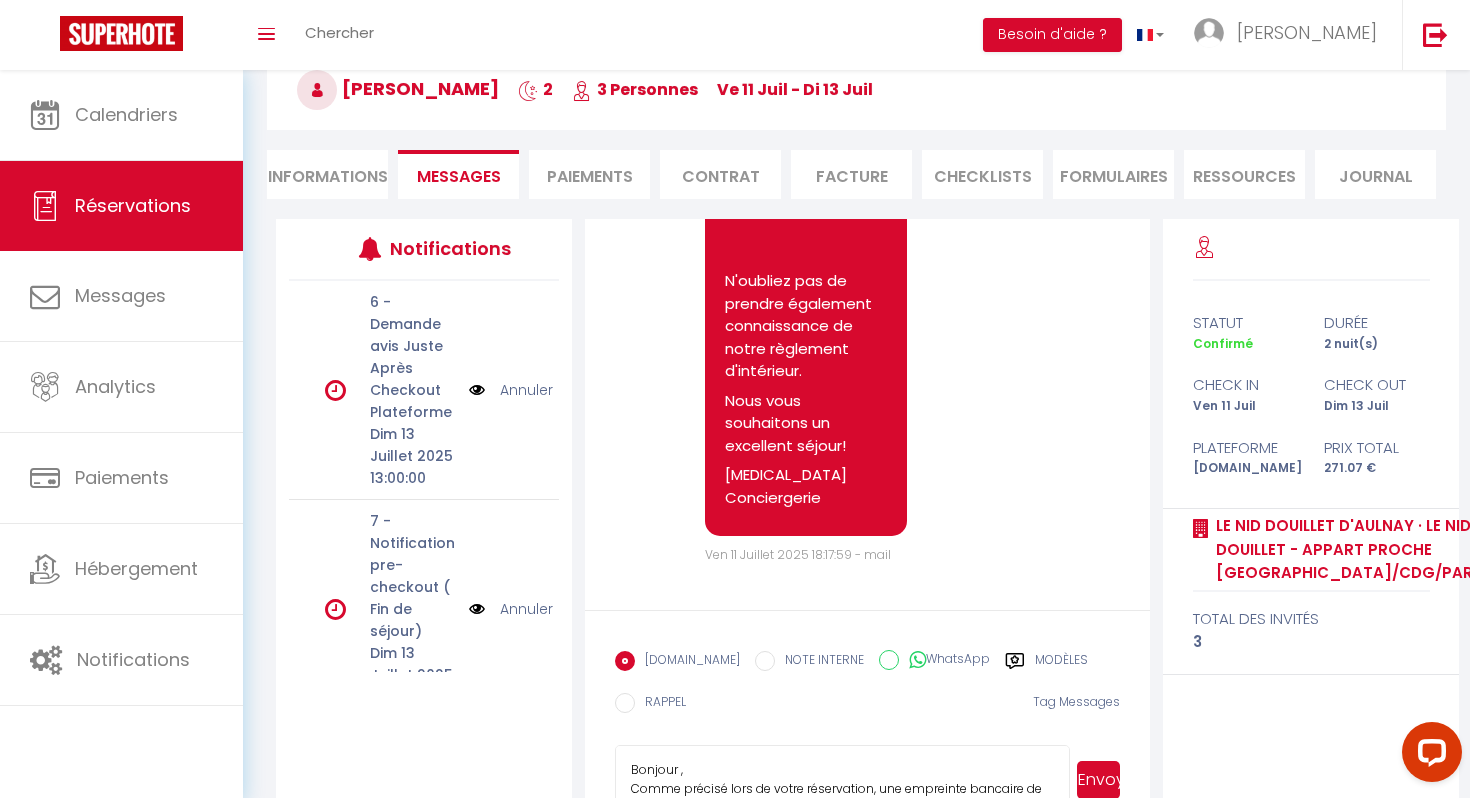 scroll, scrollTop: 167, scrollLeft: 0, axis: vertical 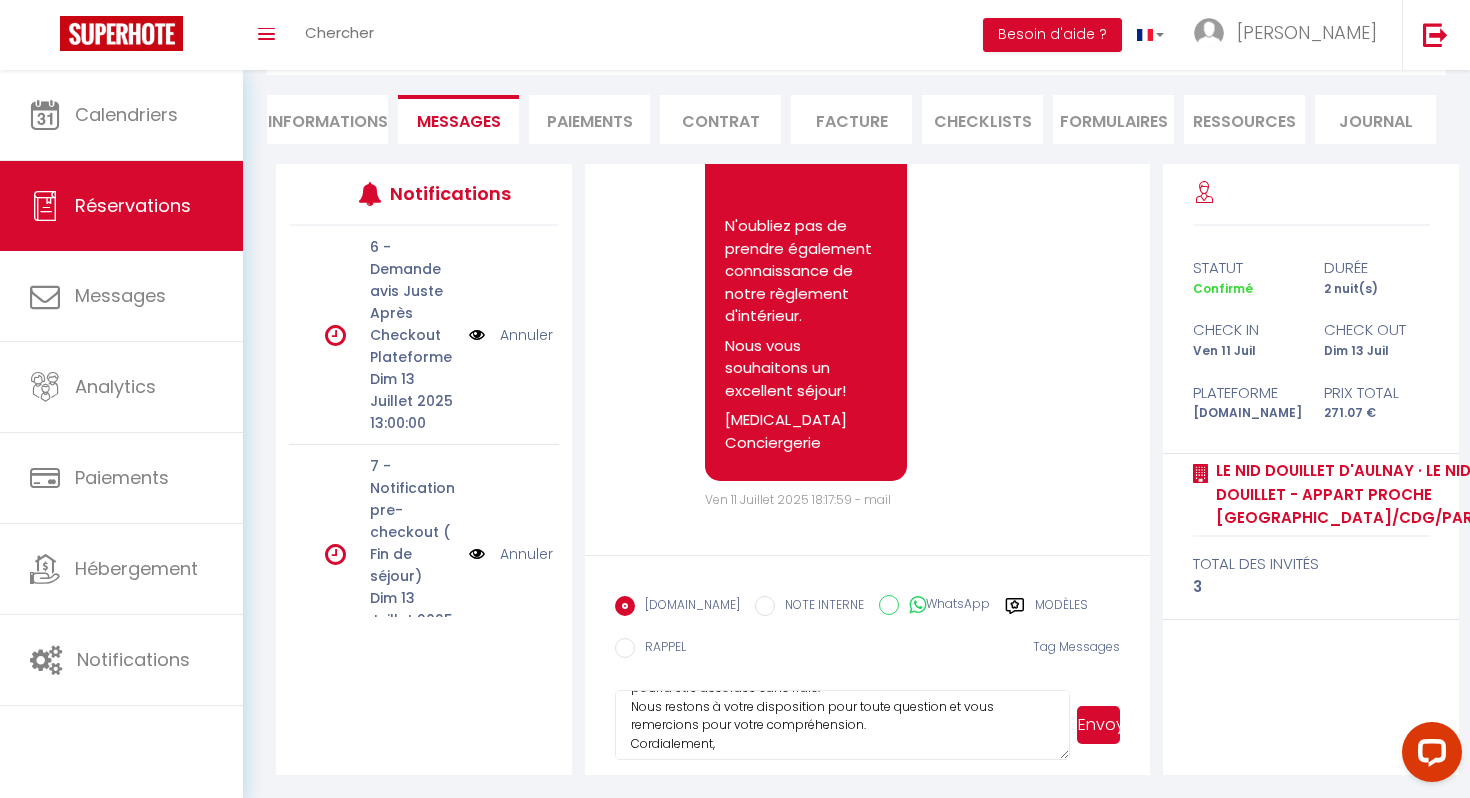 type on "Bonjour Monsieur,
Comme précisé lors de votre réservation, une empreinte bancaire de 300 € (non débitée) est requise pour accéder au logement.
Il s'agit d'une mesure de sécurité standard, indispensable pour valider votre séjour.
Sans validation de cette empreinte, l’accès ne pourra être autorisé. Si vous ne souhaitez pas poursuivre dans ces conditions, nous vous invitons à demander l’annulation de votre réservation via Booking ; elle pourra être accordée sans frais.
Nous restons à votre disposition pour toute question et vous remercions pour votre compréhension.
Cordialement," 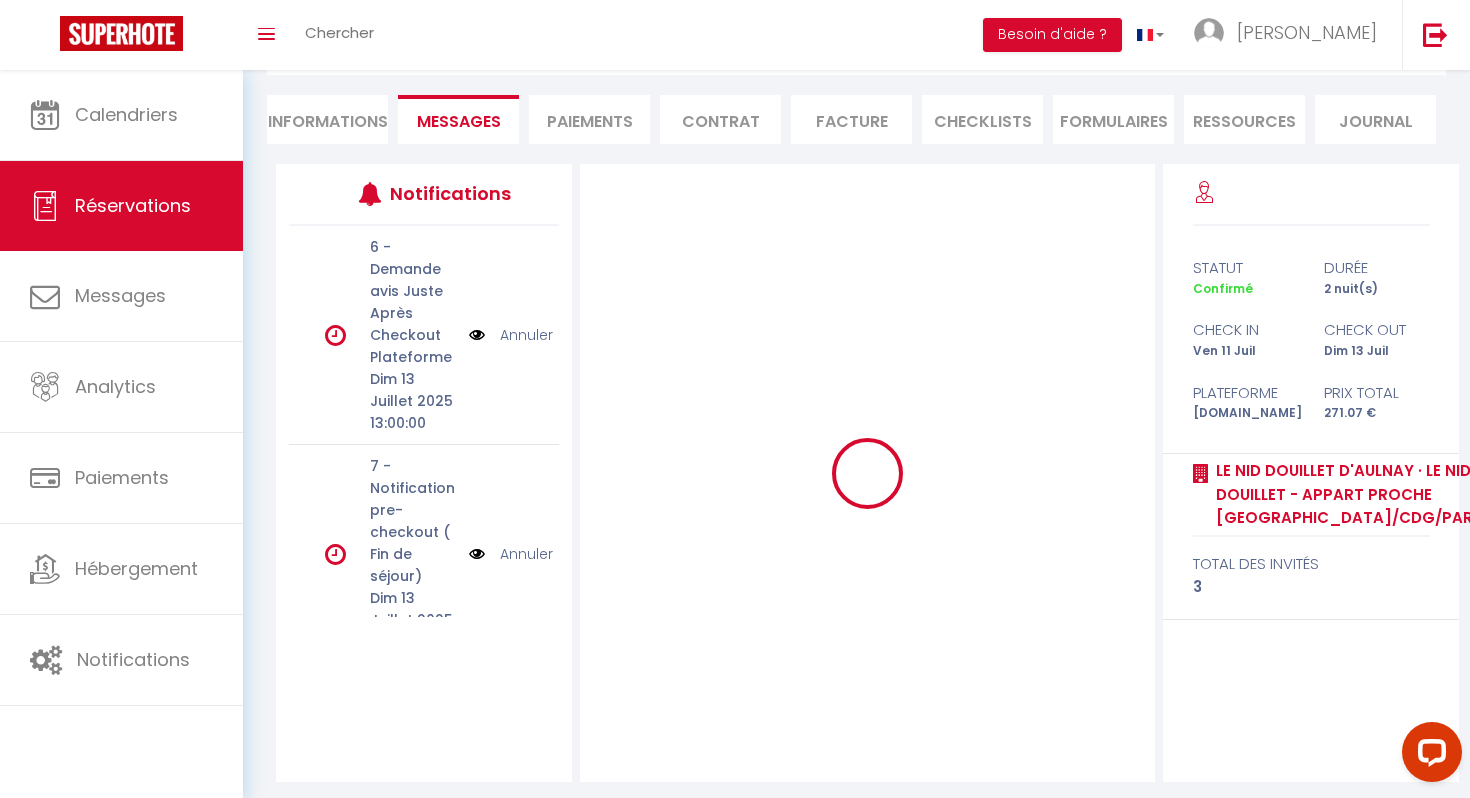 type 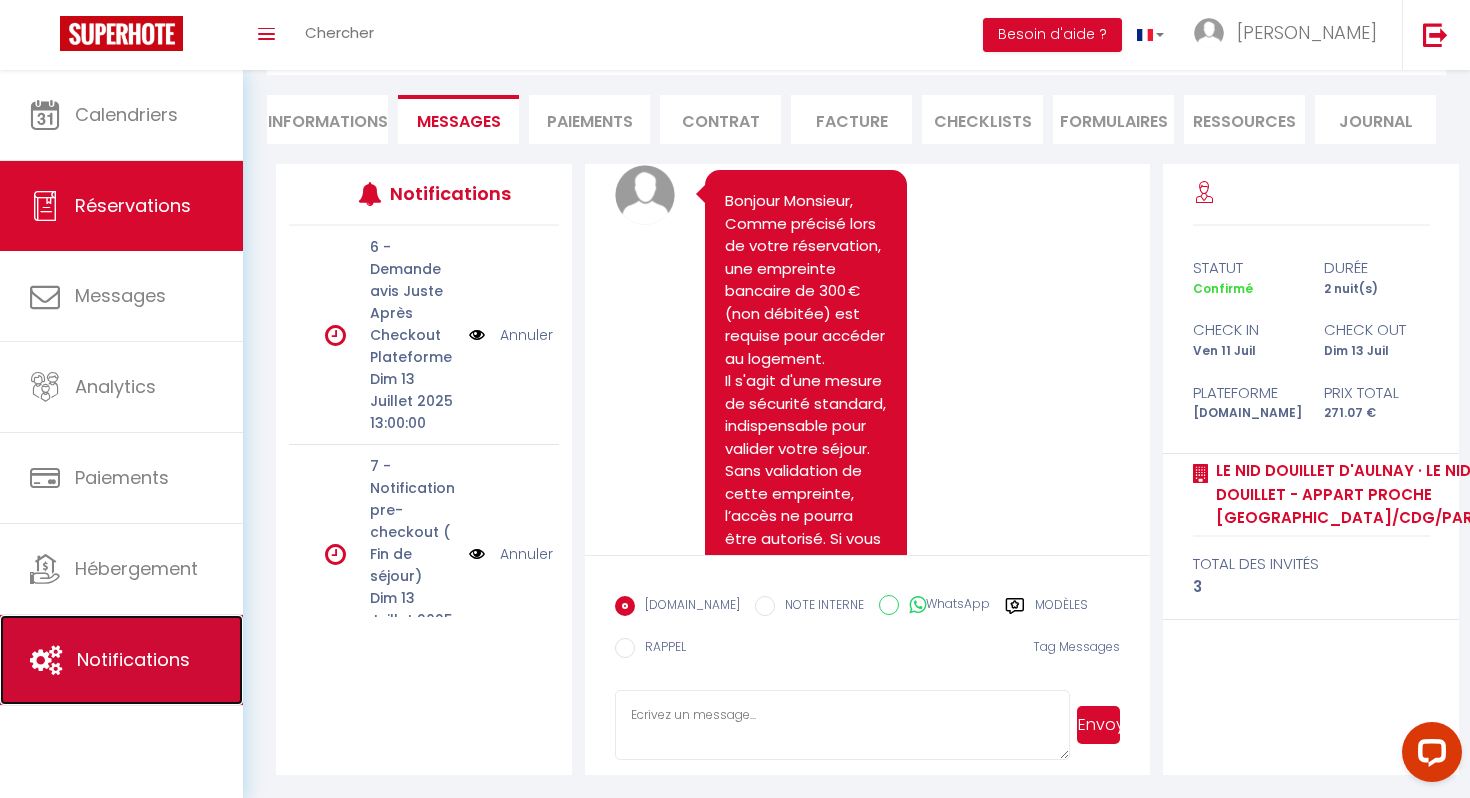 click on "Notifications" at bounding box center (133, 659) 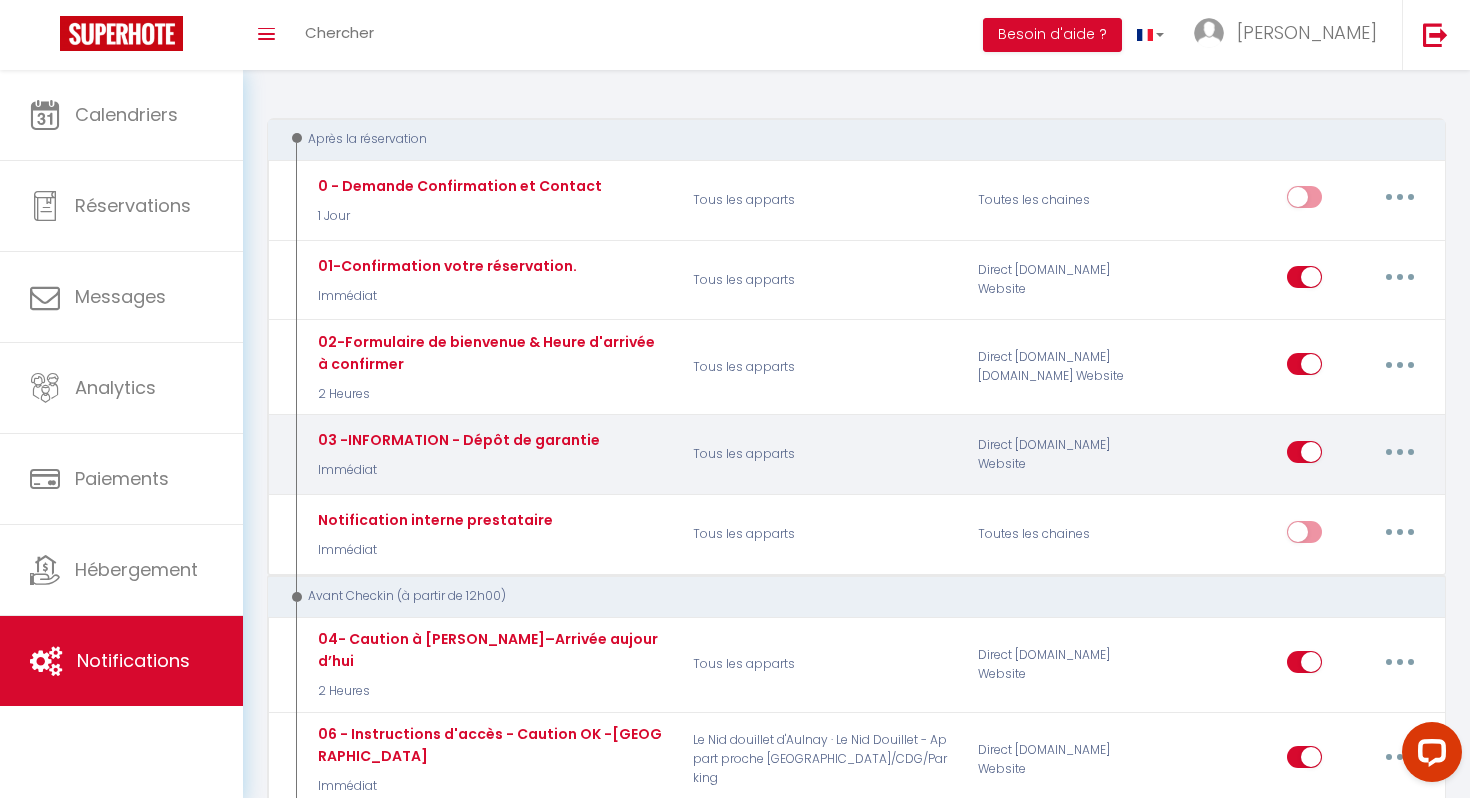 scroll, scrollTop: 205, scrollLeft: 0, axis: vertical 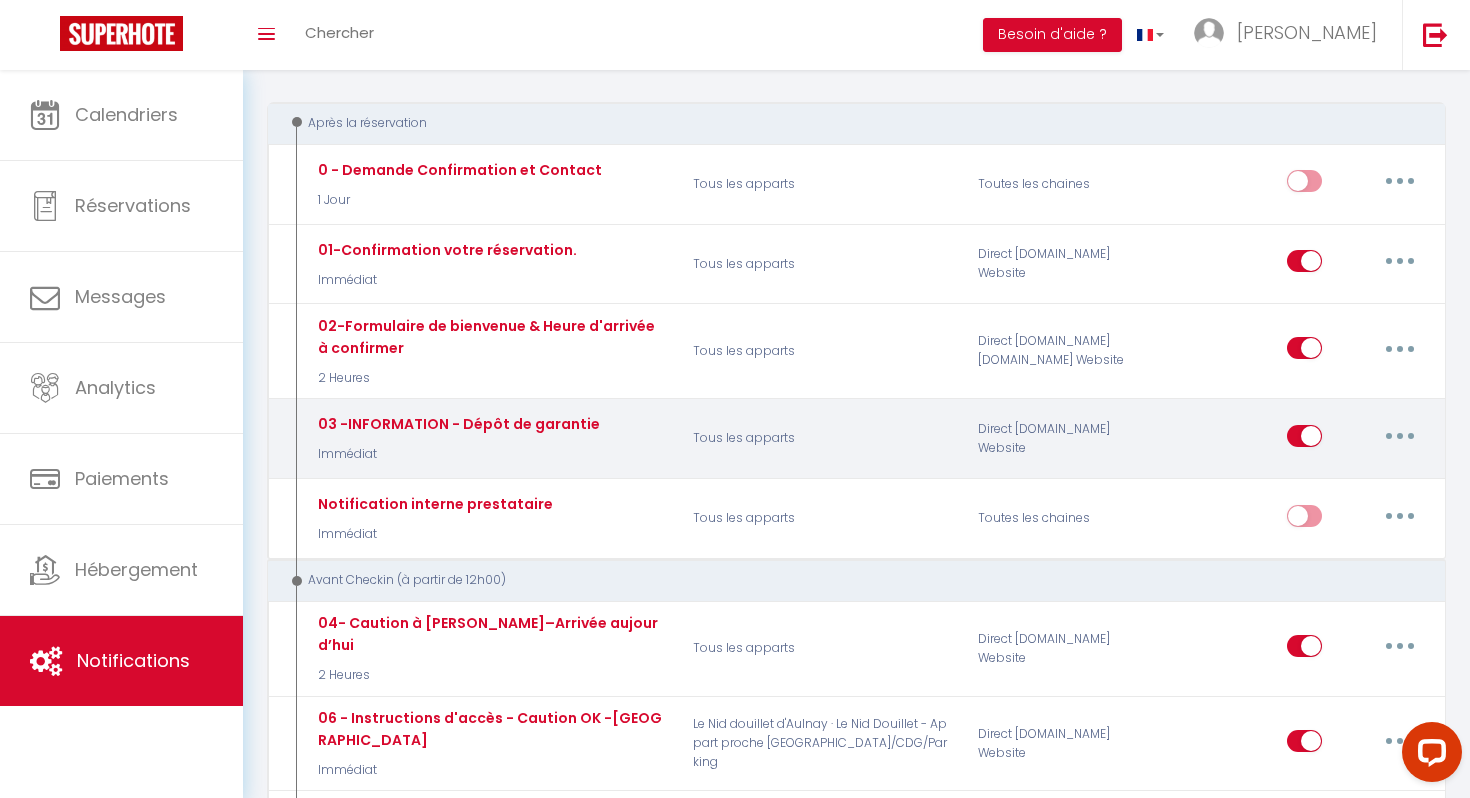 click at bounding box center (1400, 436) 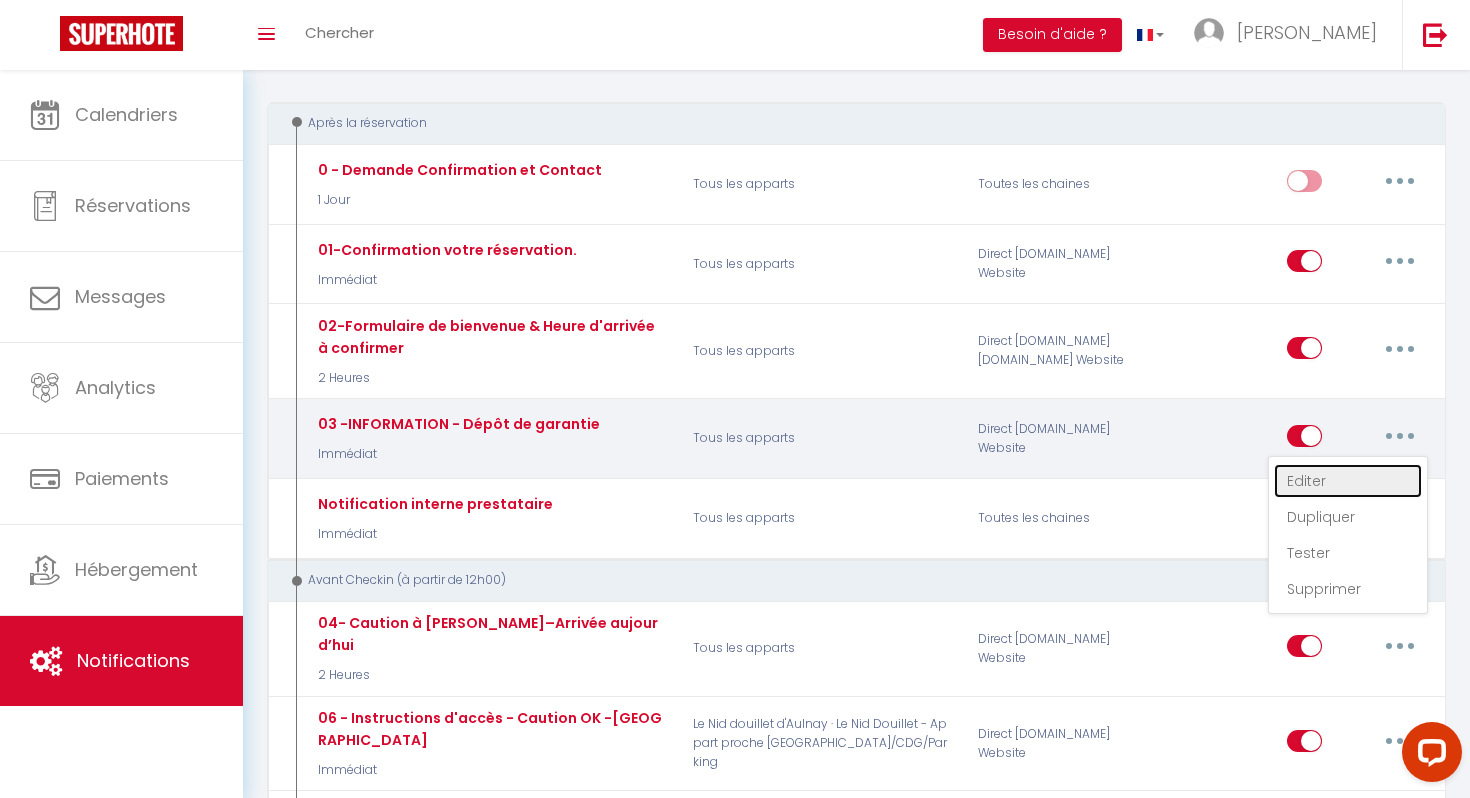 click on "Editer" at bounding box center [1348, 481] 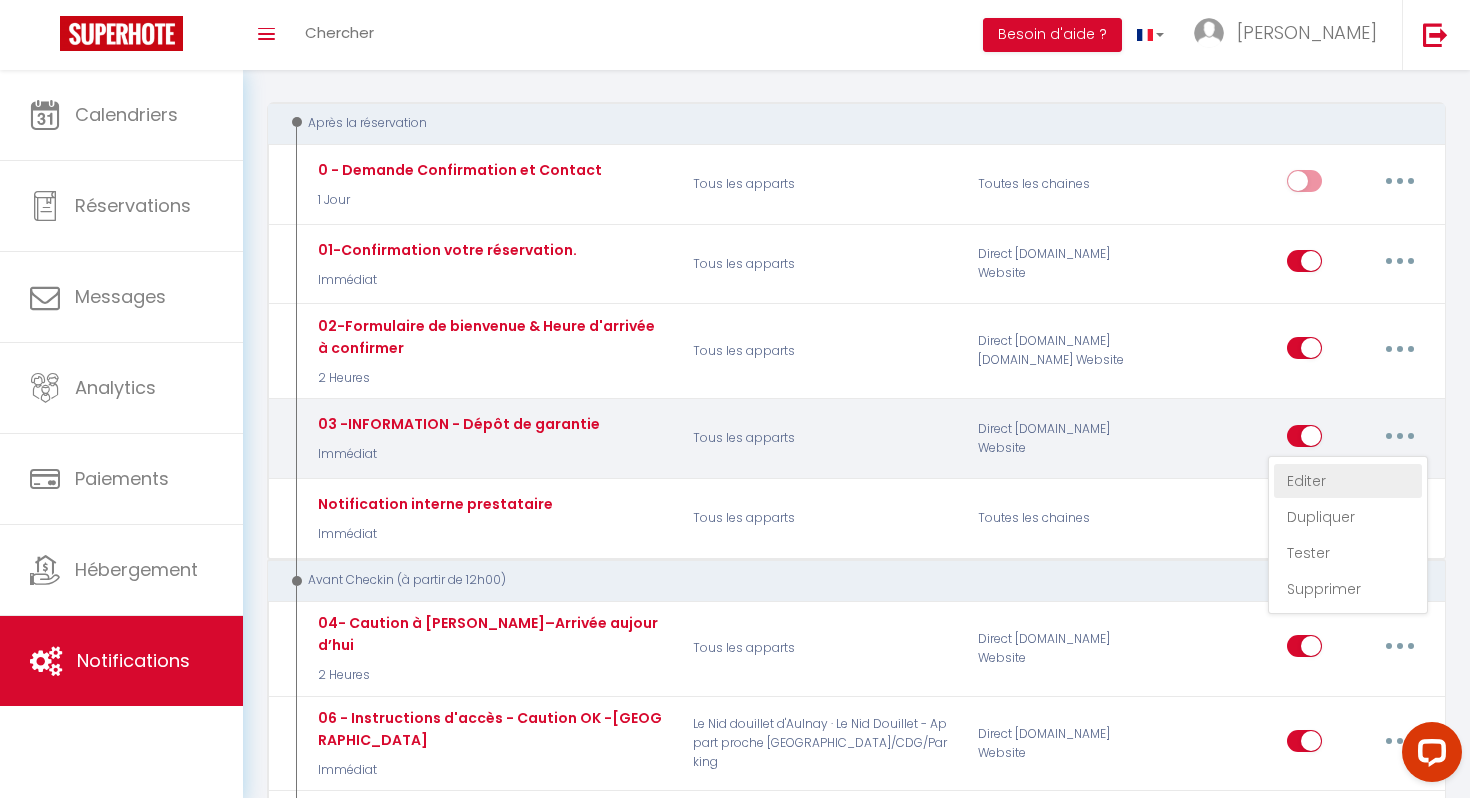 select on "if_booking_is_paid" 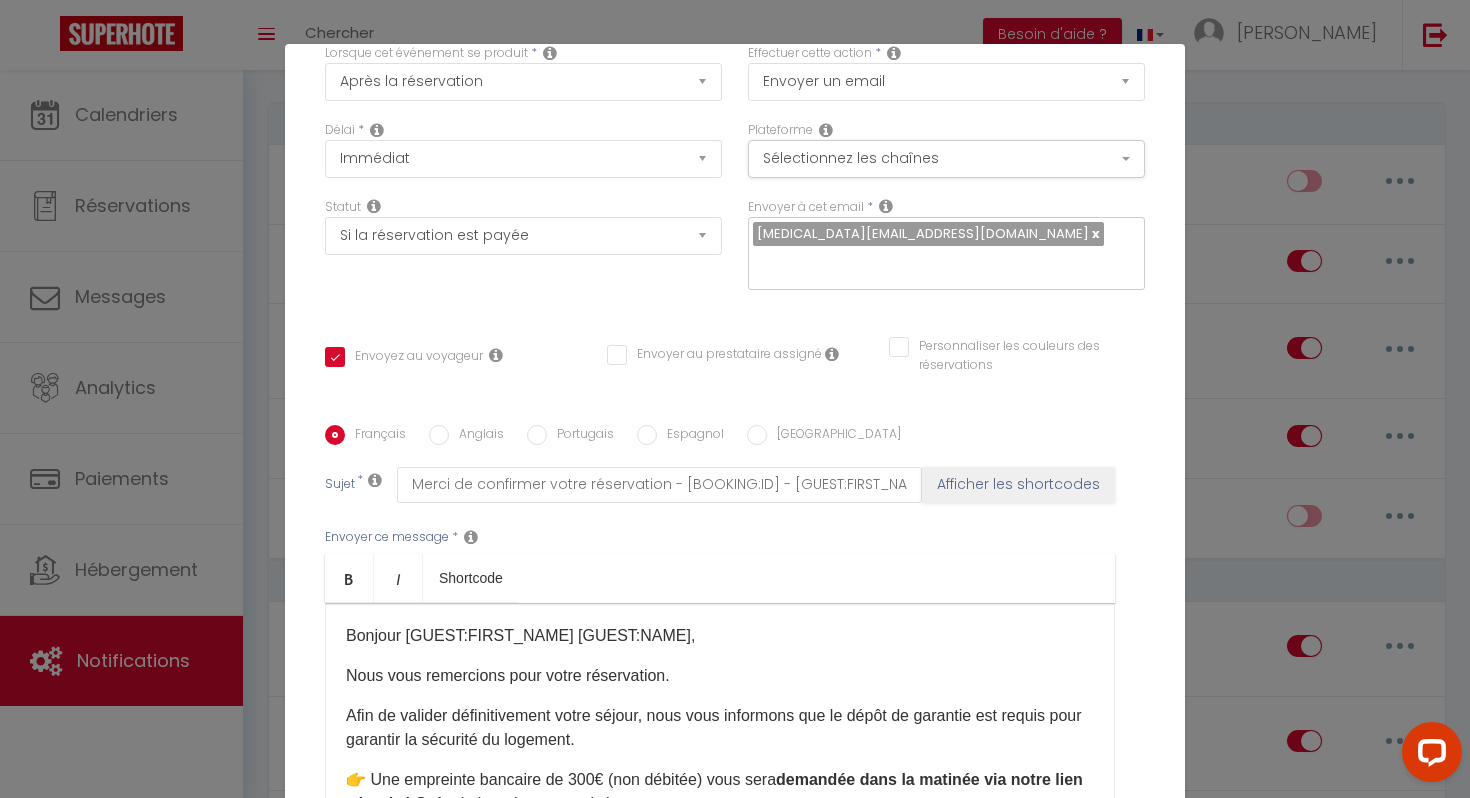 scroll, scrollTop: 245, scrollLeft: 0, axis: vertical 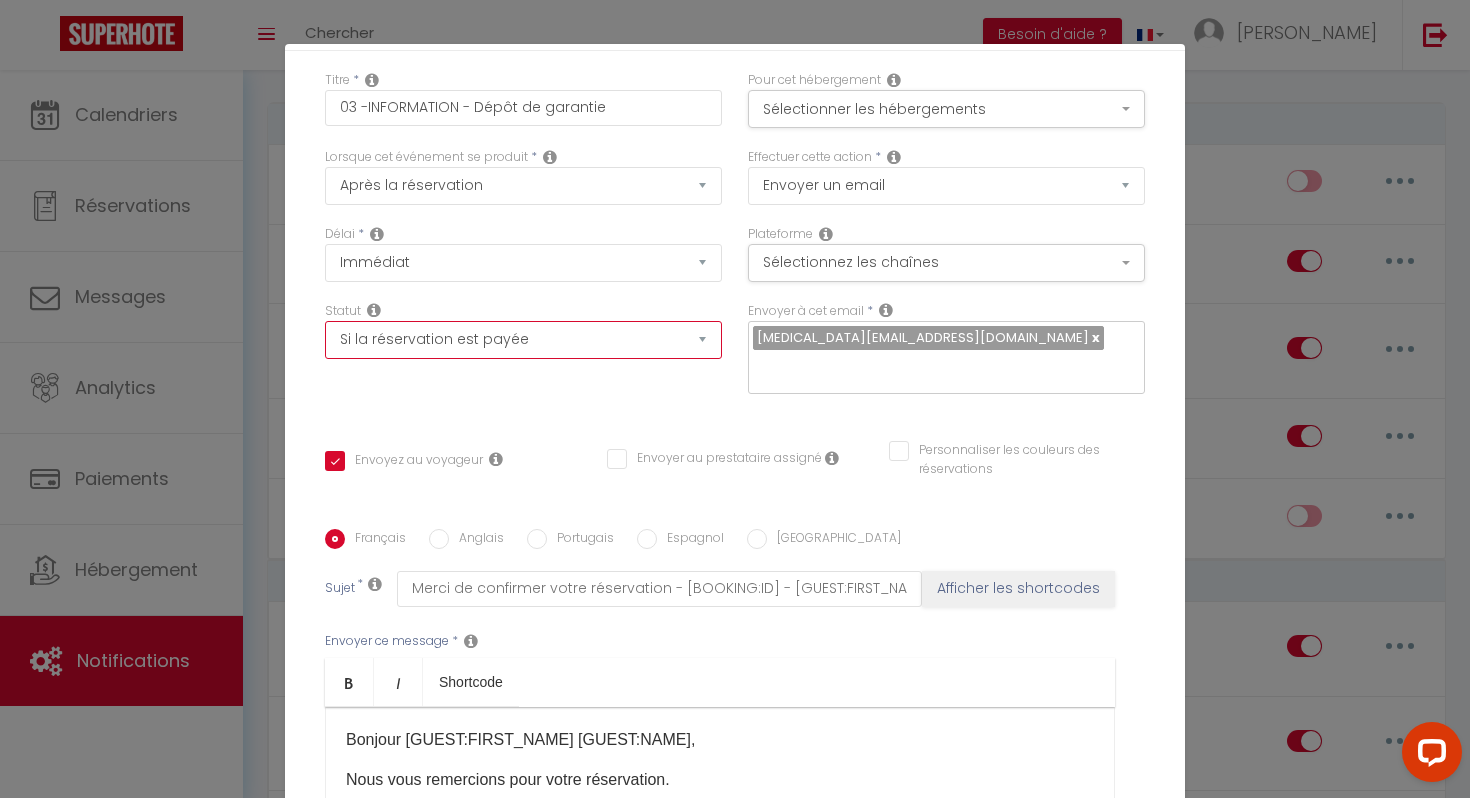 click on "Aucun   Si la réservation est payée   Si réservation non payée   Si la caution a été prise   Si caution non payée" at bounding box center [523, 340] 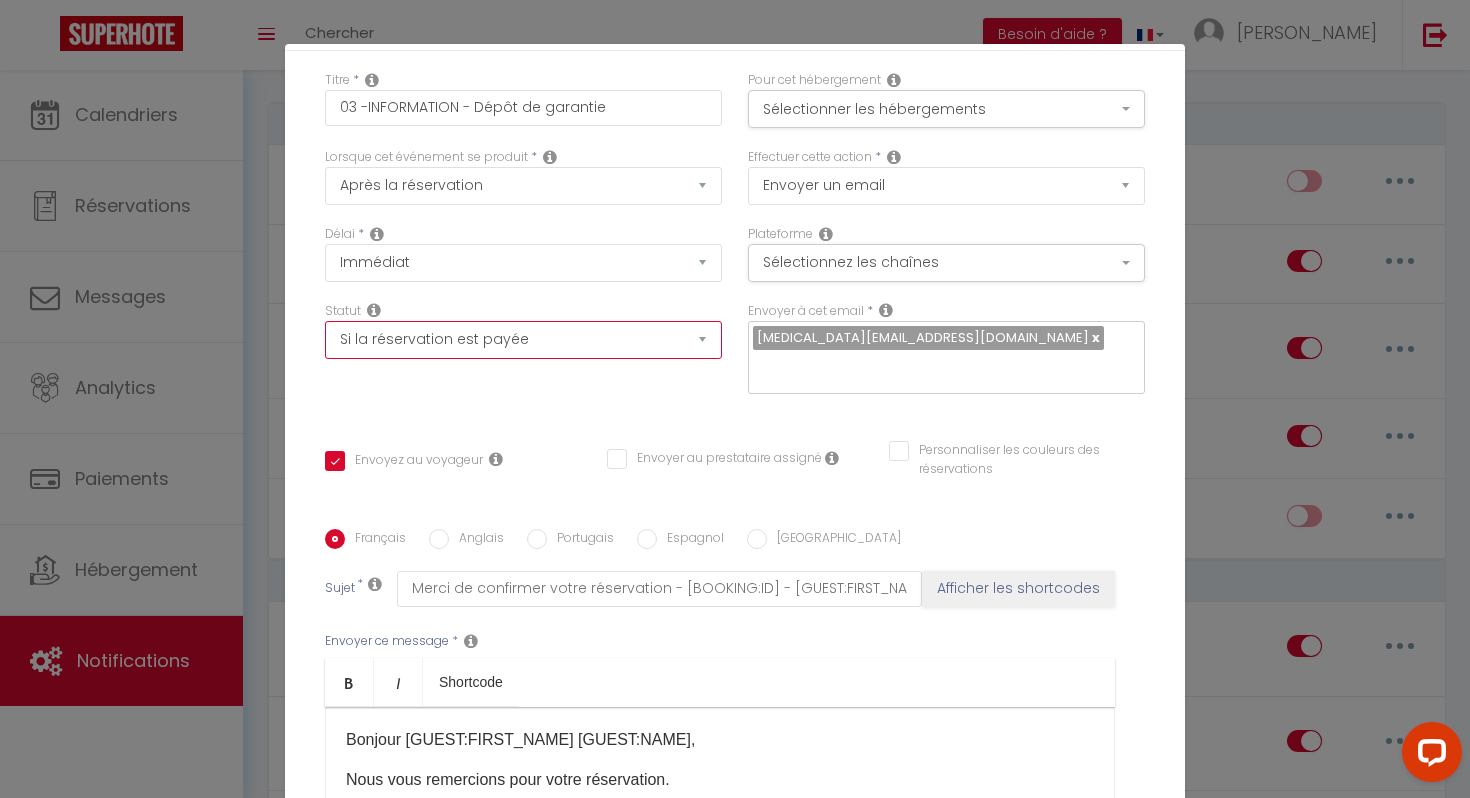 scroll, scrollTop: 295, scrollLeft: 0, axis: vertical 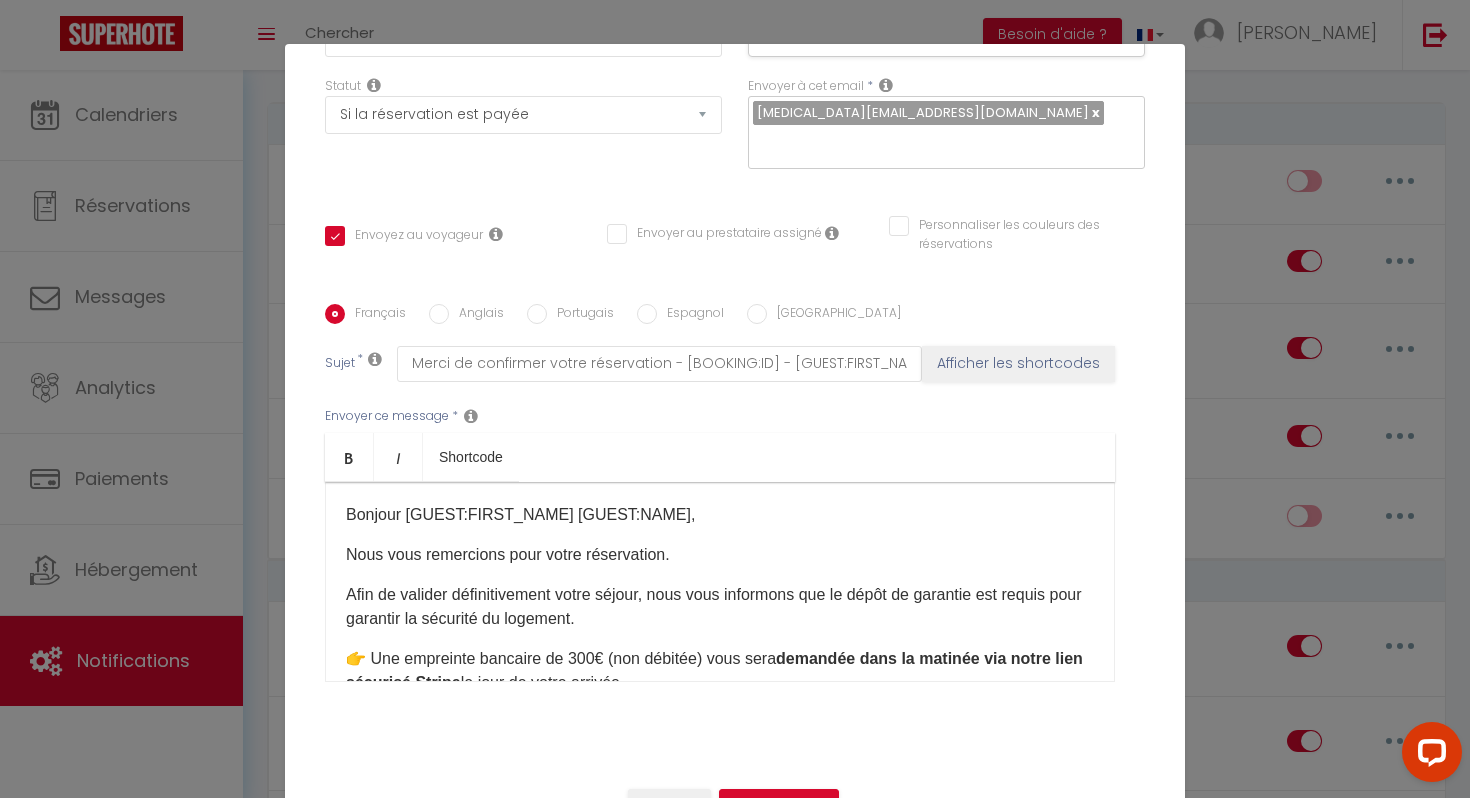 click on "Modifier la notification   ×   Titre   *     03 -INFORMATION - Dépôt de garantie   Pour cet hébergement
Sélectionner les hébergements
Tous les apparts
Autres
Le Nid douillet d'Aulnay  · Le Nid Douillet - Appart  proche Paris/CDG/Parking
Montreuil · Grand T1  Confortable - Calme et Proche de Paris
Lorsque cet événement se produit   *      Après la réservation   Avant Checkin (à partir de 12h00)   Après Checkin (à partir de 12h00)   Avant Checkout (à partir de 12h00)   Après Checkout (à partir de 12h00)   Température   Co2   Bruit sonore   Après visualisation lien paiement   Après Paiement Lien KO   Après Caution Lien KO   Après Paiement Automatique KO   Paiement OK      *" at bounding box center [735, 399] 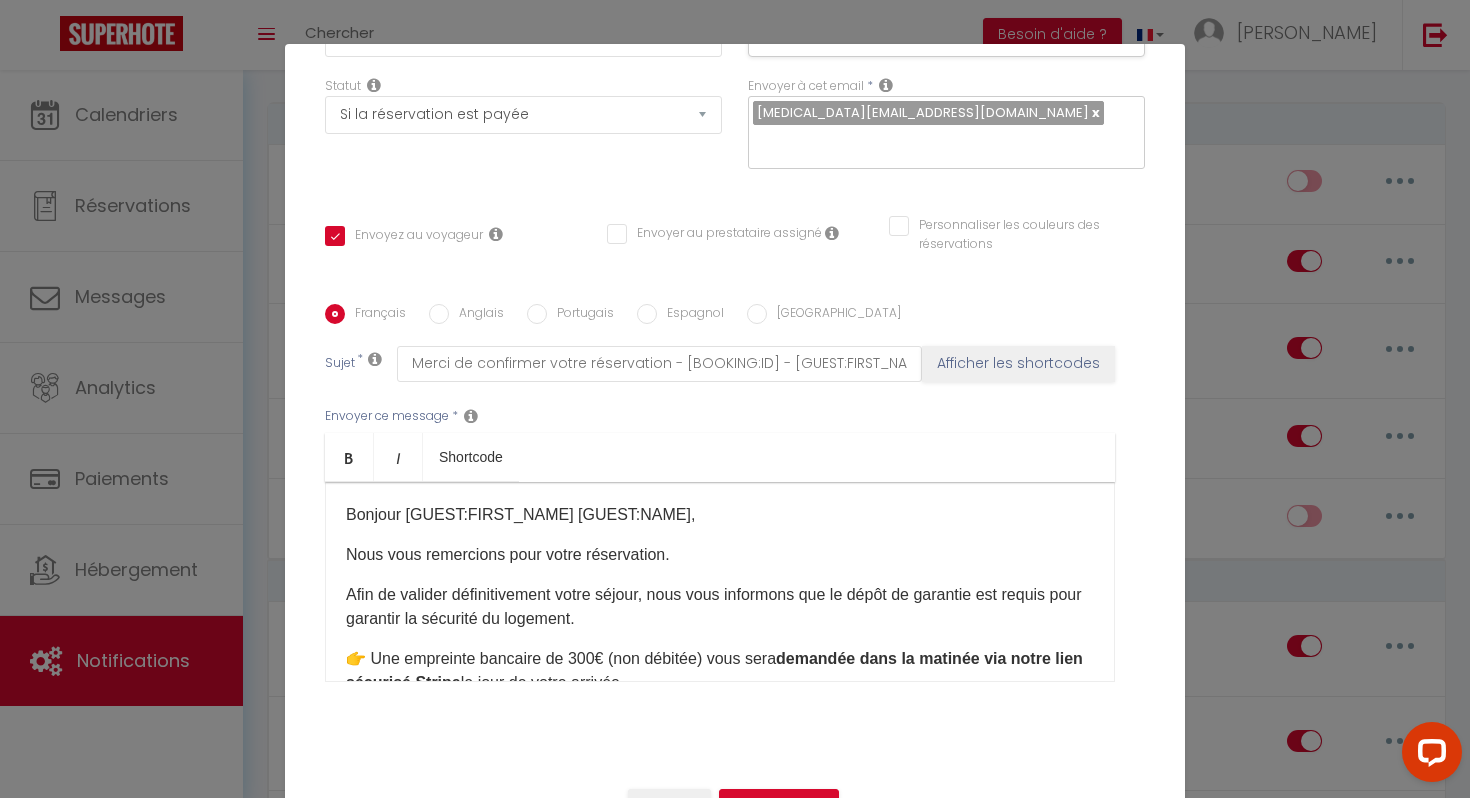 click on "Modifier la notification   ×   Titre   *     03 -INFORMATION - Dépôt de garantie   Pour cet hébergement
Sélectionner les hébergements
Tous les apparts
Autres
Le Nid douillet d'Aulnay  · Le Nid Douillet - Appart  proche Paris/CDG/Parking
Montreuil · Grand T1  Confortable - Calme et Proche de Paris
Lorsque cet événement se produit   *      Après la réservation   Avant Checkin (à partir de 12h00)   Après Checkin (à partir de 12h00)   Avant Checkout (à partir de 12h00)   Après Checkout (à partir de 12h00)   Température   Co2   Bruit sonore   Après visualisation lien paiement   Après Paiement Lien KO   Après Caution Lien KO   Après Paiement Automatique KO   Paiement OK      *" at bounding box center [735, 399] 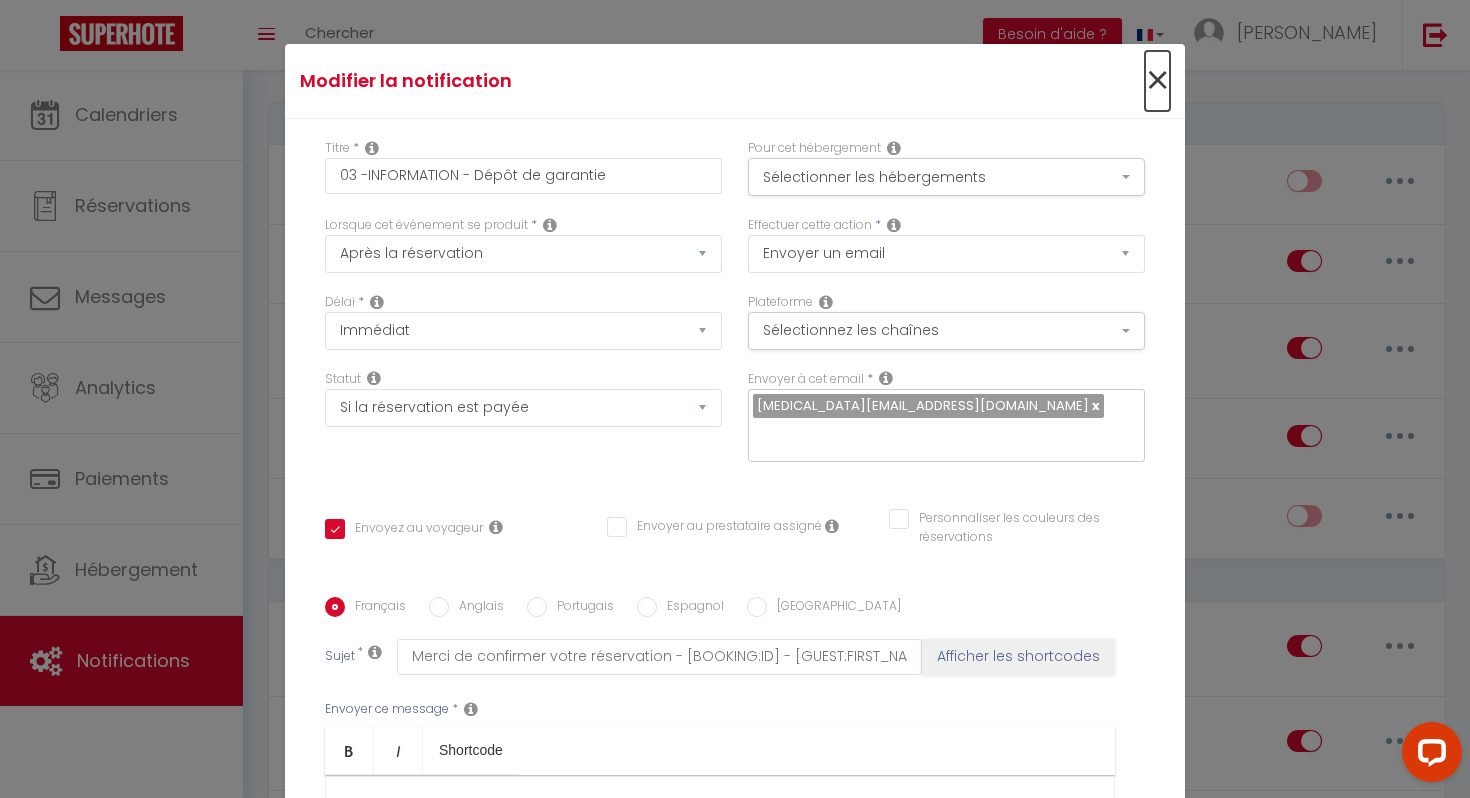 click on "×" at bounding box center [1157, 81] 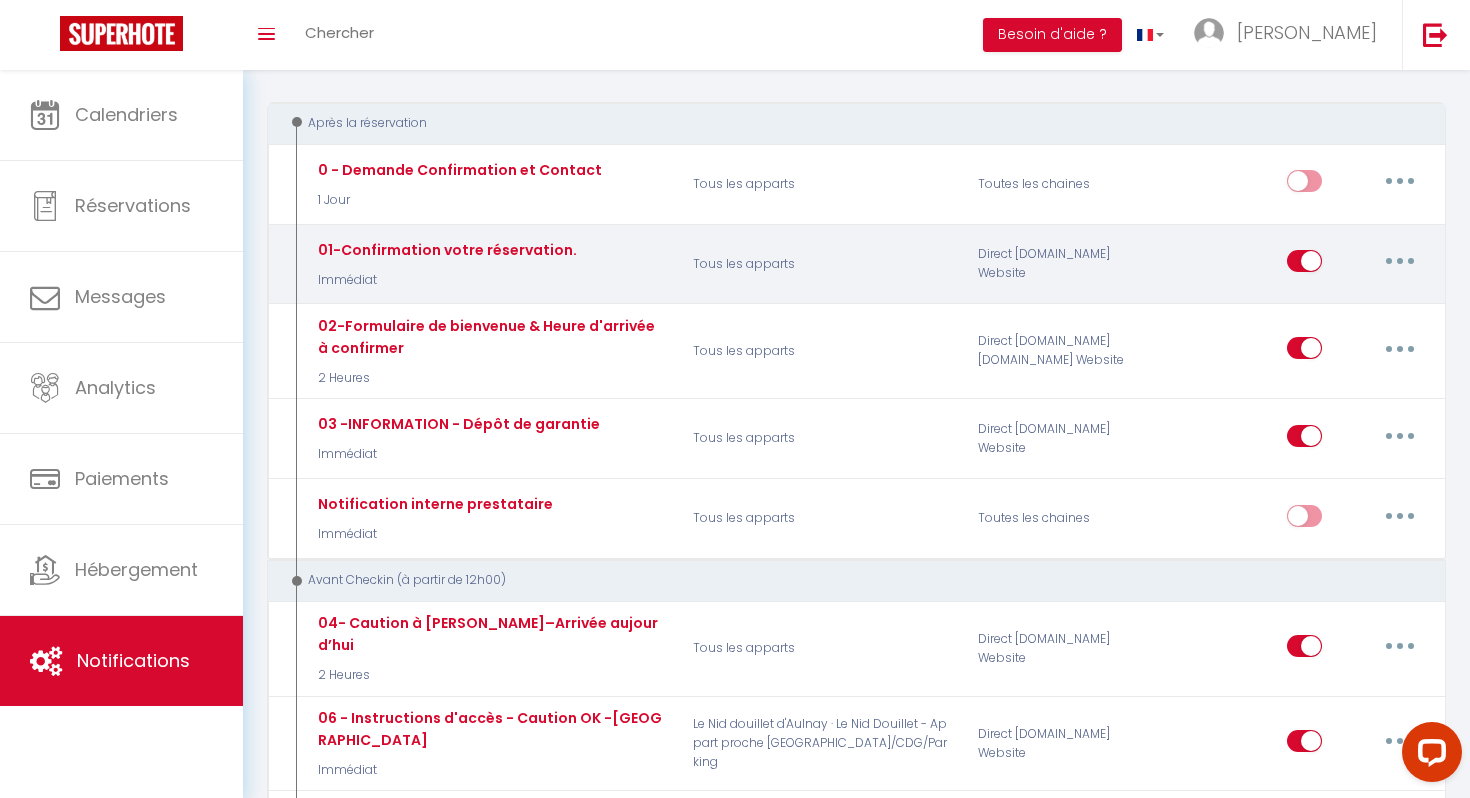 click at bounding box center (1400, 261) 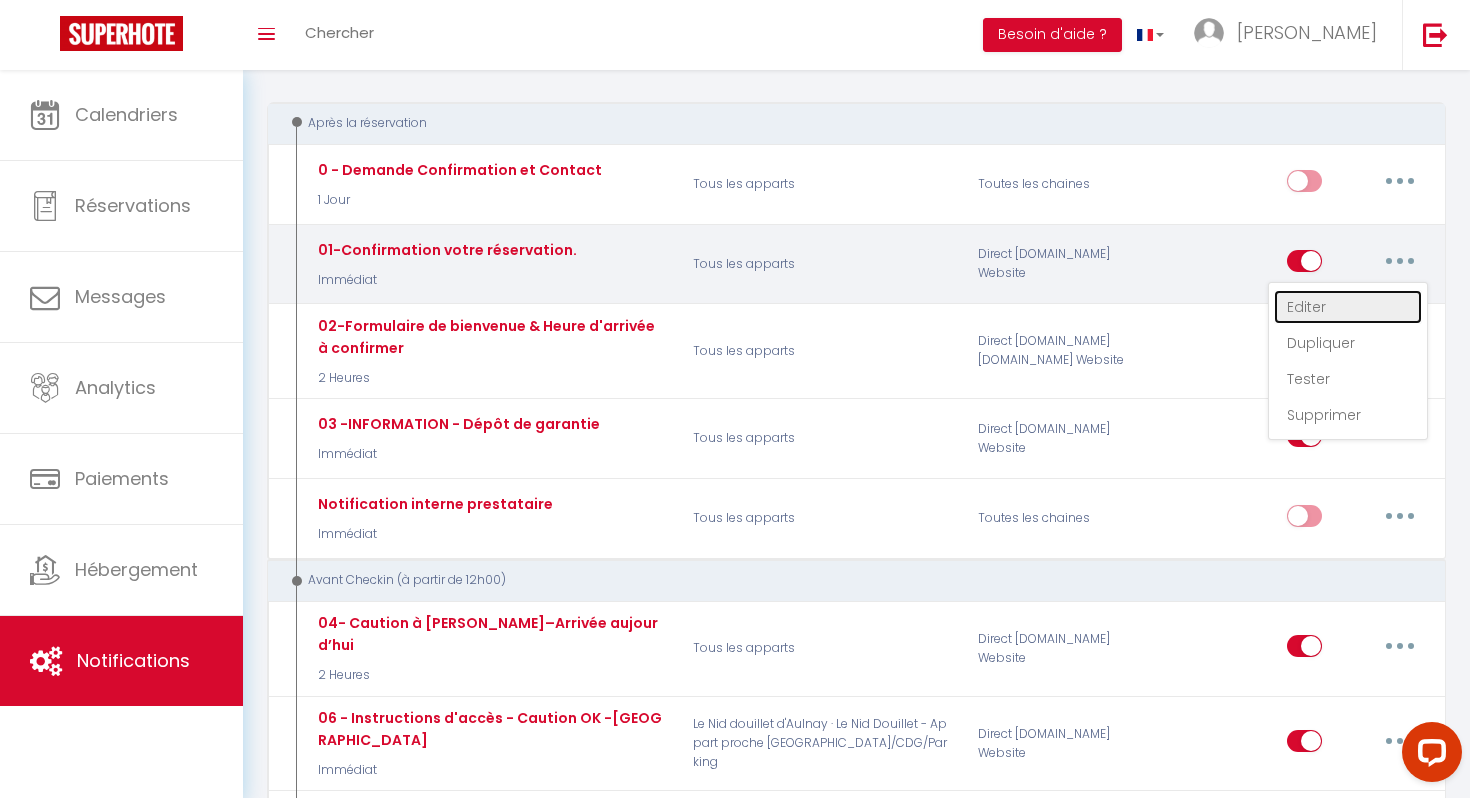 click on "Editer" at bounding box center (1348, 307) 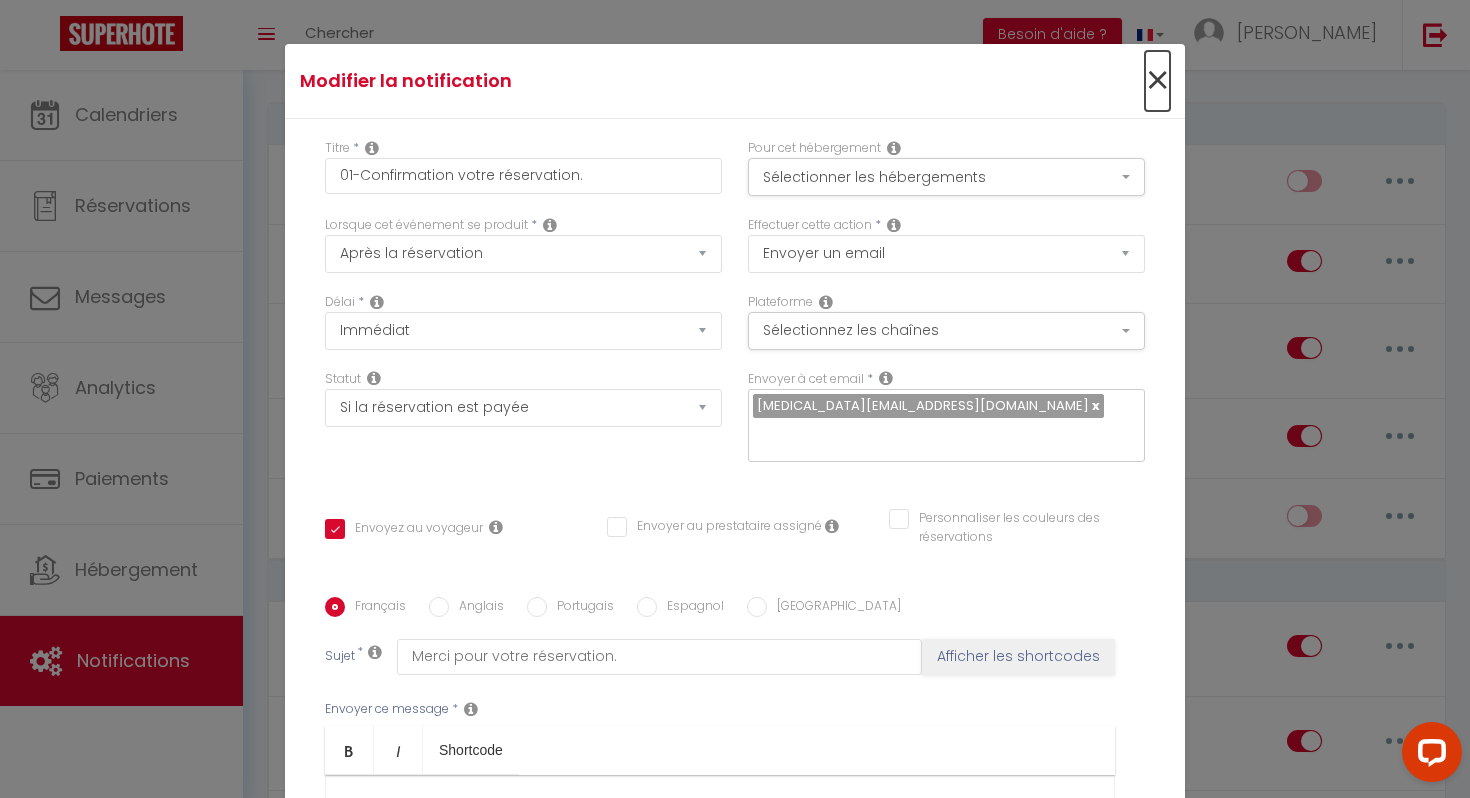click on "×" at bounding box center (1157, 81) 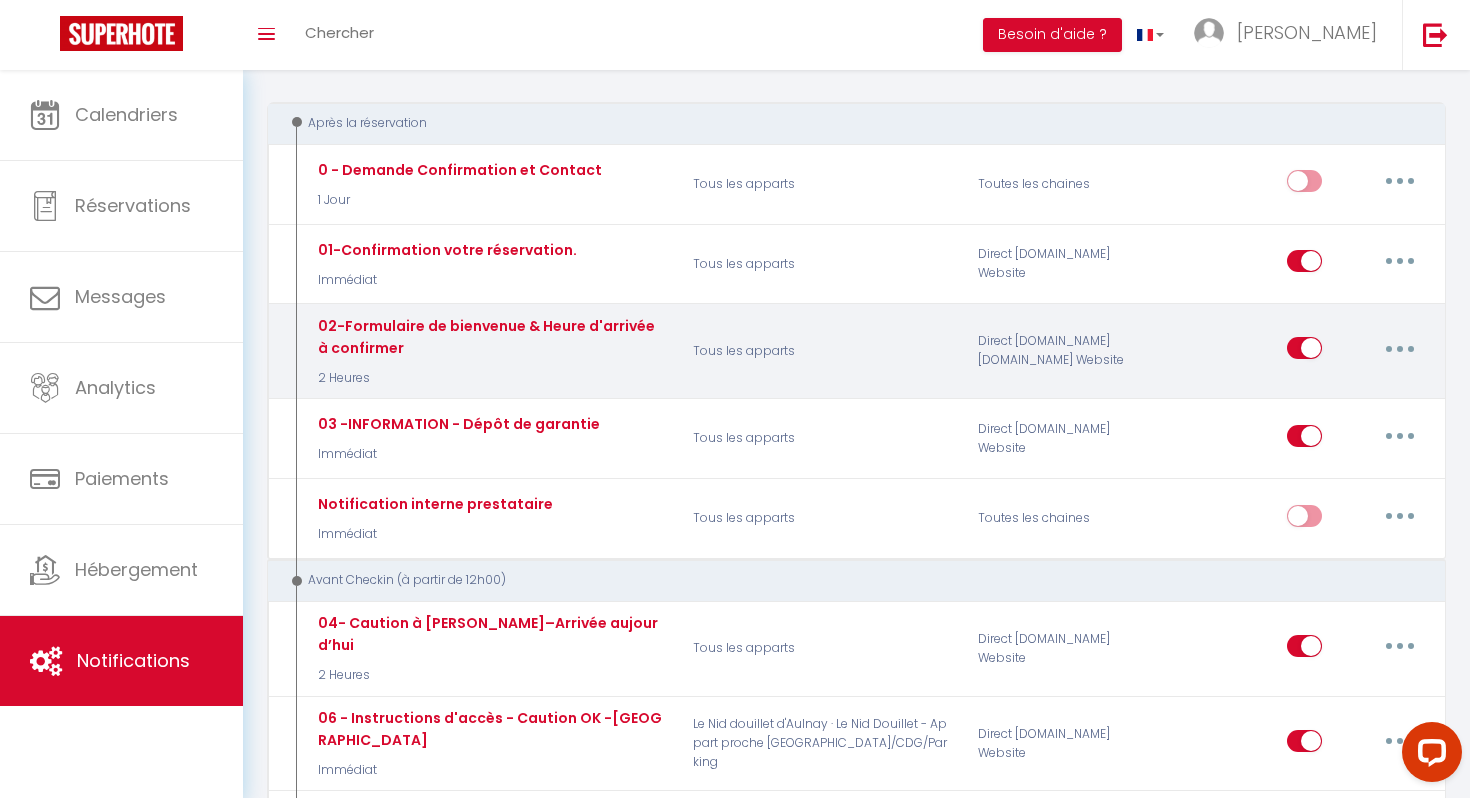 click at bounding box center [1400, 348] 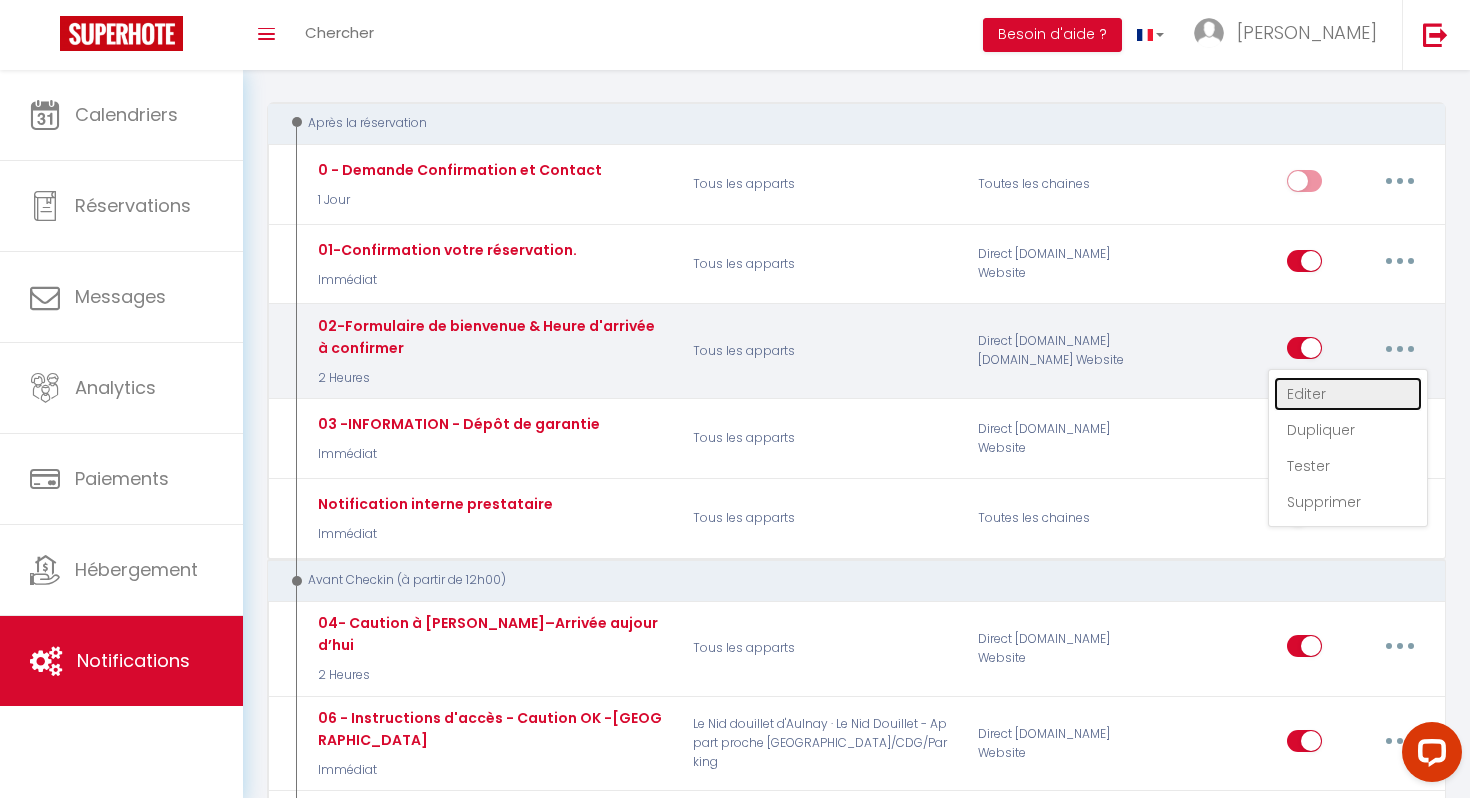 click on "Editer" at bounding box center (1348, 394) 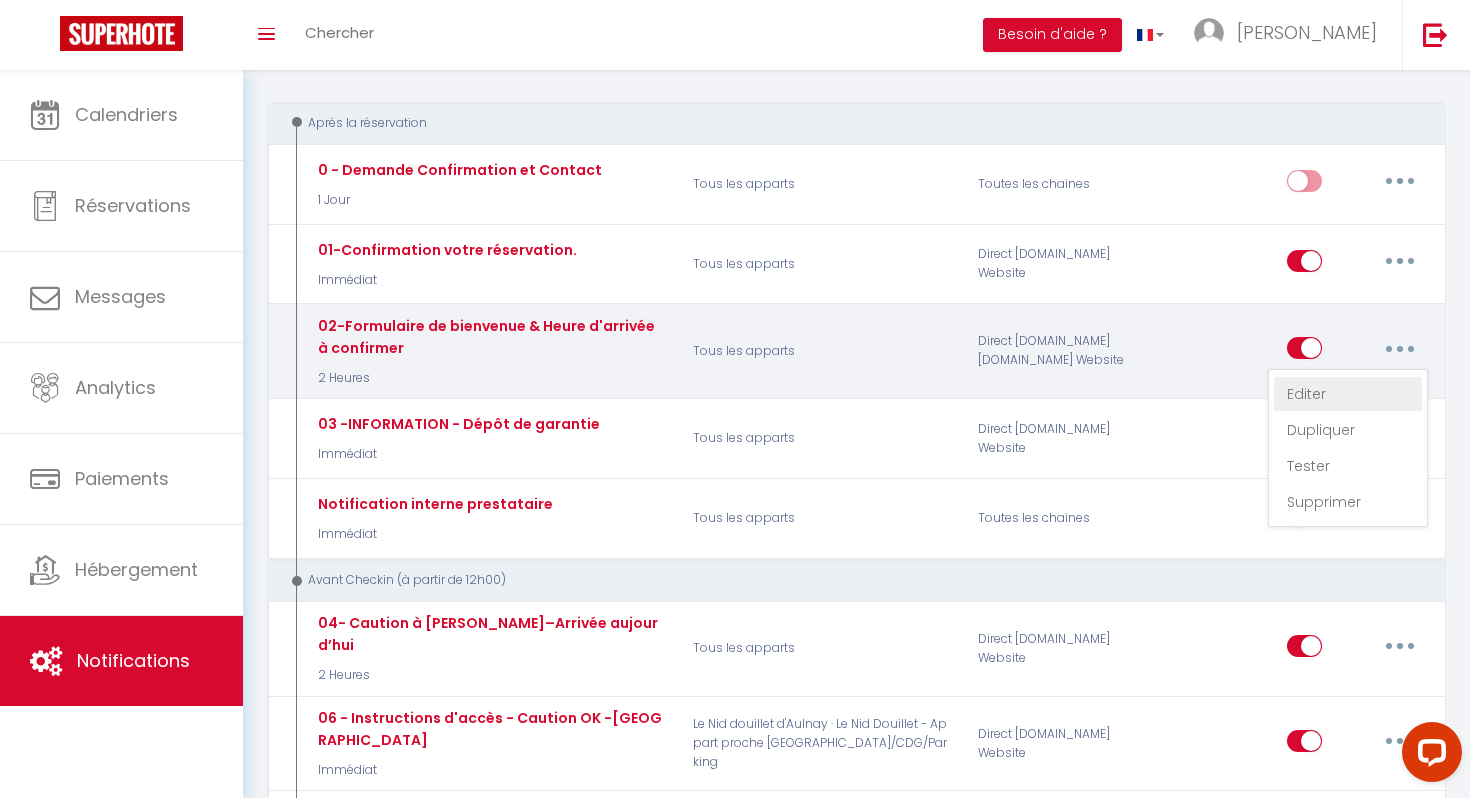 type on "02-Formulaire de bienvenue & Heure d'arrivée à confirmer" 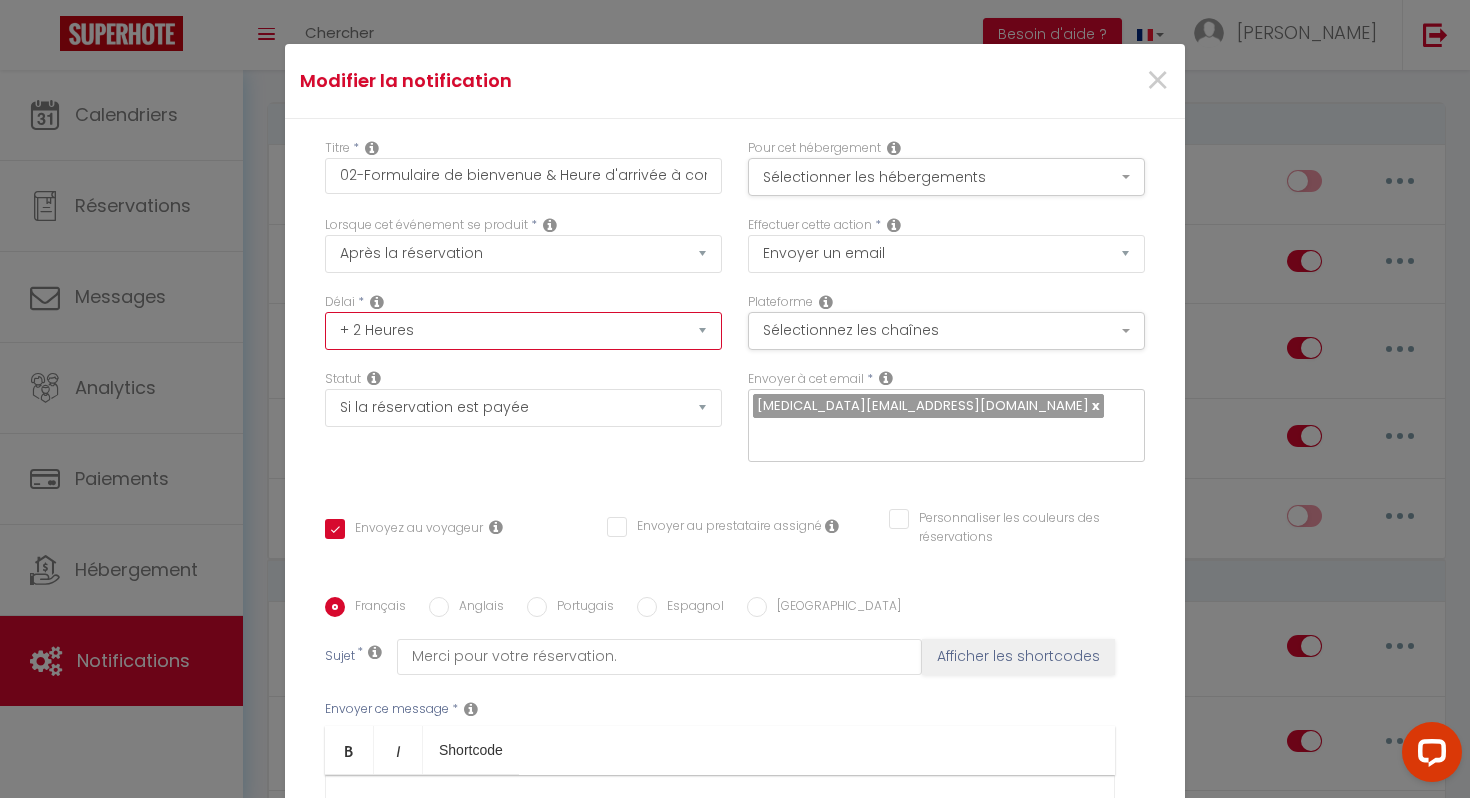 click on "Immédiat + 10 Minutes + 1 Heure + 2 Heures + 3 Heures + 4 Heures + 5 Heures + 6 Heures + 7 Heures + 8 Heures + 9 Heures + 10 Heures + 11 Heures + 12 Heures + 13 Heures + 14 Heures + 15 Heures + 16 Heures + 17 Heures + 18 Heures + 19 Heures + 20 Heures + 21 Heures + 22 Heures + 23 Heures   + 1 Jour + 2 Jours + 3 Jours + 4 Jours + 5 Jours + 6 Jours + 7 Jours + 8 Jours + 9 Jours + 10 Jours + 11 Jours + 12 Jours + 13 Jours + 14 Jours + 15 Jours + 16 Jours + 17 Jours + 18 Jours + 19 Jours + 20 Jours + 21 Jours + 22 Jours + 23 Jours + 24 Jours + 25 Jours + 26 Jours + 27 Jours + 28 Jours + 29 Jours + 30 Jours + 31 Jours + 32 Jours + 33 Jours + 34 Jours + 35 Jours + 36 Jours + 37 Jours + 38 Jours + 39 Jours + 40 Jours + 41 Jours + 42 Jours + 43 Jours + 44 Jours + 45 Jours + 46 Jours + 47 Jours + 48 Jours + 49 Jours + 50 Jours + 51 Jours + 52 Jours + 53 Jours + 54 Jours + 55 Jours + 56 Jours + 57 Jours + 58 Jours + 59 Jours + 60 Jours + 61 Jours + 62 Jours + 63 Jours + 64 Jours + 65 Jours + 66 Jours + 67 Jours" at bounding box center [523, 331] 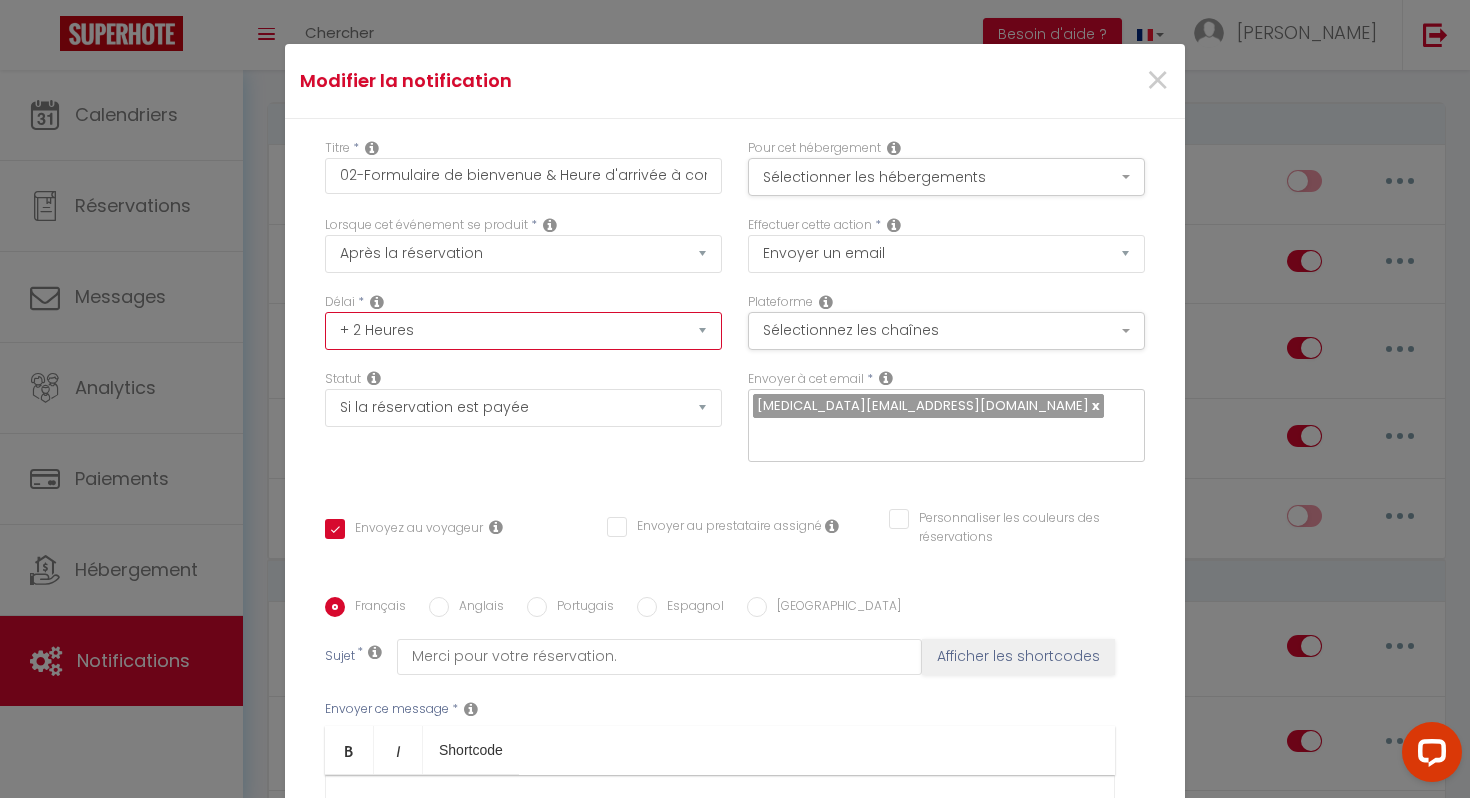 select on "10 Minutes" 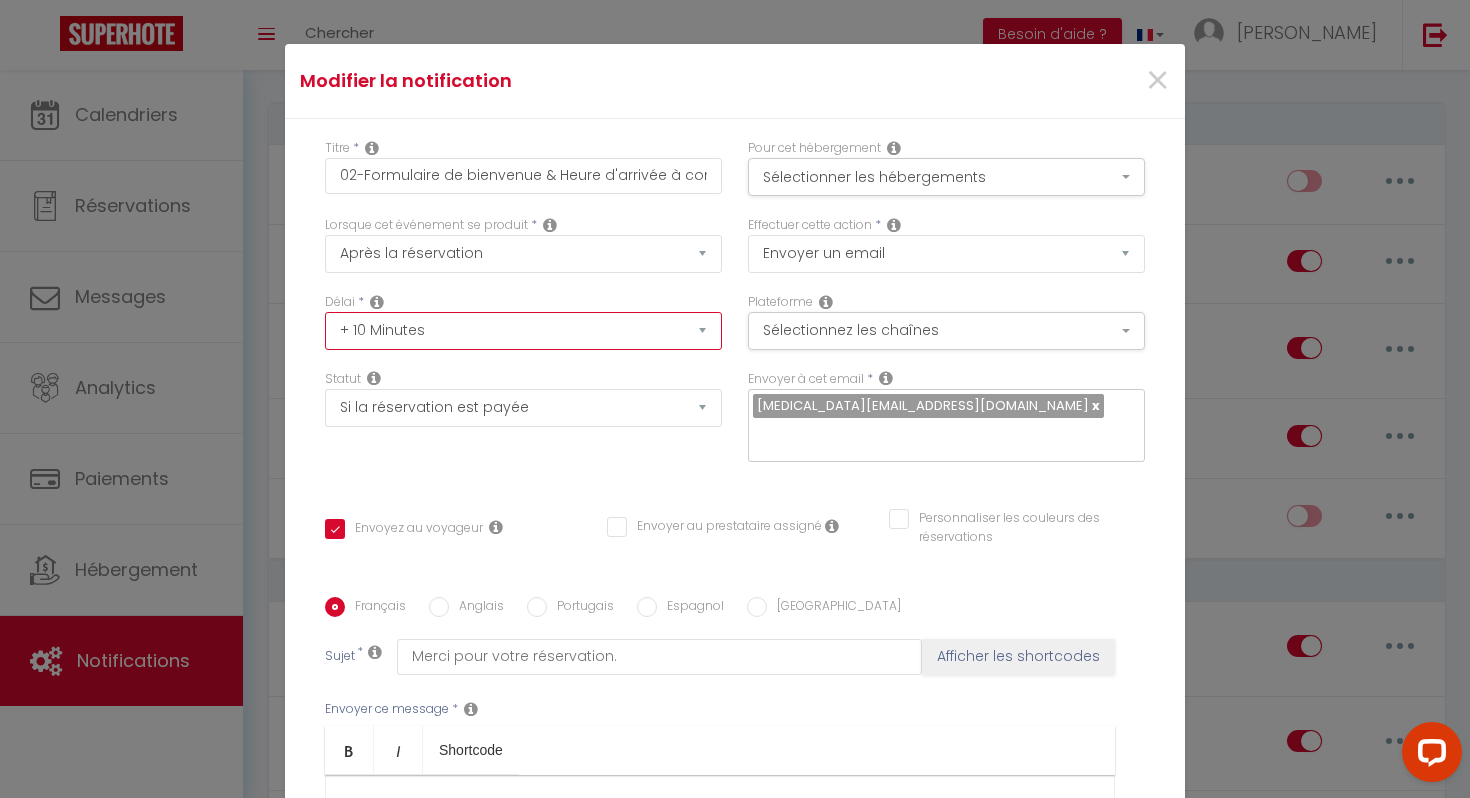 checkbox on "true" 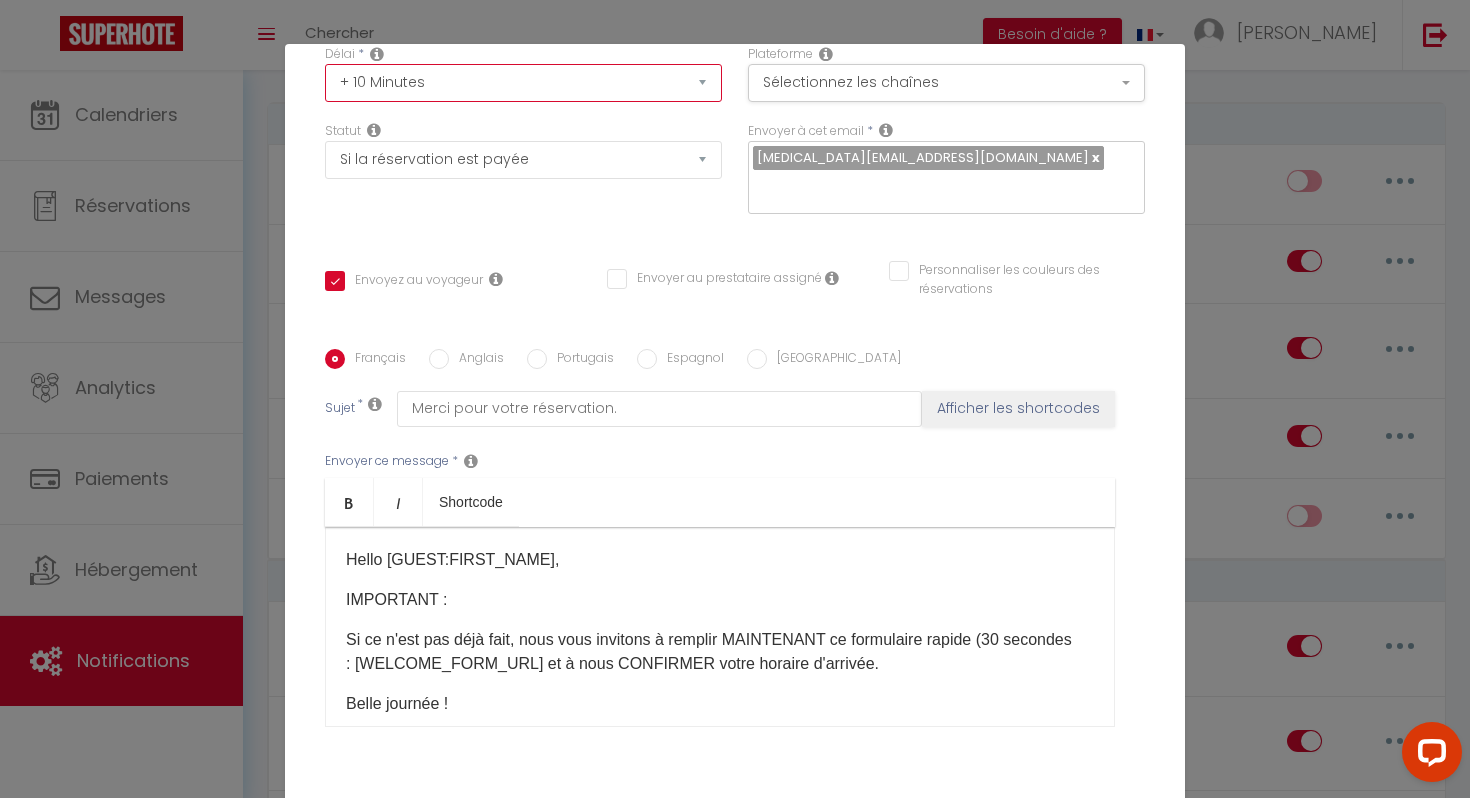scroll, scrollTop: 295, scrollLeft: 0, axis: vertical 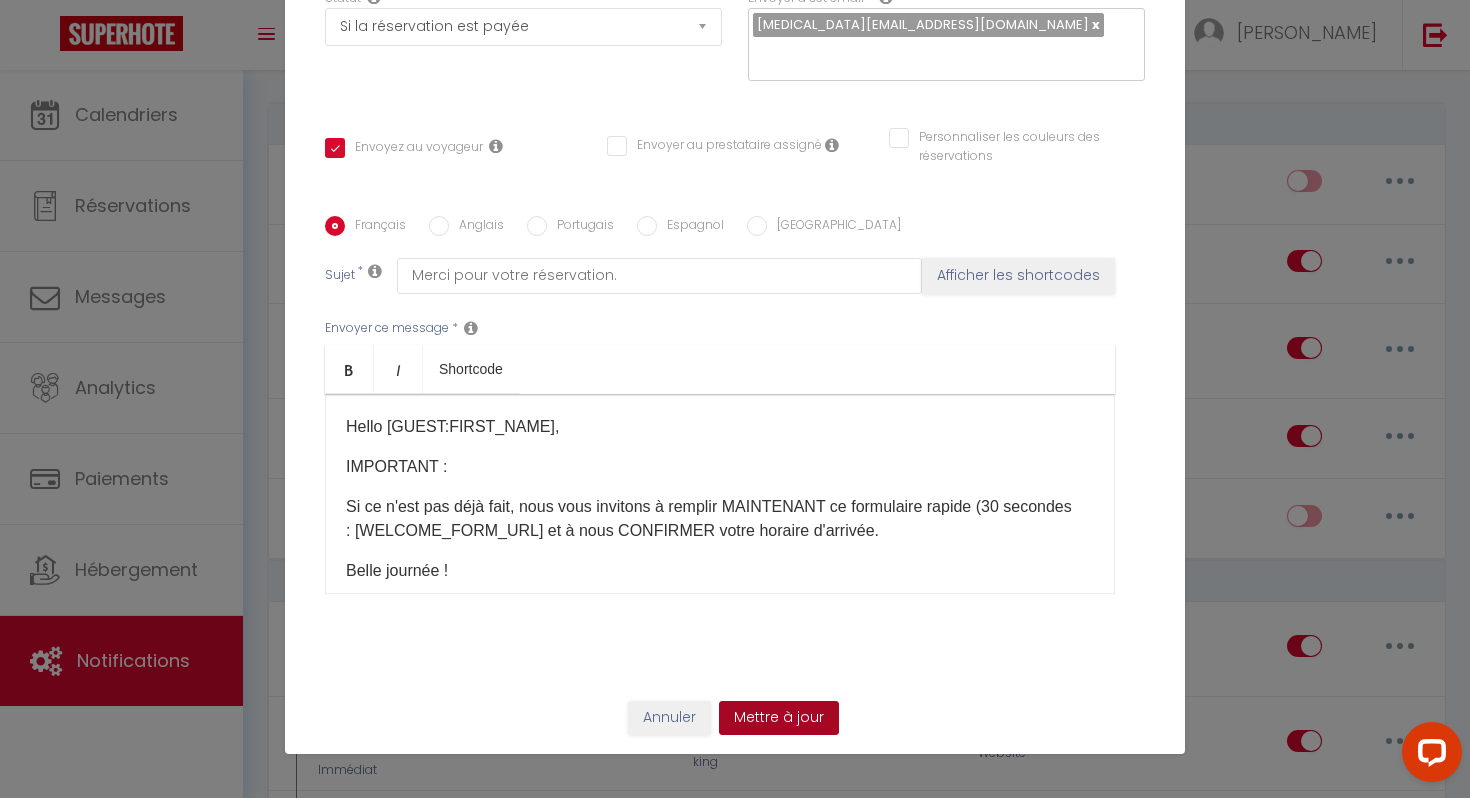 click on "Mettre à jour" at bounding box center [779, 718] 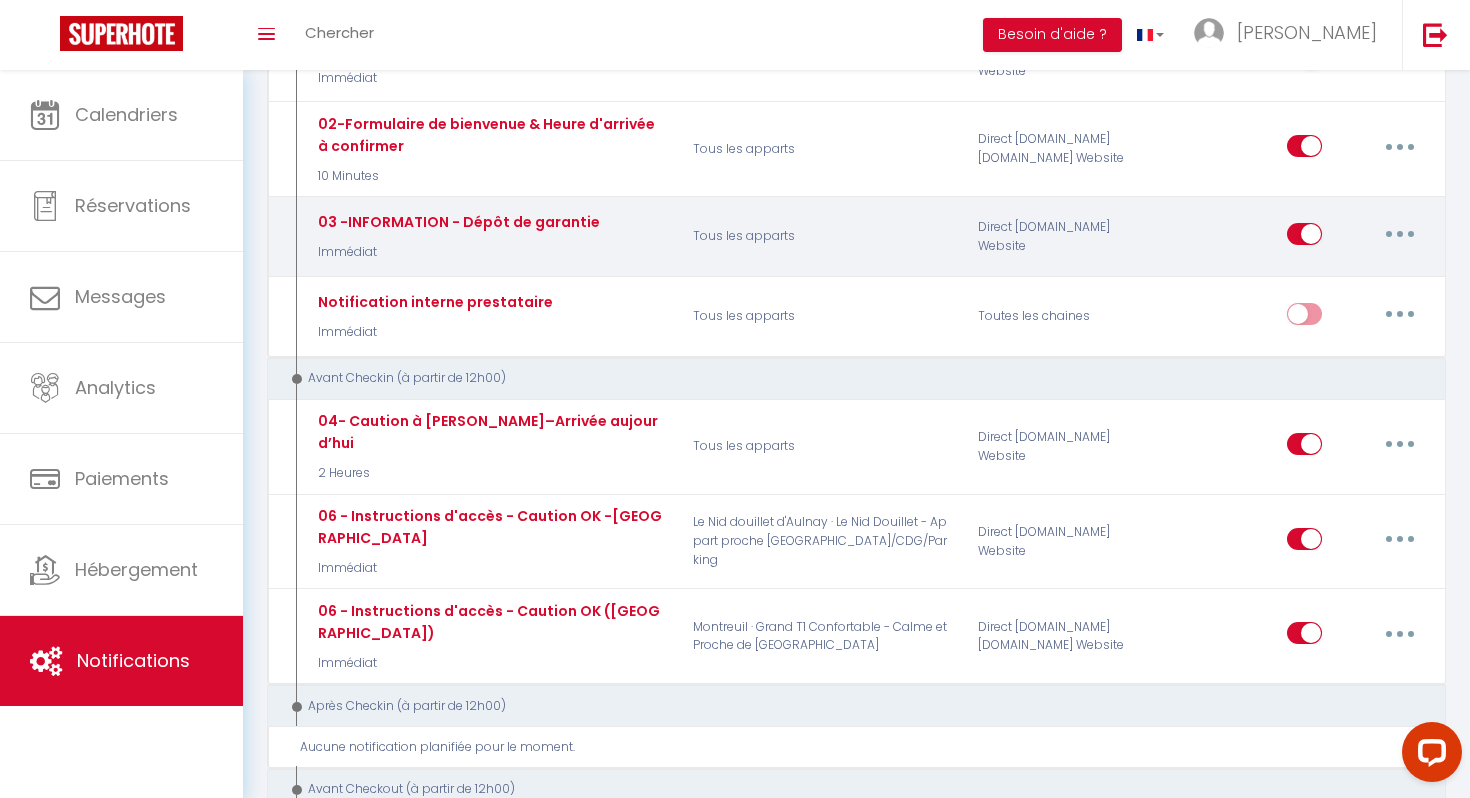 scroll, scrollTop: 413, scrollLeft: 0, axis: vertical 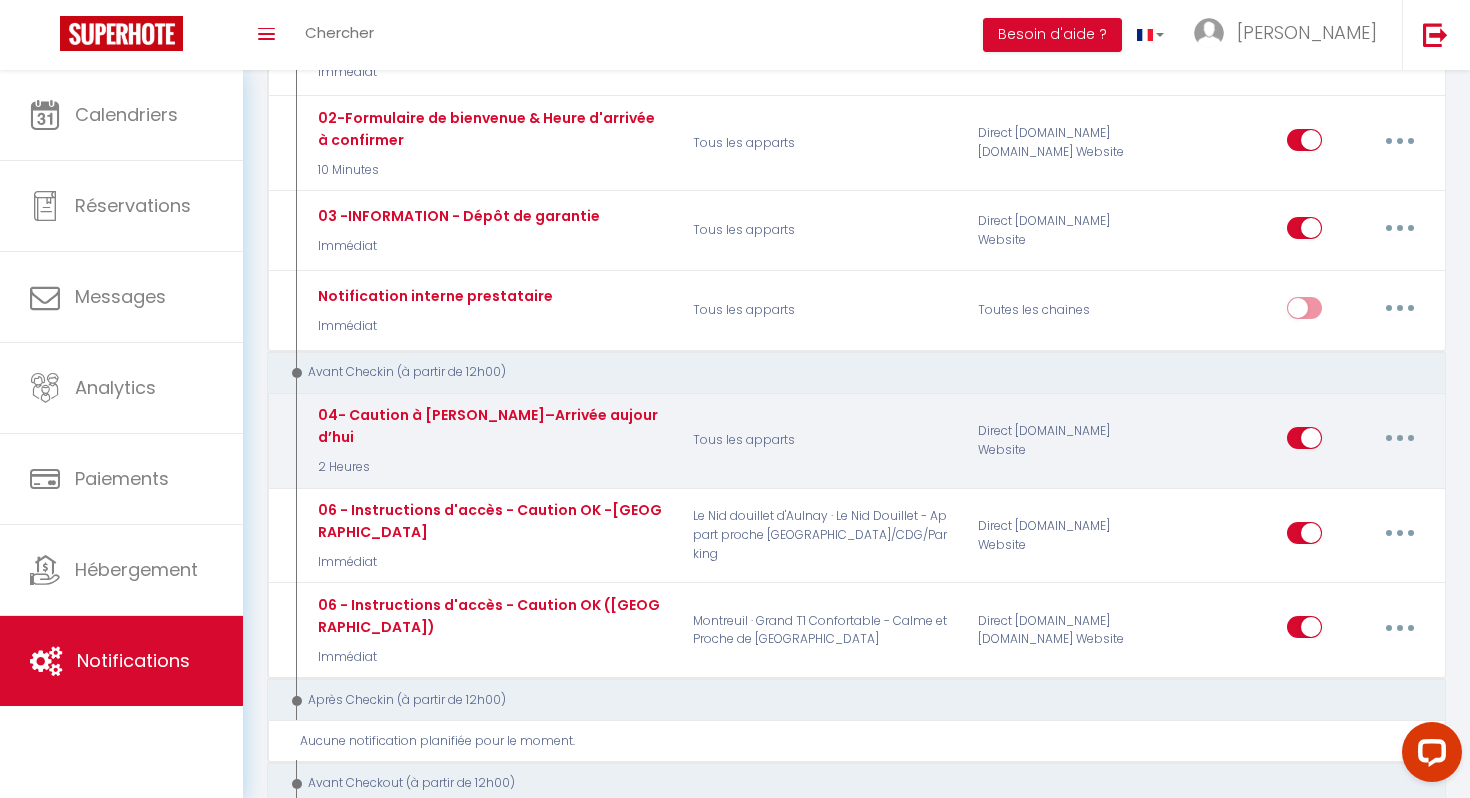 click at bounding box center (1400, 438) 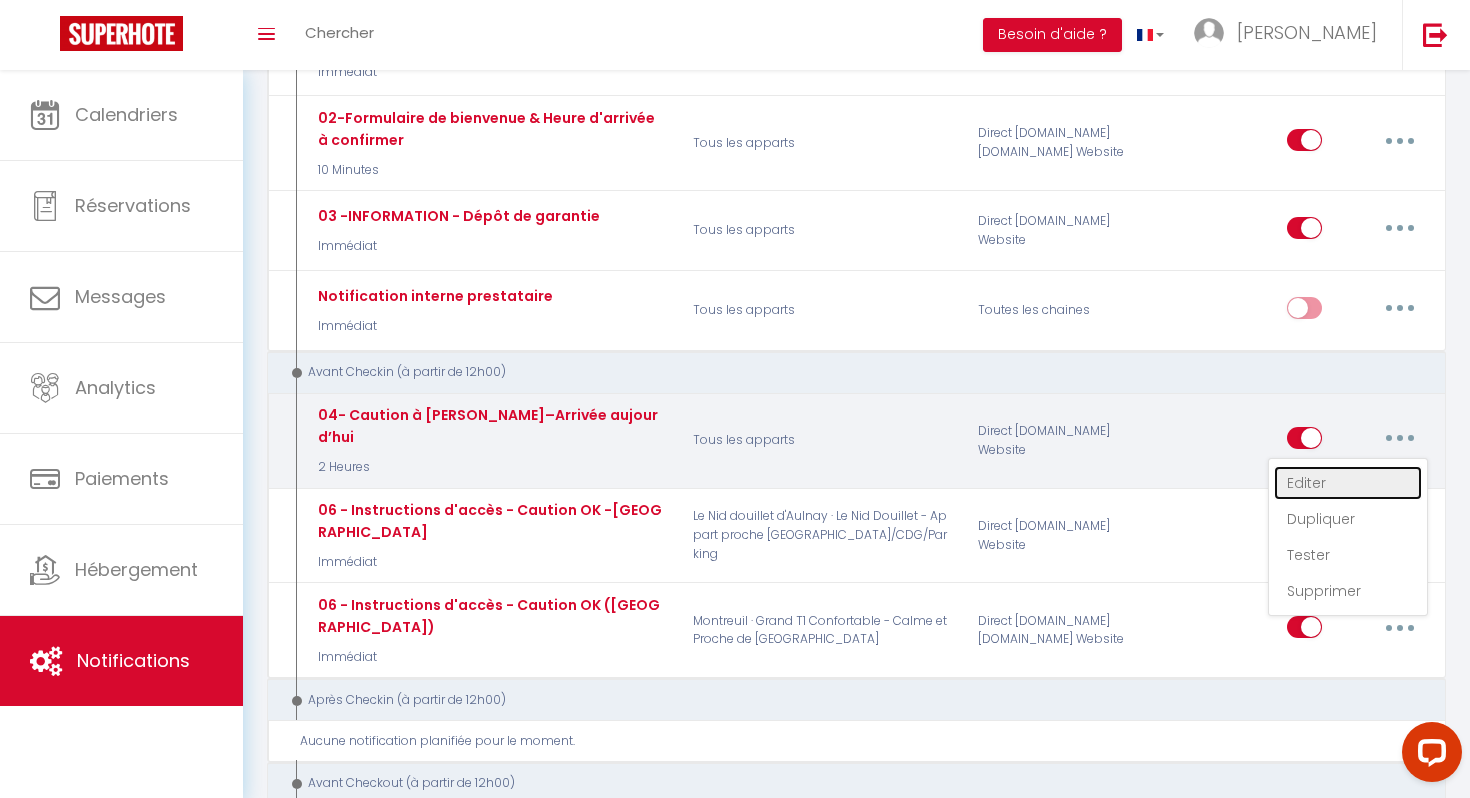 click on "Editer" at bounding box center [1348, 483] 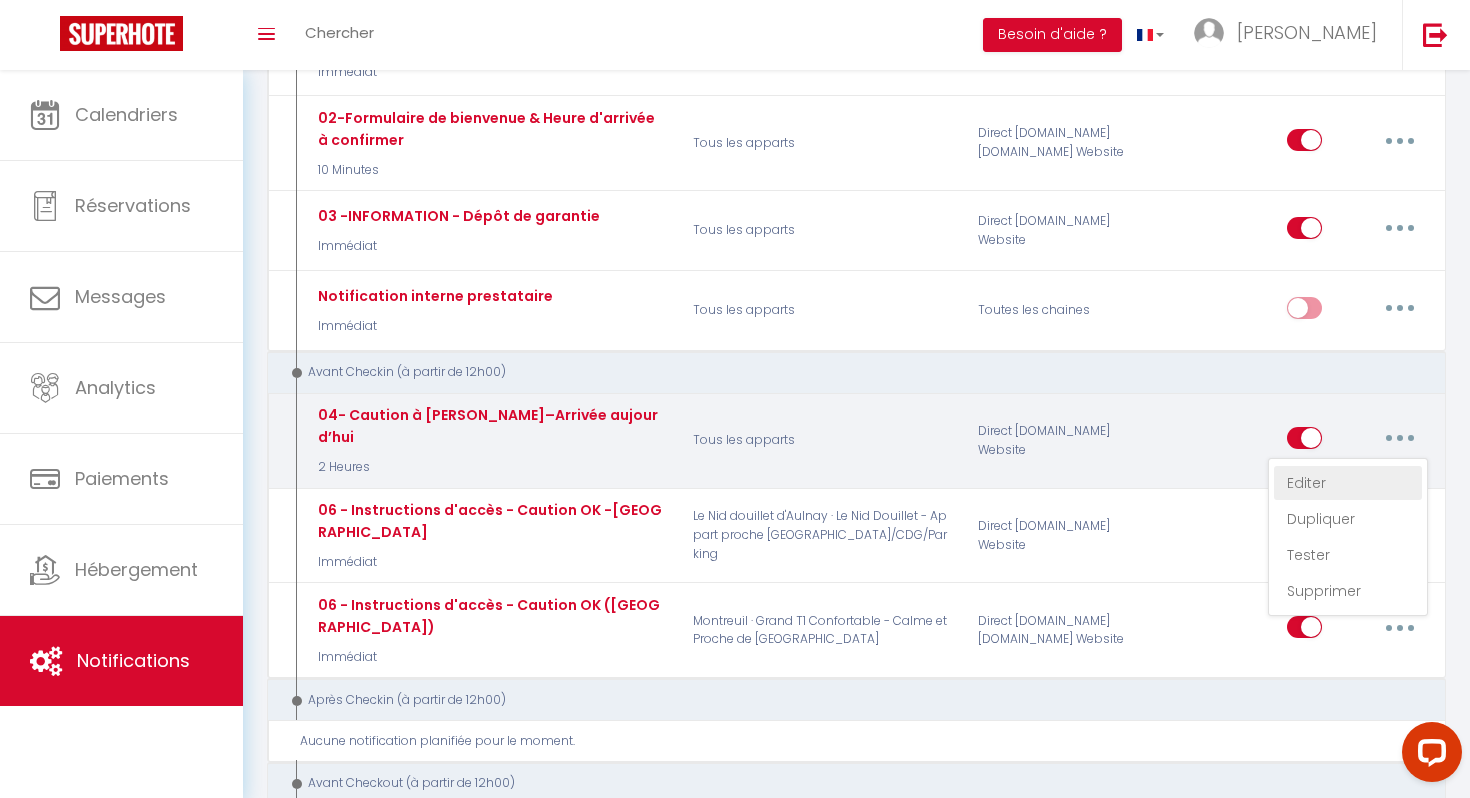 type on "04- Caution à verser–Arrivée [DATE]" 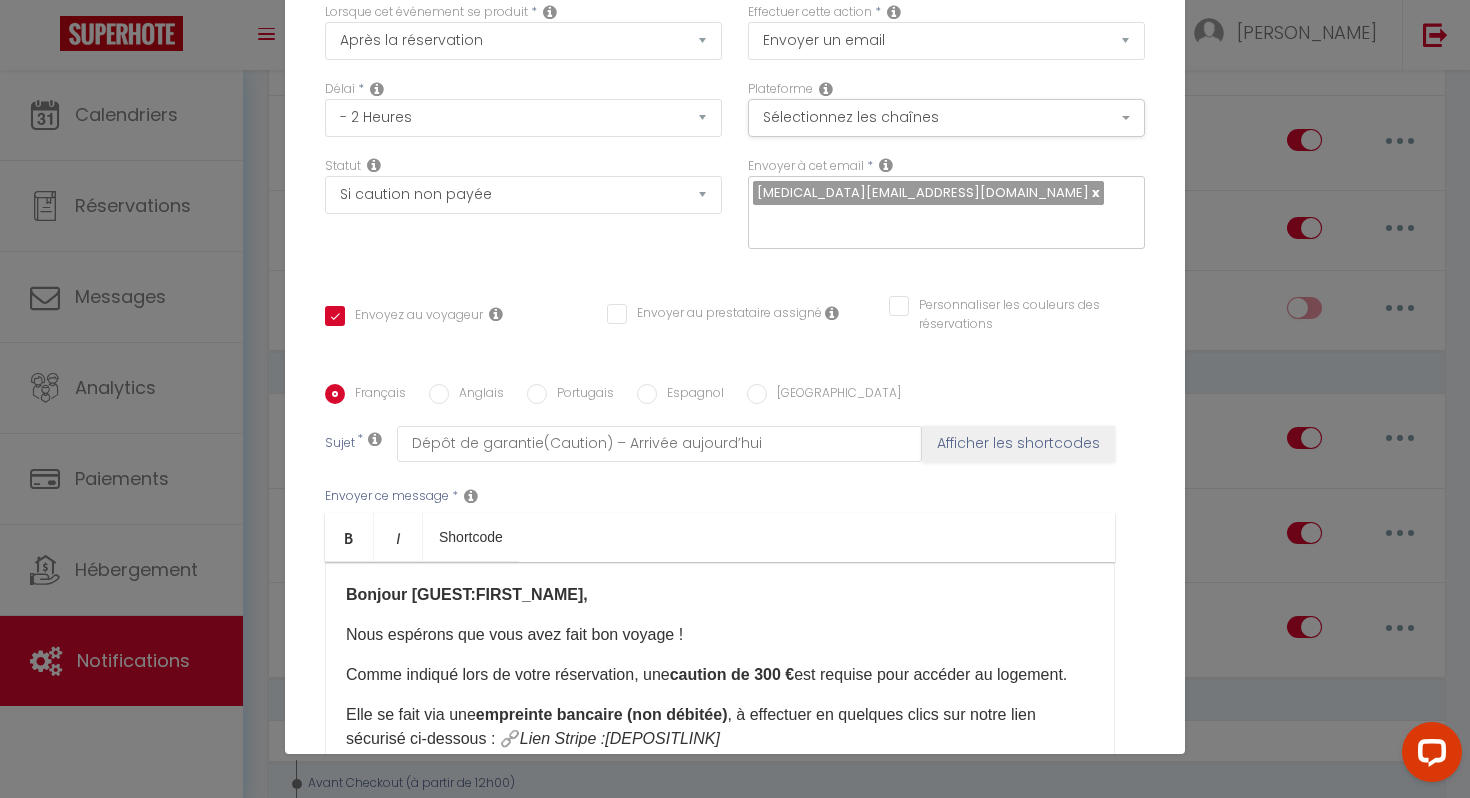 scroll, scrollTop: 0, scrollLeft: 0, axis: both 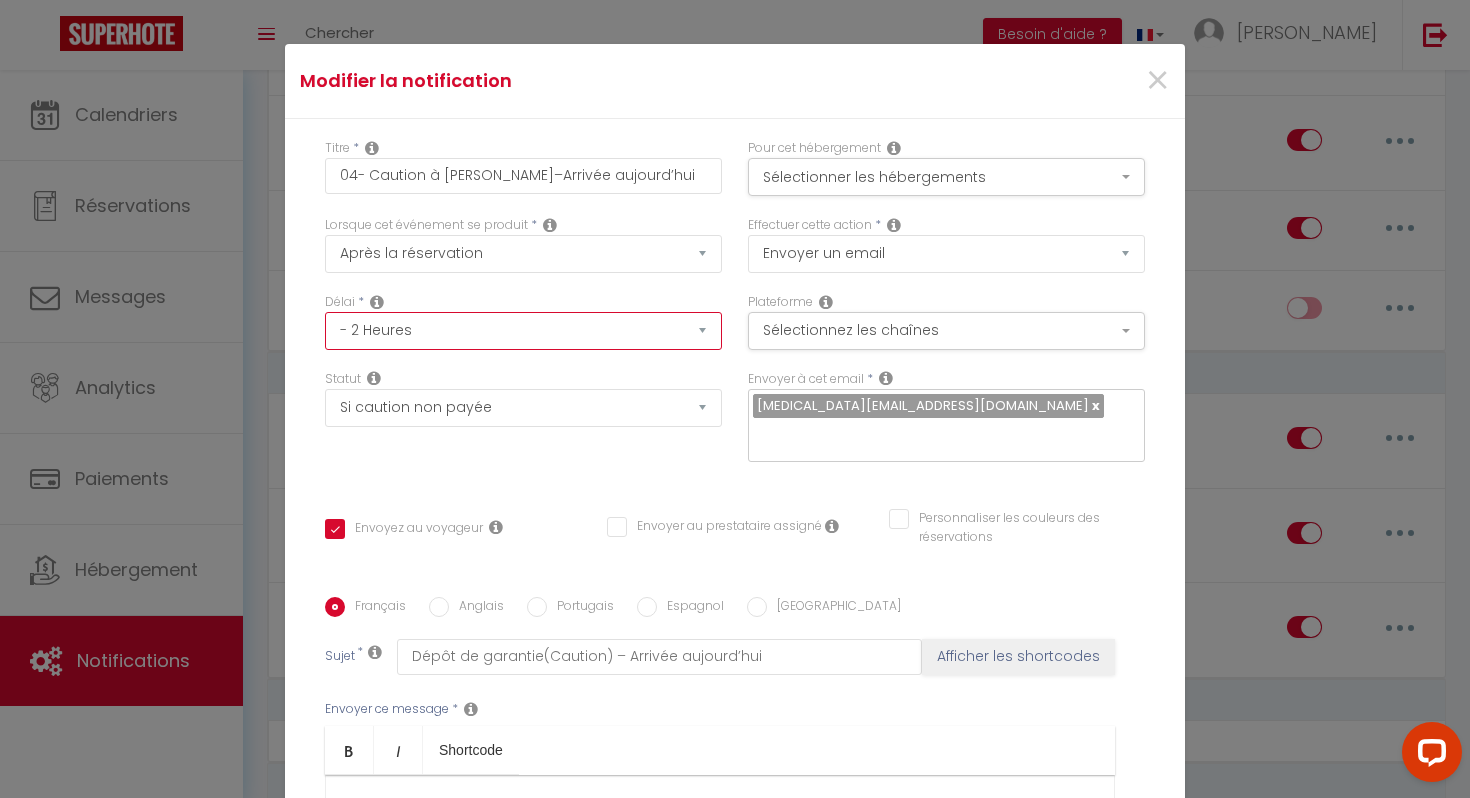 click on "Immédiat - 10 Minutes - 1 Heure - 2 Heures - 3 Heures - 4 Heures - 5 Heures - 6 Heures - 7 Heures - 8 Heures - 9 Heures - 10 Heures - 11 Heures - 12 Heures - 13 Heures - 14 Heures - 15 Heures - 16 Heures - 17 Heures - 18 Heures - 19 Heures - 20 Heures - 21 Heures - 22 Heures - 23 Heures   - 1 Jour - 2 Jours - 3 Jours - 4 Jours - 5 Jours - 6 Jours - 7 Jours - 8 Jours - 9 Jours - 10 Jours - 11 Jours - 12 Jours - 13 Jours - 14 Jours - 15 Jours - 16 Jours - 17 Jours - 18 Jours - 19 Jours - 20 Jours - 21 Jours - 22 Jours - 23 Jours - 24 Jours - 25 Jours - 26 Jours - 27 Jours - 28 Jours - 29 Jours - 30 Jours - 31 Jours - 32 Jours - 33 Jours - 34 Jours - 35 Jours - 36 Jours - 37 Jours - 38 Jours - 39 Jours - 40 Jours - 41 Jours - 42 Jours - 43 Jours - 44 Jours - 45 Jours - 46 Jours - 47 Jours - 48 Jours - 49 Jours - 50 Jours - 51 Jours - 52 Jours - 53 Jours - 54 Jours - 55 Jours - 56 Jours - 57 Jours - 58 Jours - 59 Jours - 60 Jours - 61 Jours - 62 Jours - 63 Jours - 64 Jours - 65 Jours - 66 Jours - 67 Jours" at bounding box center (523, 331) 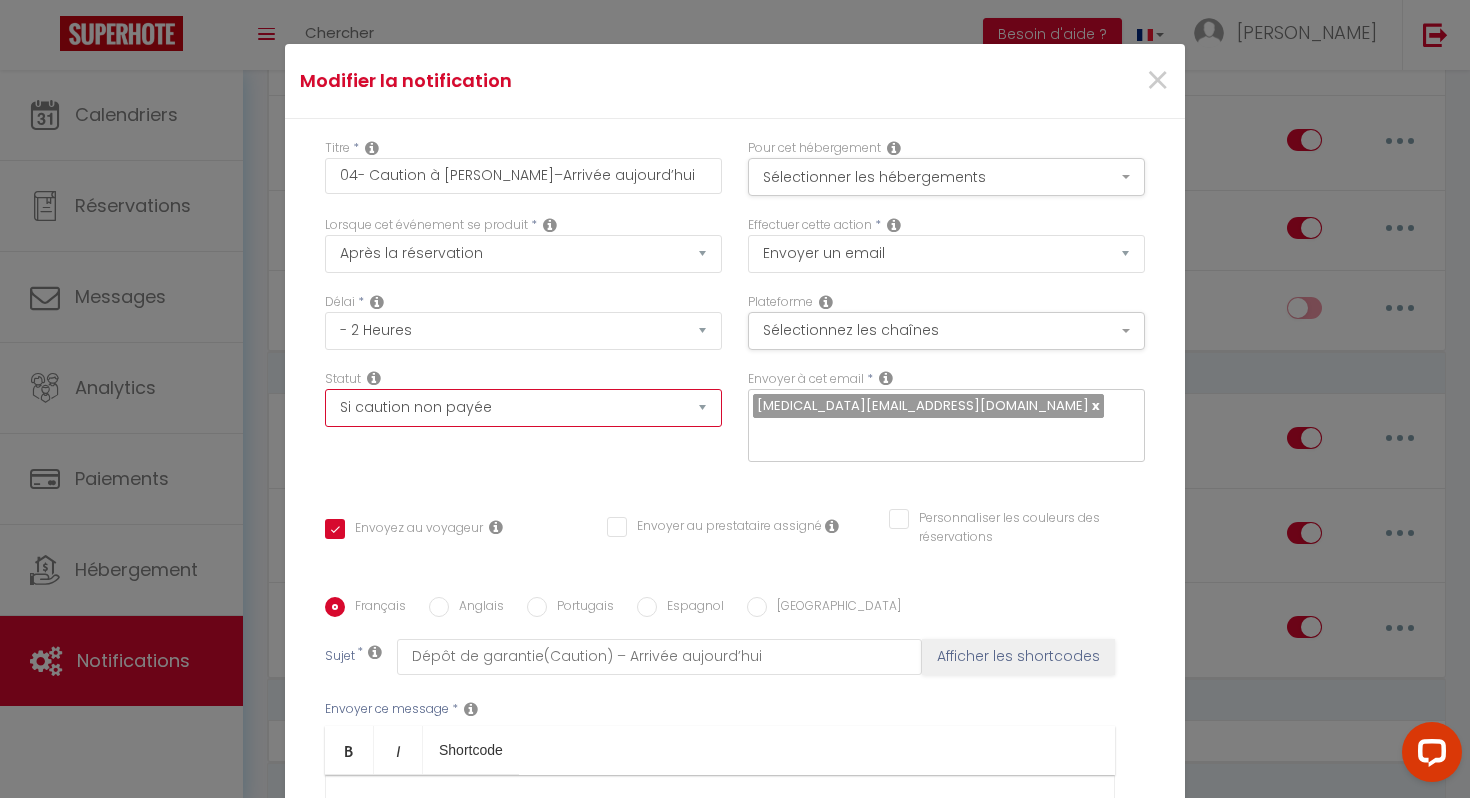 click on "Aucun   Si la réservation est payée   Si réservation non payée   Si la caution a été prise   Si caution non payée" at bounding box center (523, 408) 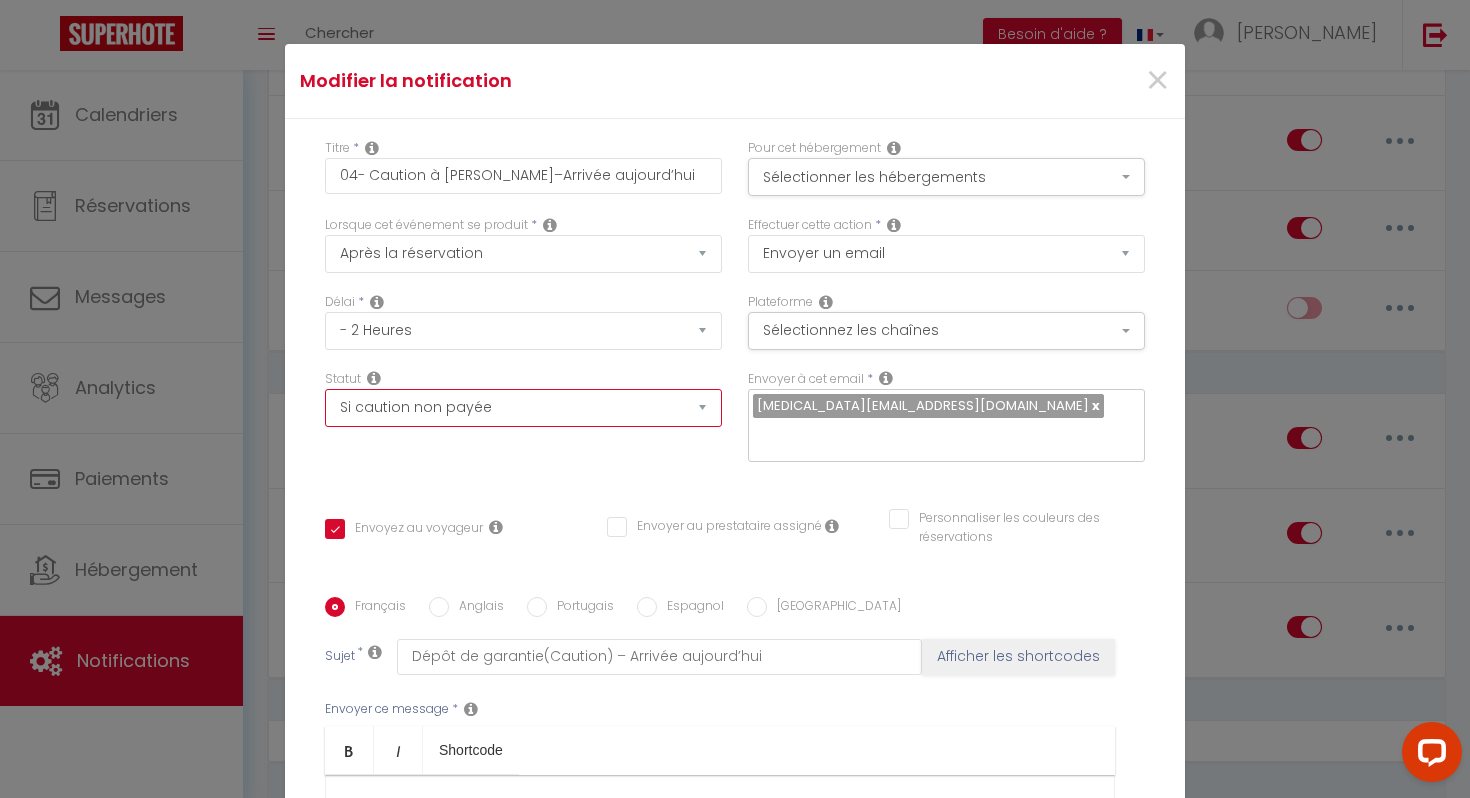 select 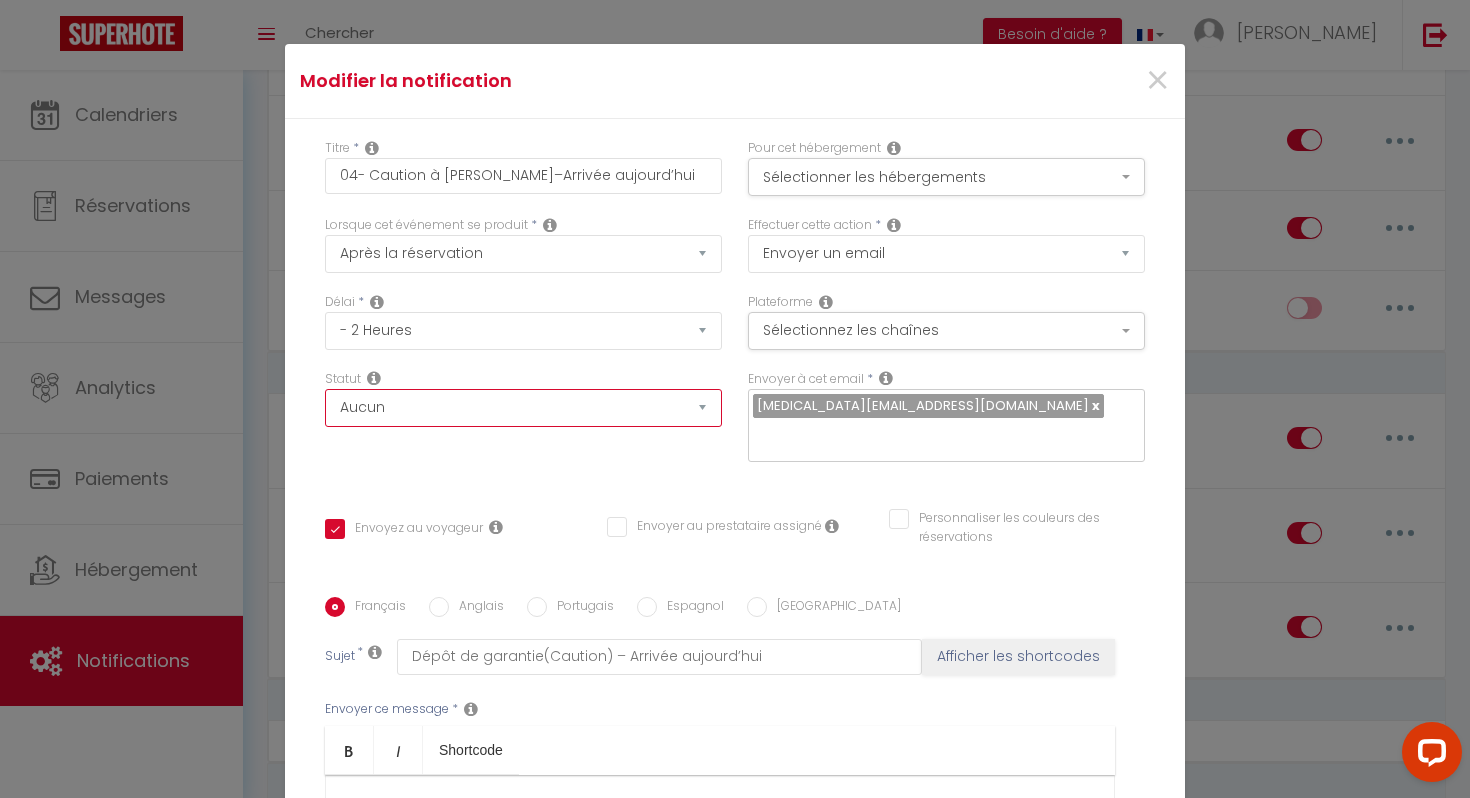 checkbox on "true" 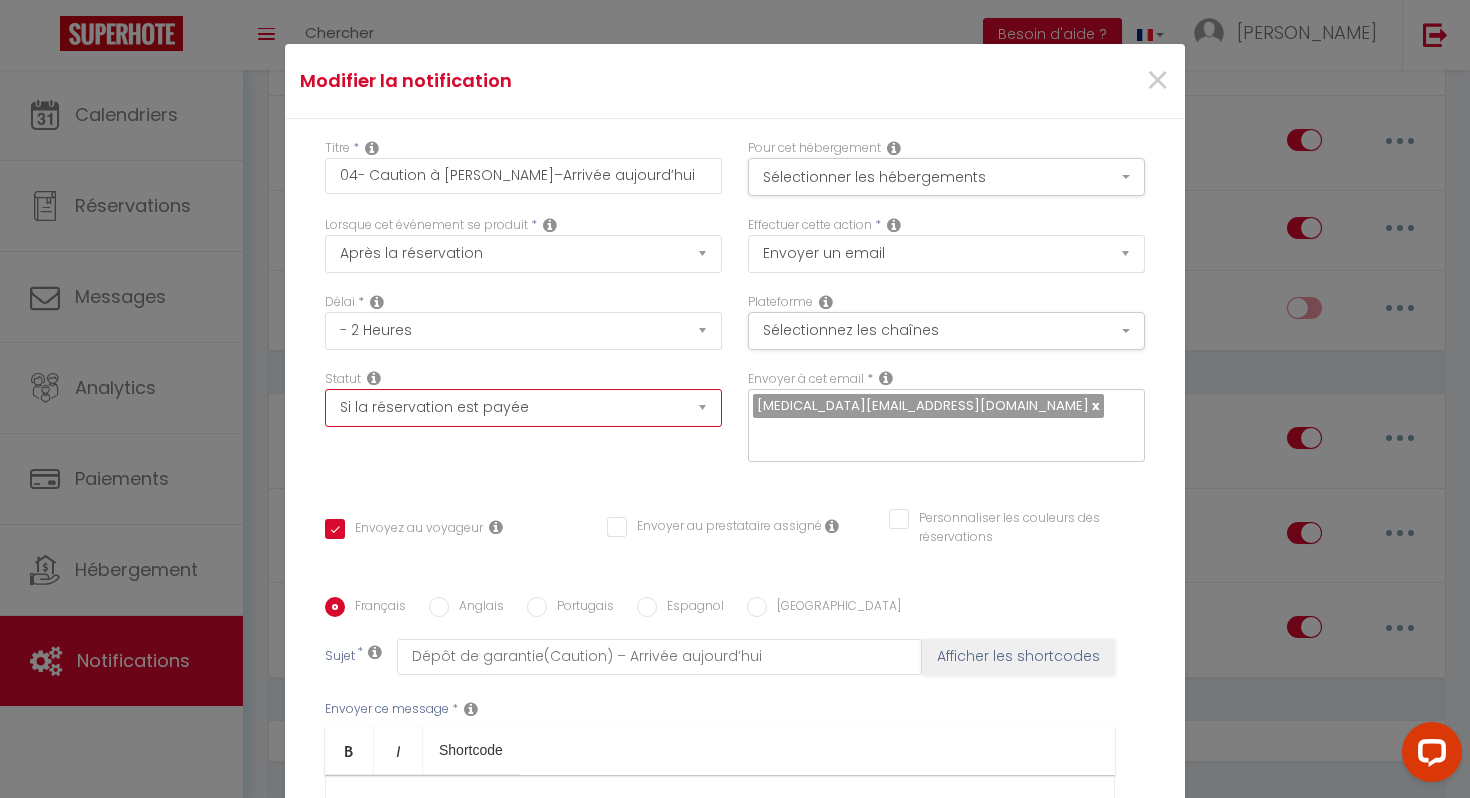 checkbox on "true" 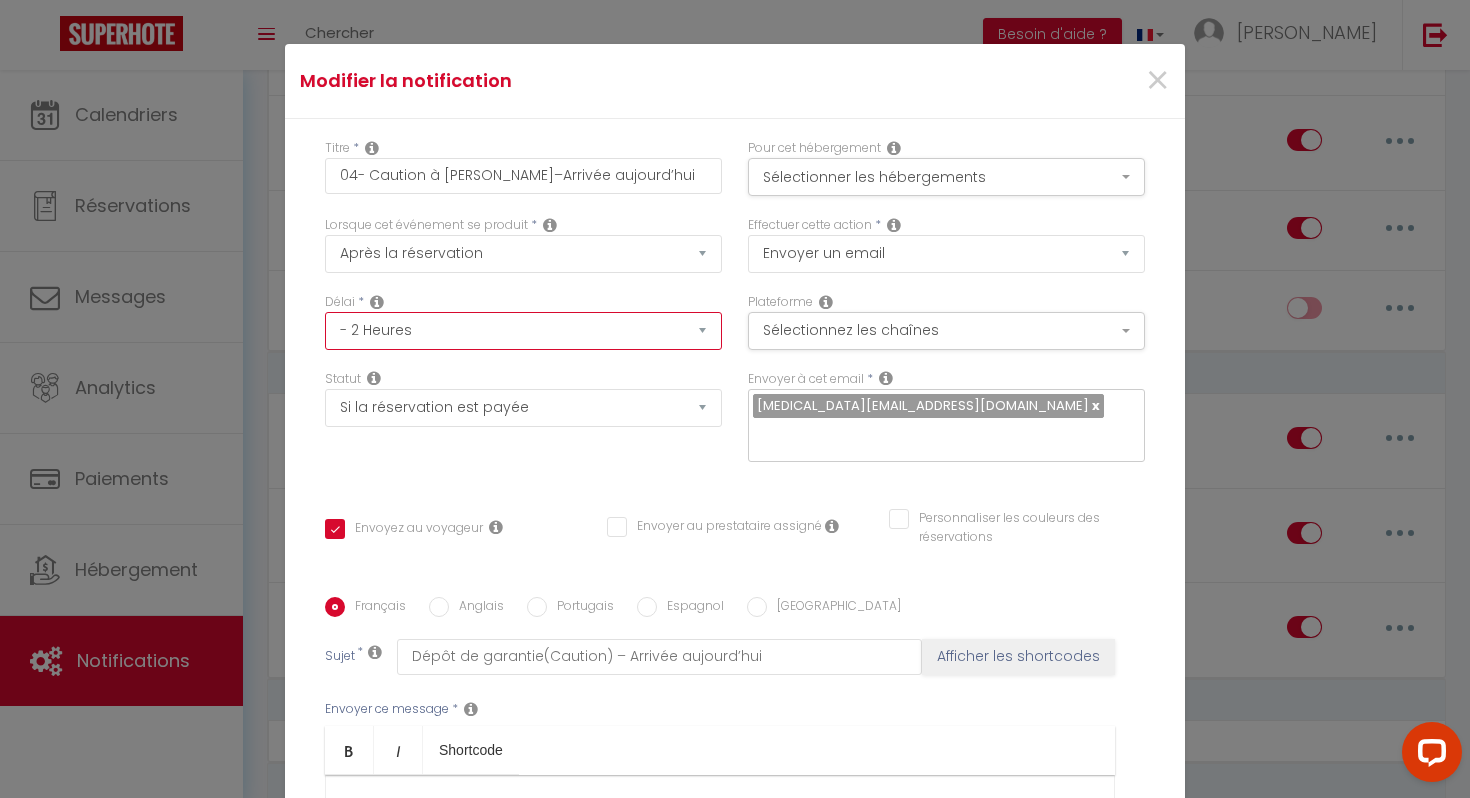 click on "Immédiat - 10 Minutes - 1 Heure - 2 Heures - 3 Heures - 4 Heures - 5 Heures - 6 Heures - 7 Heures - 8 Heures - 9 Heures - 10 Heures - 11 Heures - 12 Heures - 13 Heures - 14 Heures - 15 Heures - 16 Heures - 17 Heures - 18 Heures - 19 Heures - 20 Heures - 21 Heures - 22 Heures - 23 Heures   - 1 Jour - 2 Jours - 3 Jours - 4 Jours - 5 Jours - 6 Jours - 7 Jours - 8 Jours - 9 Jours - 10 Jours - 11 Jours - 12 Jours - 13 Jours - 14 Jours - 15 Jours - 16 Jours - 17 Jours - 18 Jours - 19 Jours - 20 Jours - 21 Jours - 22 Jours - 23 Jours - 24 Jours - 25 Jours - 26 Jours - 27 Jours - 28 Jours - 29 Jours - 30 Jours - 31 Jours - 32 Jours - 33 Jours - 34 Jours - 35 Jours - 36 Jours - 37 Jours - 38 Jours - 39 Jours - 40 Jours - 41 Jours - 42 Jours - 43 Jours - 44 Jours - 45 Jours - 46 Jours - 47 Jours - 48 Jours - 49 Jours - 50 Jours - 51 Jours - 52 Jours - 53 Jours - 54 Jours - 55 Jours - 56 Jours - 57 Jours - 58 Jours - 59 Jours - 60 Jours - 61 Jours - 62 Jours - 63 Jours - 64 Jours - 65 Jours - 66 Jours - 67 Jours" at bounding box center (523, 331) 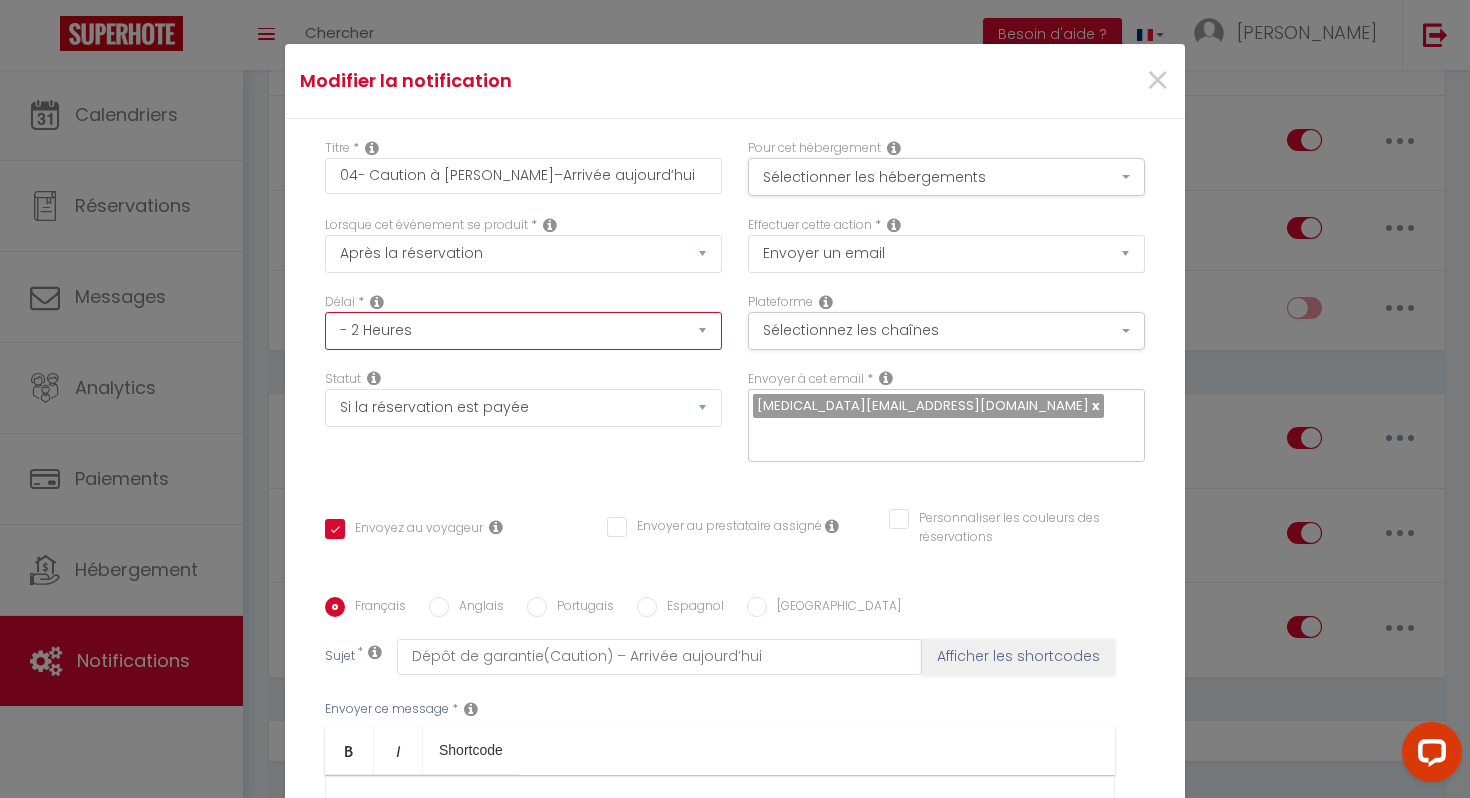 select on "Immédiat" 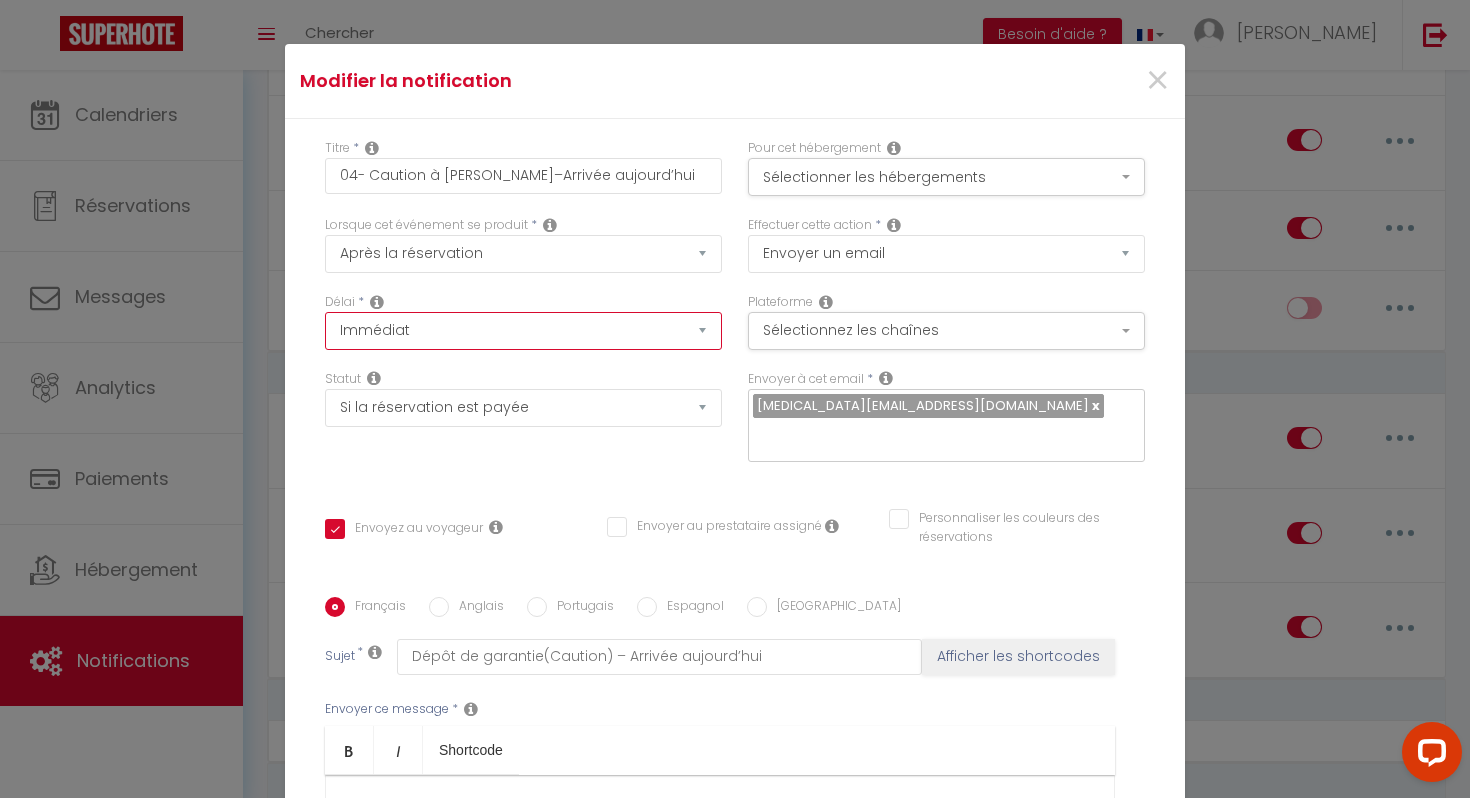 checkbox on "true" 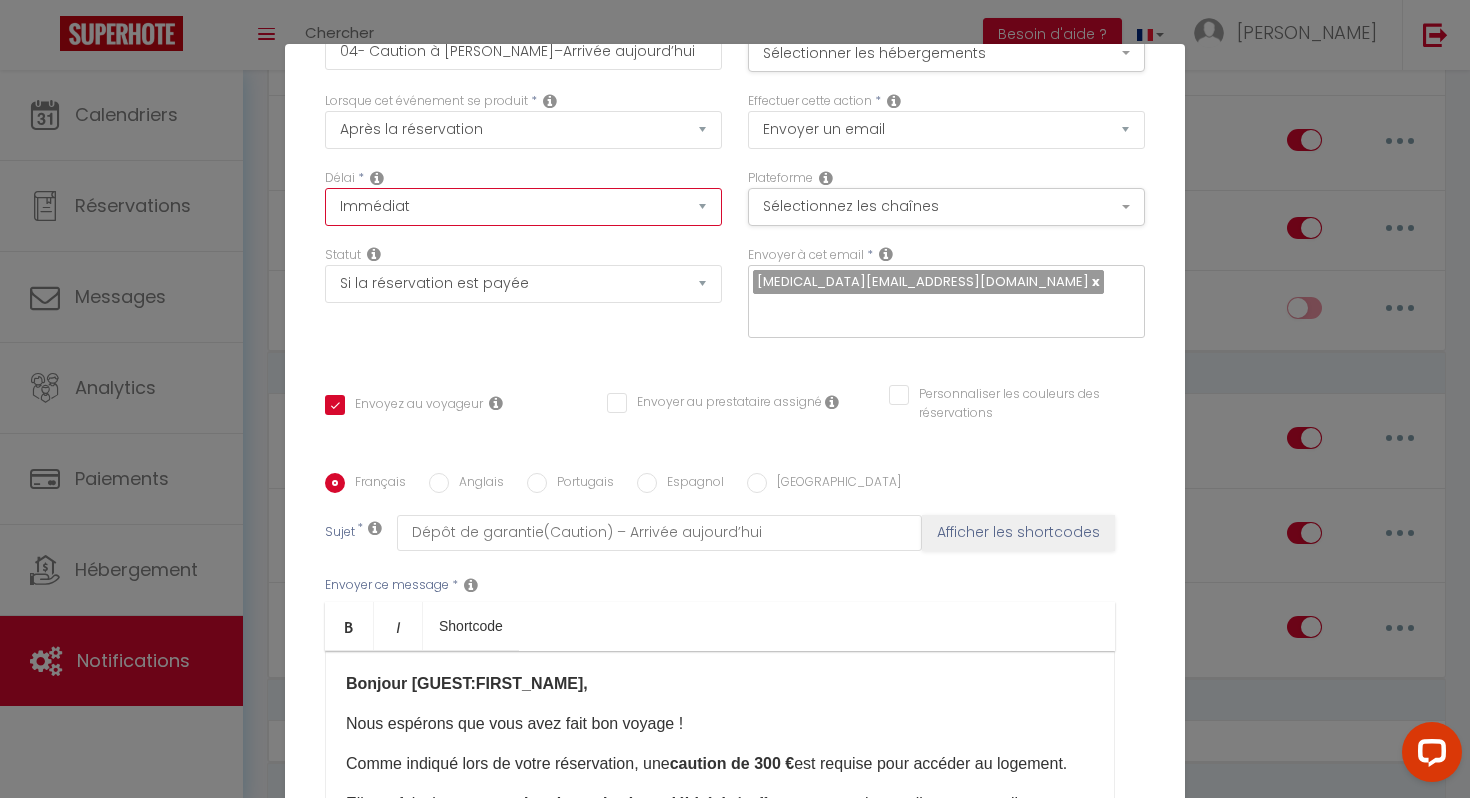 scroll, scrollTop: 295, scrollLeft: 0, axis: vertical 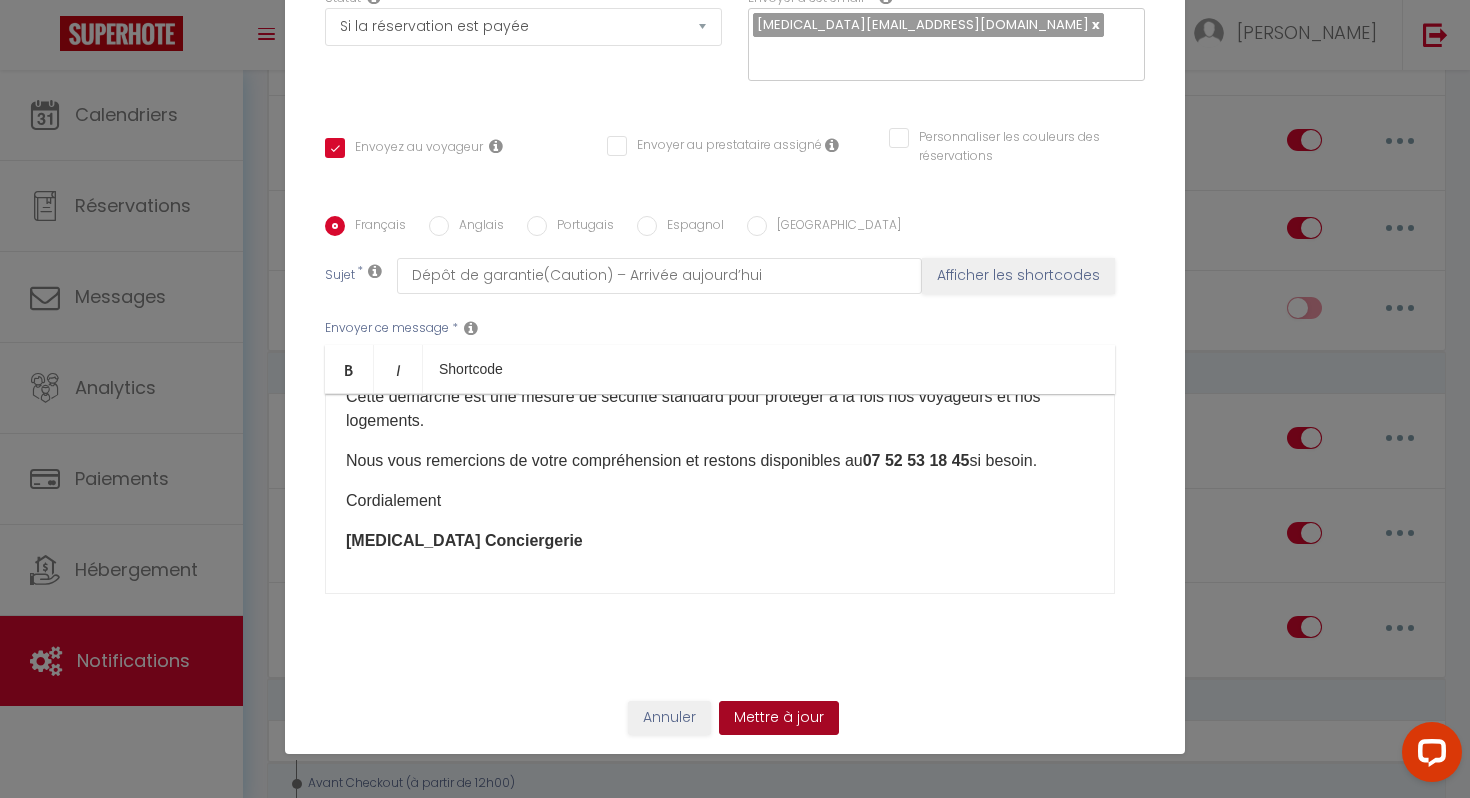click on "Mettre à jour" at bounding box center (779, 718) 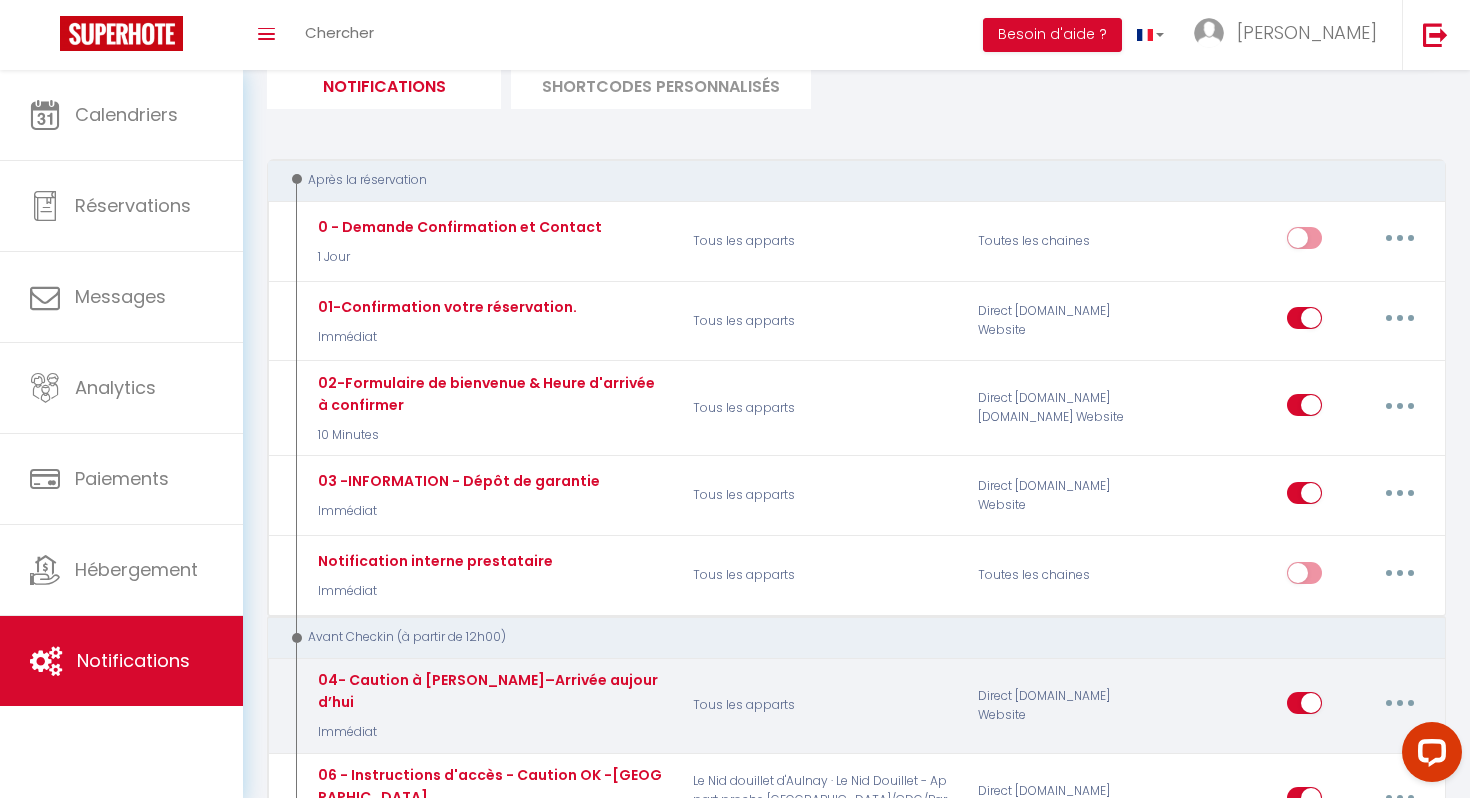 scroll, scrollTop: 160, scrollLeft: 0, axis: vertical 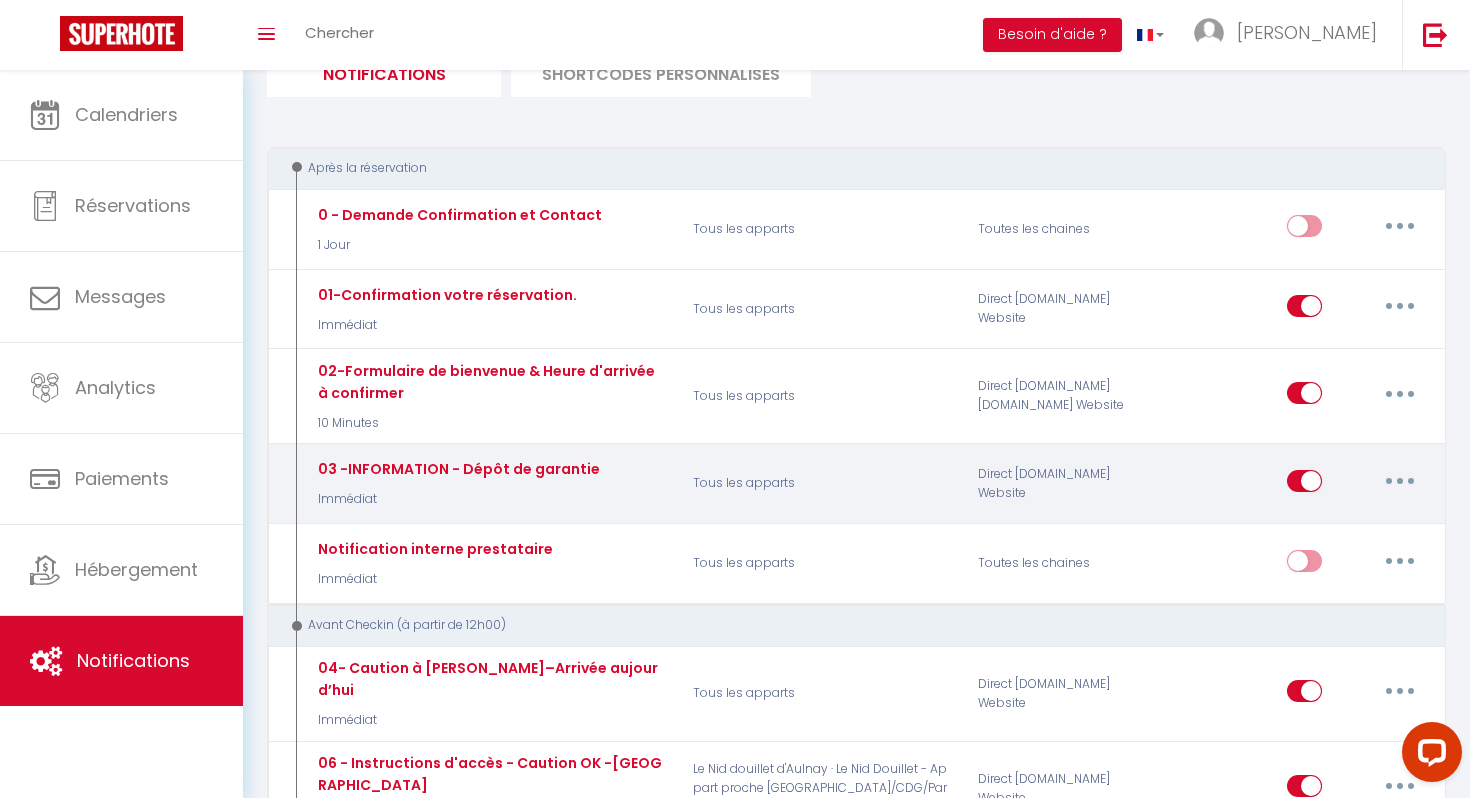 click at bounding box center (1400, 481) 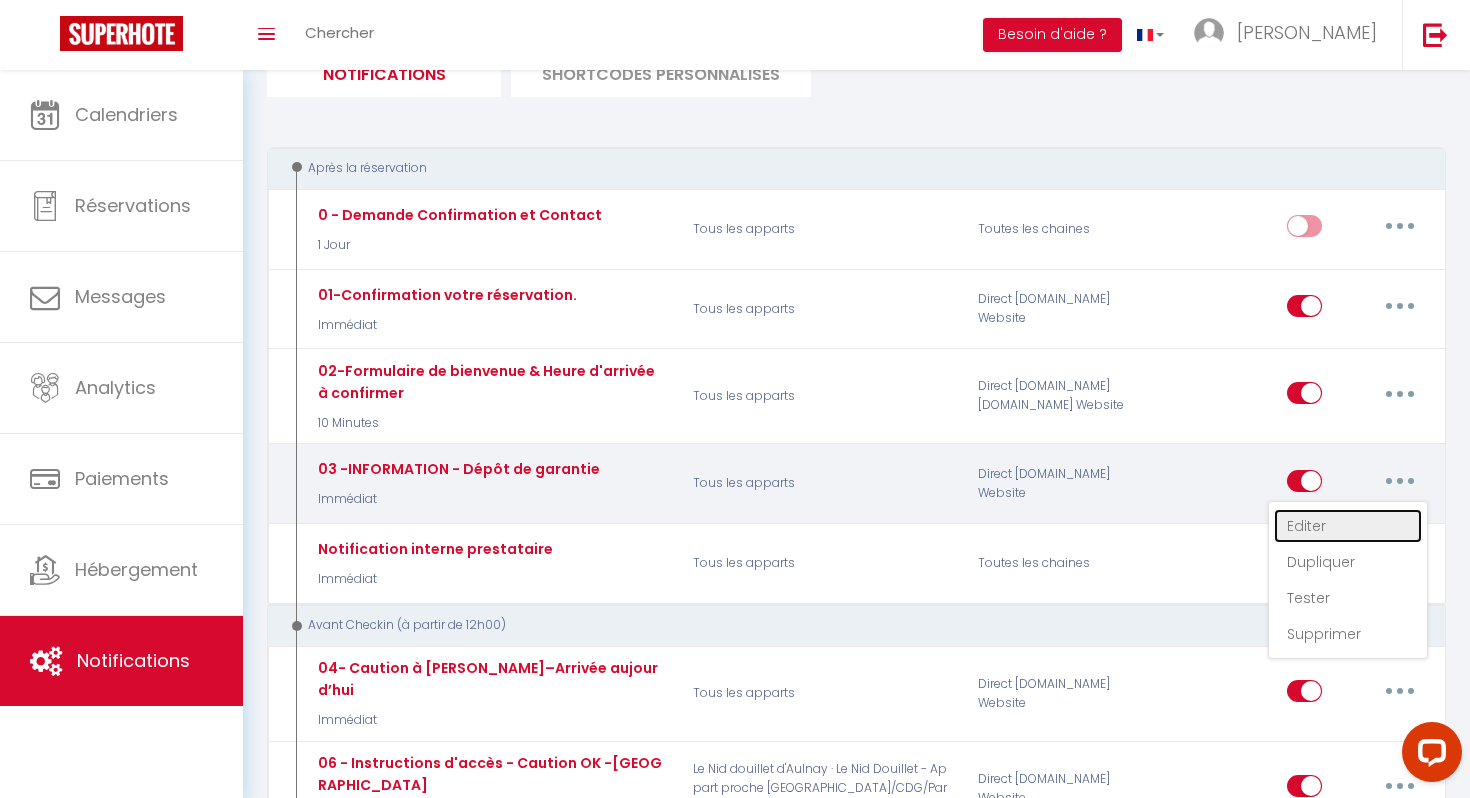 click on "Editer" at bounding box center [1348, 526] 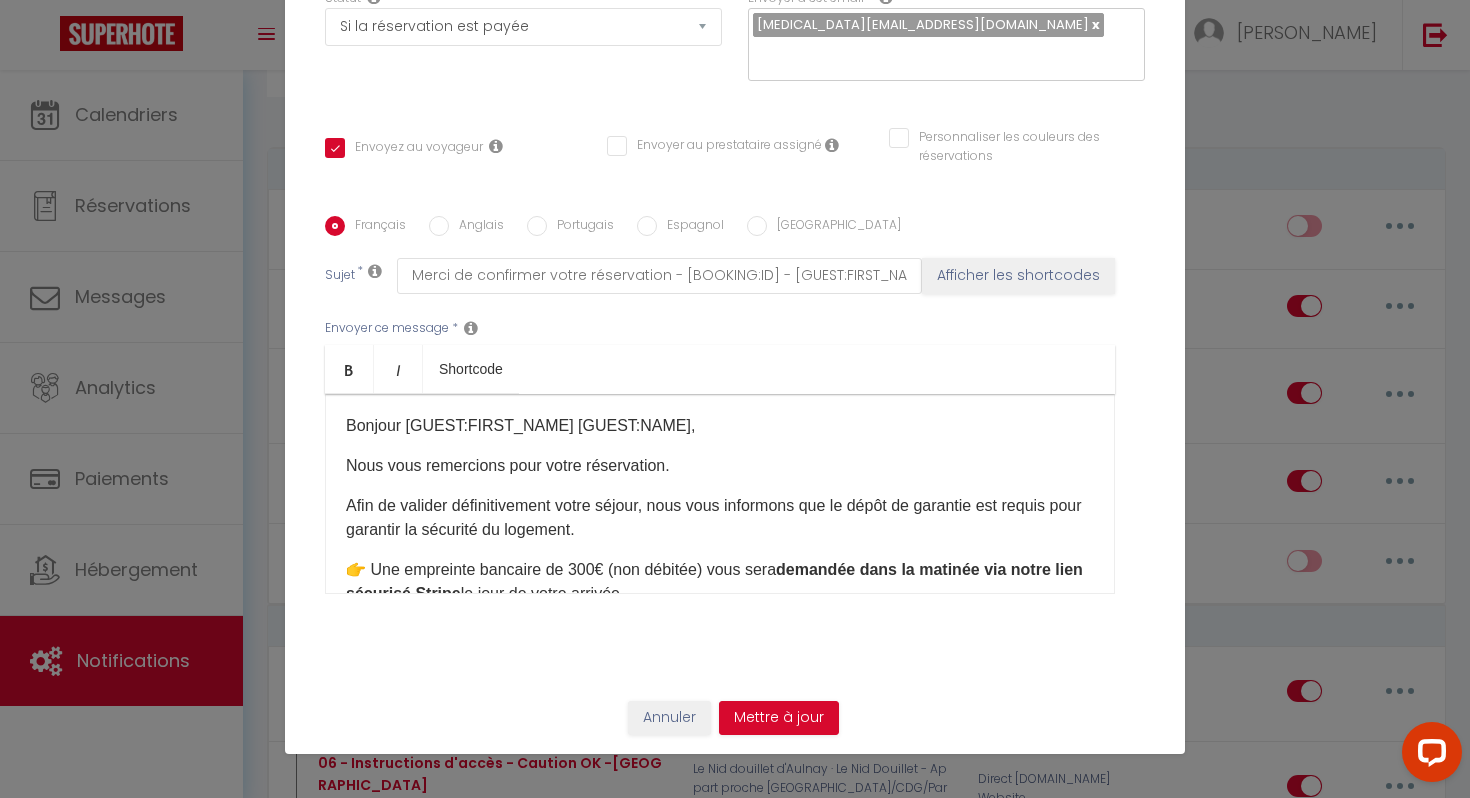 scroll, scrollTop: 0, scrollLeft: 0, axis: both 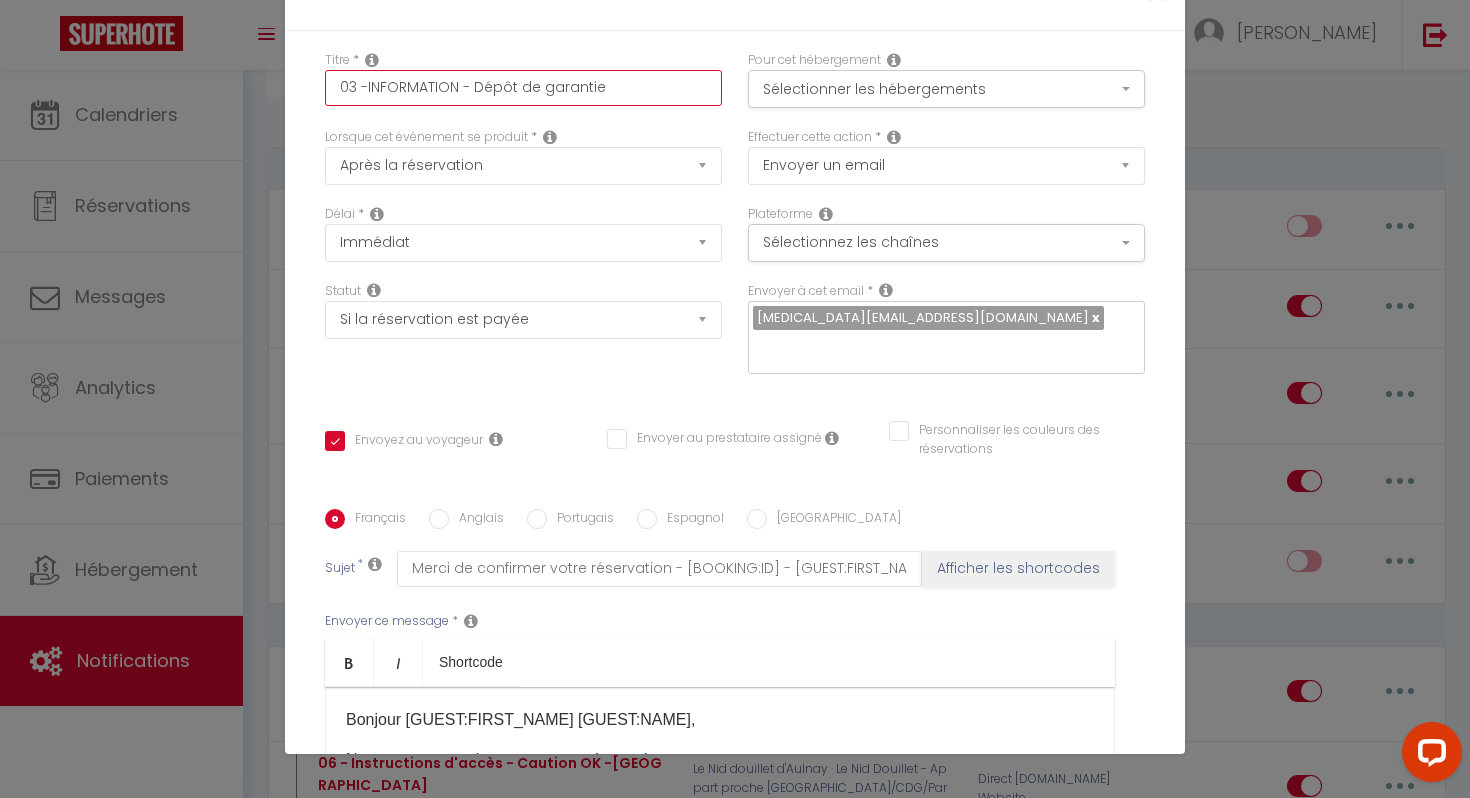 click on "03 -INFORMATION - Dépôt de garantie" at bounding box center [523, 88] 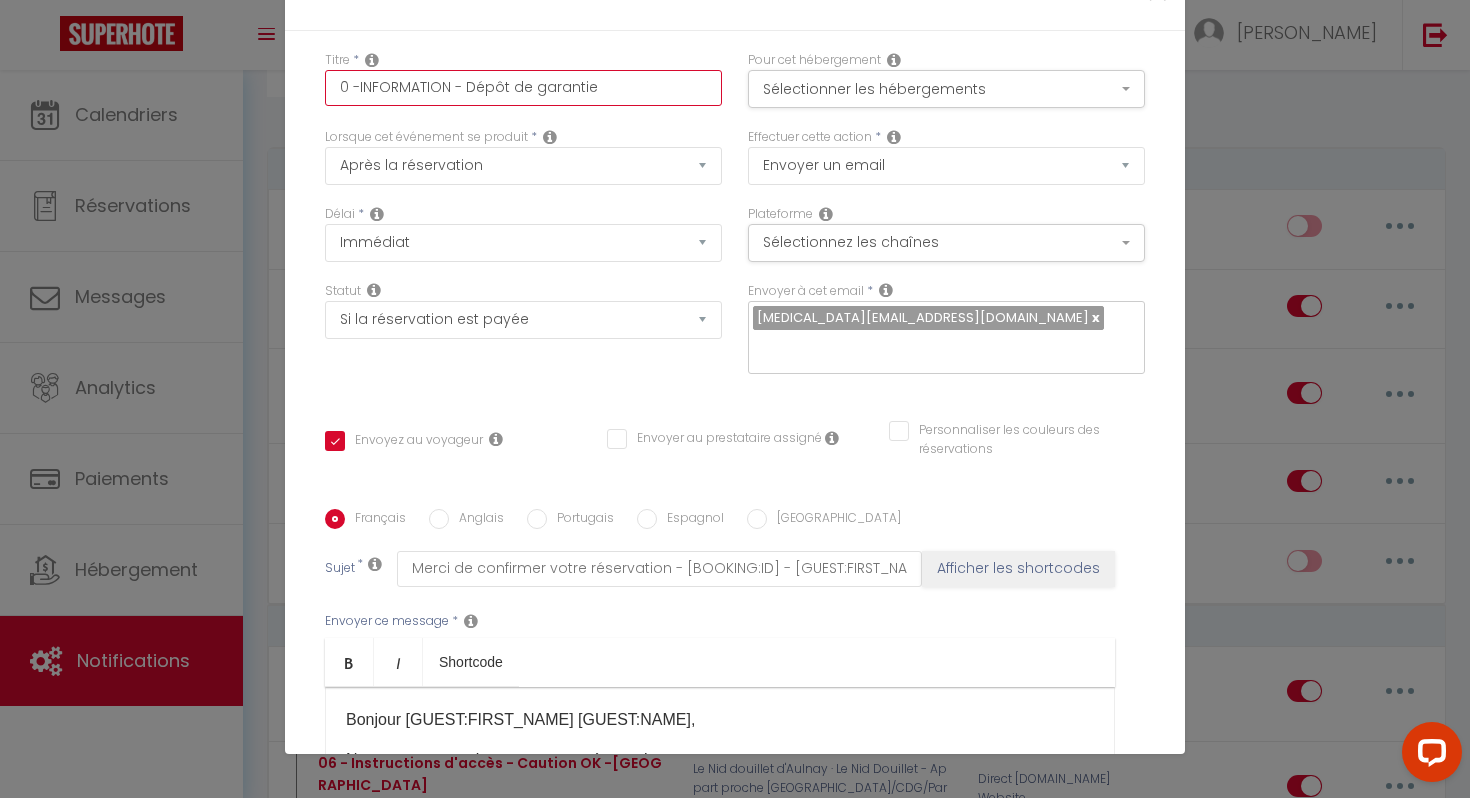 checkbox on "true" 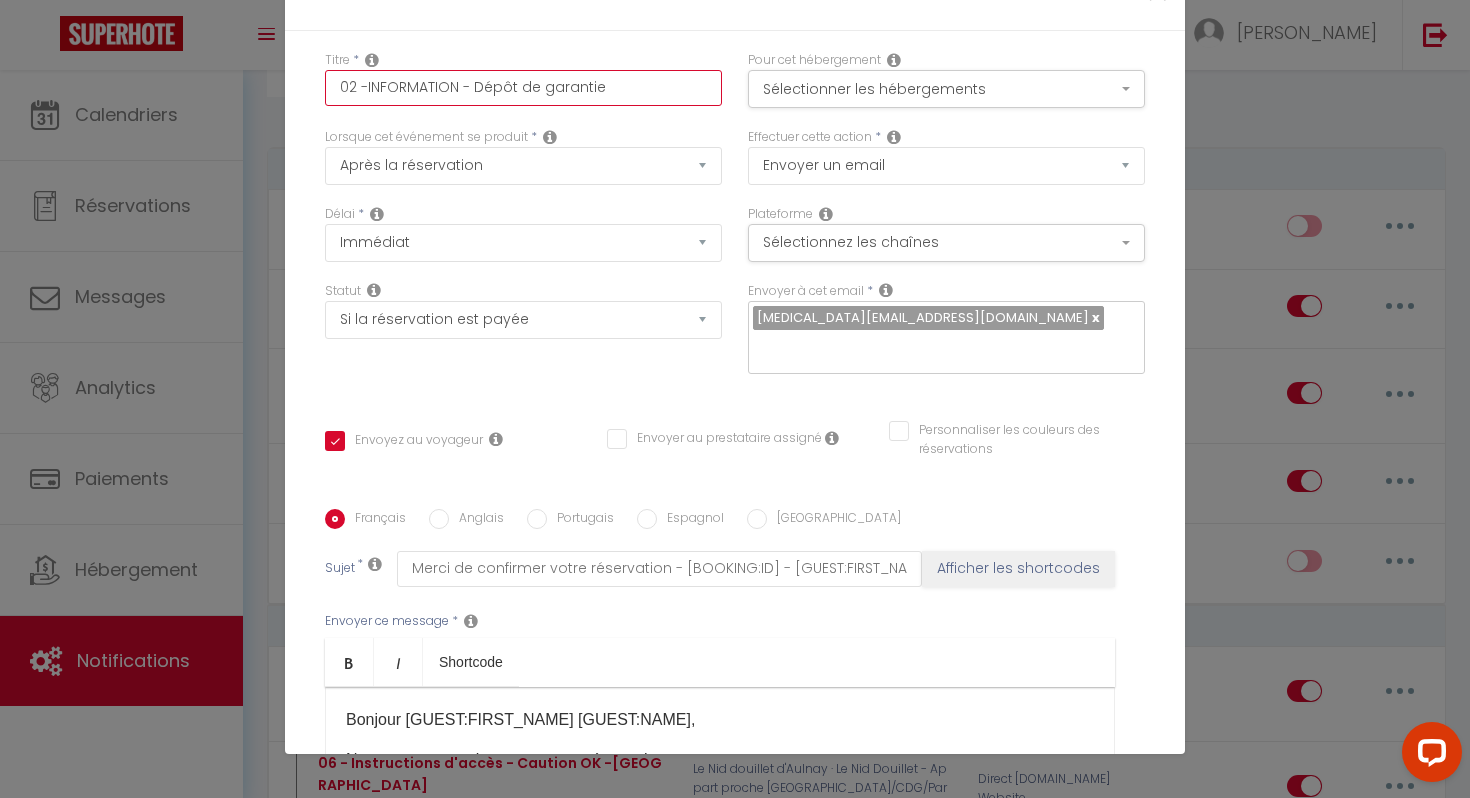checkbox on "true" 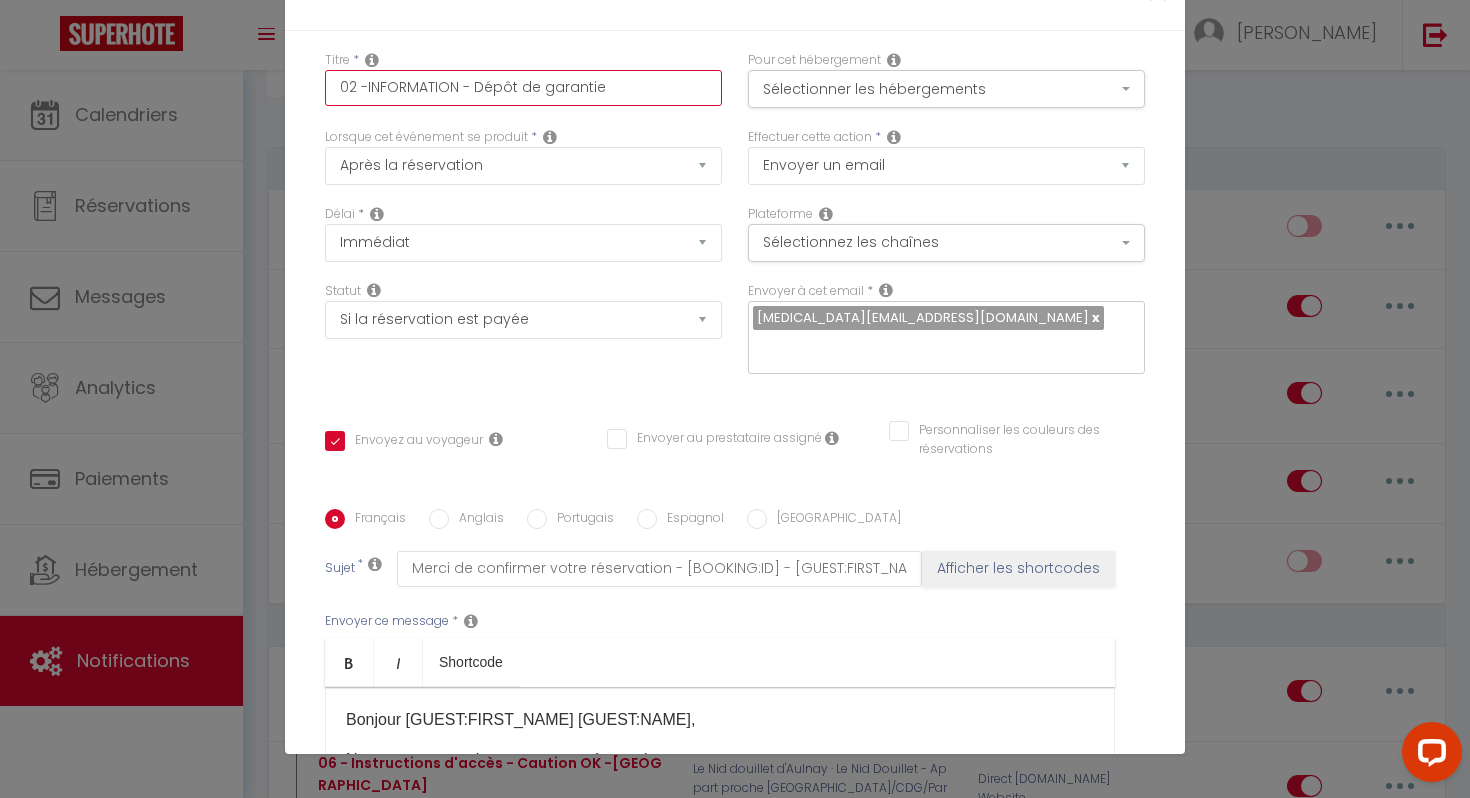 type on "02 -INFORMATION - Dépôt de garantie" 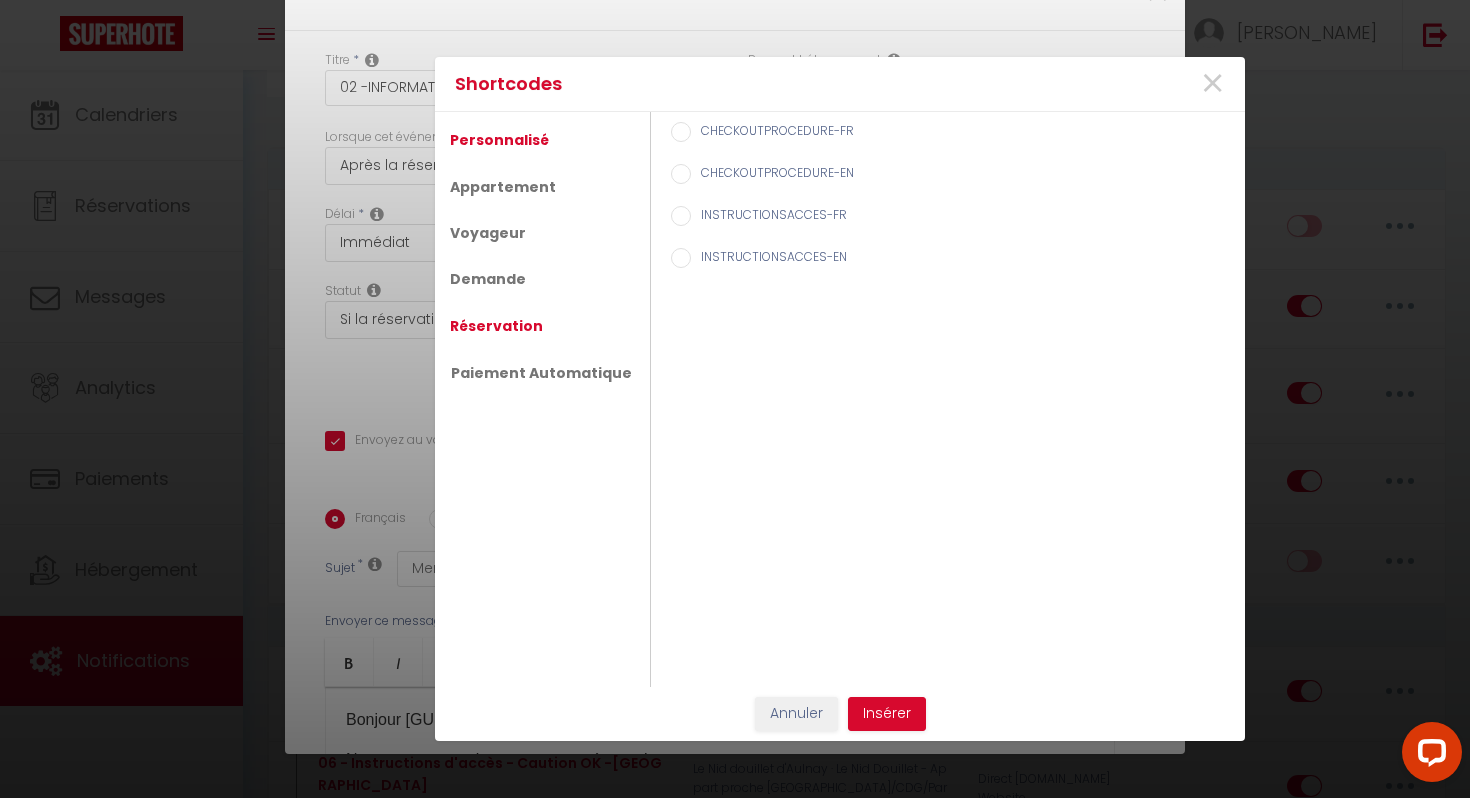 click on "Réservation" at bounding box center [496, 326] 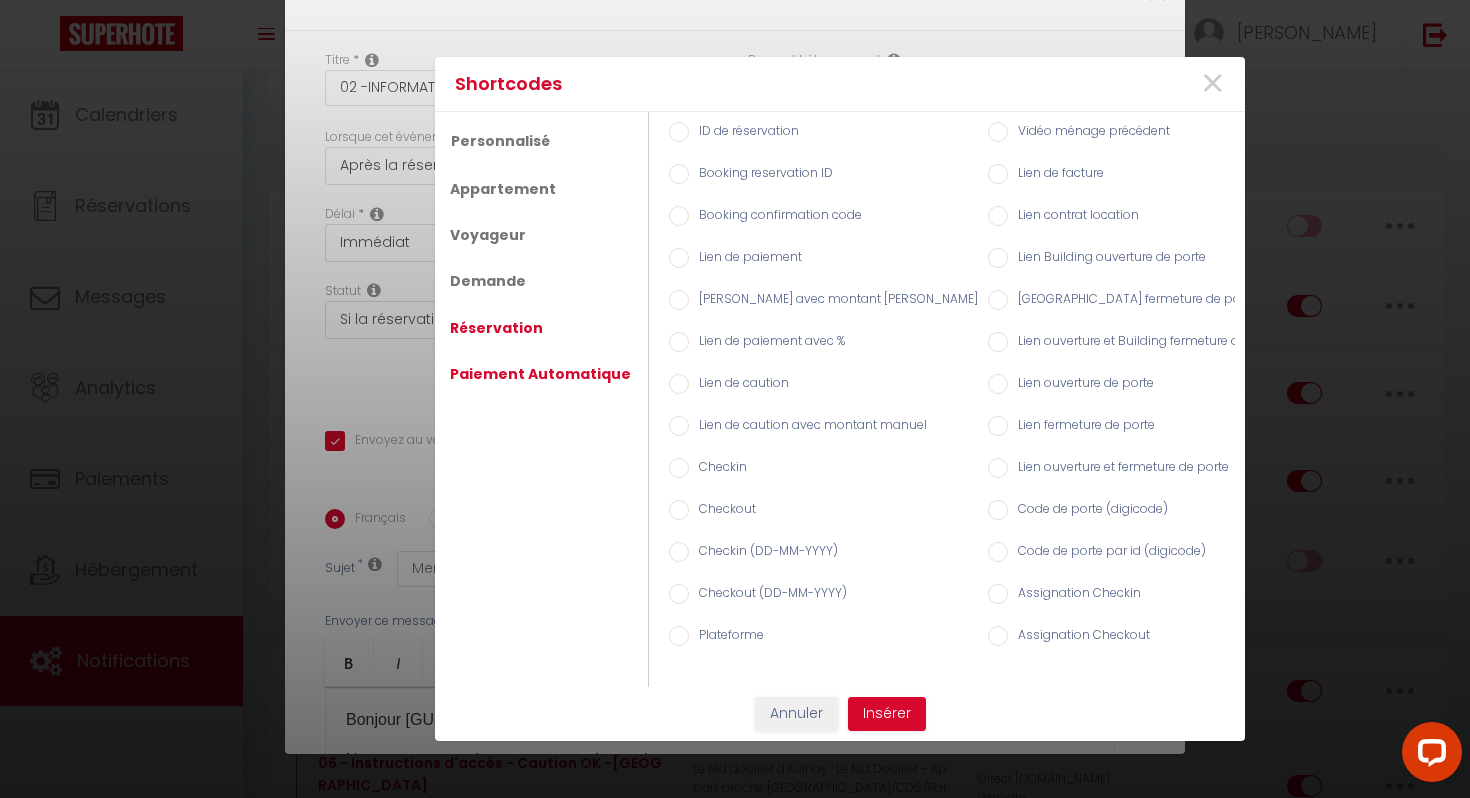 click on "Paiement Automatique" at bounding box center (540, 374) 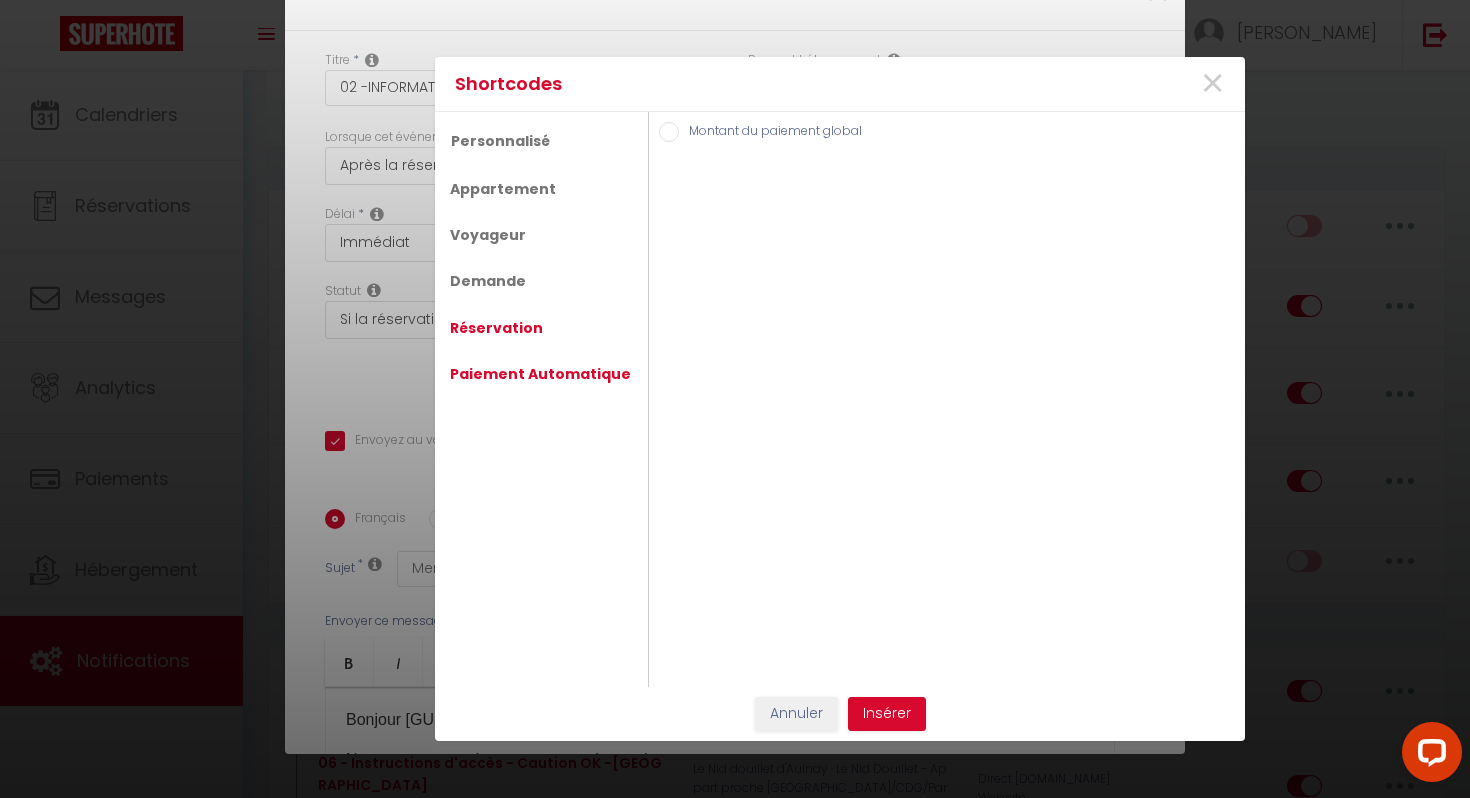 click on "Réservation" at bounding box center [496, 328] 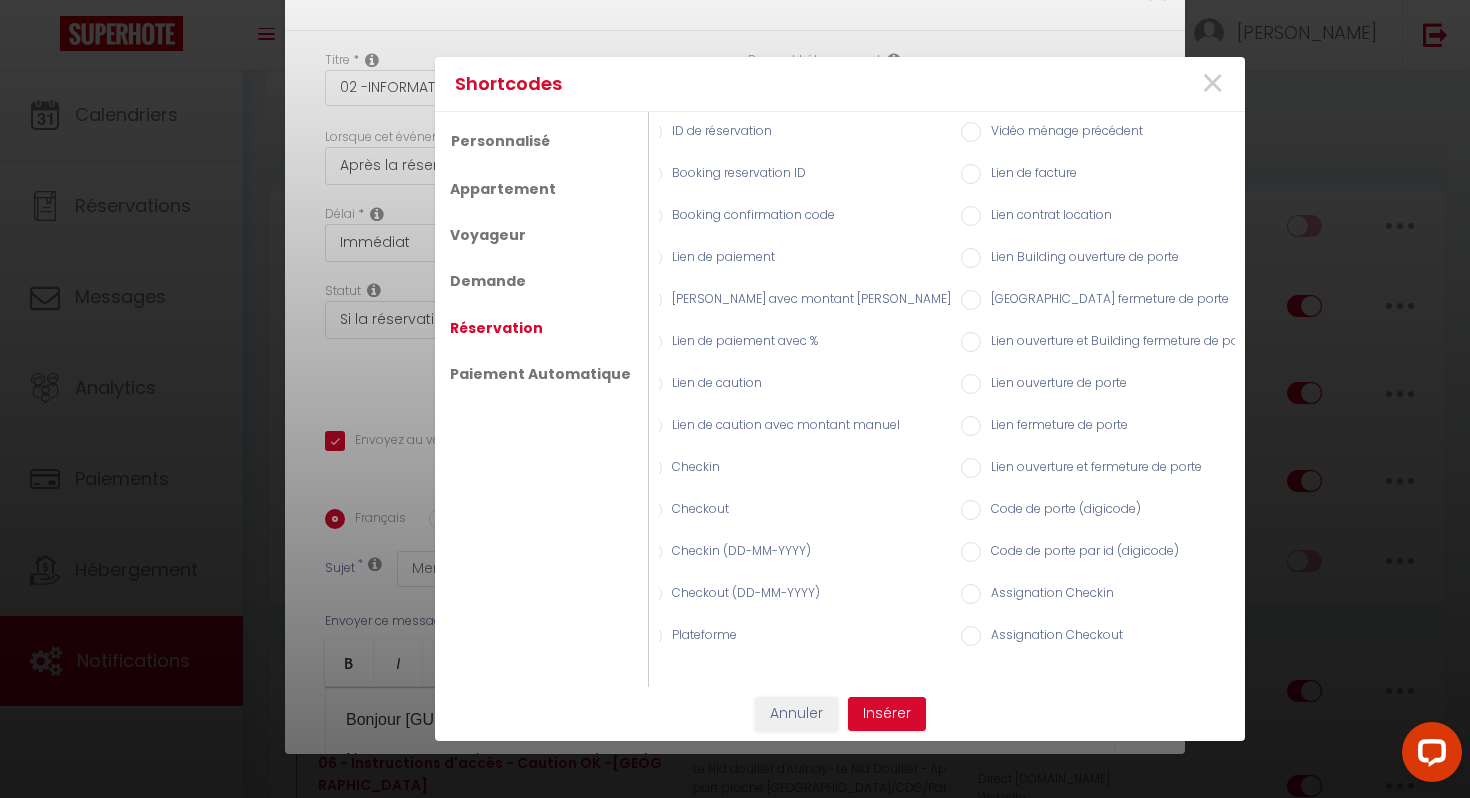 scroll, scrollTop: 0, scrollLeft: 0, axis: both 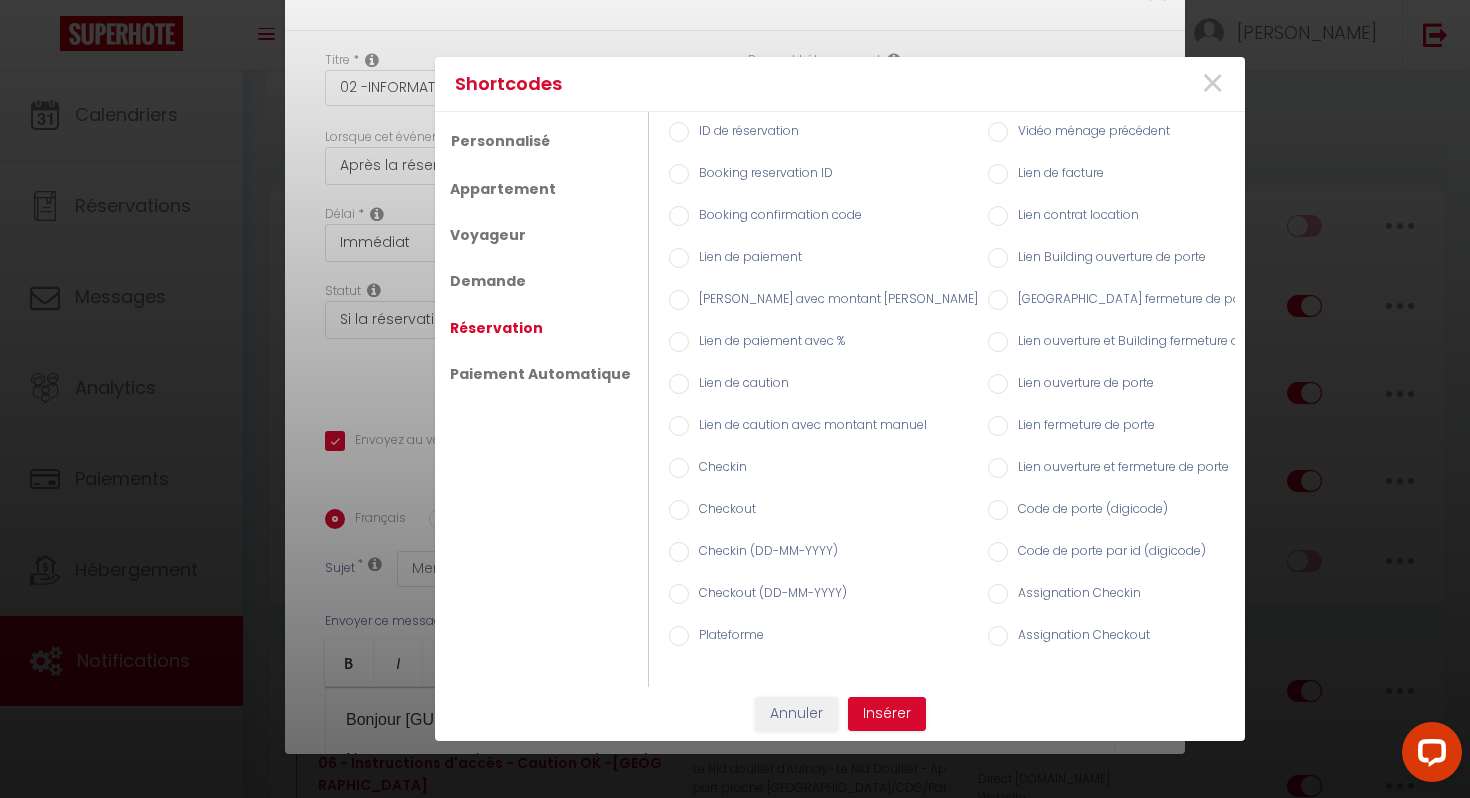 click on "Lien de caution" at bounding box center (739, 385) 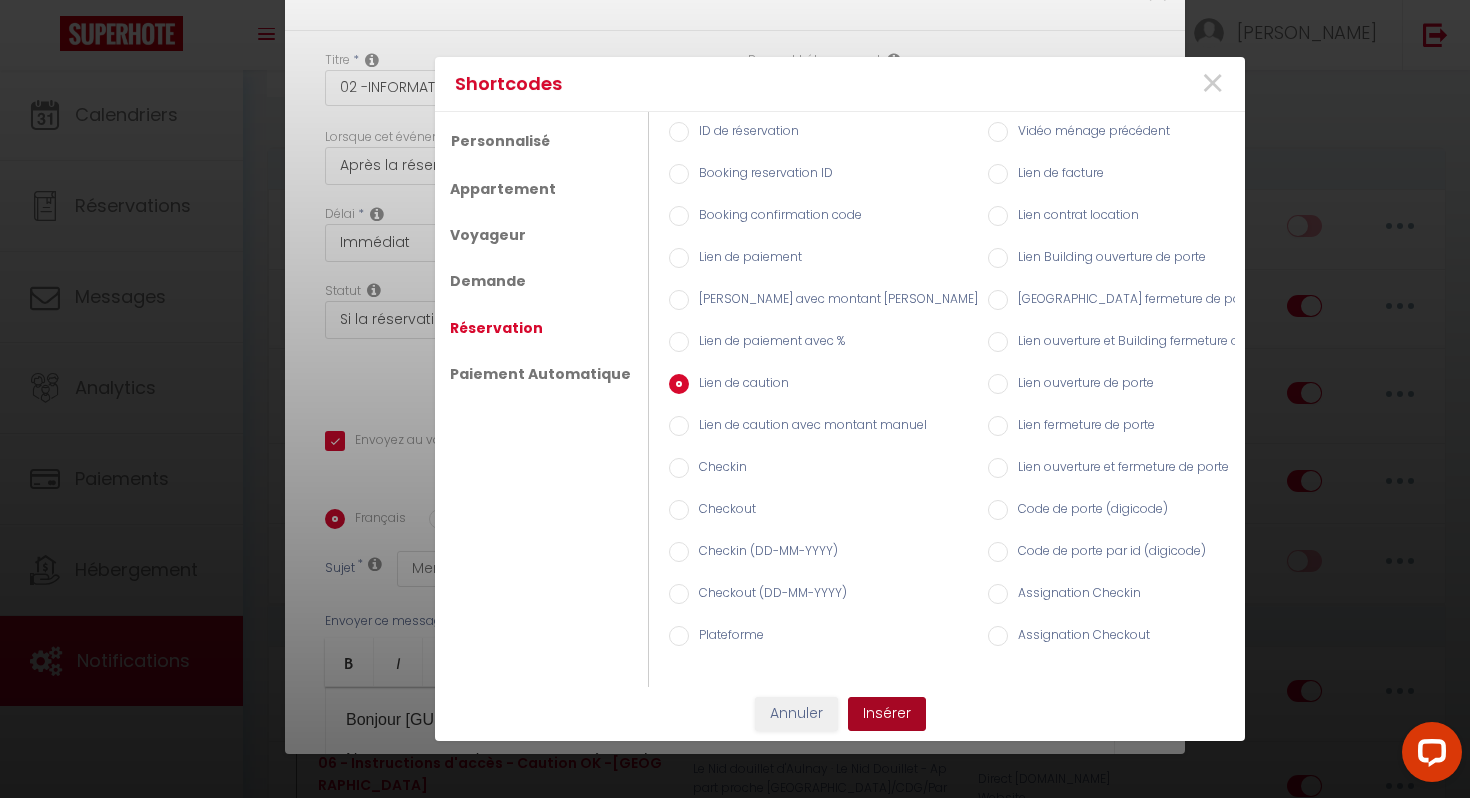 click on "Insérer" at bounding box center [887, 714] 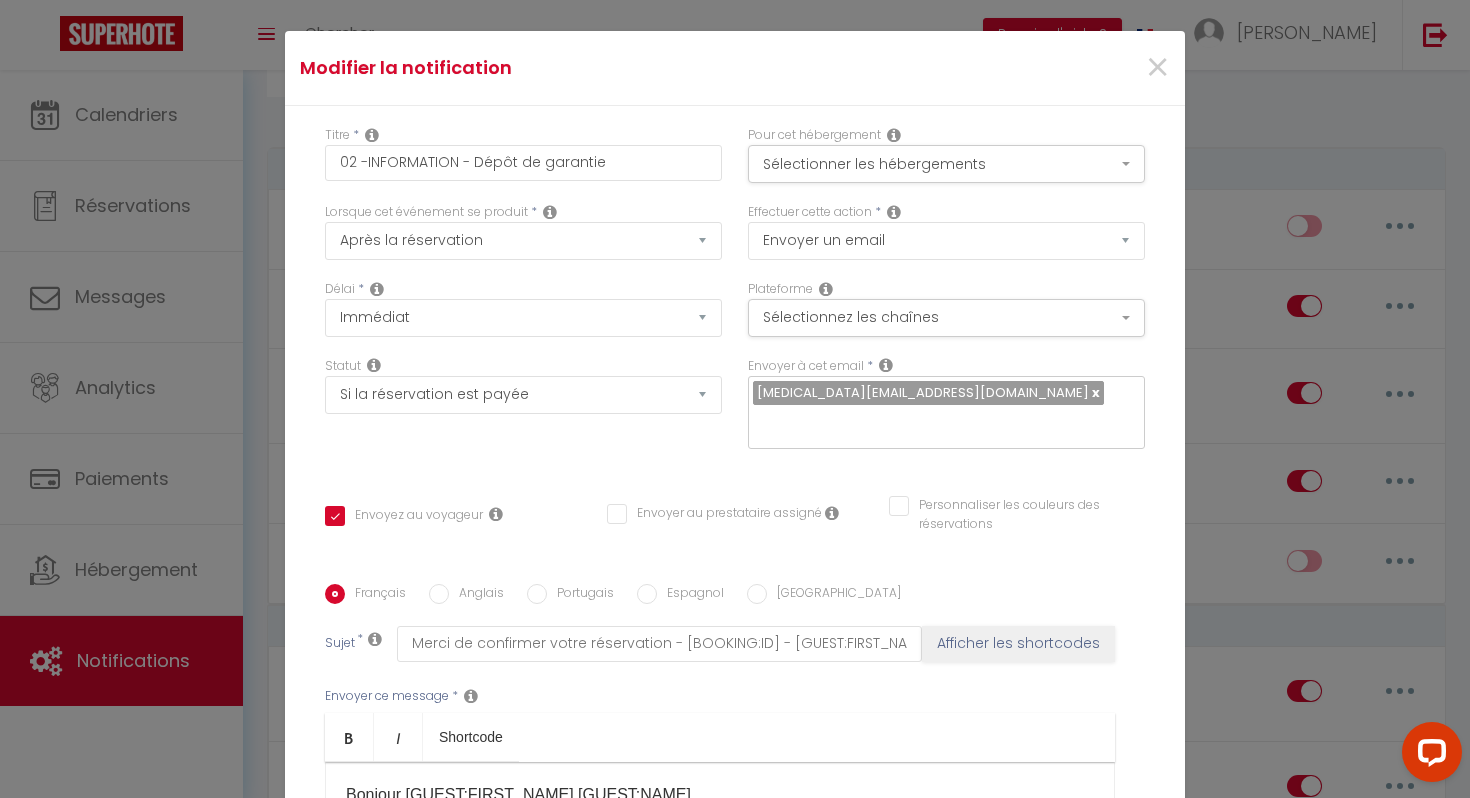 scroll, scrollTop: 0, scrollLeft: 0, axis: both 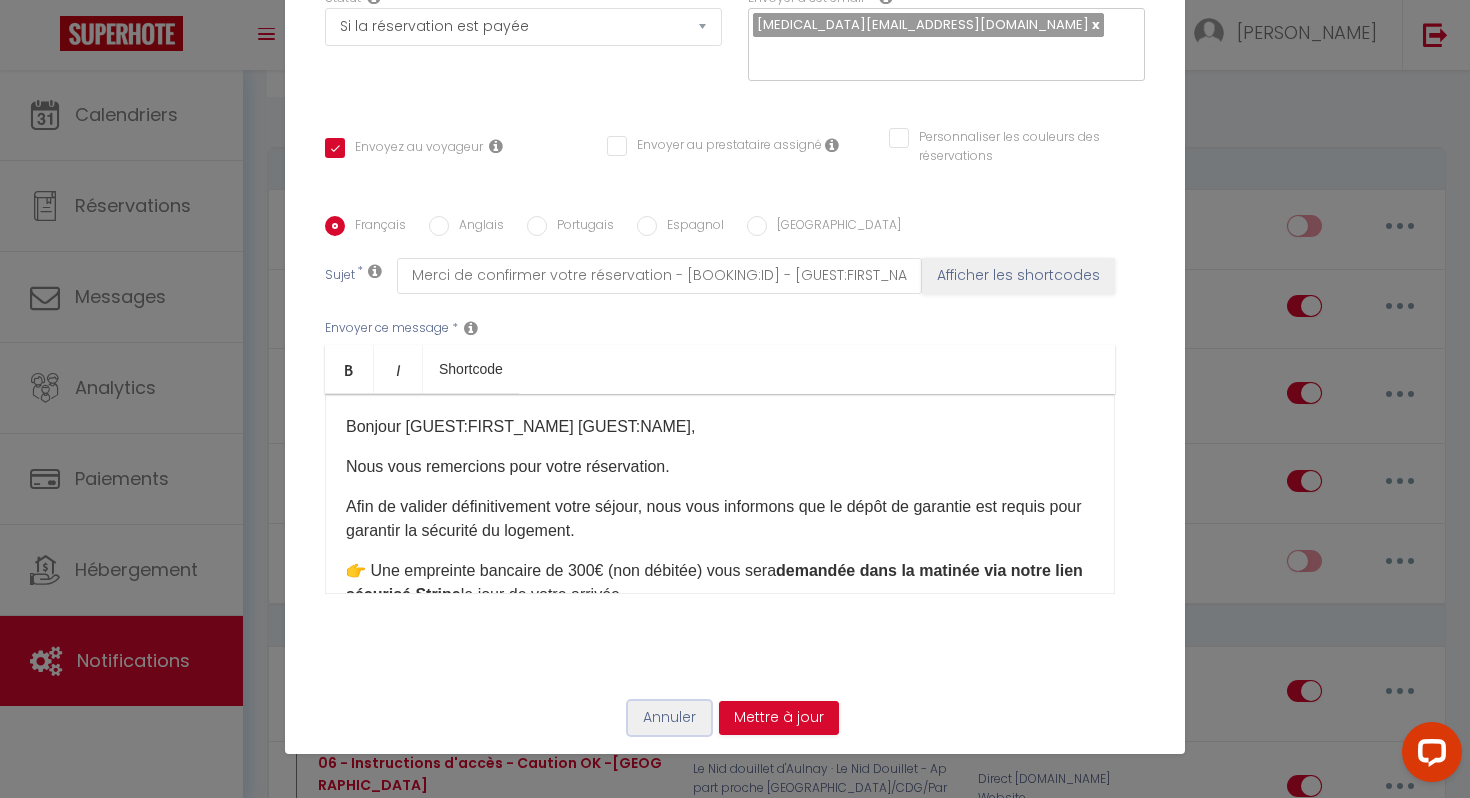 click on "Annuler" at bounding box center (669, 718) 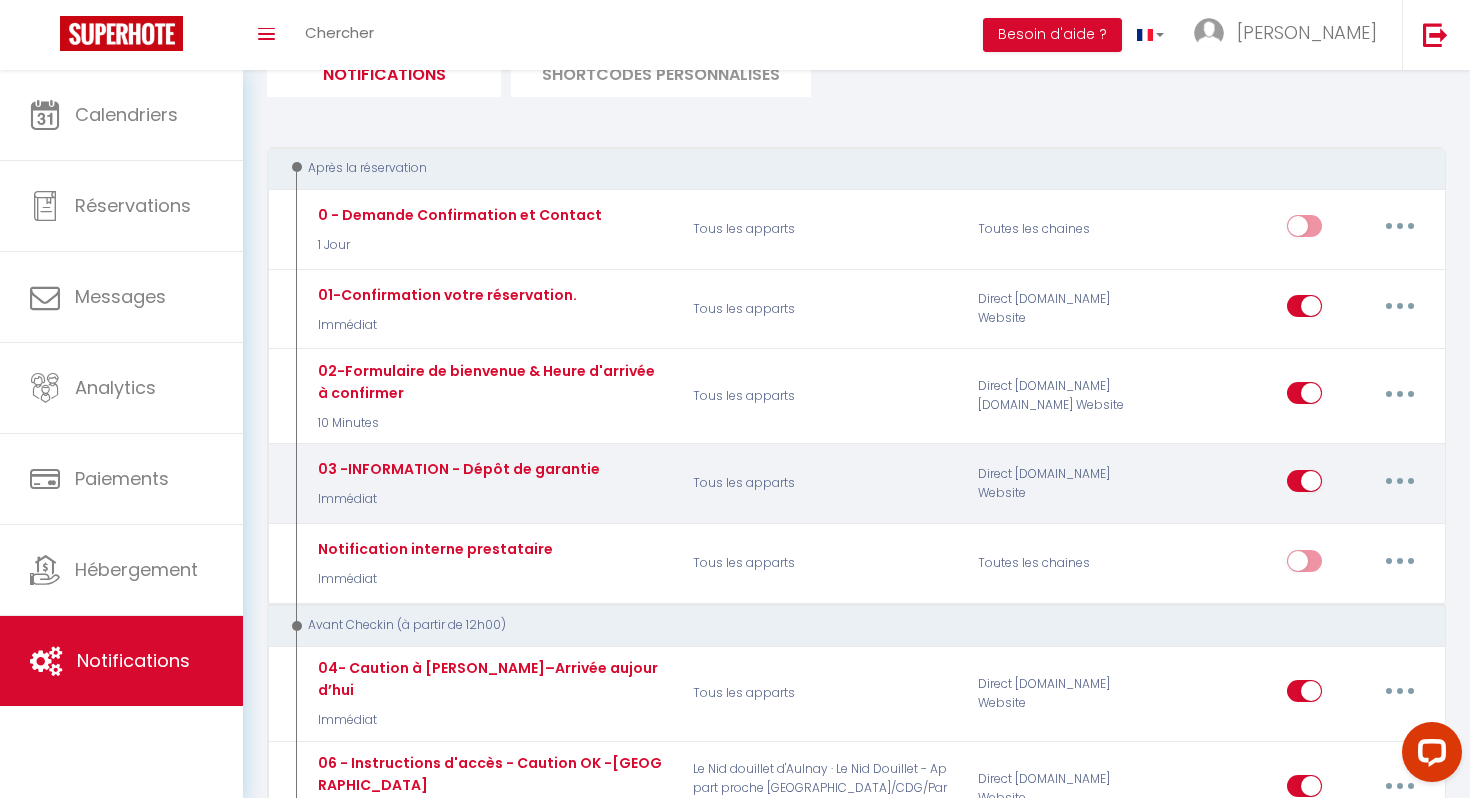 click on "03 -INFORMATION - Dépôt de garantie" at bounding box center (457, 215) 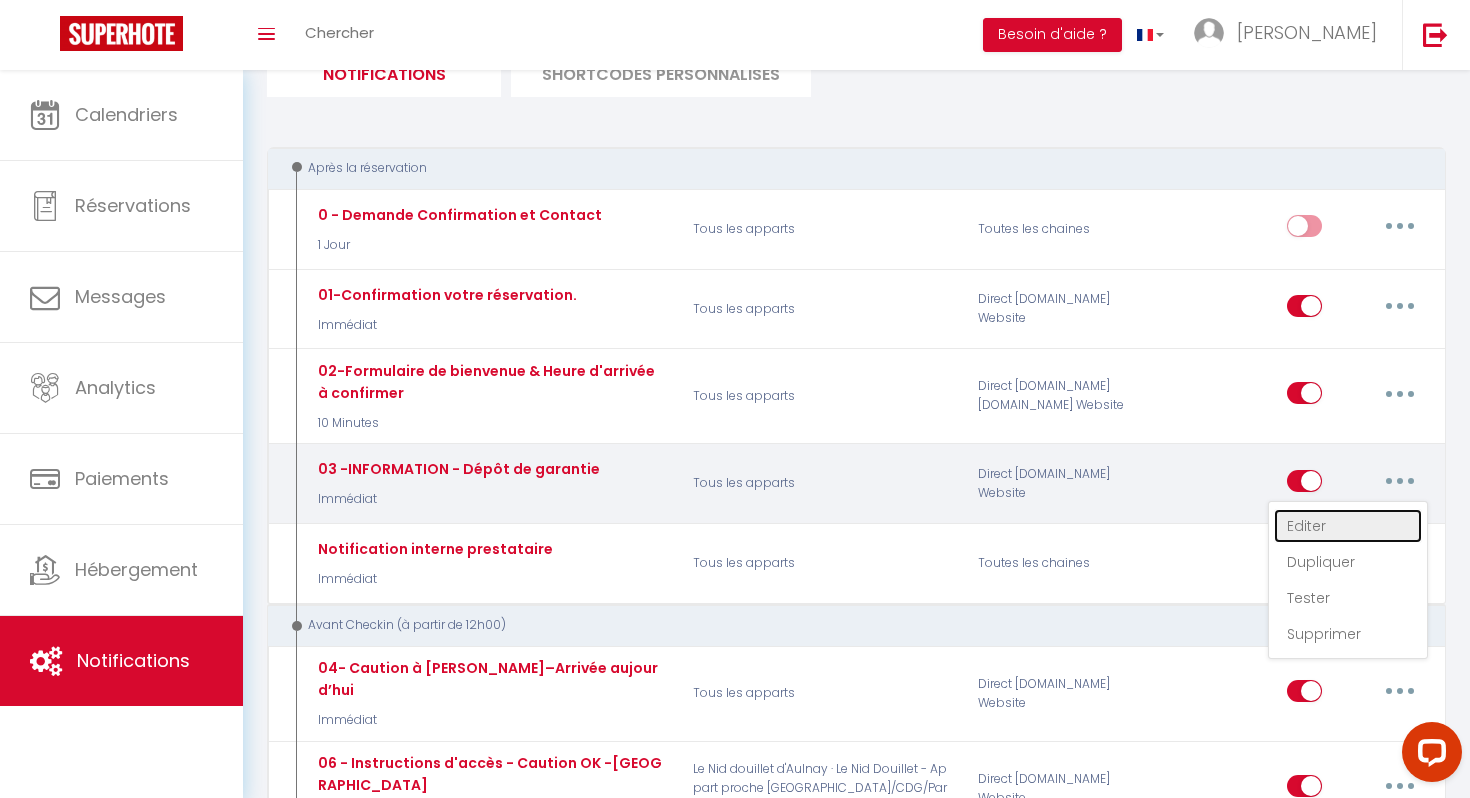 click on "Editer" at bounding box center (1348, 526) 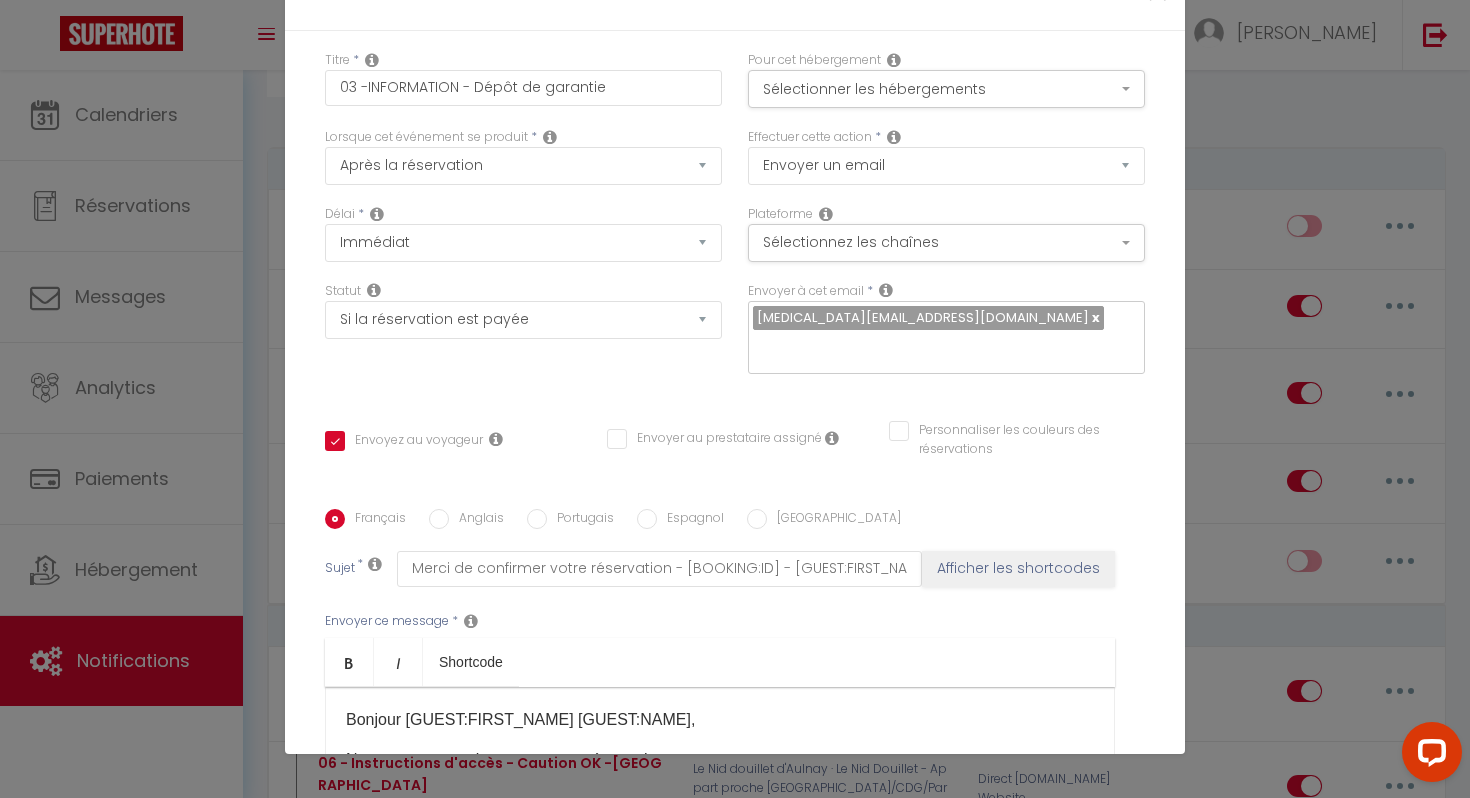 scroll, scrollTop: 0, scrollLeft: 0, axis: both 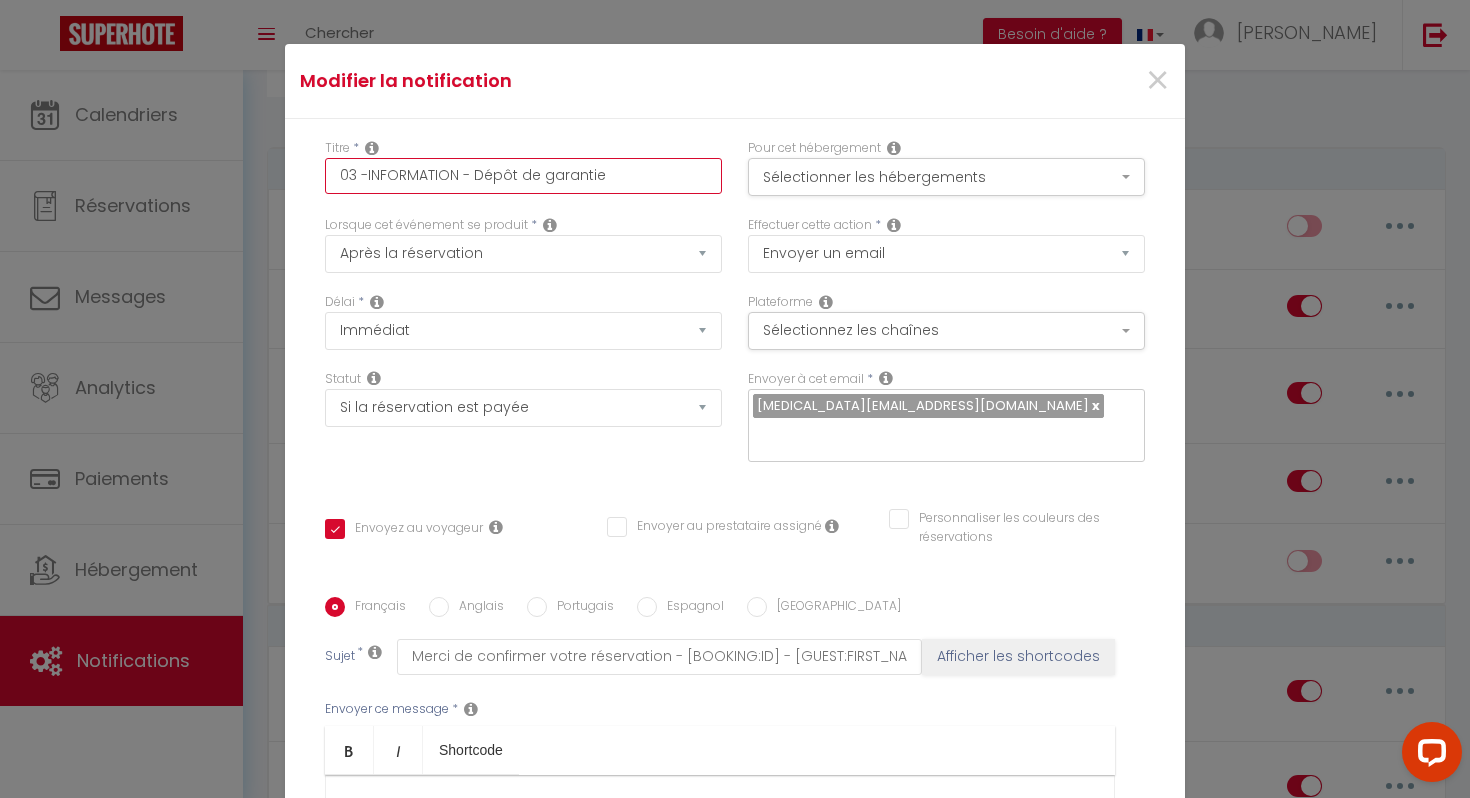 click on "03 -INFORMATION - Dépôt de garantie" at bounding box center [523, 176] 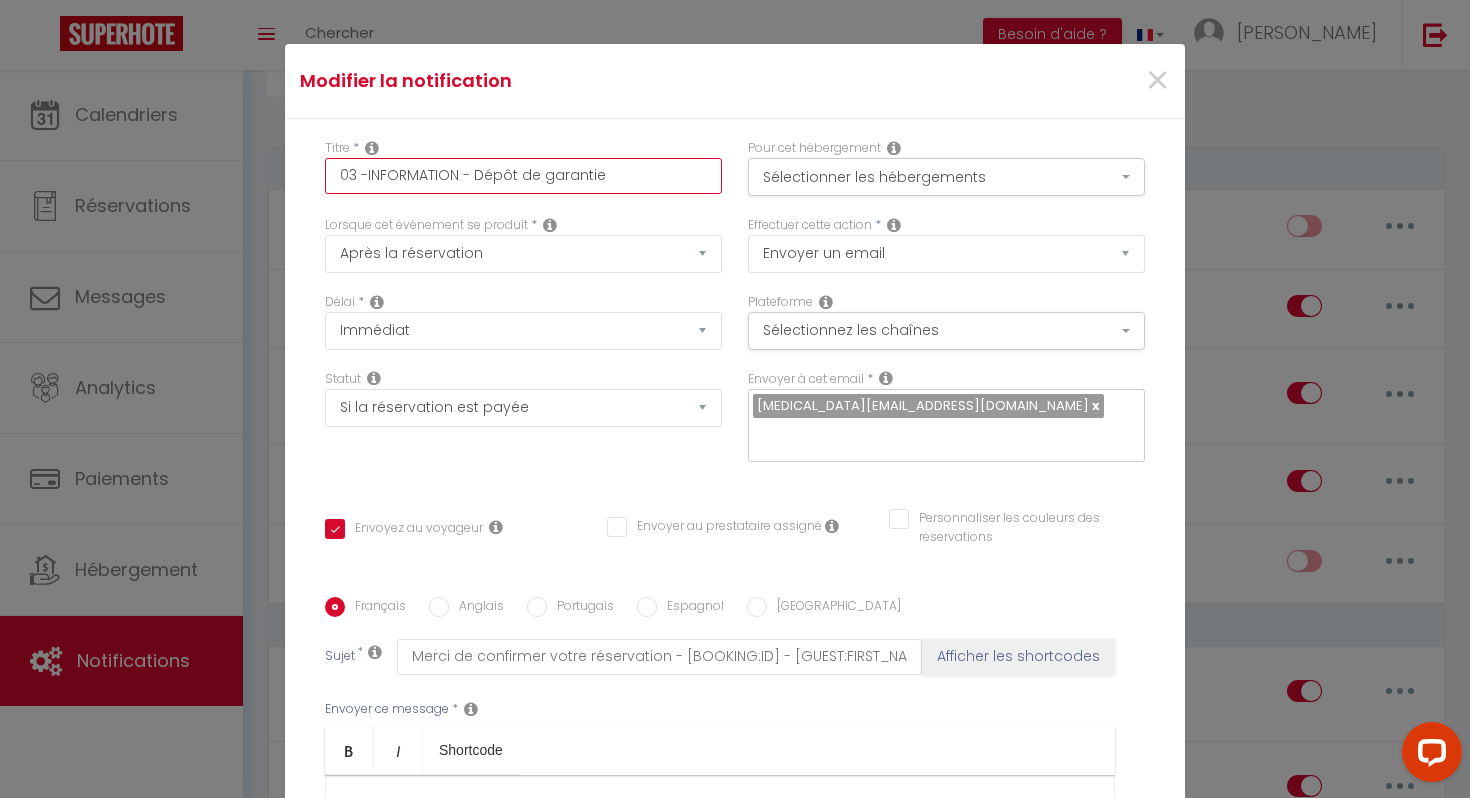 type on "0 -INFORMATION - Dépôt de garantie" 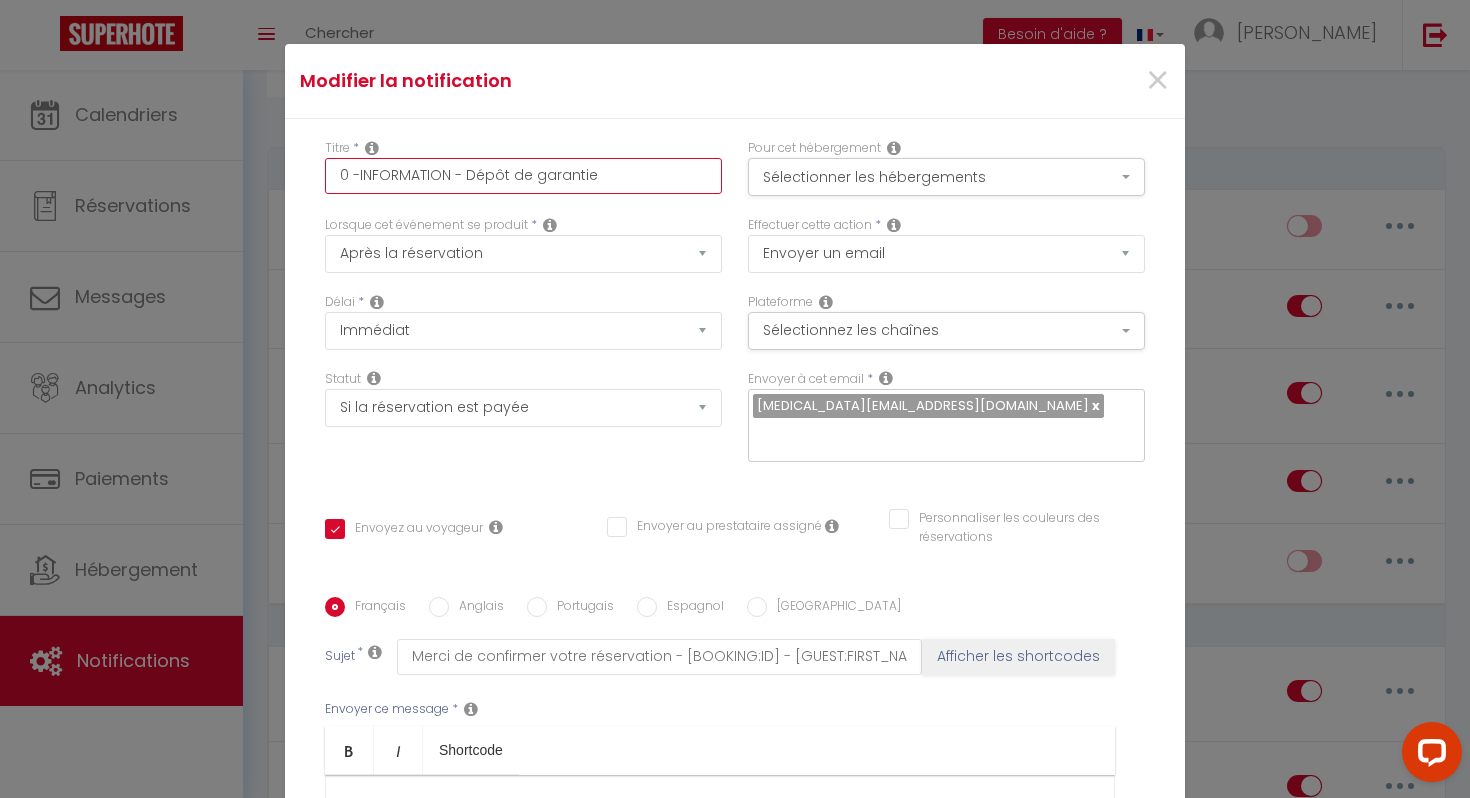 checkbox on "true" 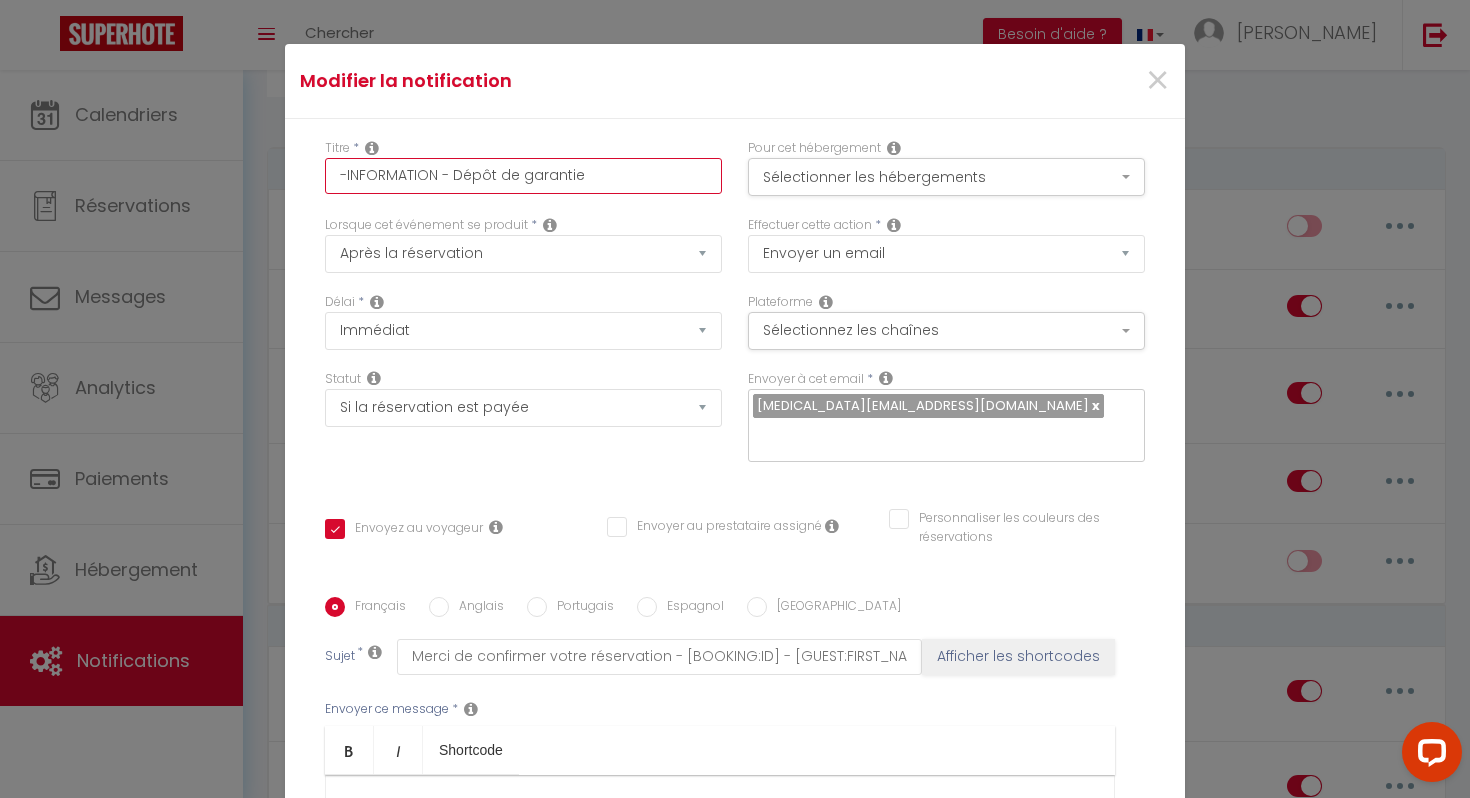 checkbox on "true" 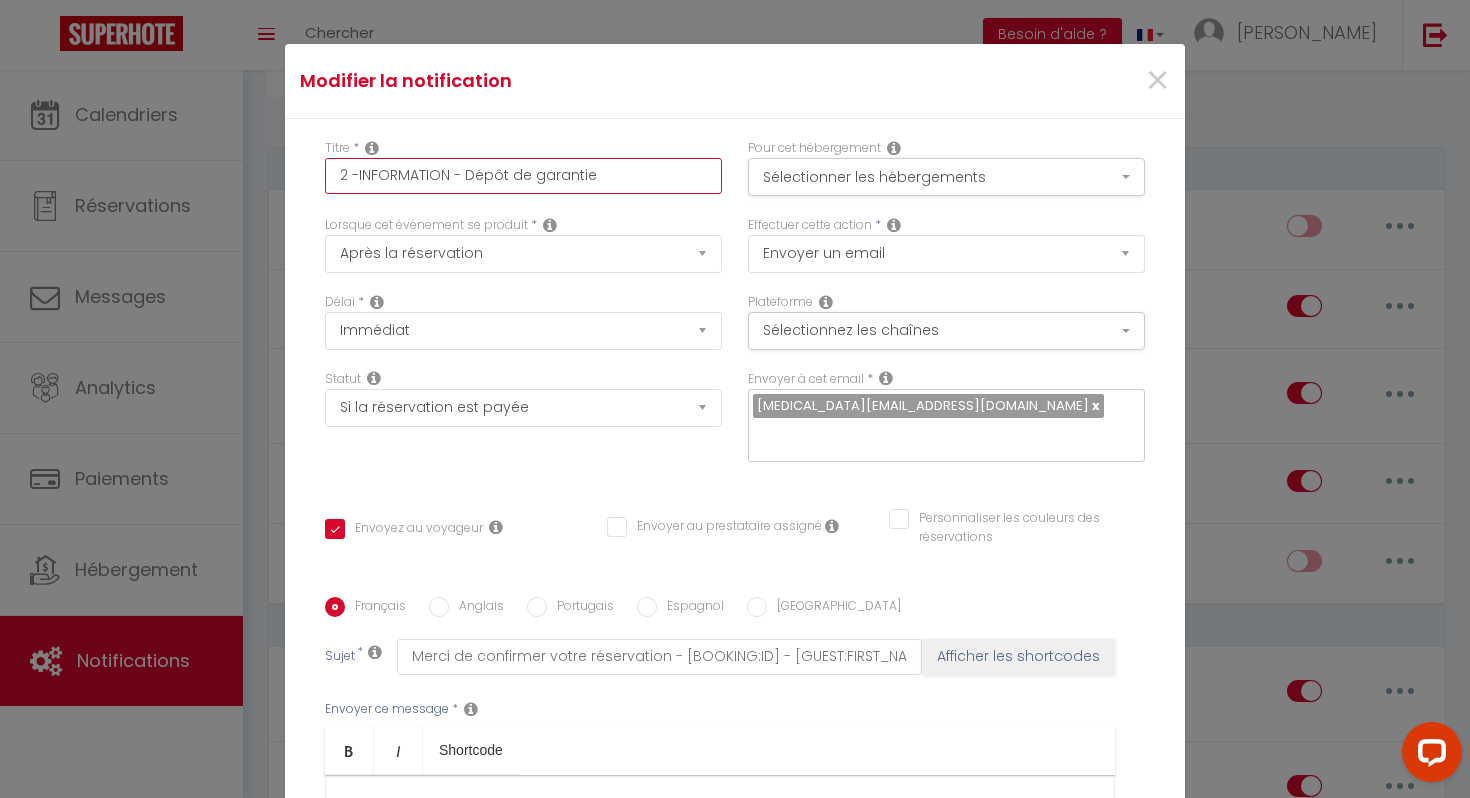 checkbox on "true" 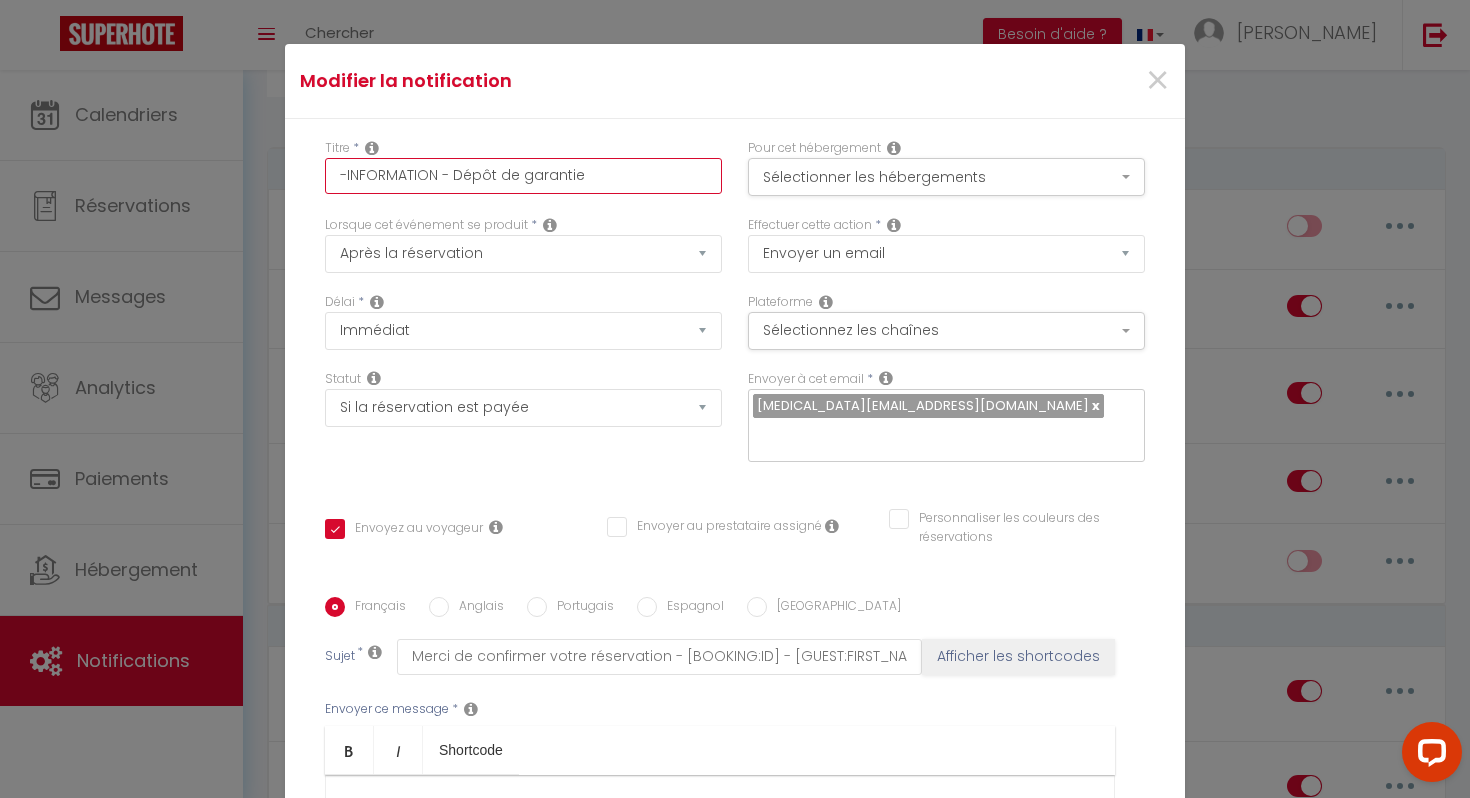 checkbox on "true" 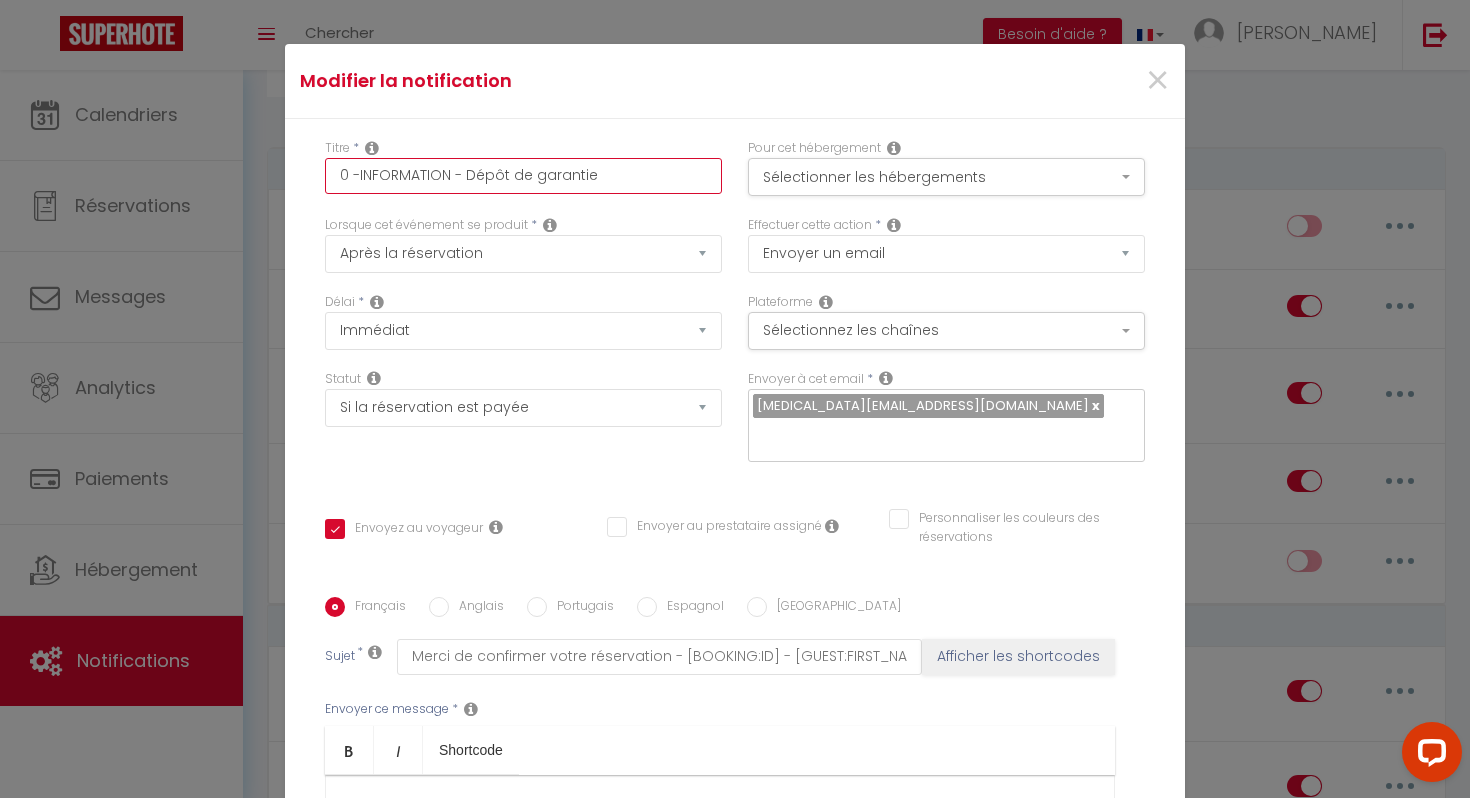 checkbox on "true" 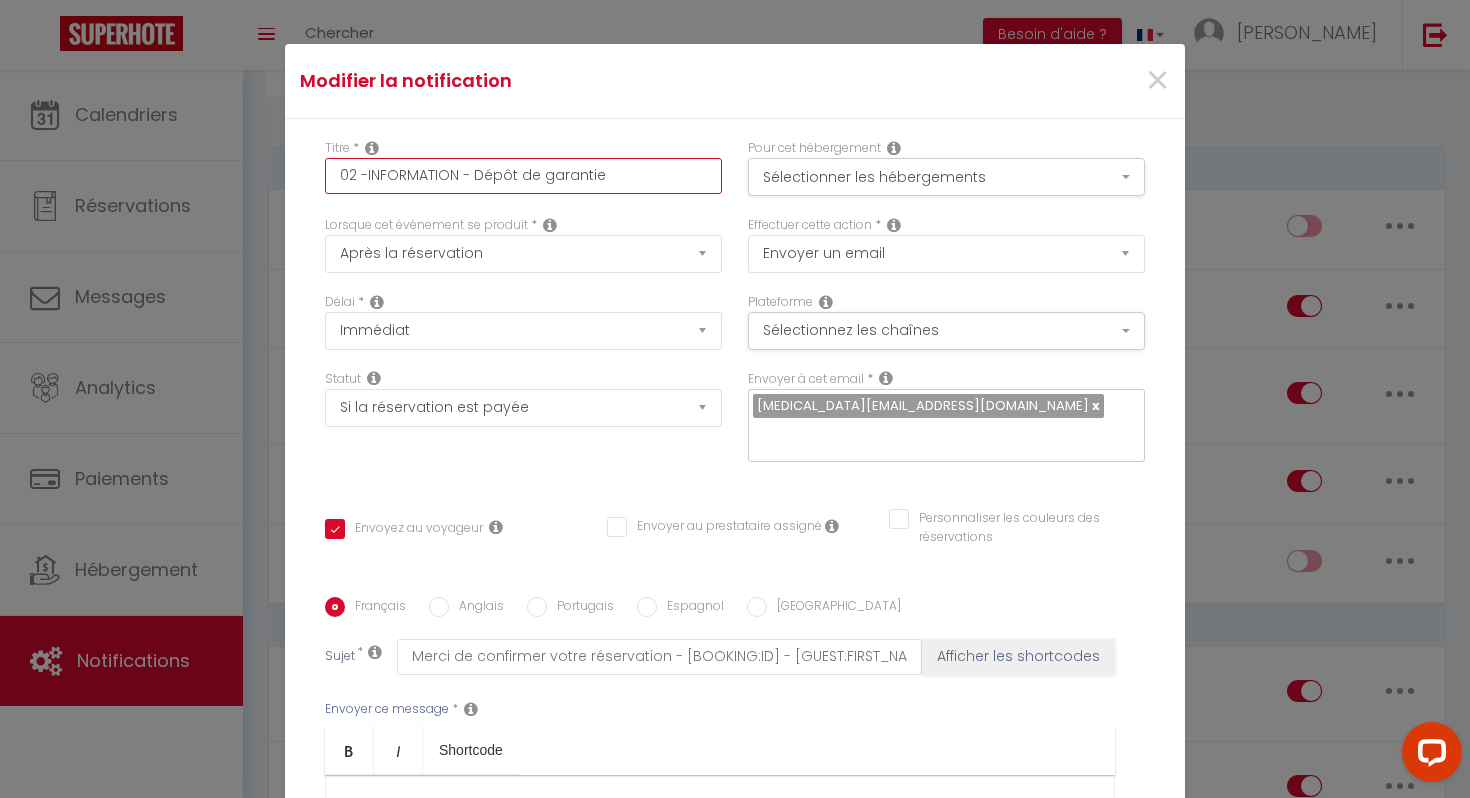 checkbox on "true" 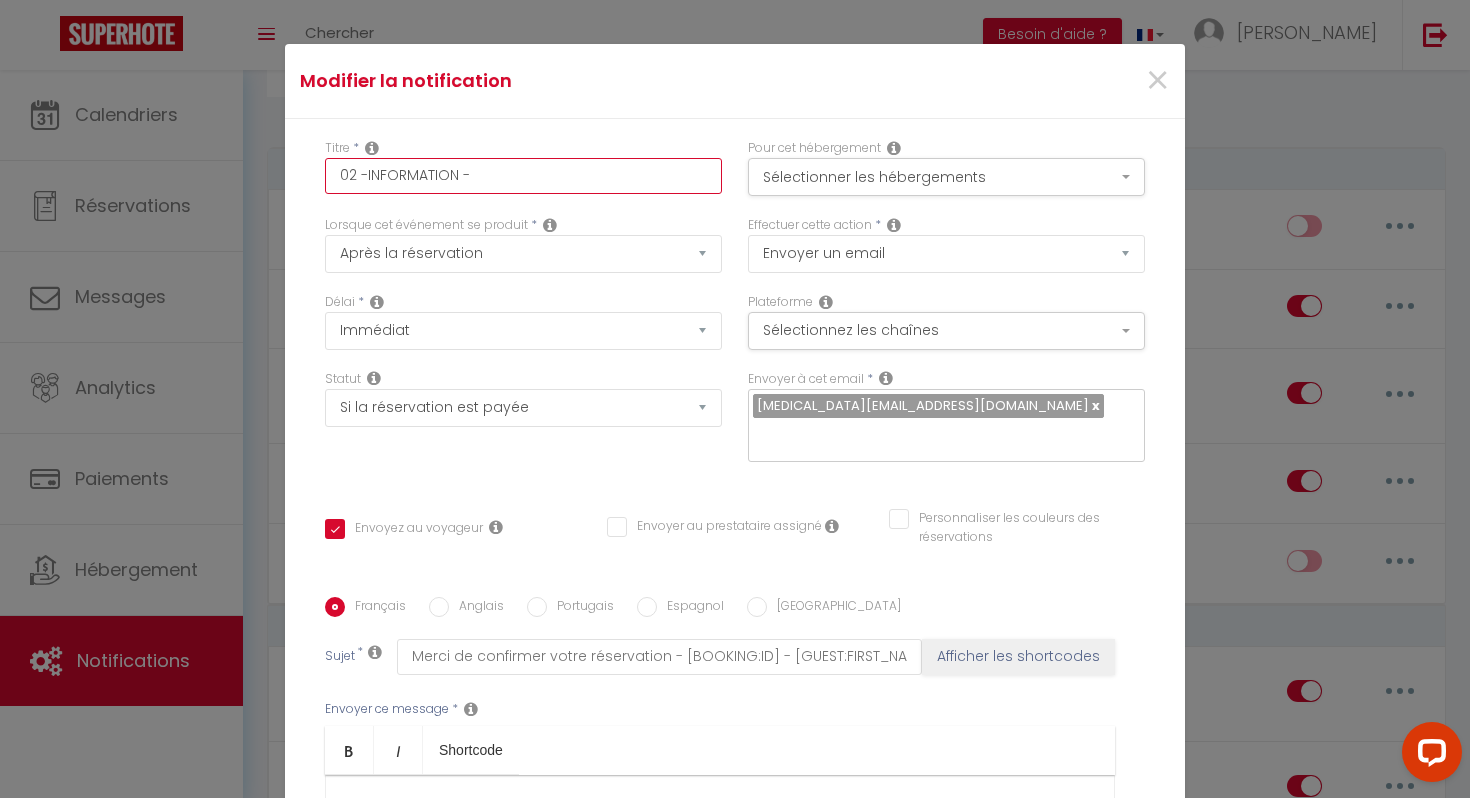 checkbox on "true" 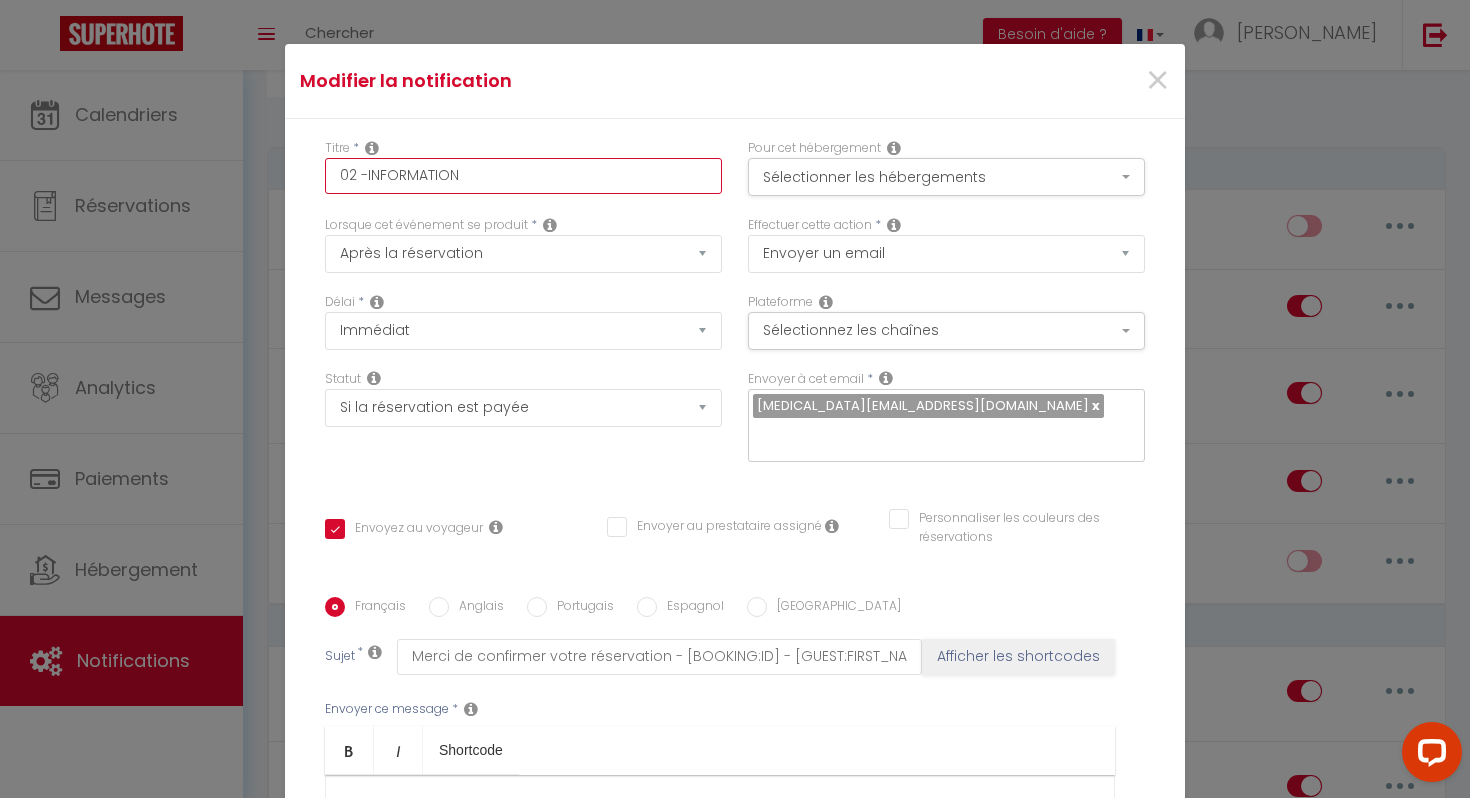 checkbox on "true" 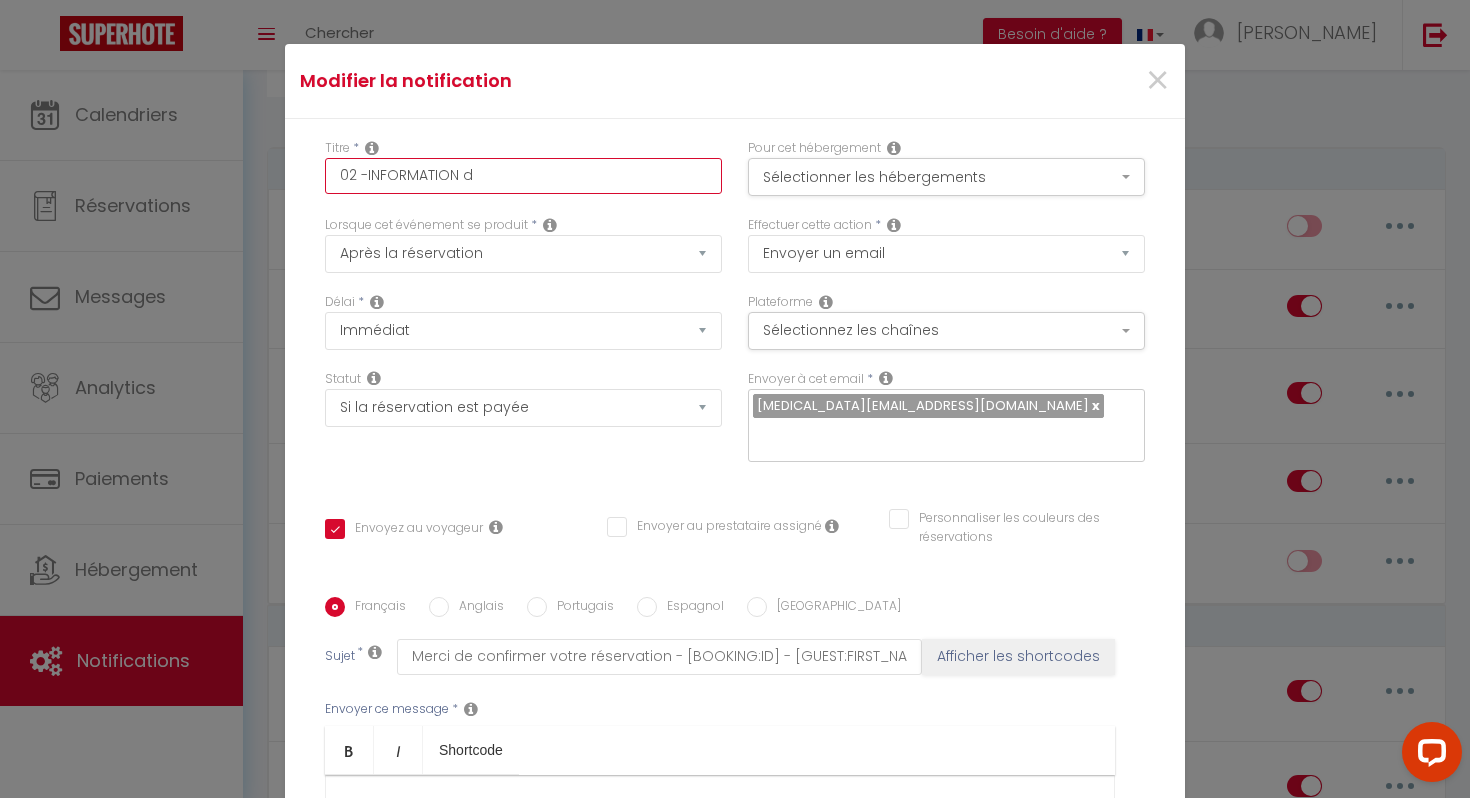 checkbox on "true" 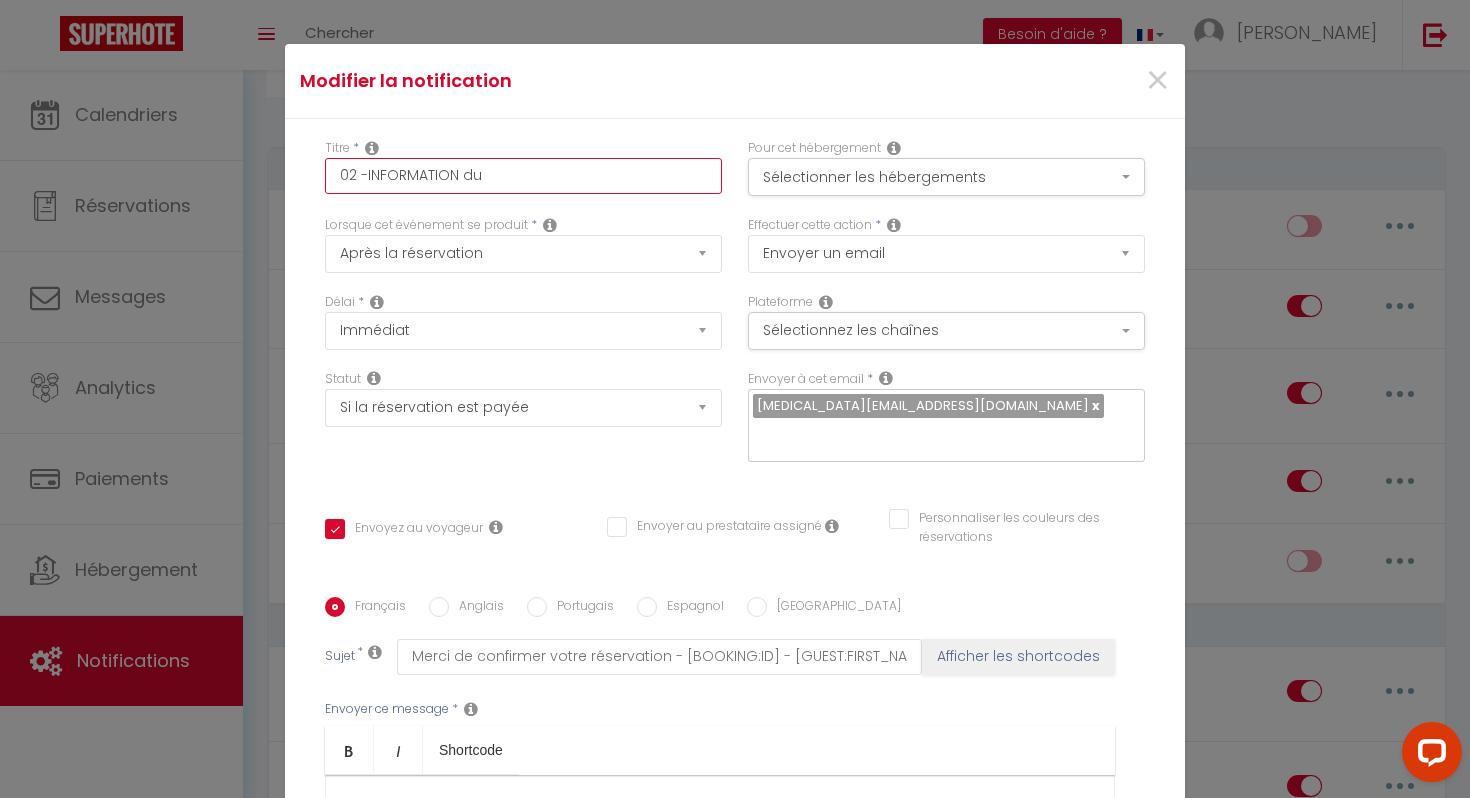 checkbox on "true" 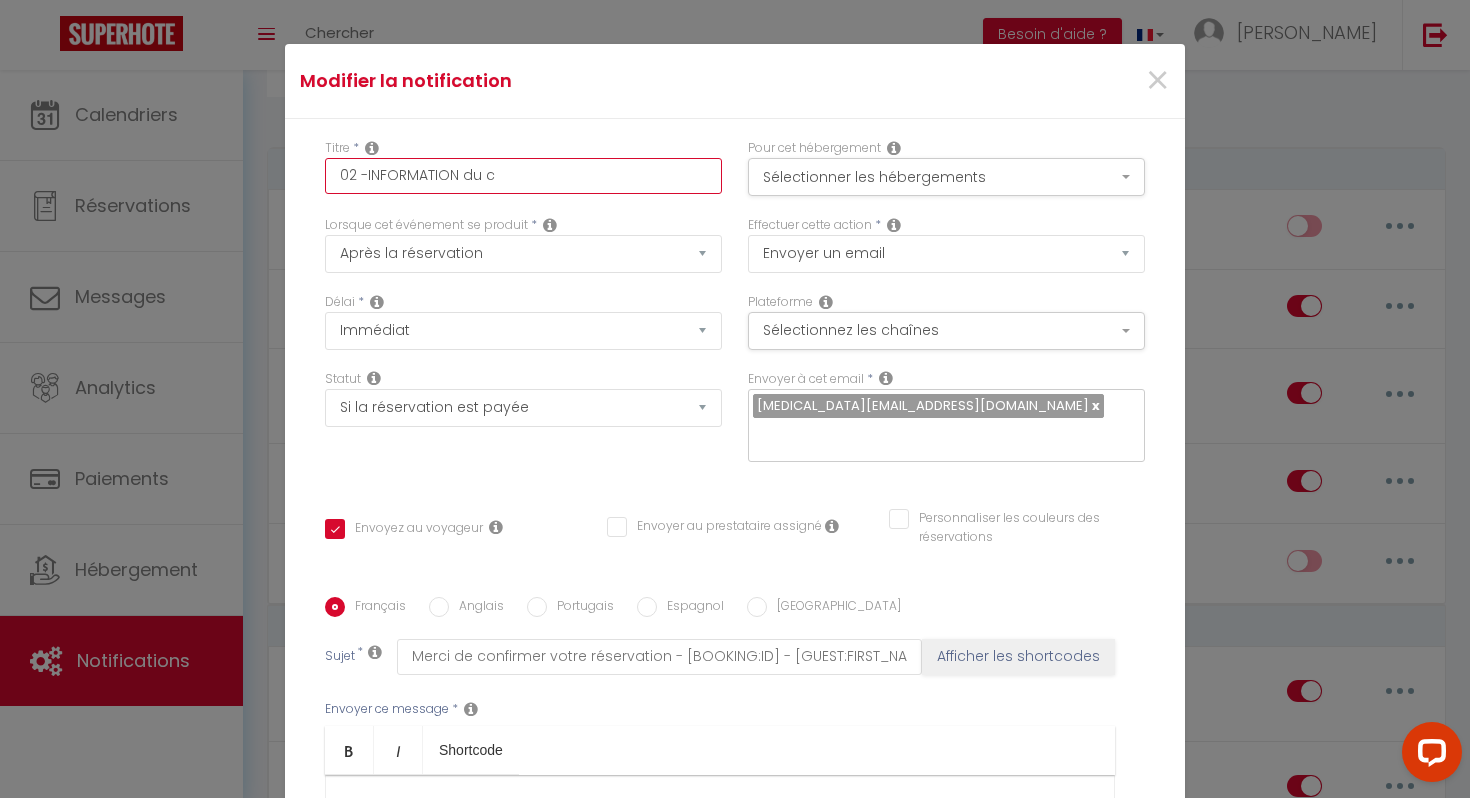 checkbox on "true" 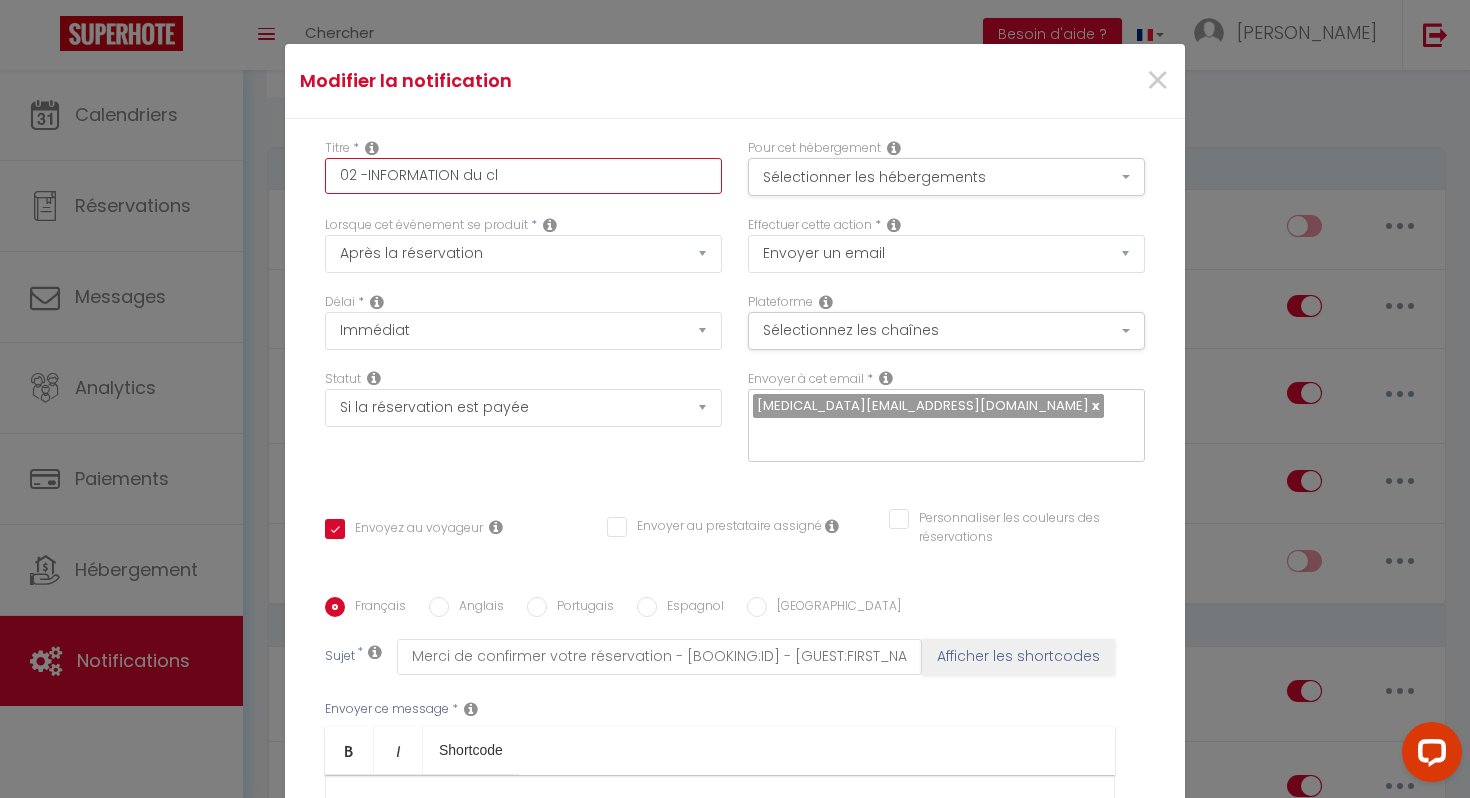 checkbox on "true" 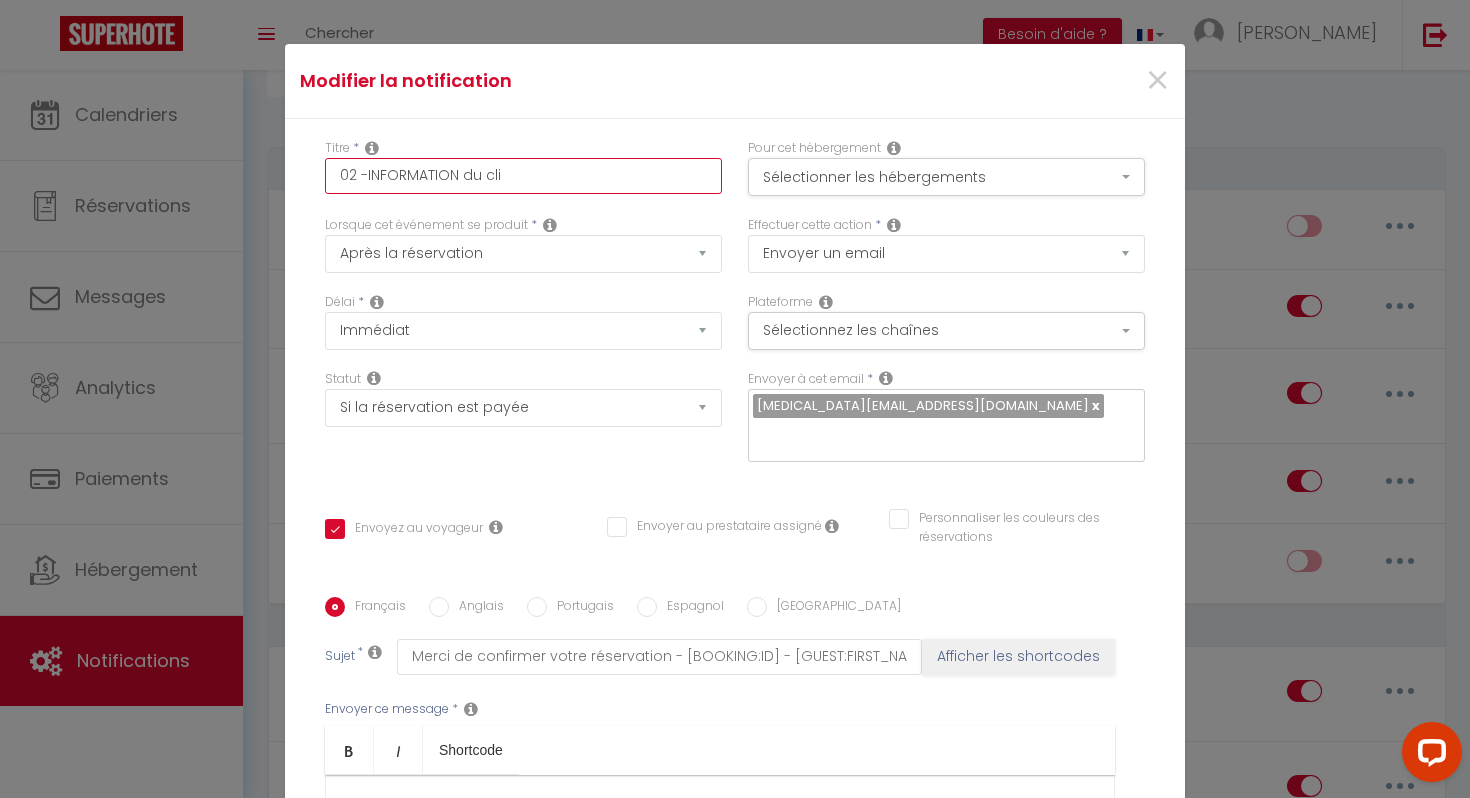 type 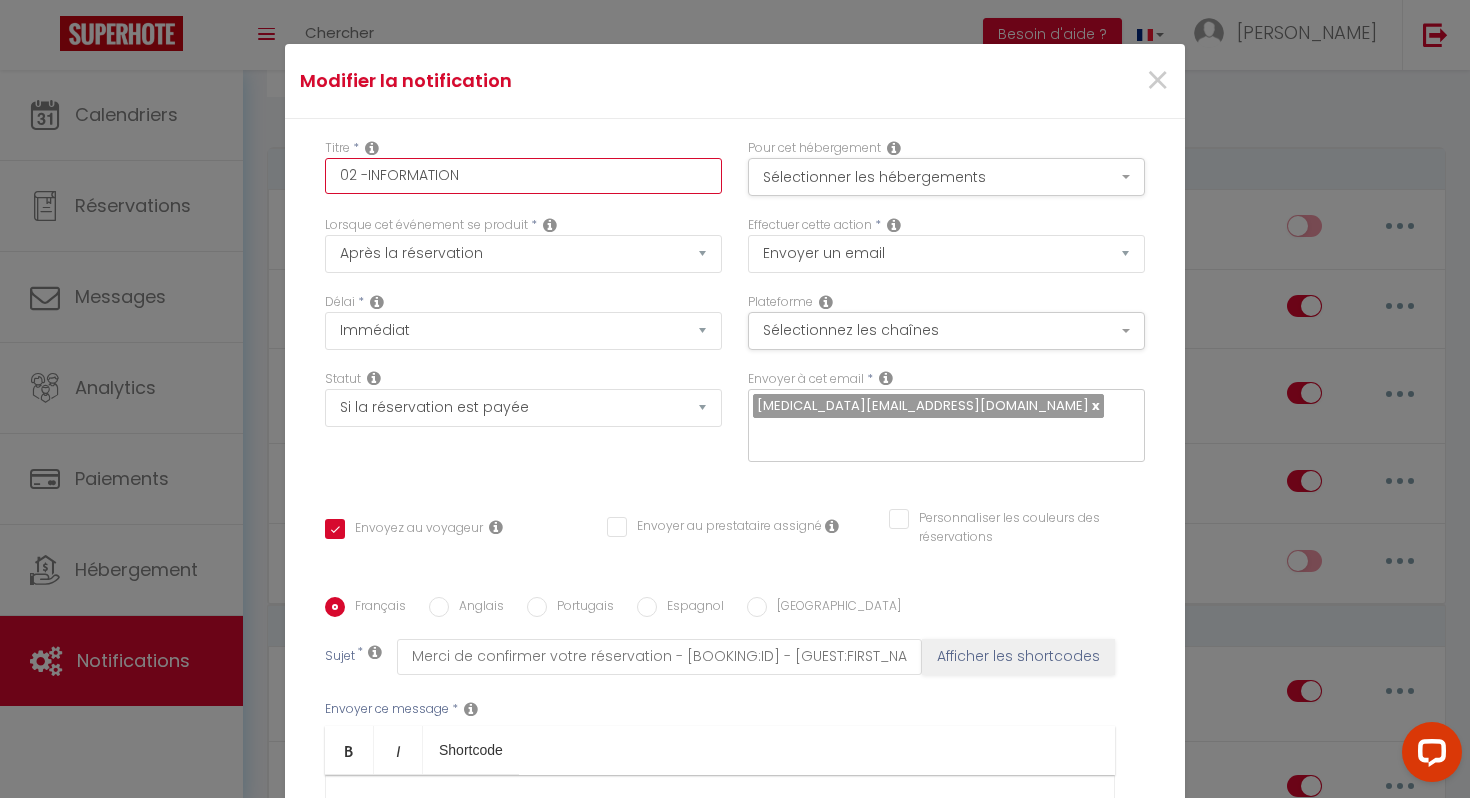 click on "02 -INFORMATION" at bounding box center [523, 176] 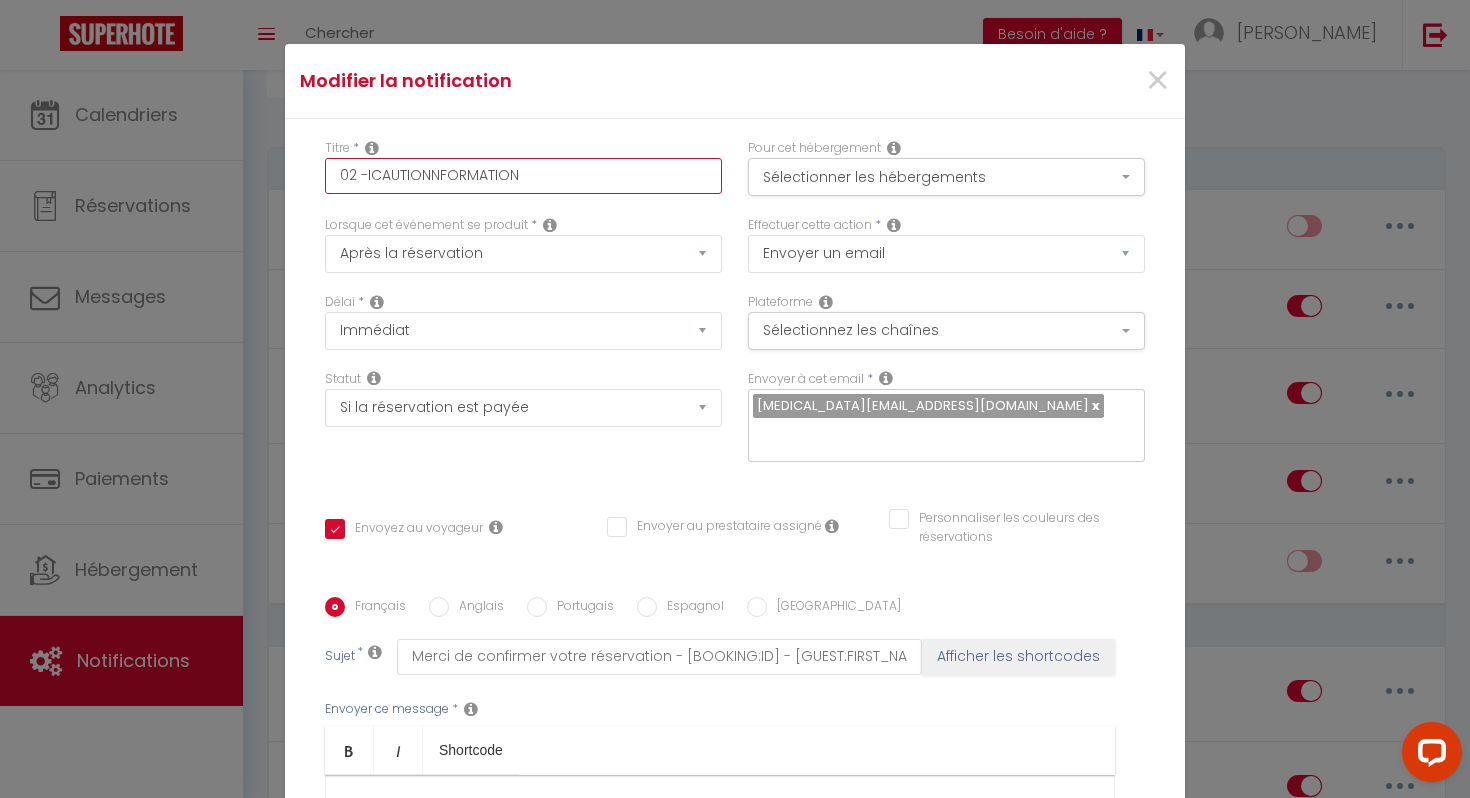 click on "02 -ICAUTIONNFORMATION" at bounding box center (523, 176) 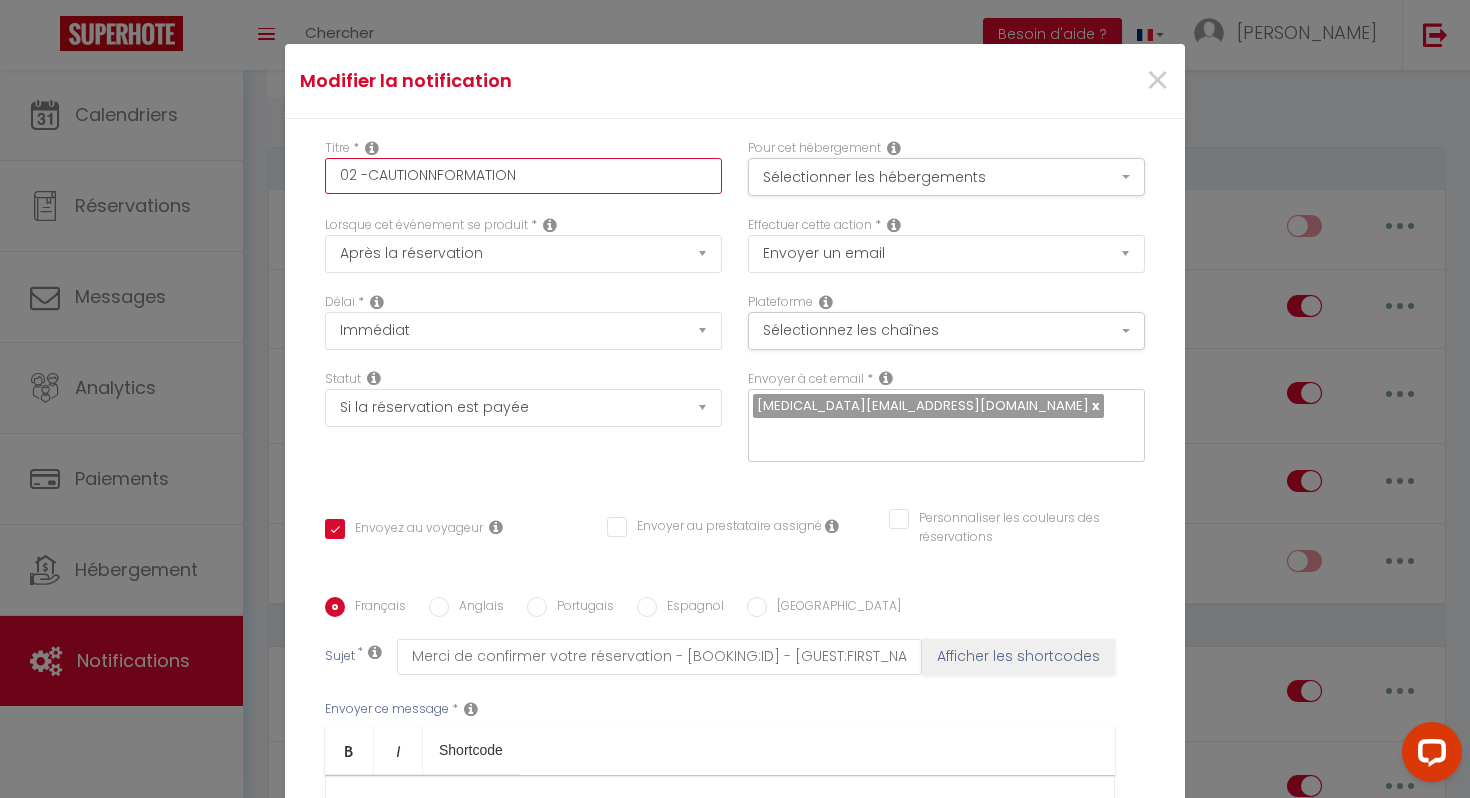 click on "02 -CAUTIONNFORMATION" at bounding box center (523, 176) 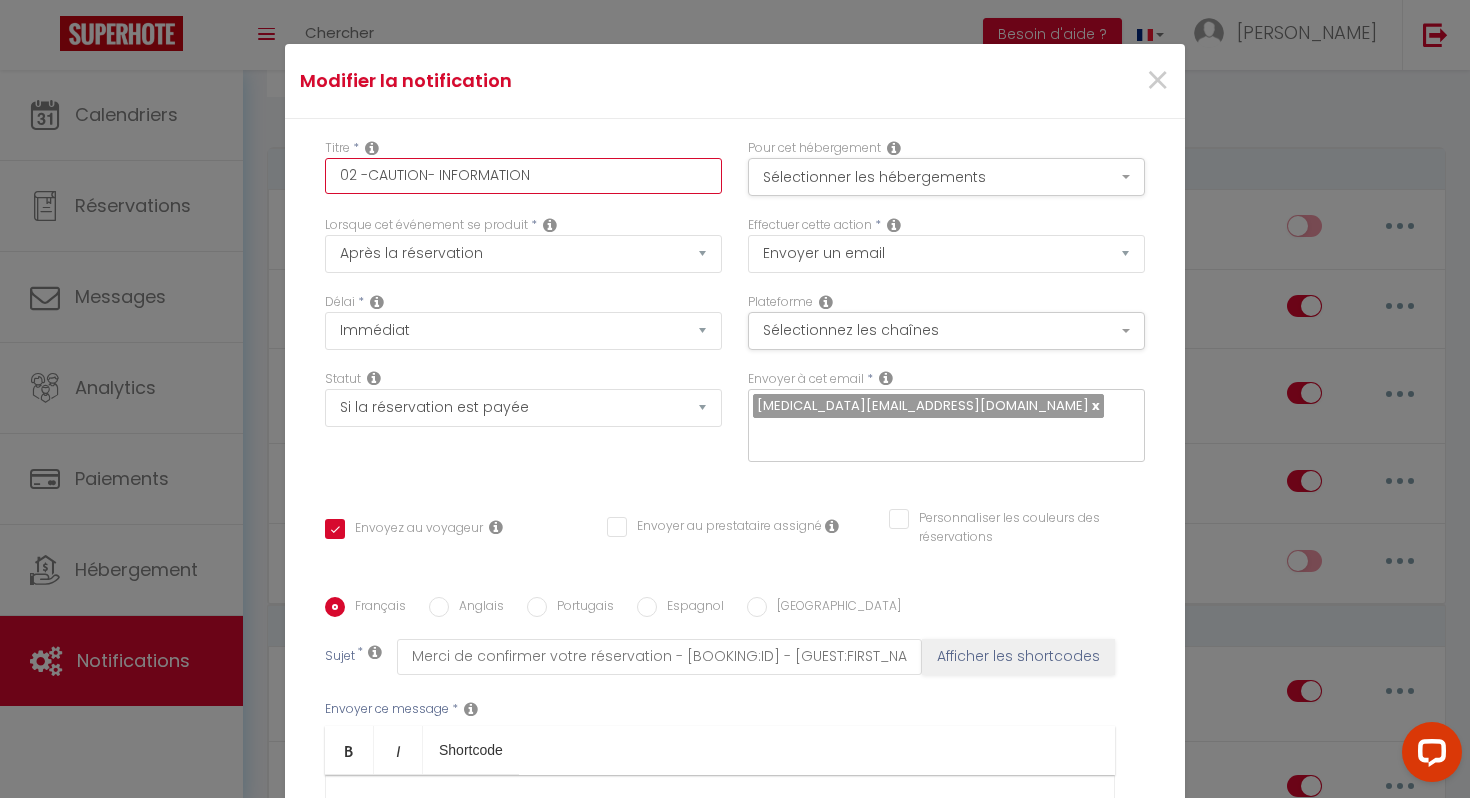 click on "02 -CAUTION- INFORMATION" at bounding box center [523, 176] 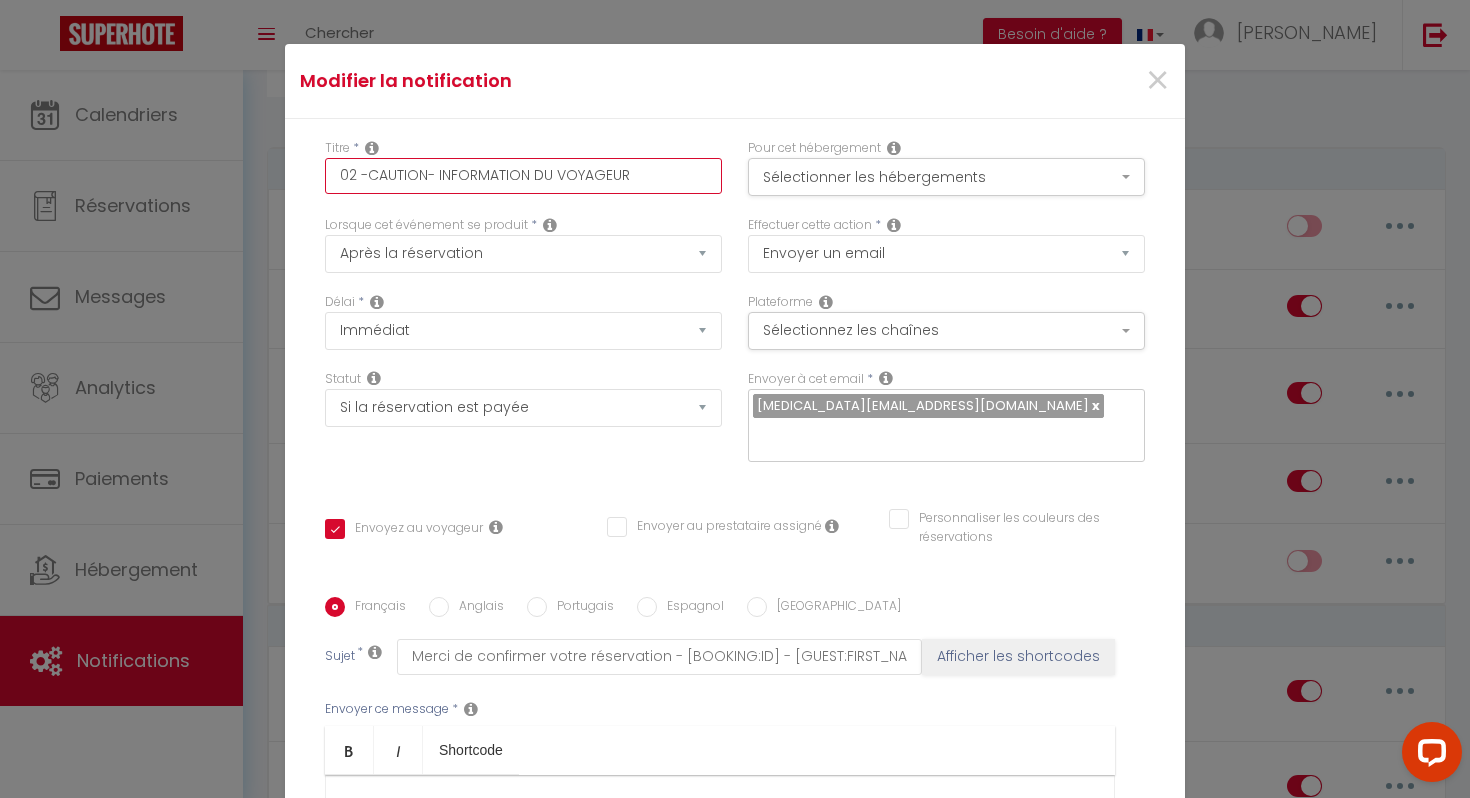 click on "Afficher les shortcodes" at bounding box center (1018, 657) 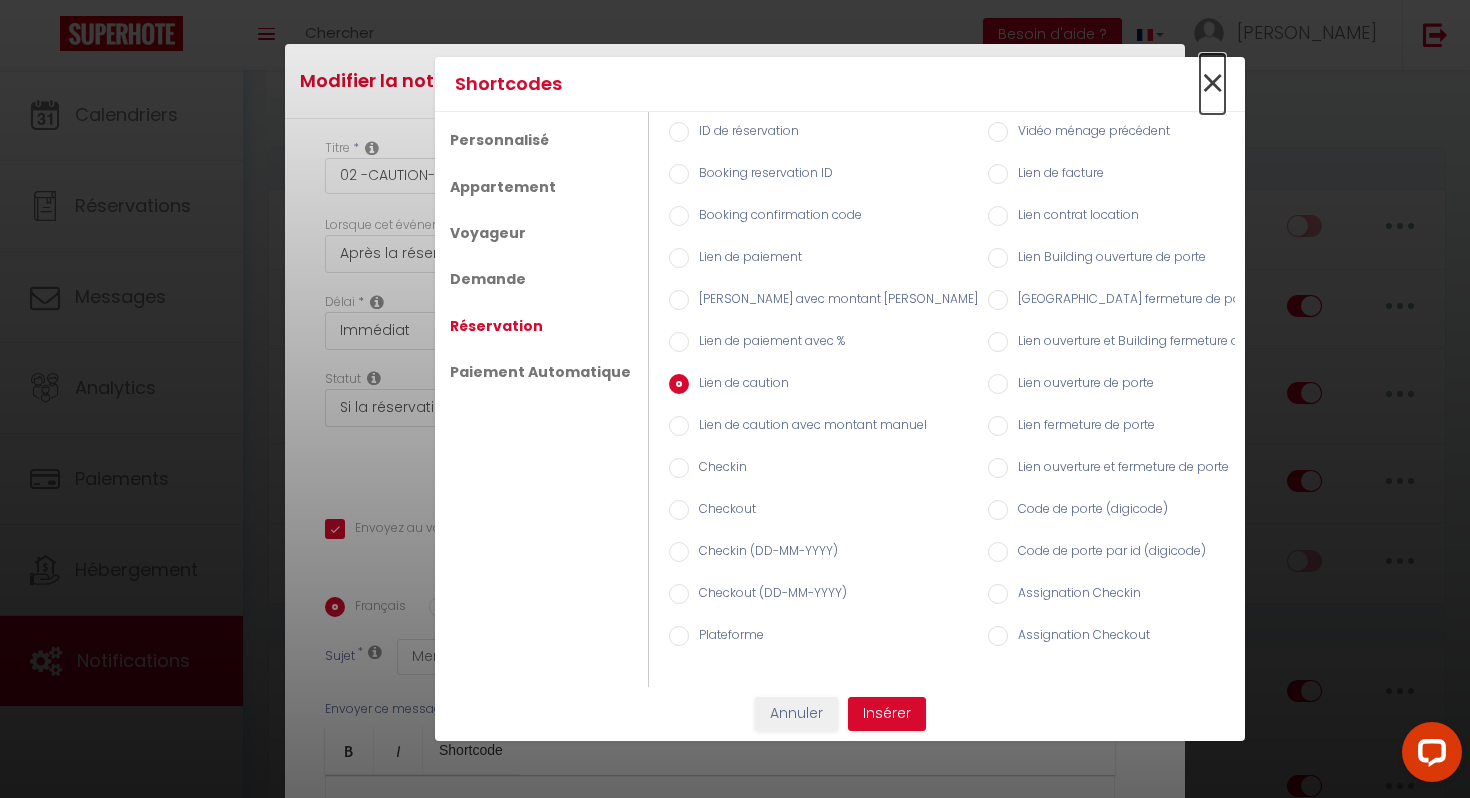 click on "×" at bounding box center [1212, 84] 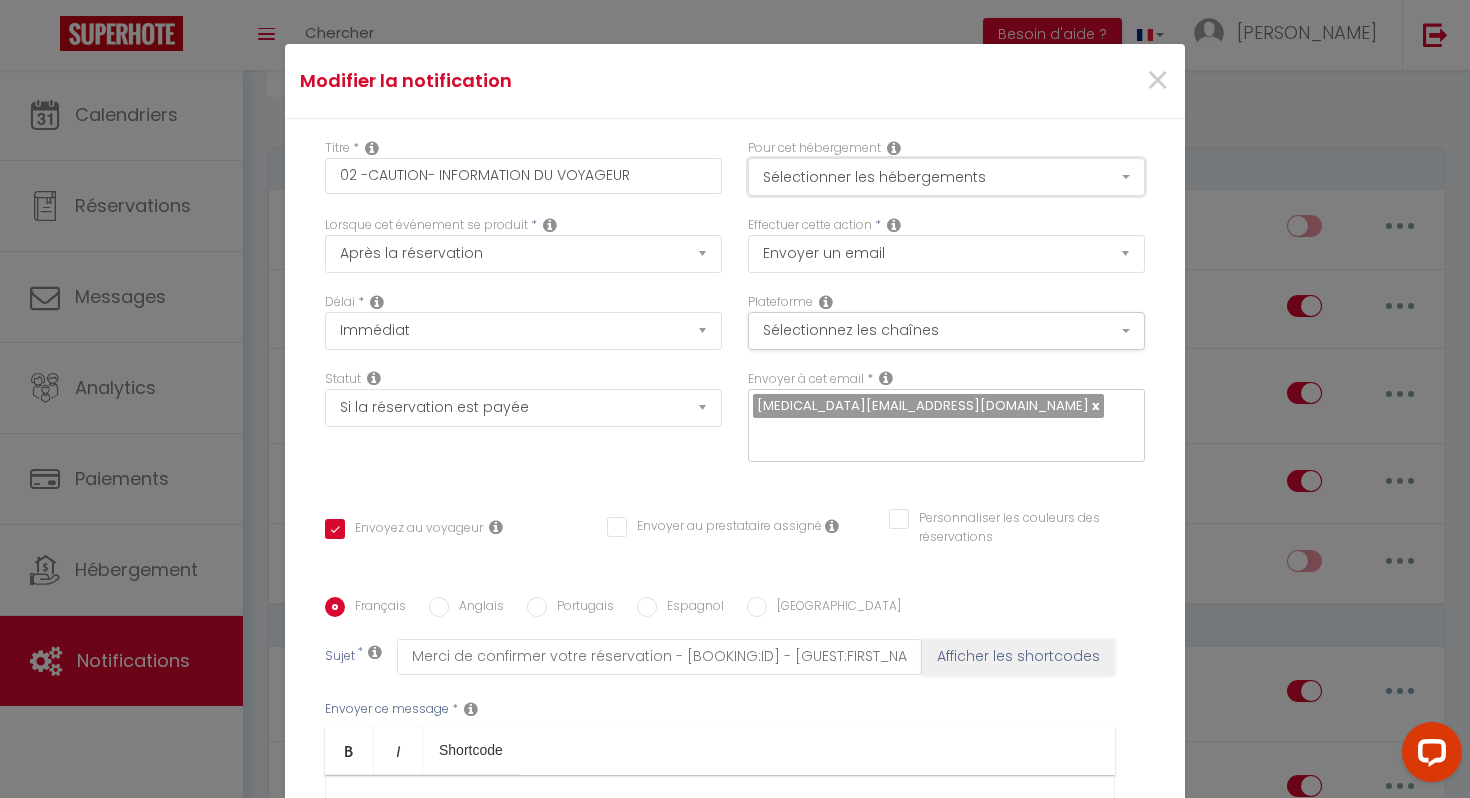 click on "Sélectionner les hébergements" at bounding box center [946, 177] 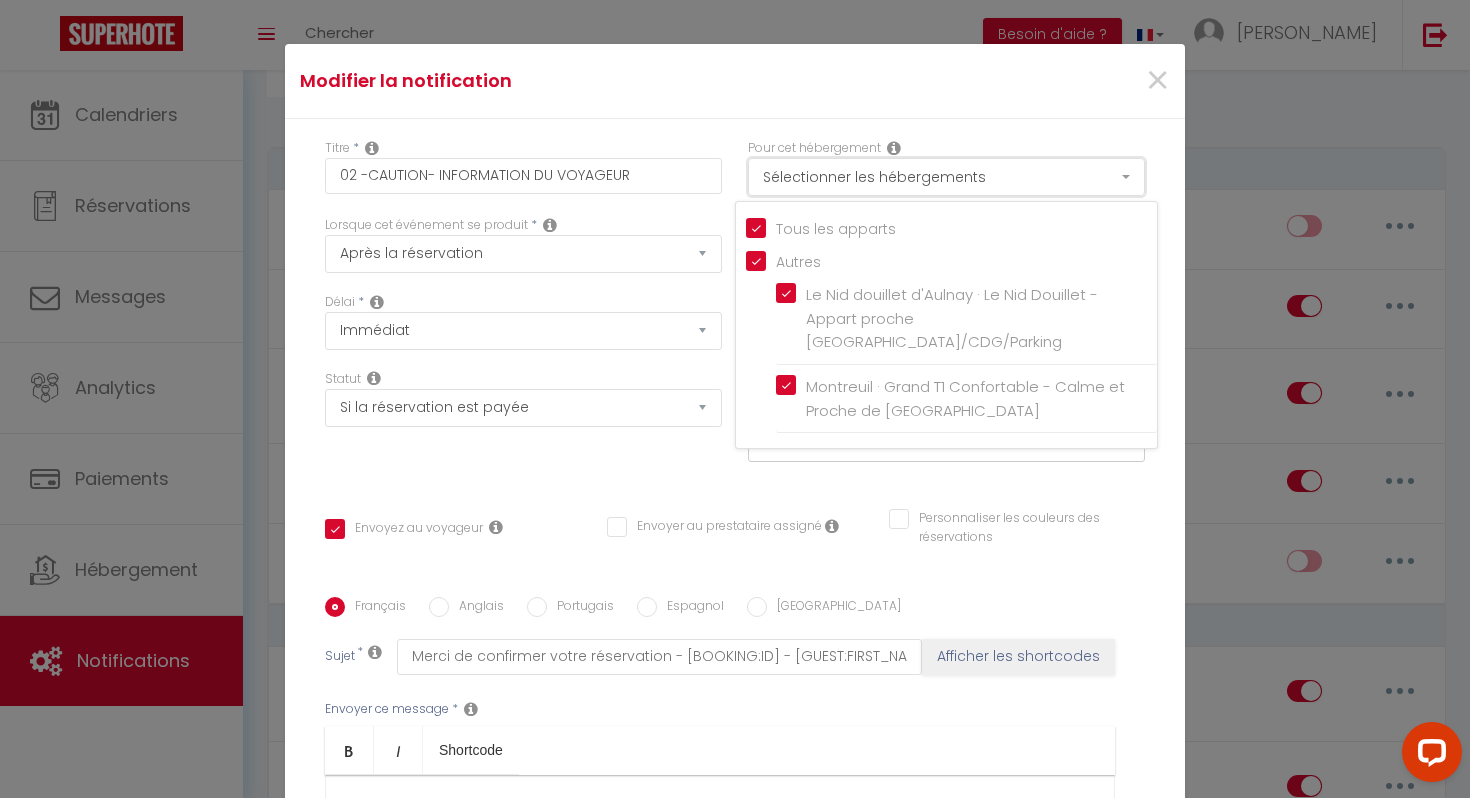 click on "Sélectionner les hébergements" at bounding box center (946, 177) 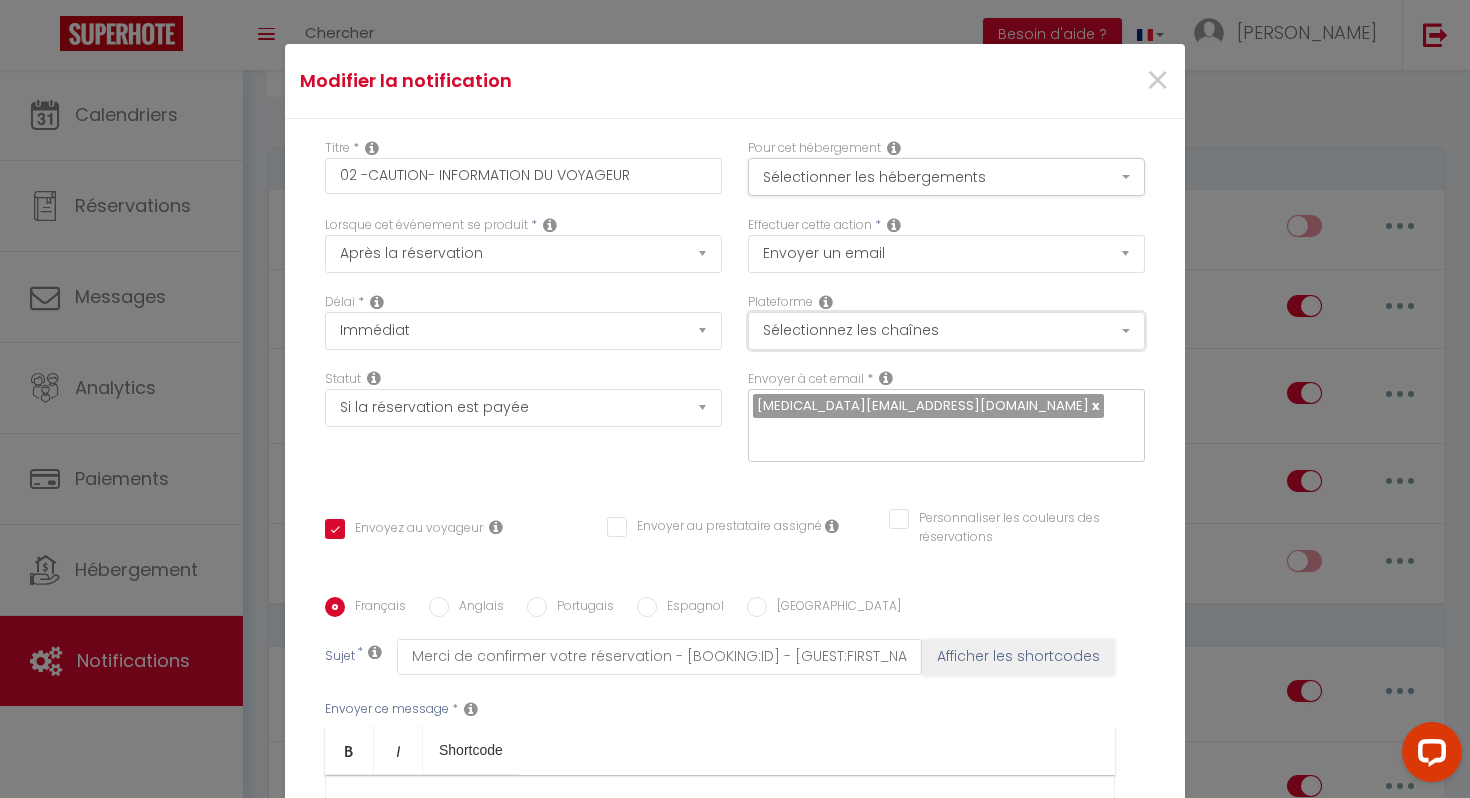 click on "Sélectionnez les chaînes" at bounding box center (946, 331) 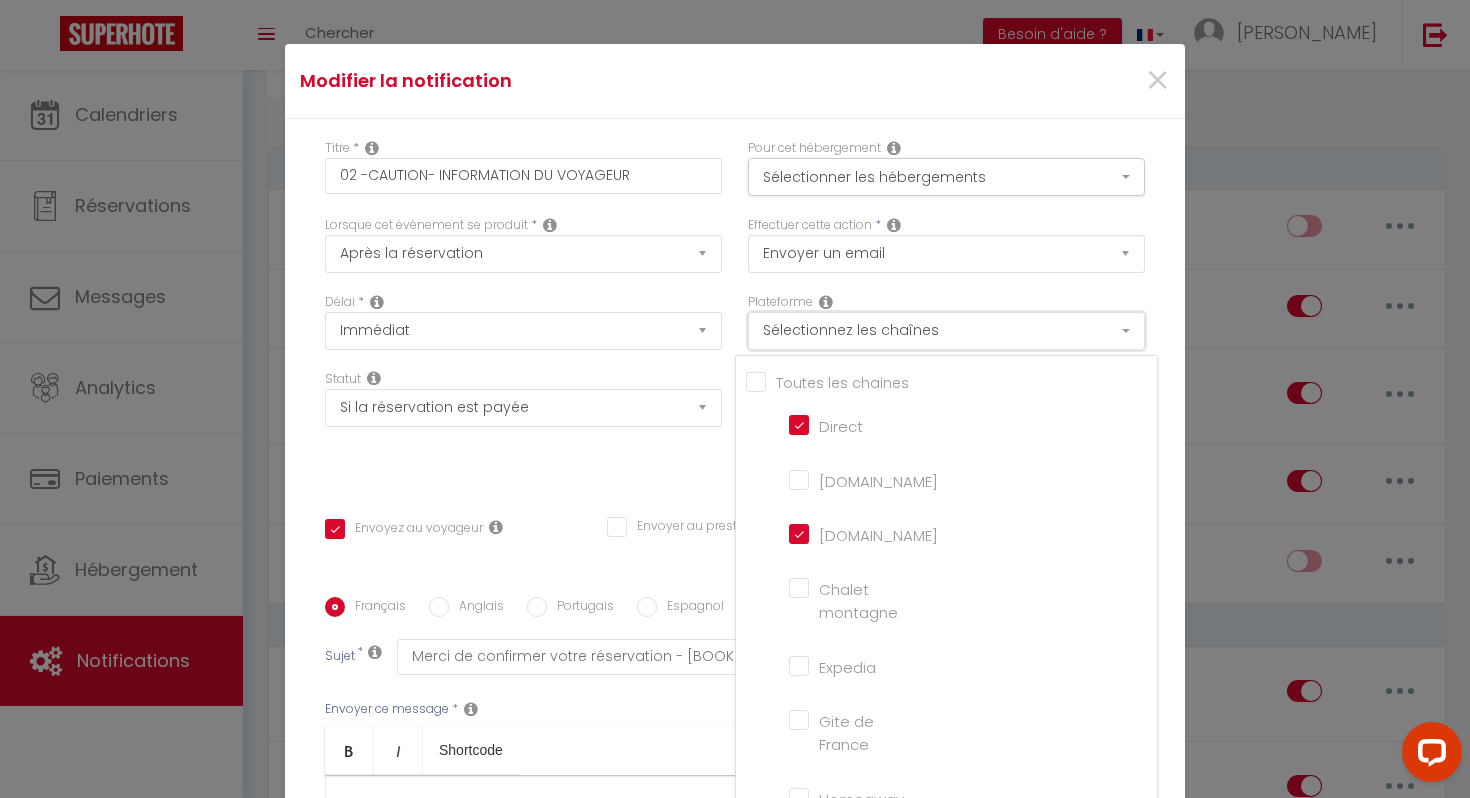 click on "Sélectionnez les chaînes" at bounding box center [946, 331] 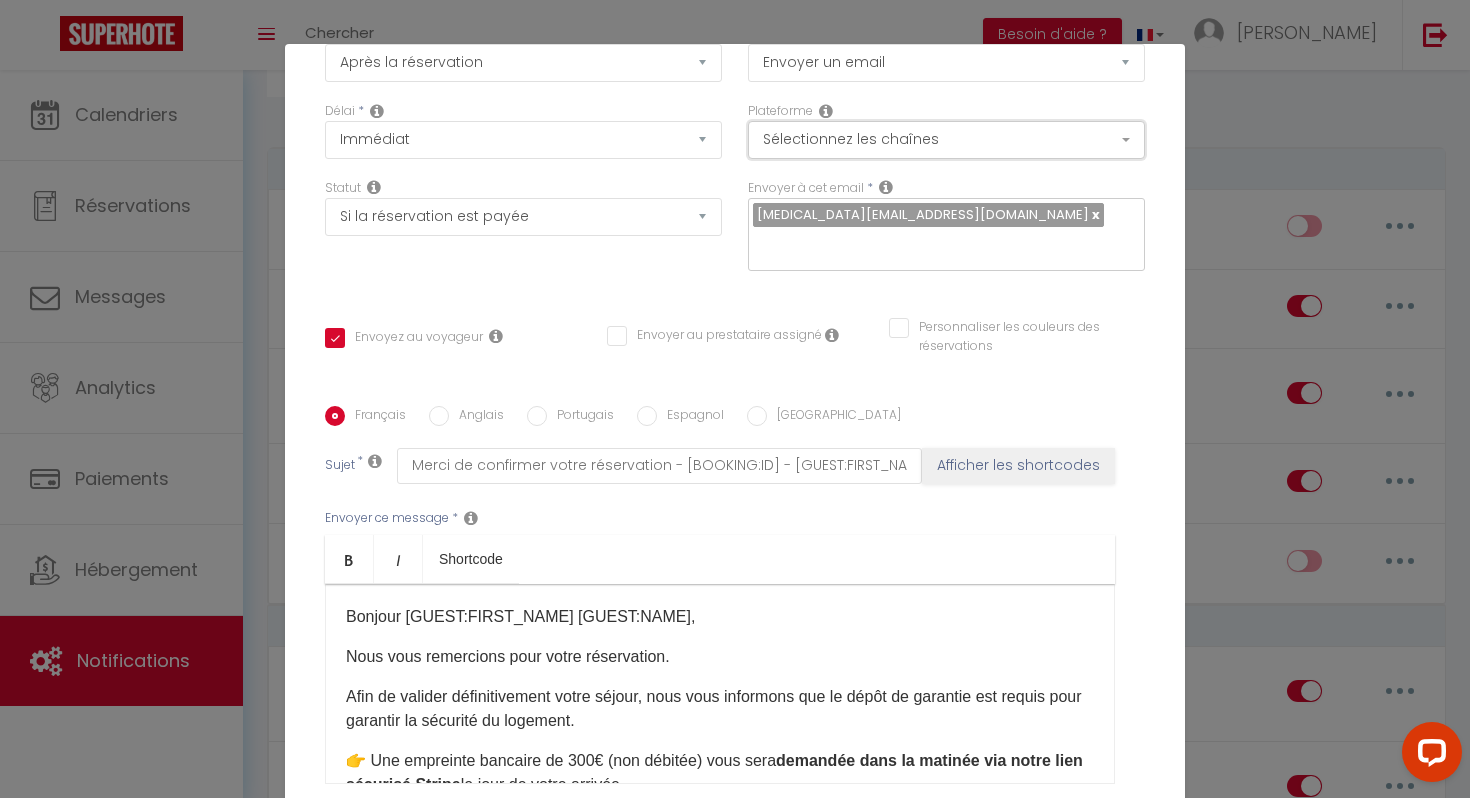 scroll, scrollTop: 295, scrollLeft: 0, axis: vertical 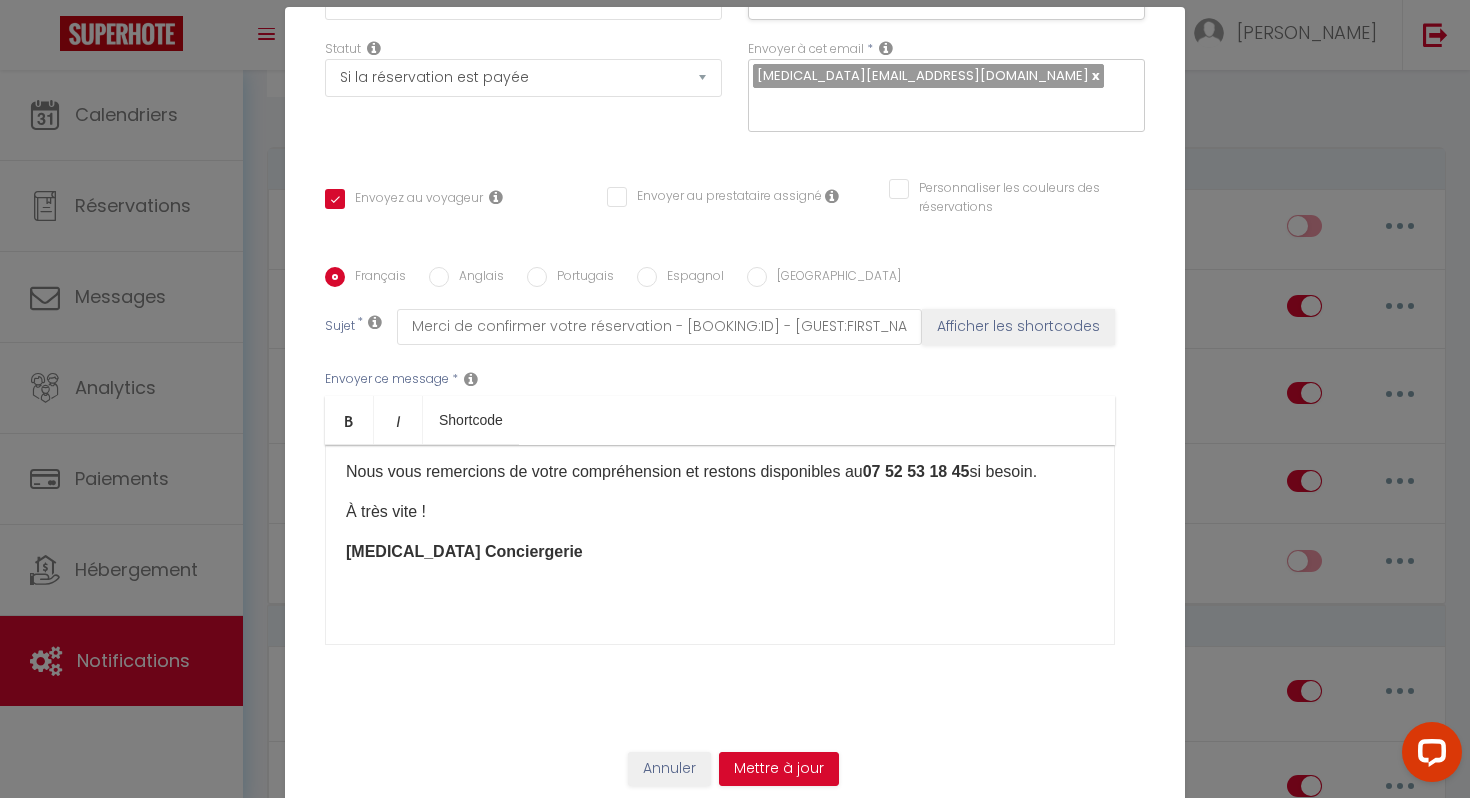 click at bounding box center [720, 592] 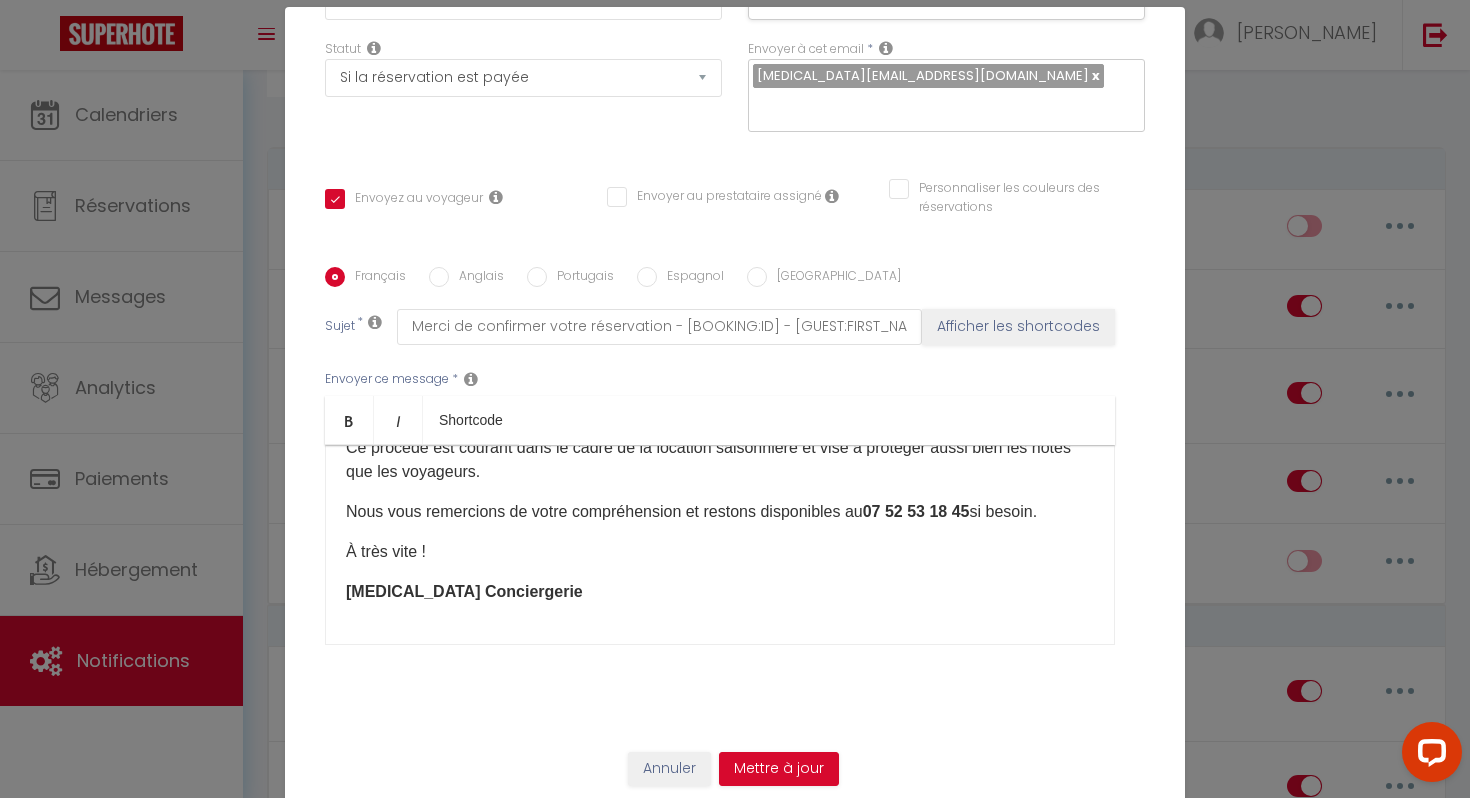 click on "Bonjour [GUEST:FIRST_NAME] [GUEST:NAME]​, Nous vous remercions pour votre réservation.
Afin de valider définitivement votre séjour, nous vous informons que le dépôt de garantie est requis pour garantir la sécurité du logement.
👉 Une empreinte bancaire de 300€ (non débitée) vous sera  demandée dans la matinée​ via notre lien sécurisé Stripe  le jour de votre arrivée. ⚠️ Sans validation de ce dépôt de garantie celle-ci ne pourra pas être confirmée et l'accès au logement ne sera pas autorisé.
Ce procédé est courant dans le cadre de la location saisonnière et vise à protéger aussi bien les hôtes que les voyageurs.
Nous vous remercions de votre compréhension et restons disponibles au  07 52 53 18 45  si besoin.
À très vite !
Makena Conciergerie ​" at bounding box center (720, 545) 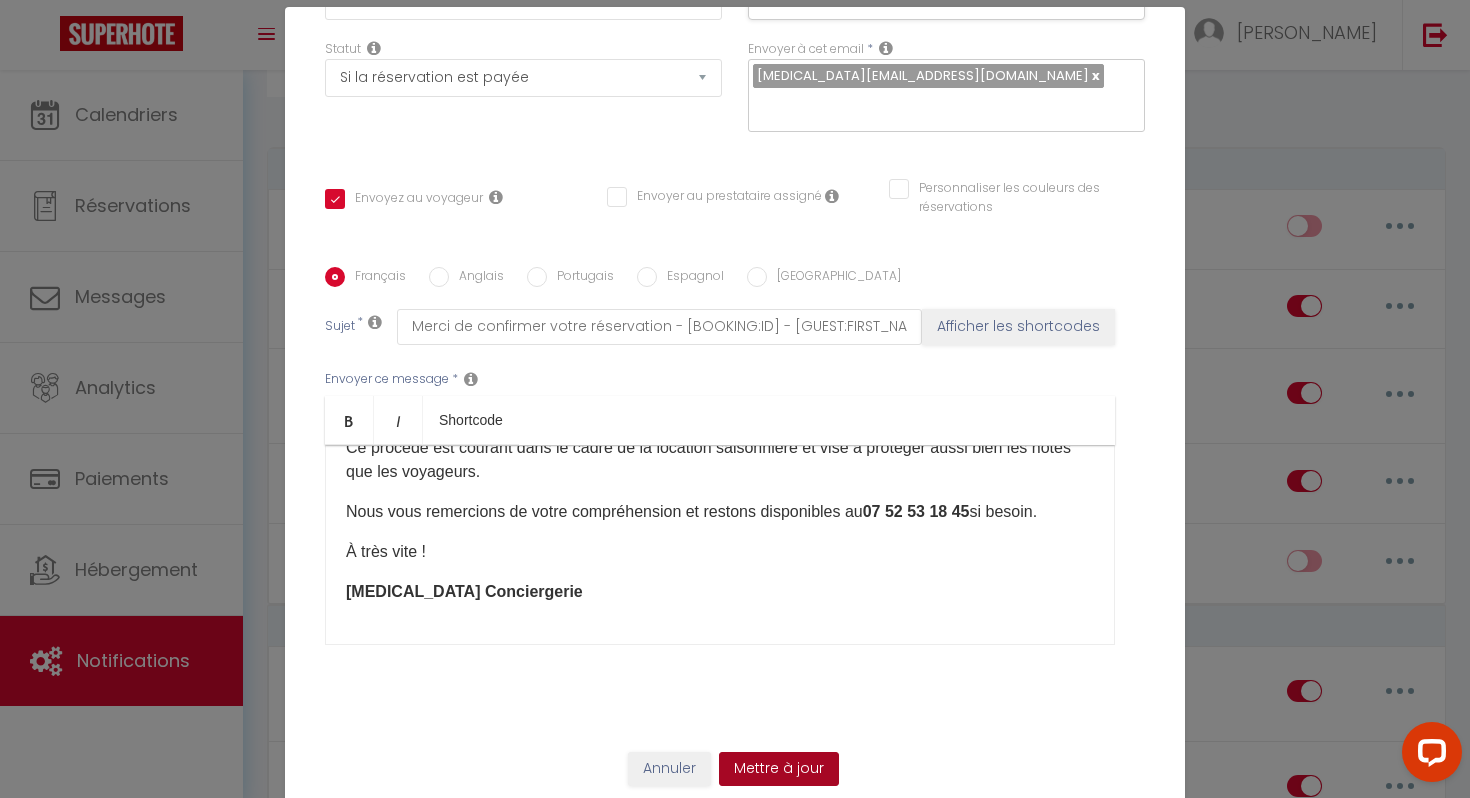 click on "Mettre à jour" at bounding box center (779, 769) 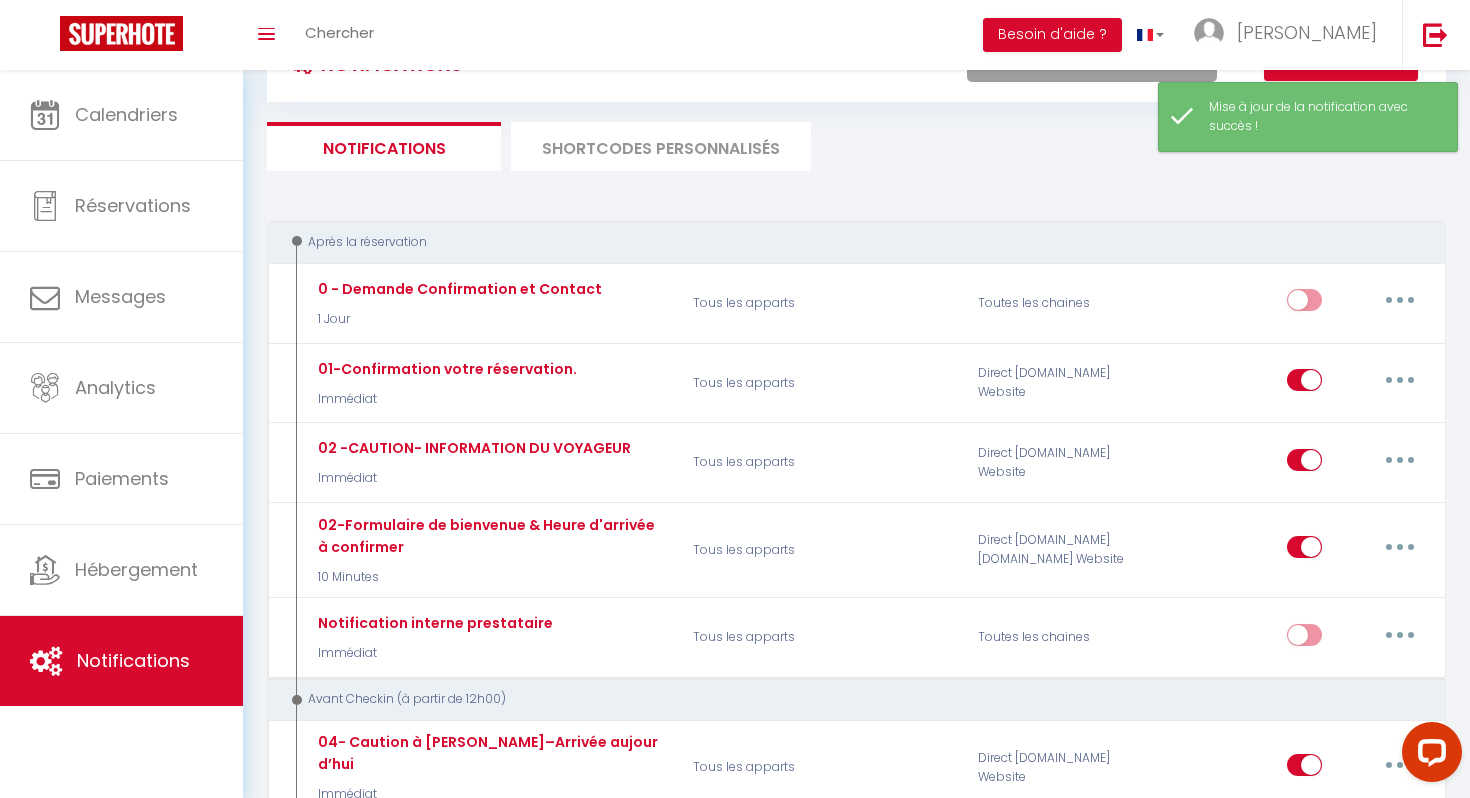 scroll, scrollTop: 0, scrollLeft: 0, axis: both 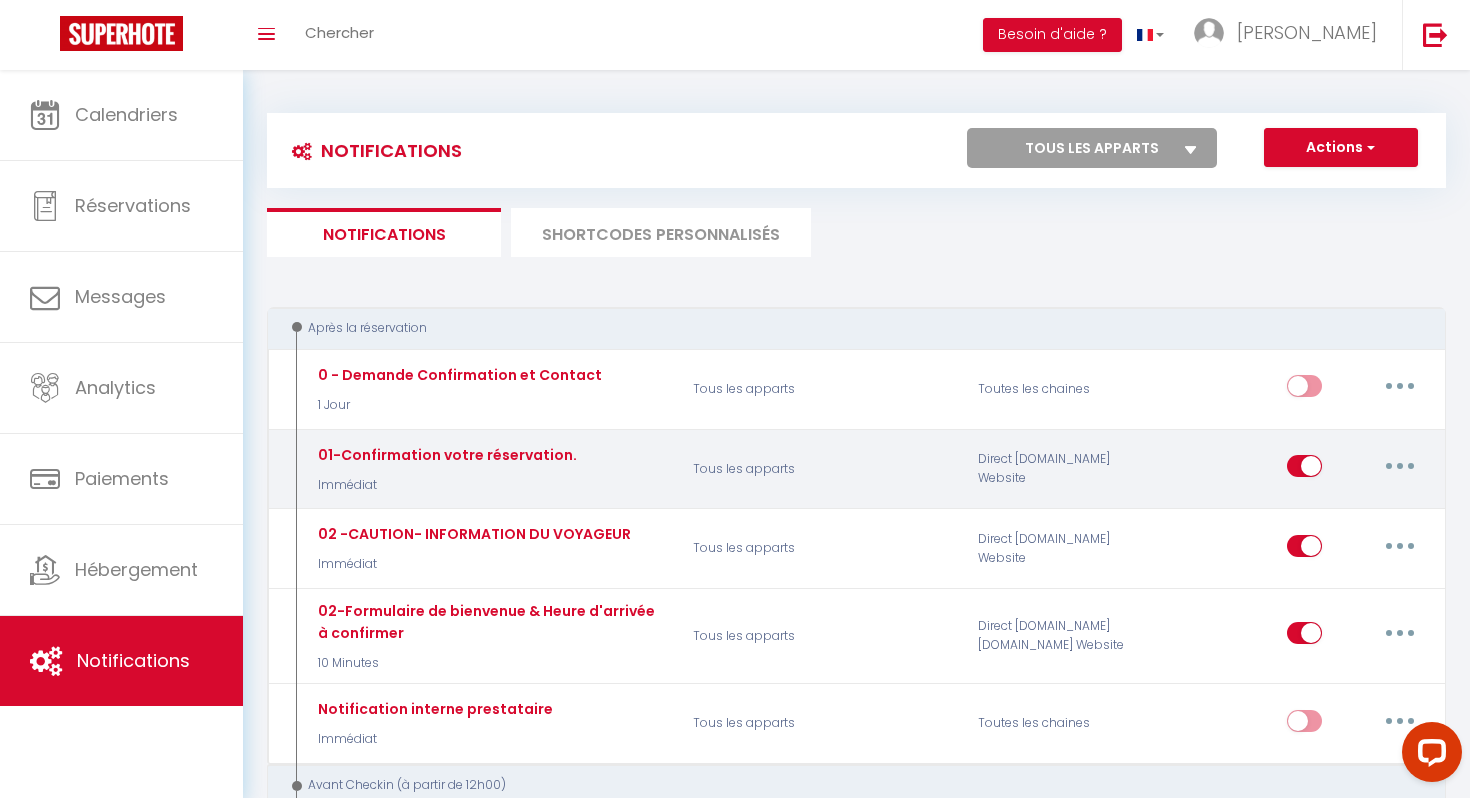 click at bounding box center [1400, 466] 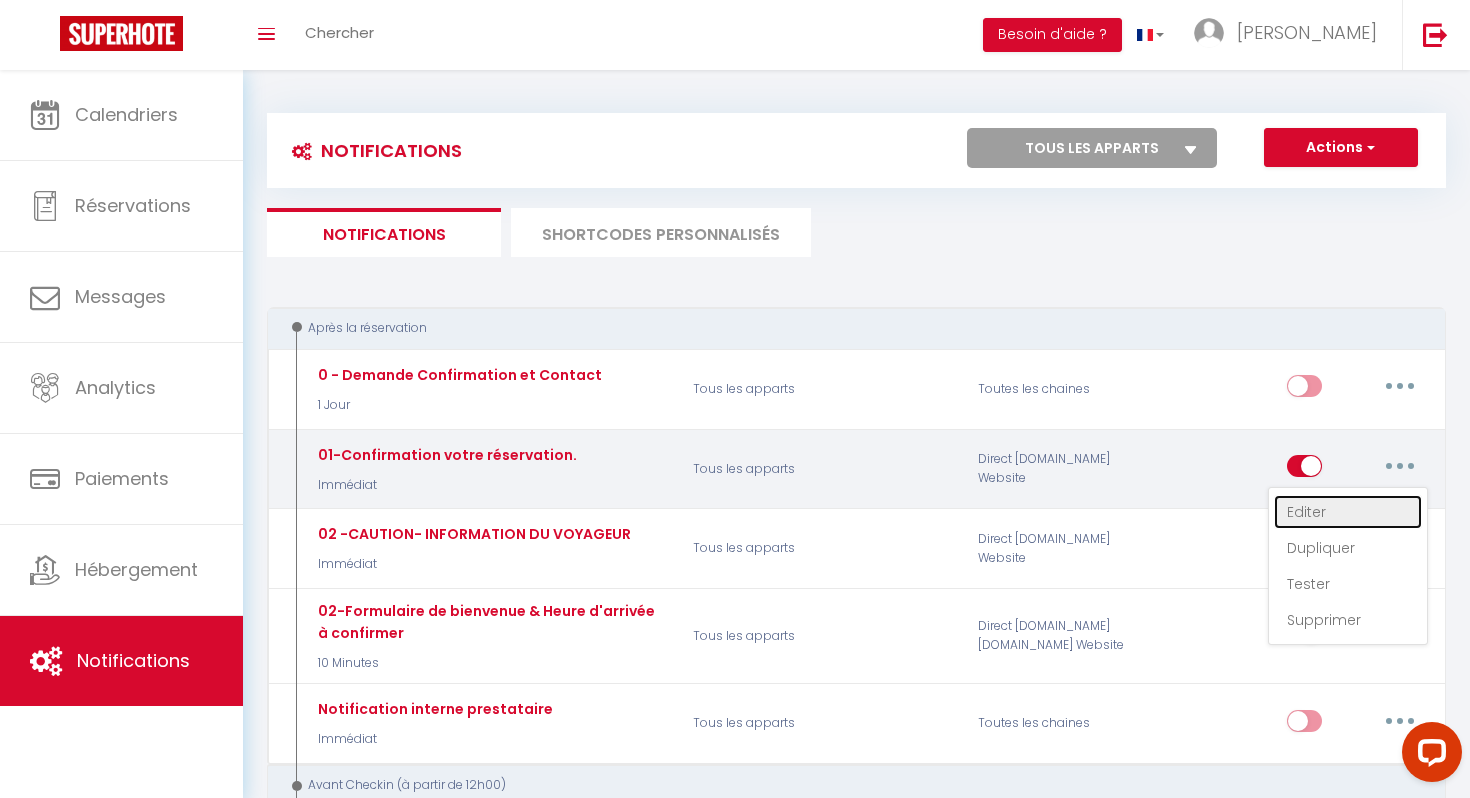 click on "Editer" at bounding box center [1348, 512] 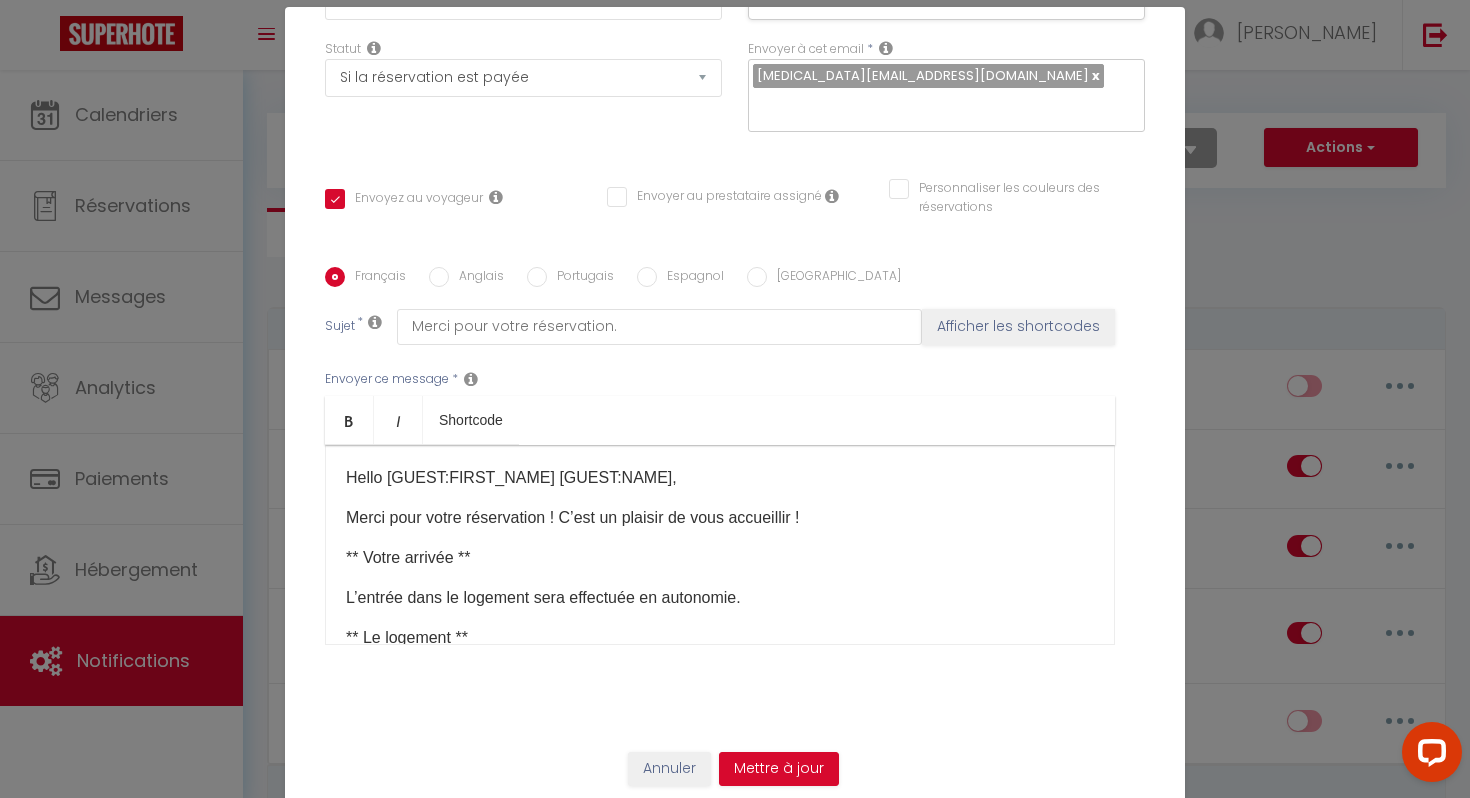 scroll, scrollTop: 0, scrollLeft: 0, axis: both 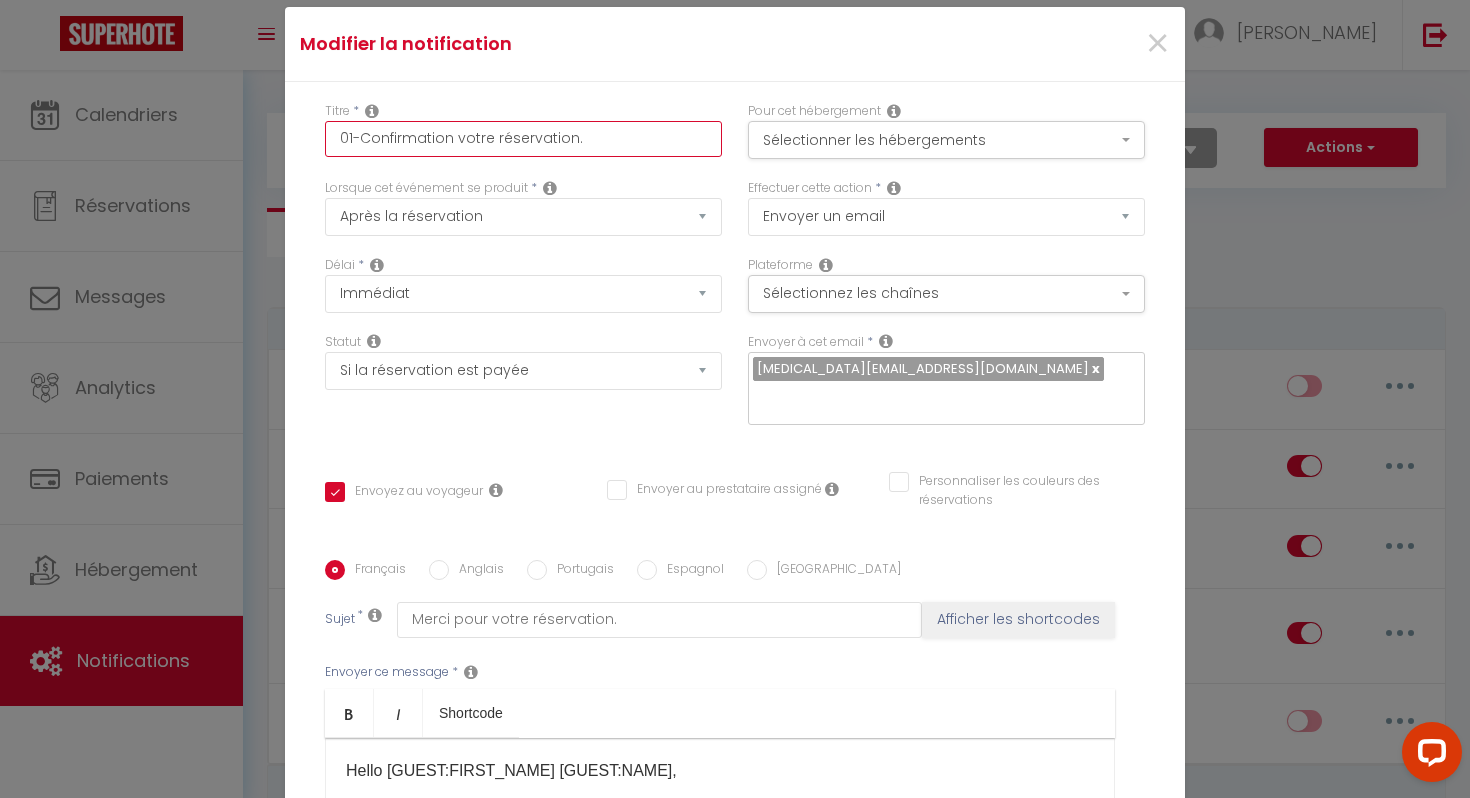 drag, startPoint x: 583, startPoint y: 133, endPoint x: 362, endPoint y: 135, distance: 221.00905 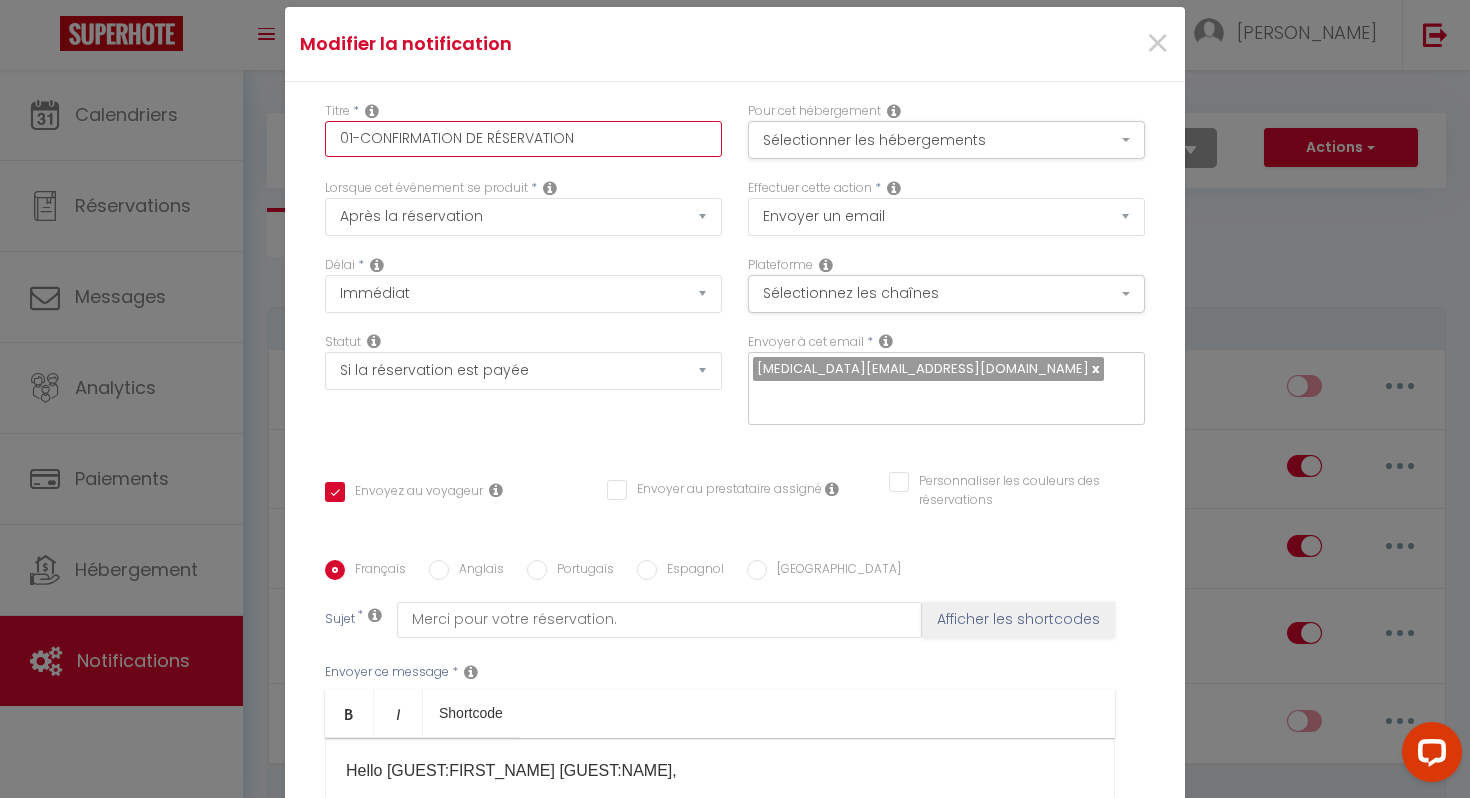 click on "01-CONFIRMATION DE RÉSERVATION" at bounding box center [523, 139] 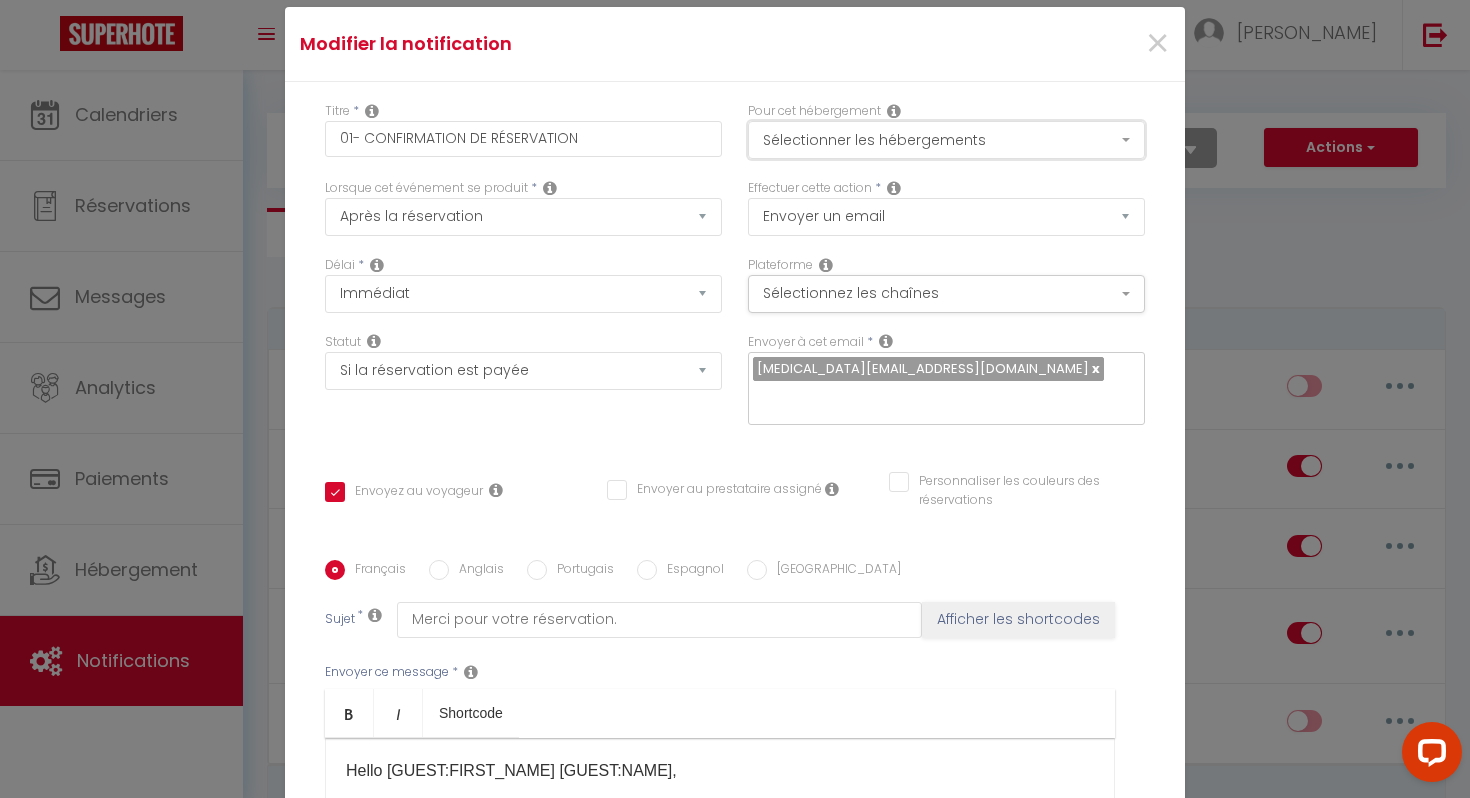 click on "Sélectionner les hébergements" at bounding box center [946, 140] 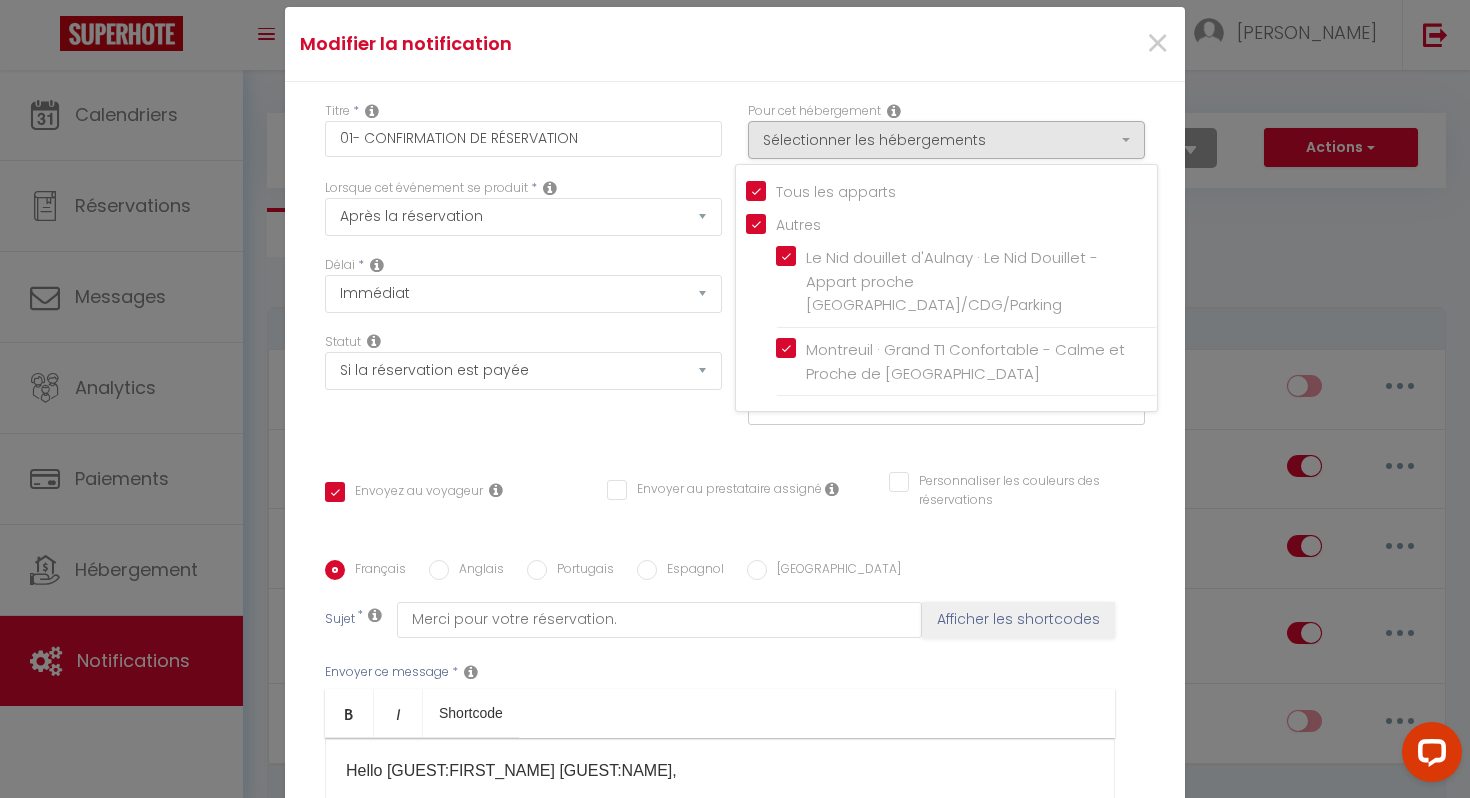 click on "Tous les apparts" at bounding box center [951, 190] 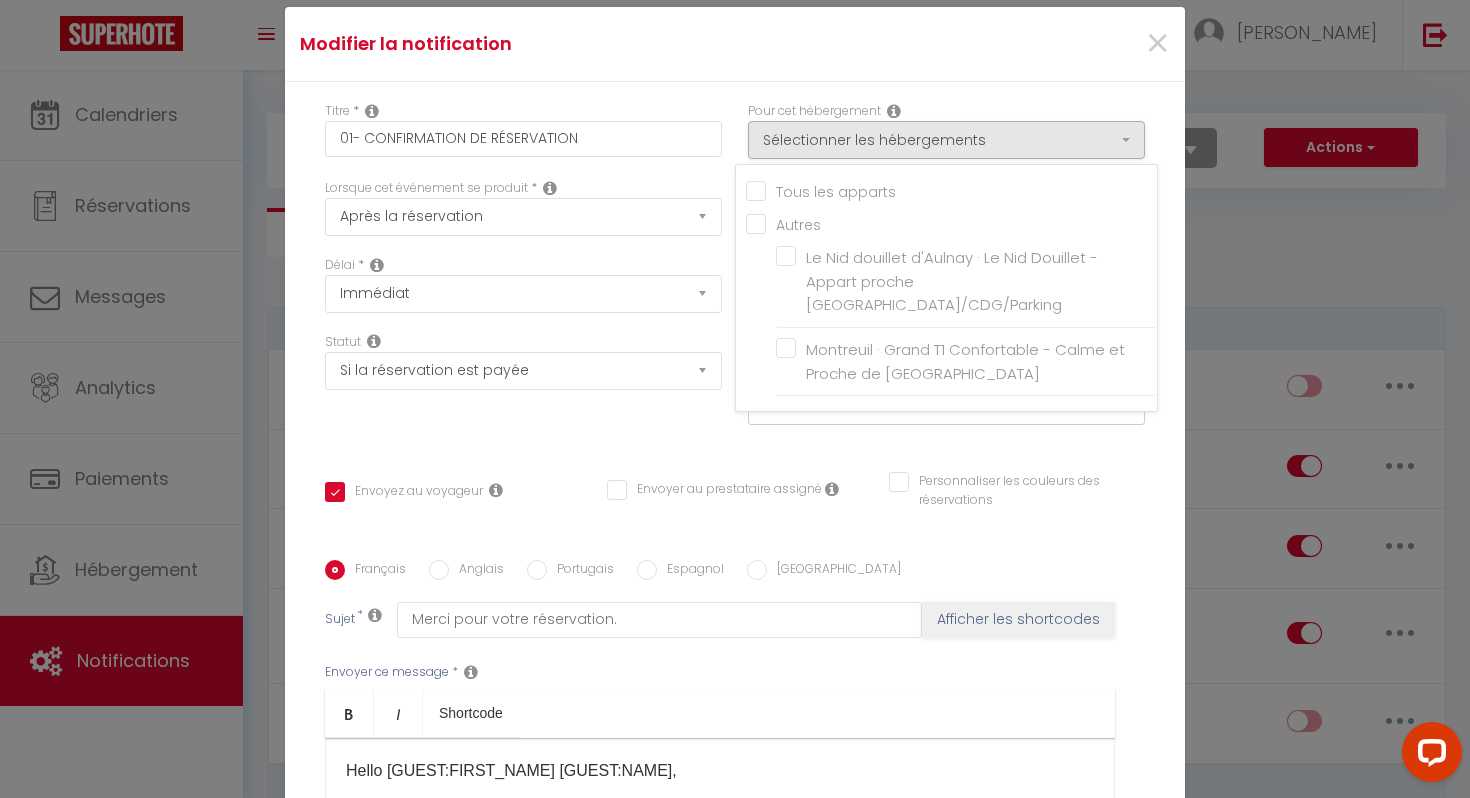 click on "Tous les apparts" at bounding box center [951, 190] 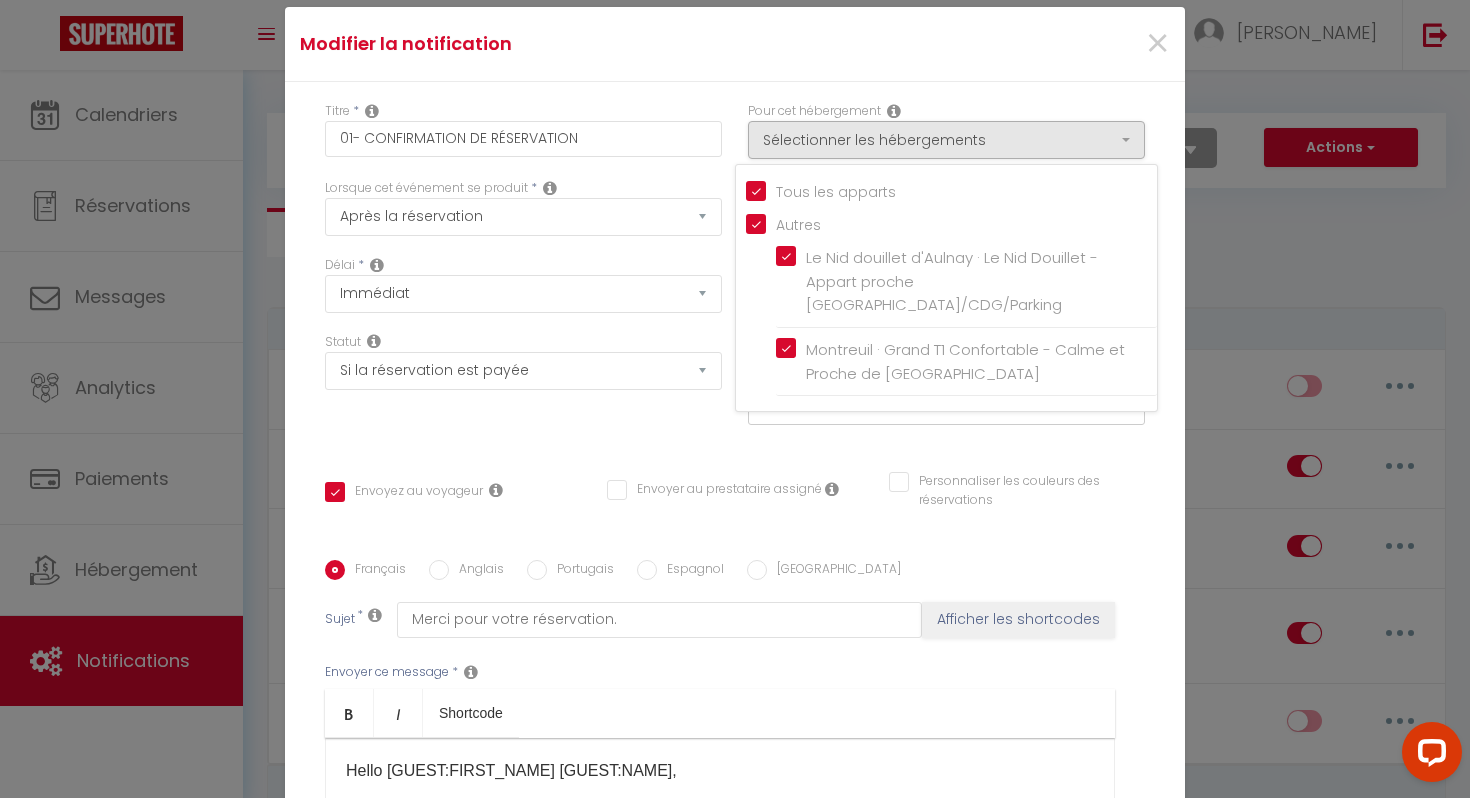 click on "Titre   *     01- CONFIRMATION DE RÉSERVATION" at bounding box center (523, 140) 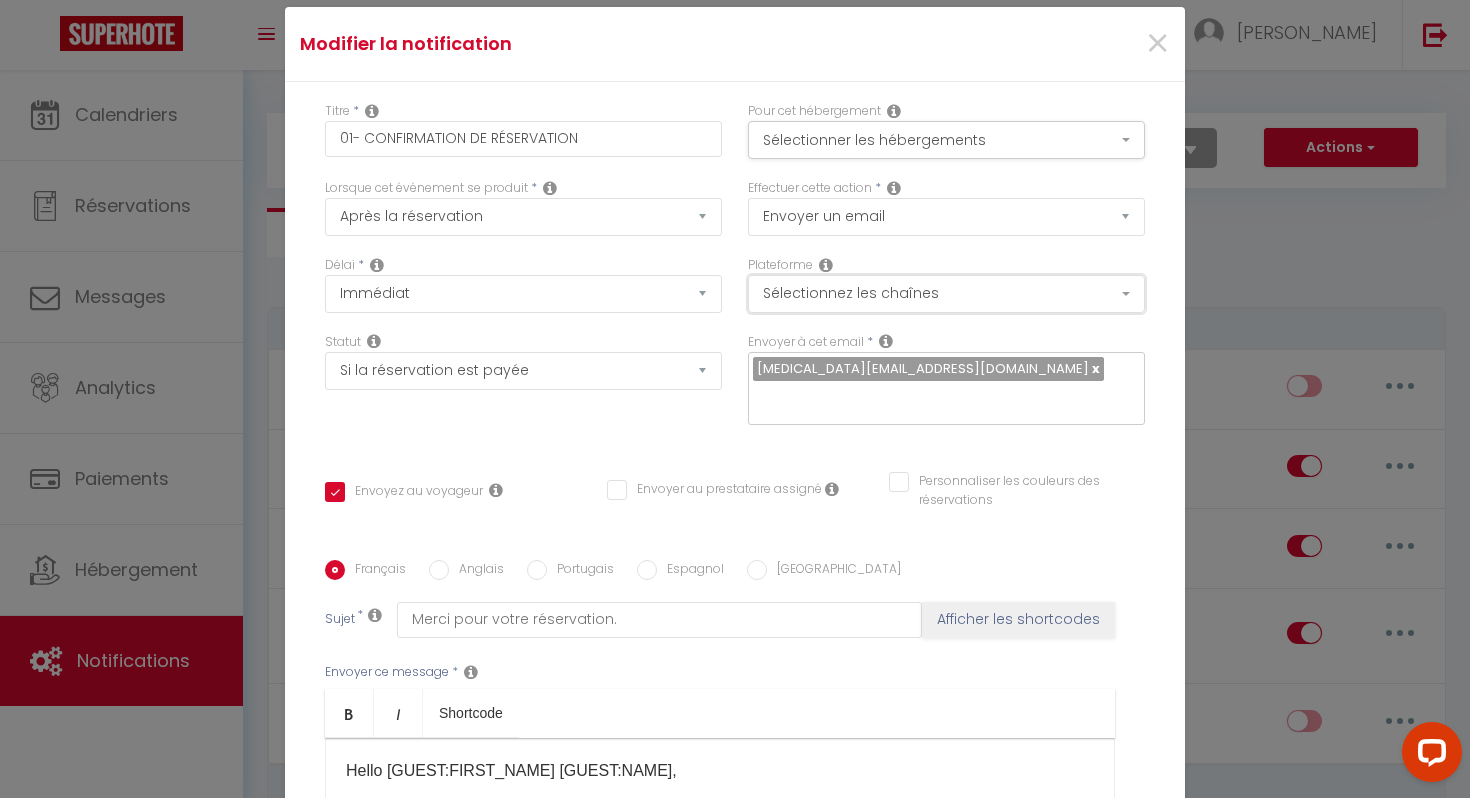 click on "Sélectionnez les chaînes" at bounding box center [946, 294] 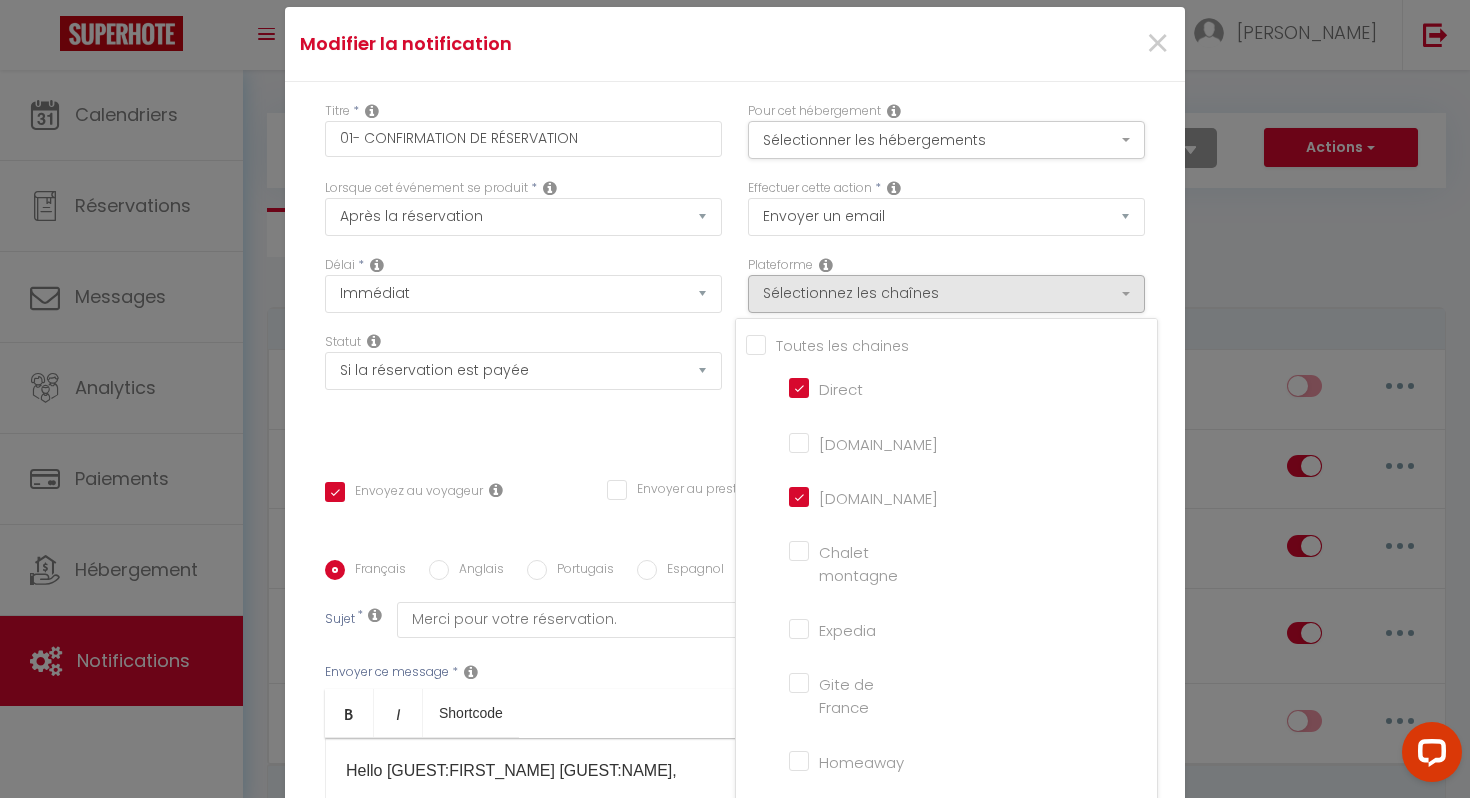 click on "Lorsque cet événement se produit   *      Après la réservation   Avant Checkin (à partir de 12h00)   Après Checkin (à partir de 12h00)   Avant Checkout (à partir de 12h00)   Après Checkout (à partir de 12h00)   Température   Co2   Bruit sonore   Après visualisation lien paiement   Après Paiement Lien KO   Après Caution Lien KO   Après Paiement Automatique KO   Après Caution Automatique KO   Après Visualisation du Contrat   Après Signature du Contrat   Paiement OK   Après soumission formulaire bienvenue   Aprés annulation réservation   Après remboursement automatique   Date spécifique   Après Assignation   Après Désassignation   Après soumission online checkin   Caution OK" at bounding box center (523, 217) 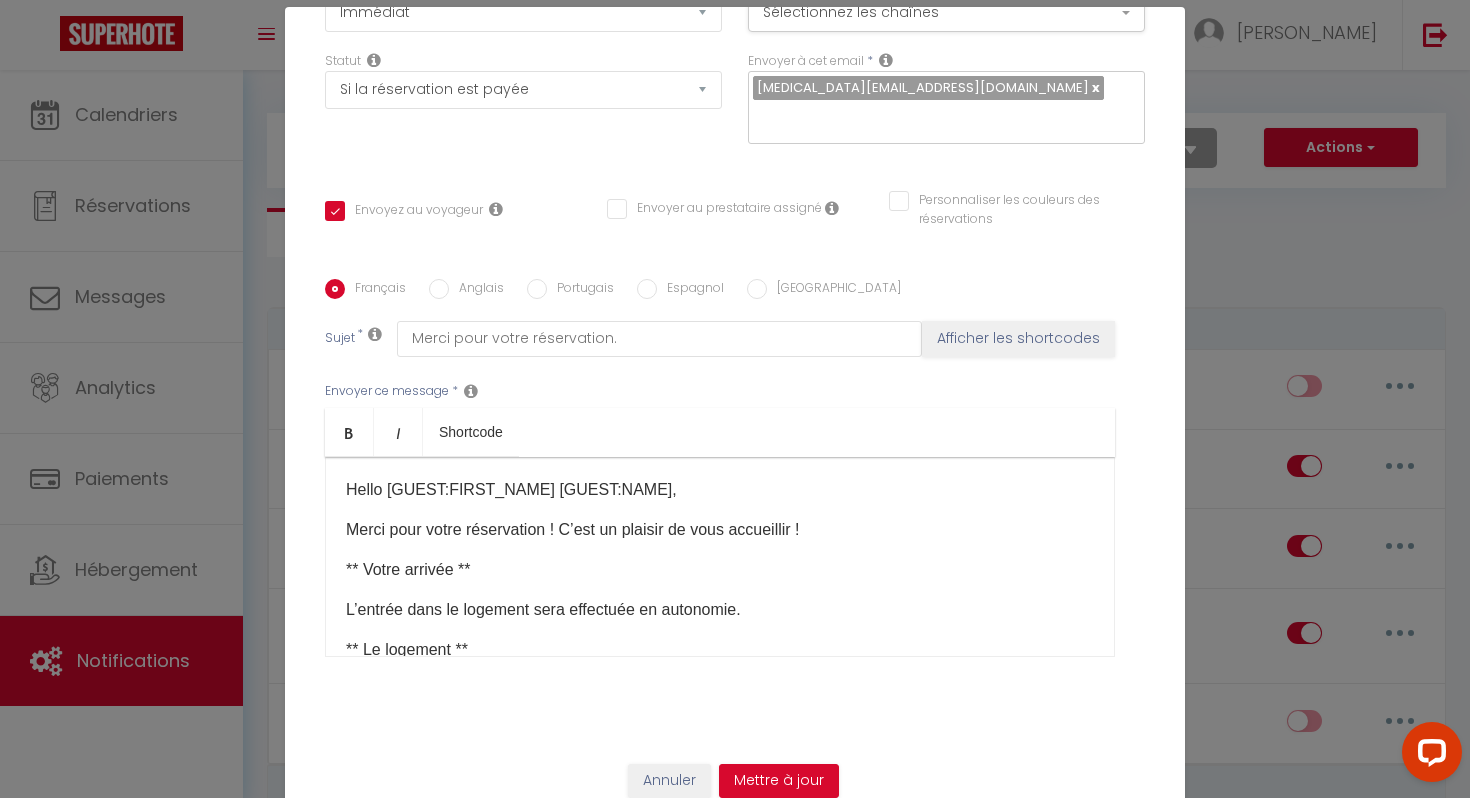 scroll, scrollTop: 295, scrollLeft: 0, axis: vertical 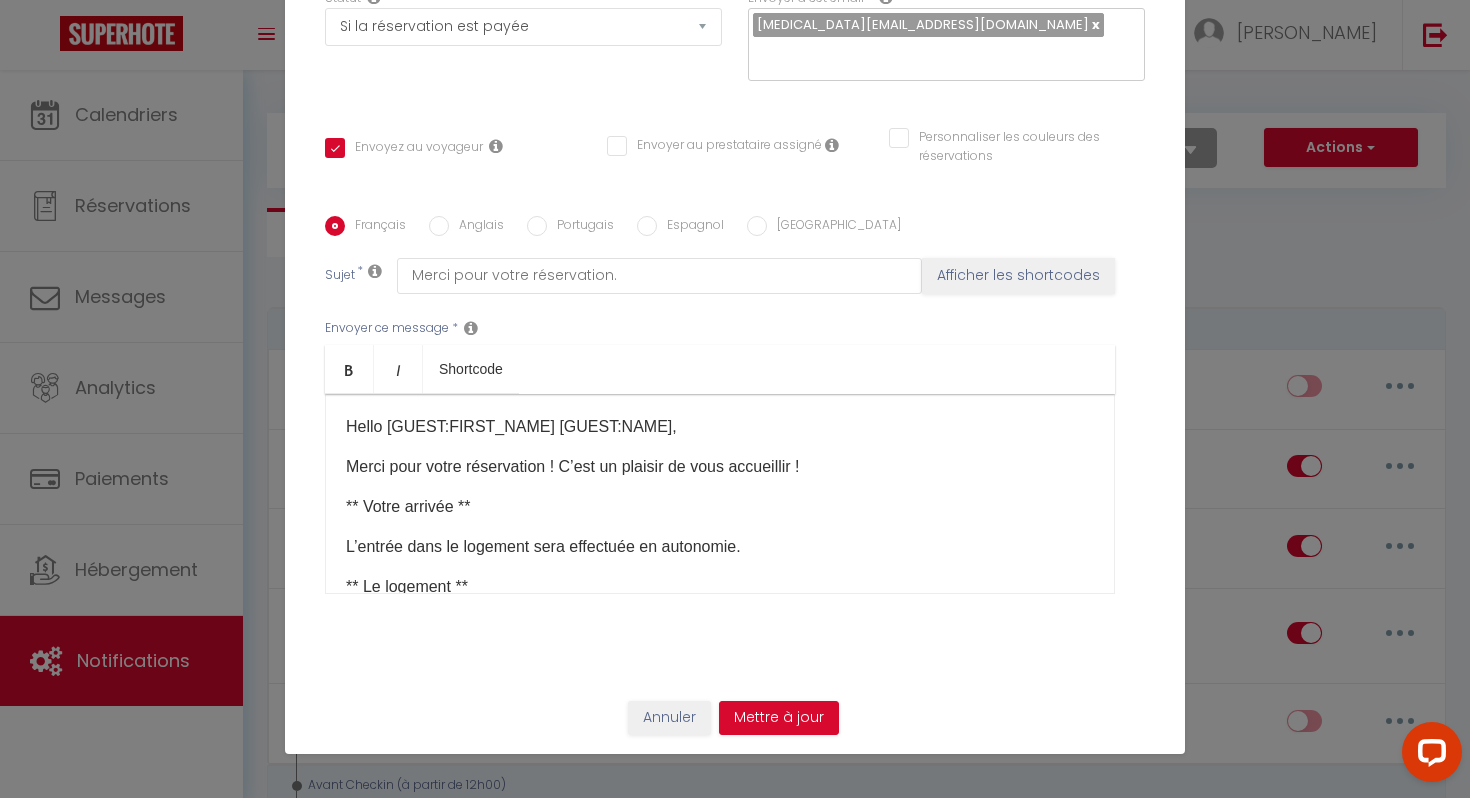 click on "Merci pour votre réservation ! C’est un plaisir de vous accueillir !" at bounding box center (720, 467) 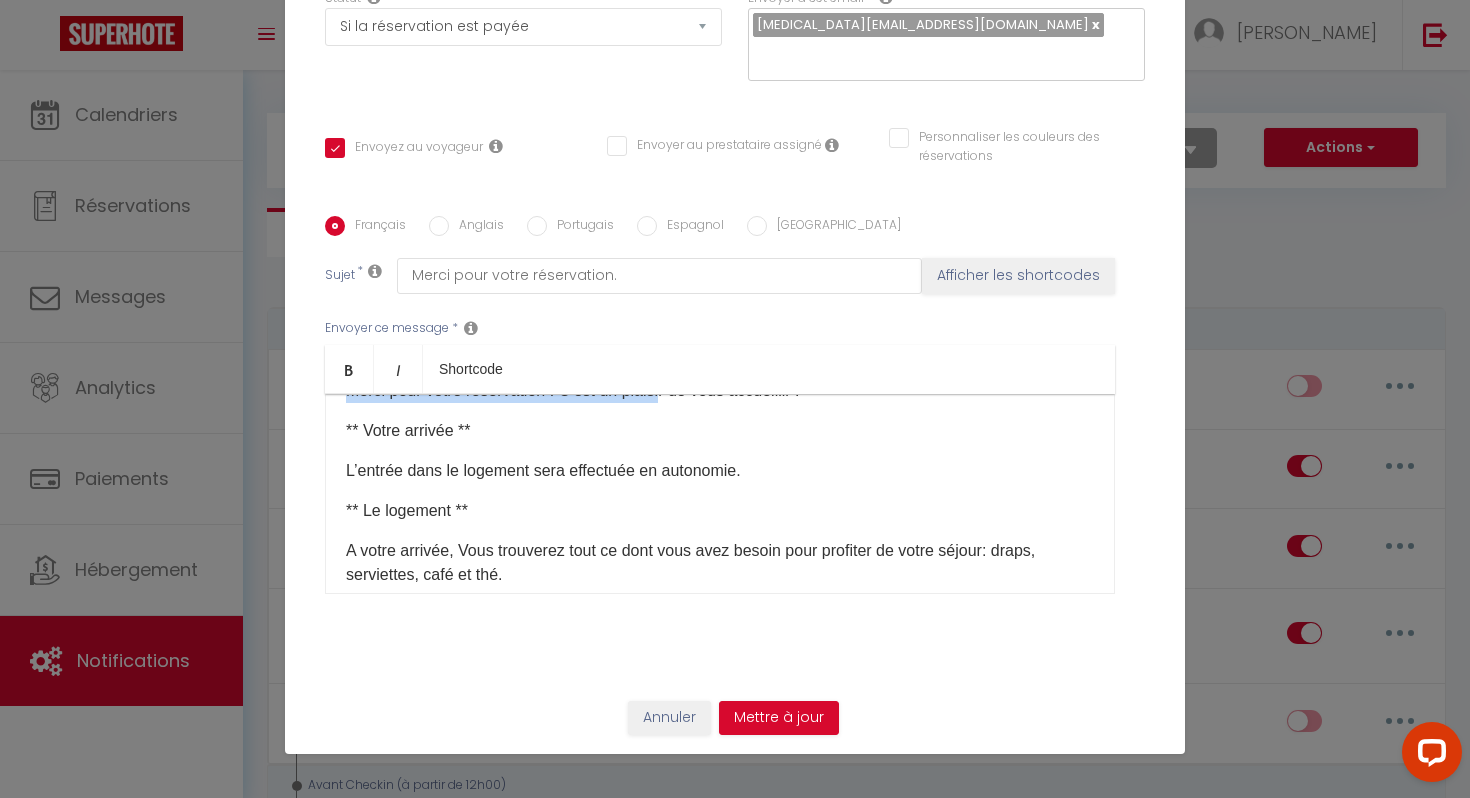 scroll, scrollTop: 54, scrollLeft: 0, axis: vertical 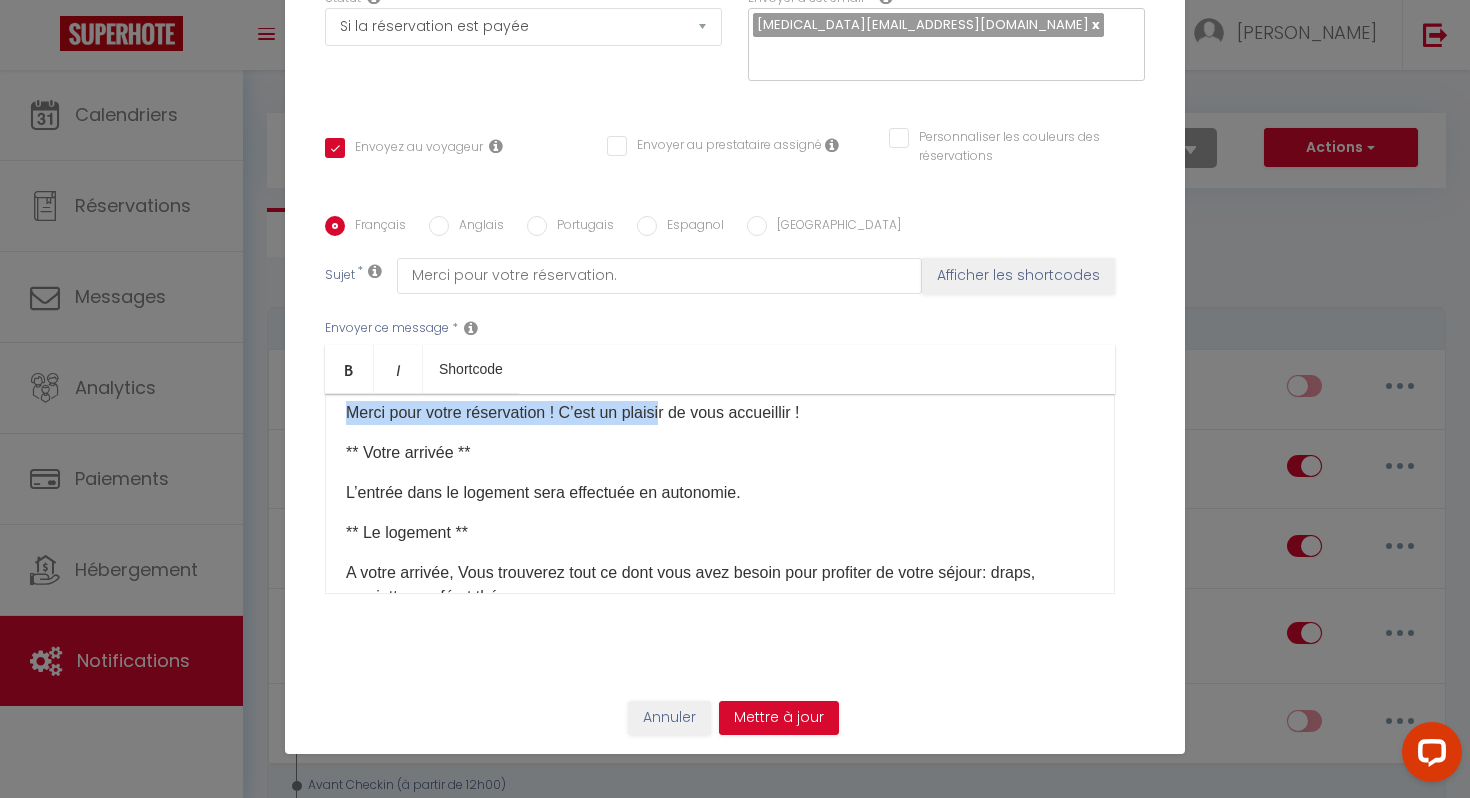 drag, startPoint x: 346, startPoint y: 461, endPoint x: 793, endPoint y: 494, distance: 448.21646 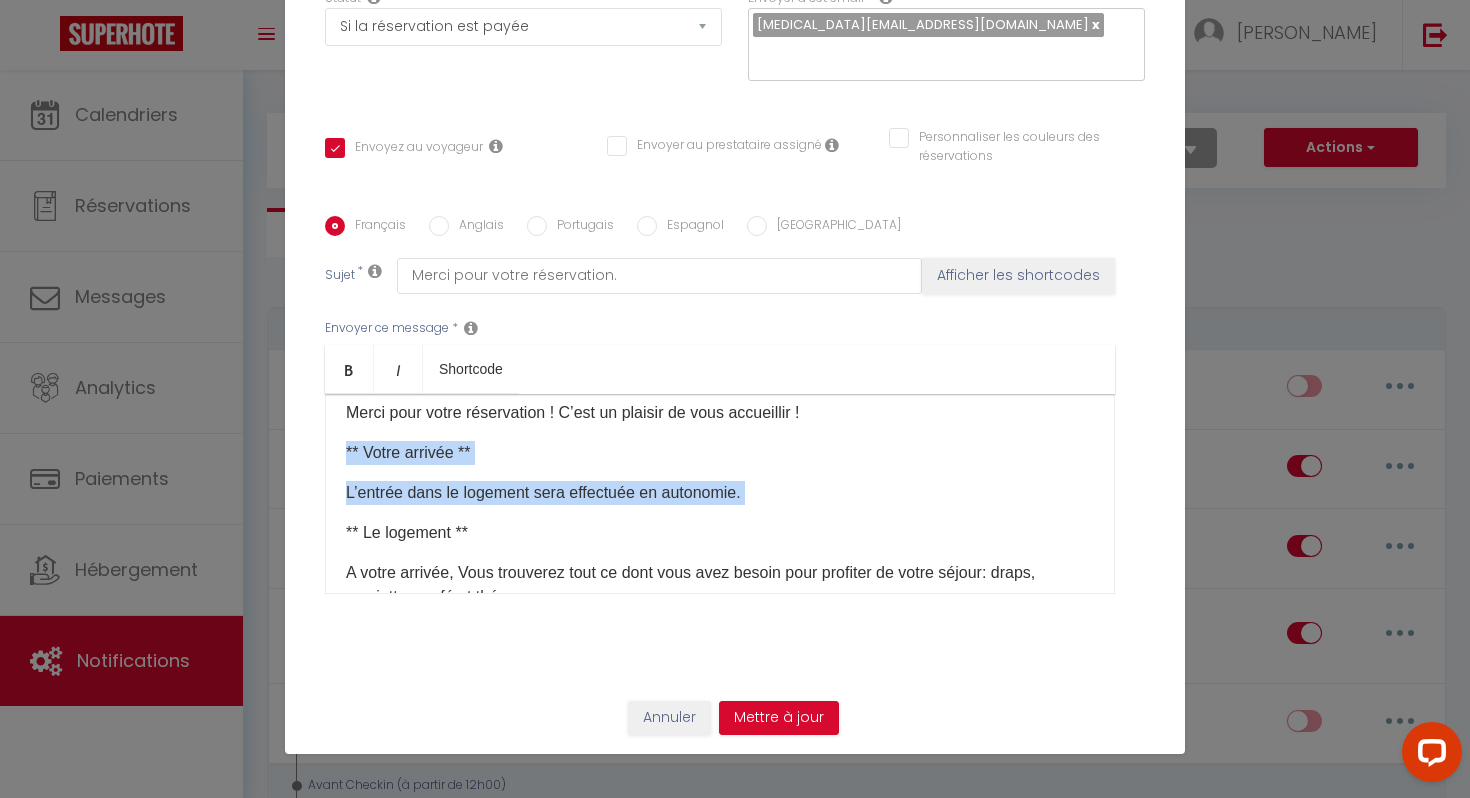 drag, startPoint x: 344, startPoint y: 445, endPoint x: 765, endPoint y: 511, distance: 426.142 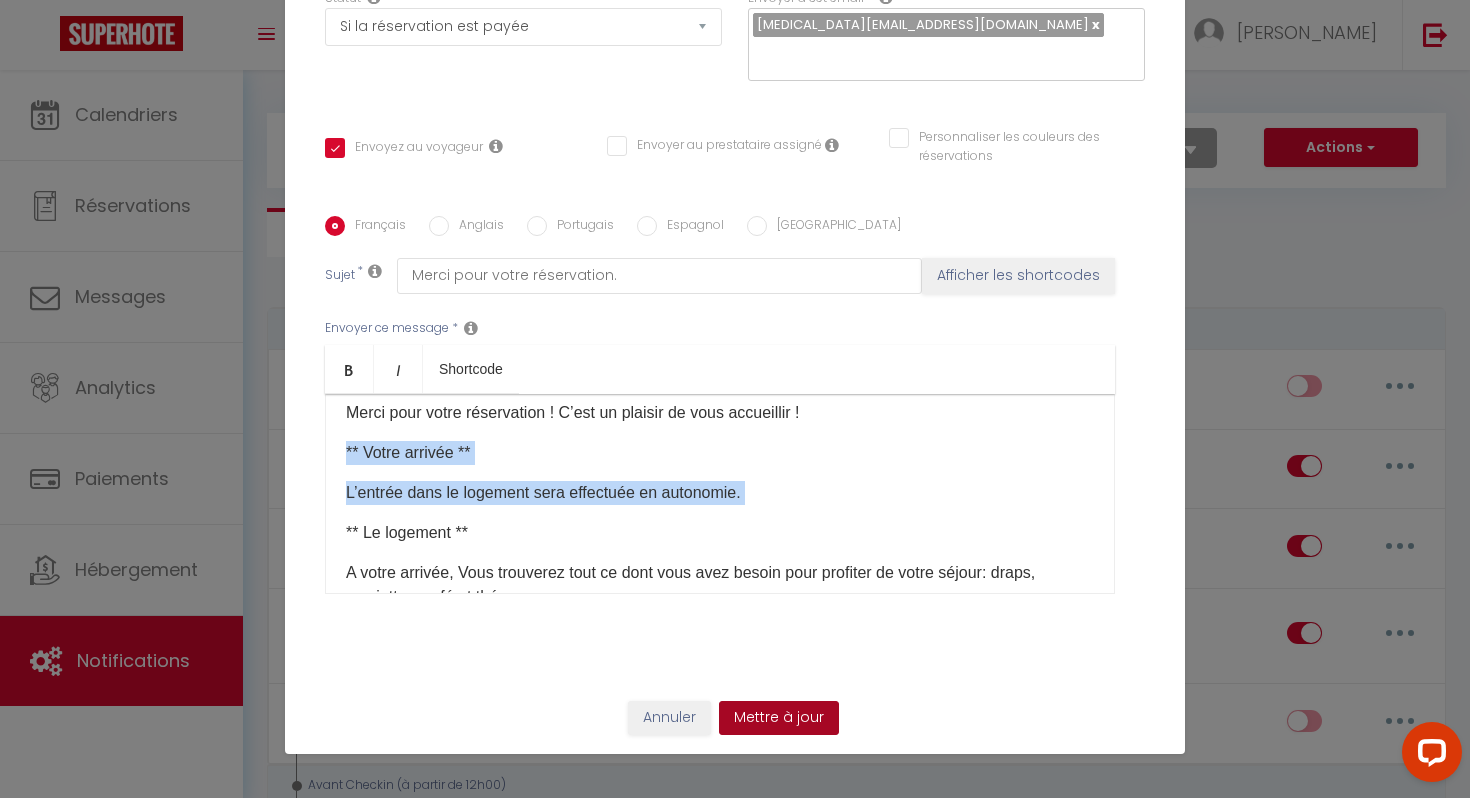 click on "Mettre à jour" at bounding box center [779, 718] 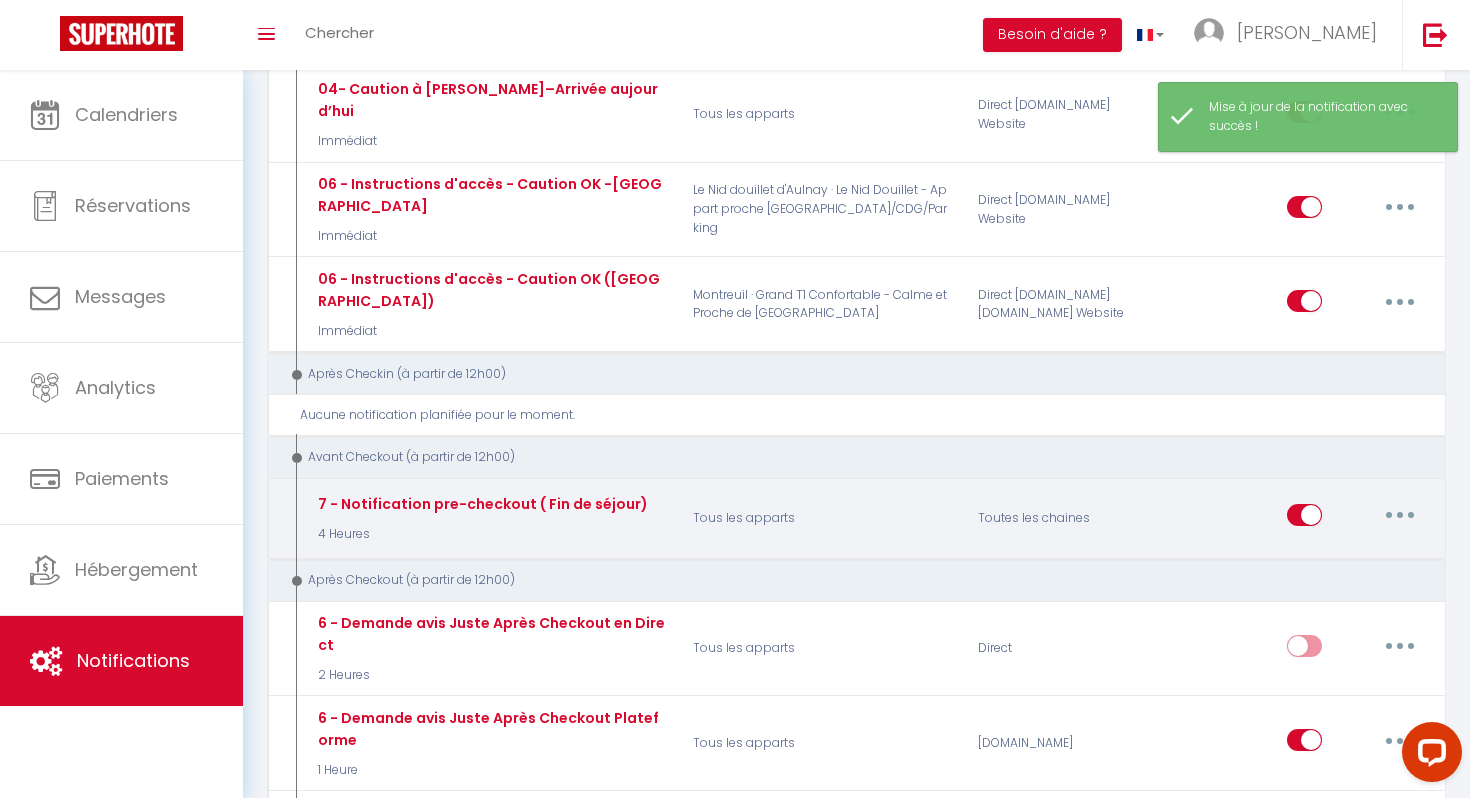 scroll, scrollTop: 744, scrollLeft: 0, axis: vertical 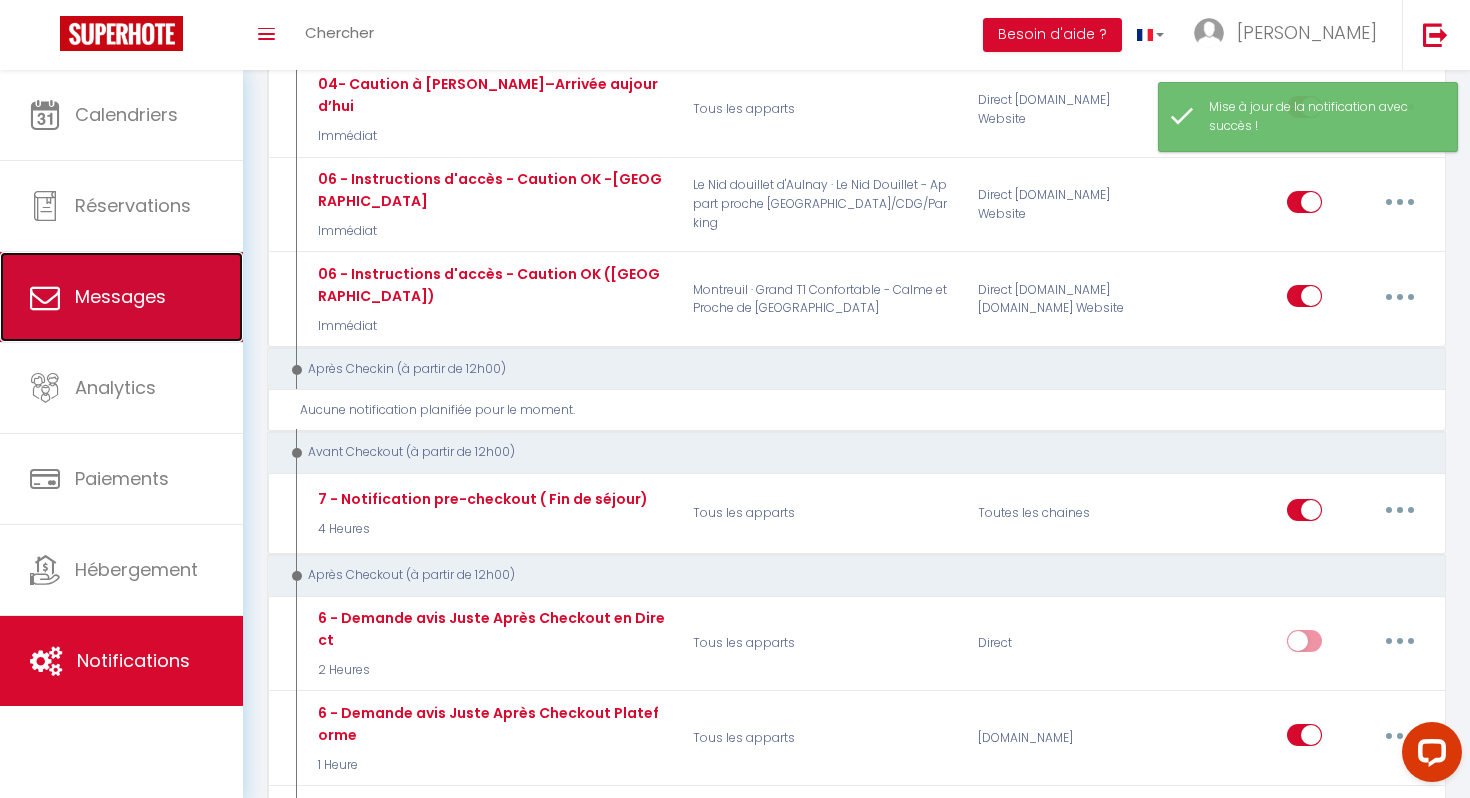 click on "Messages" at bounding box center (121, 297) 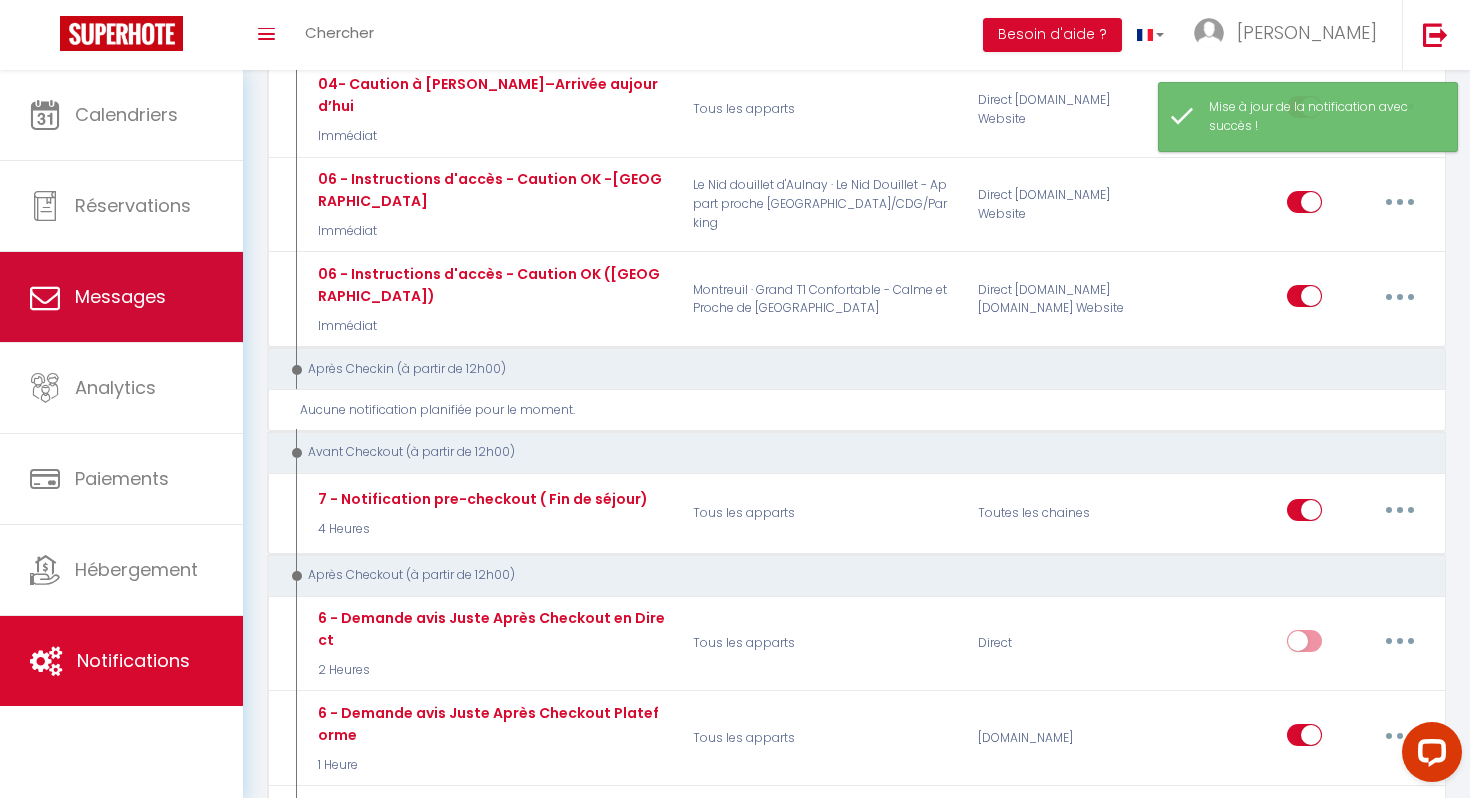 scroll, scrollTop: 0, scrollLeft: 0, axis: both 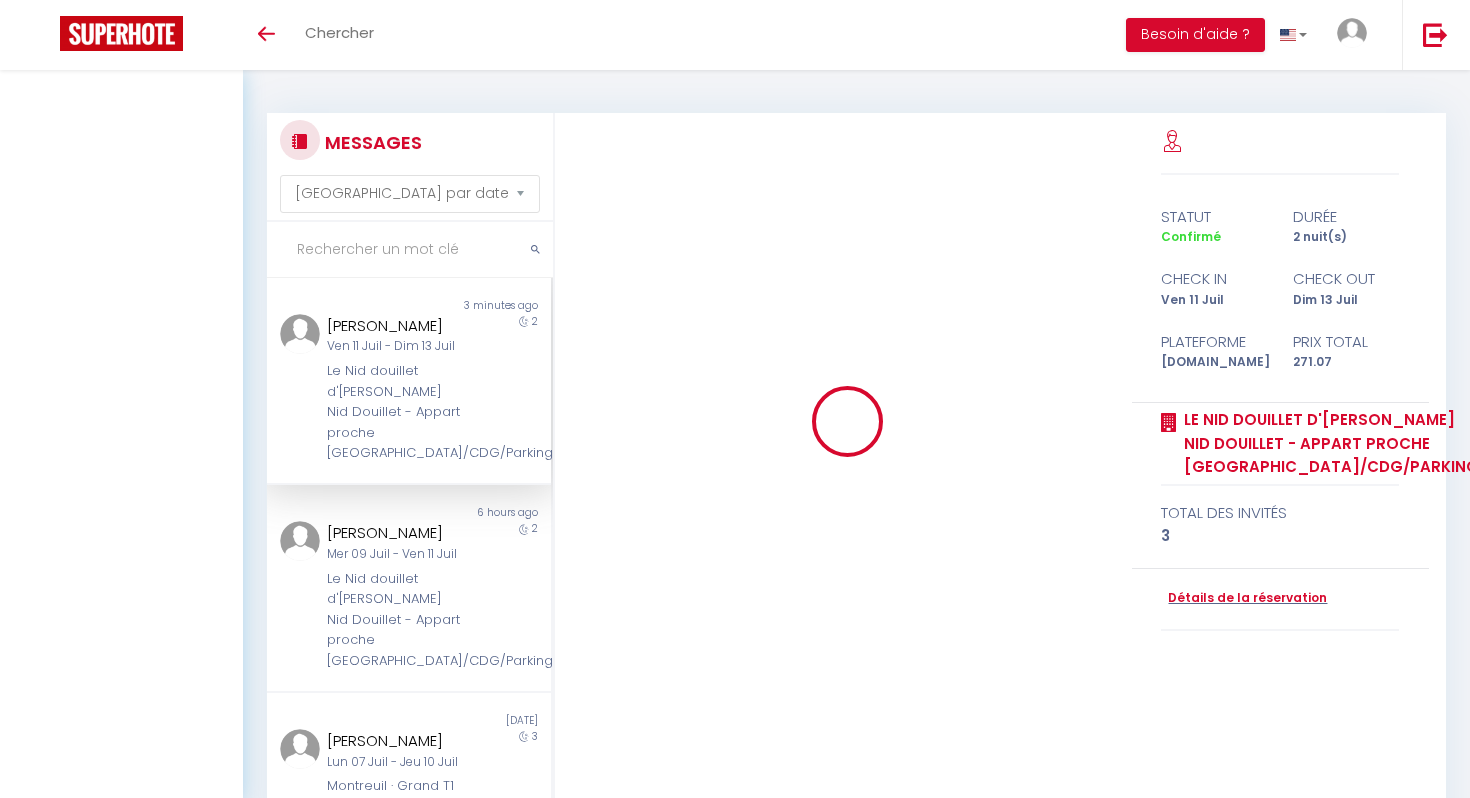 select on "message" 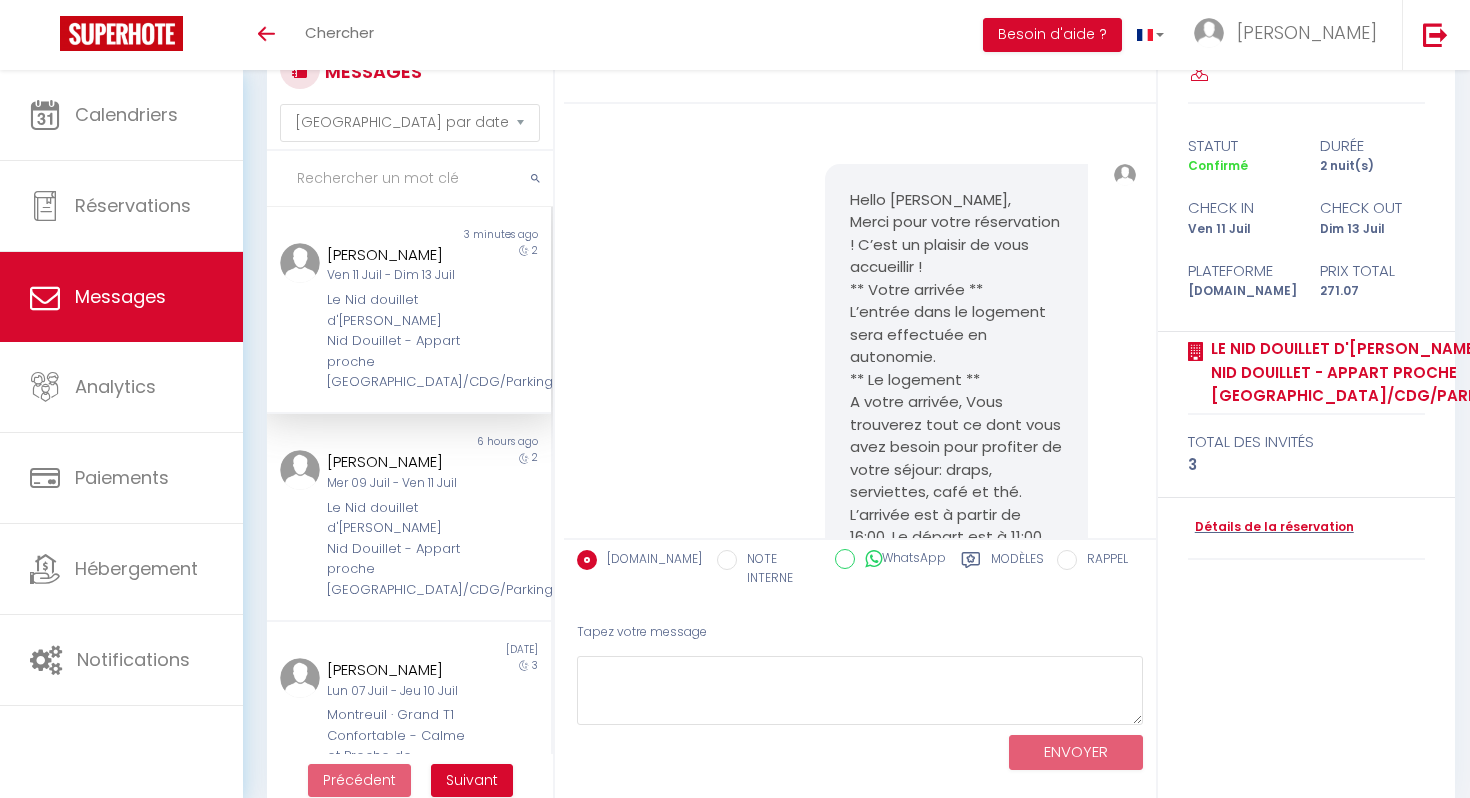 scroll, scrollTop: 10743, scrollLeft: 0, axis: vertical 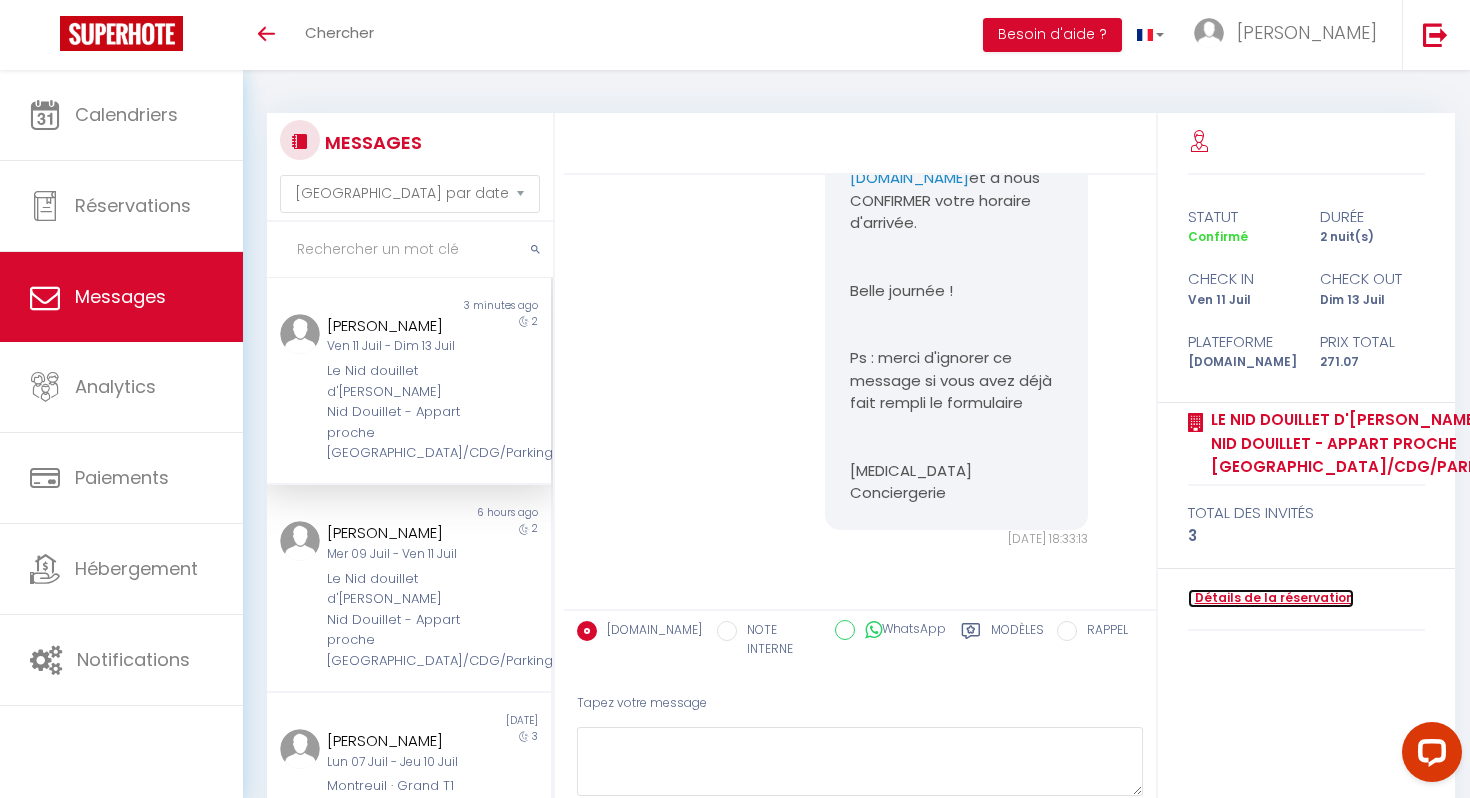 click on "Détails de la réservation" at bounding box center (1271, 598) 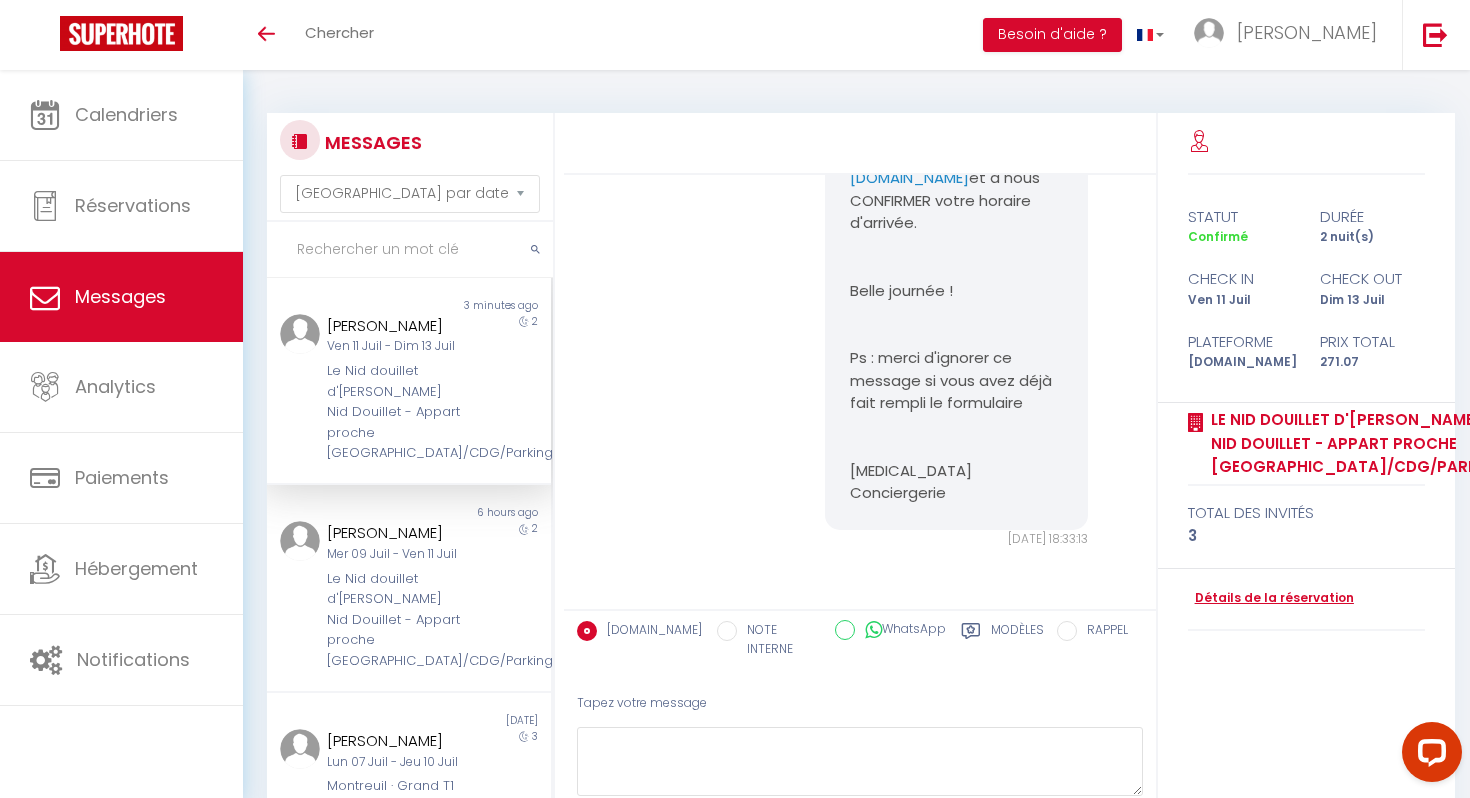select 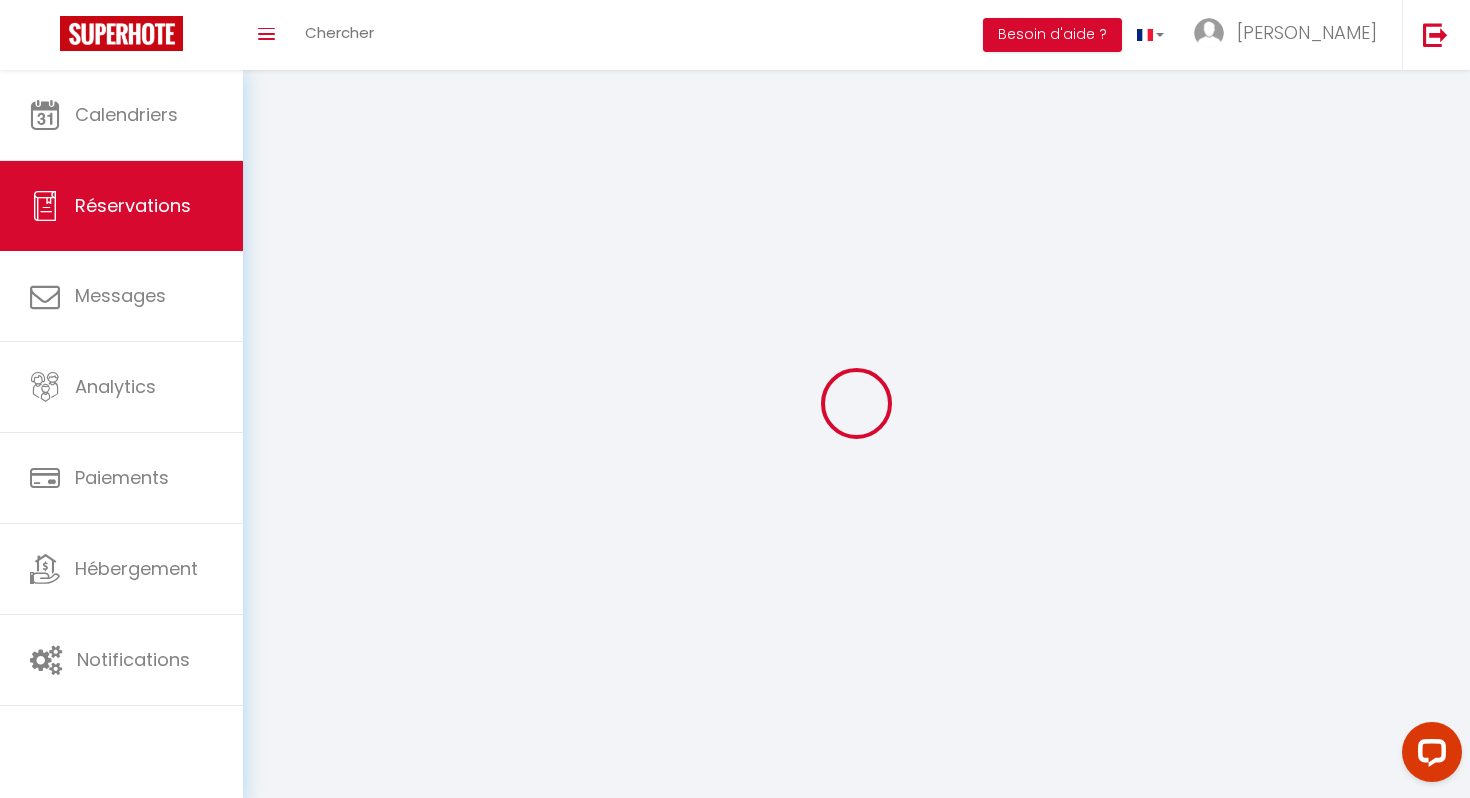 select 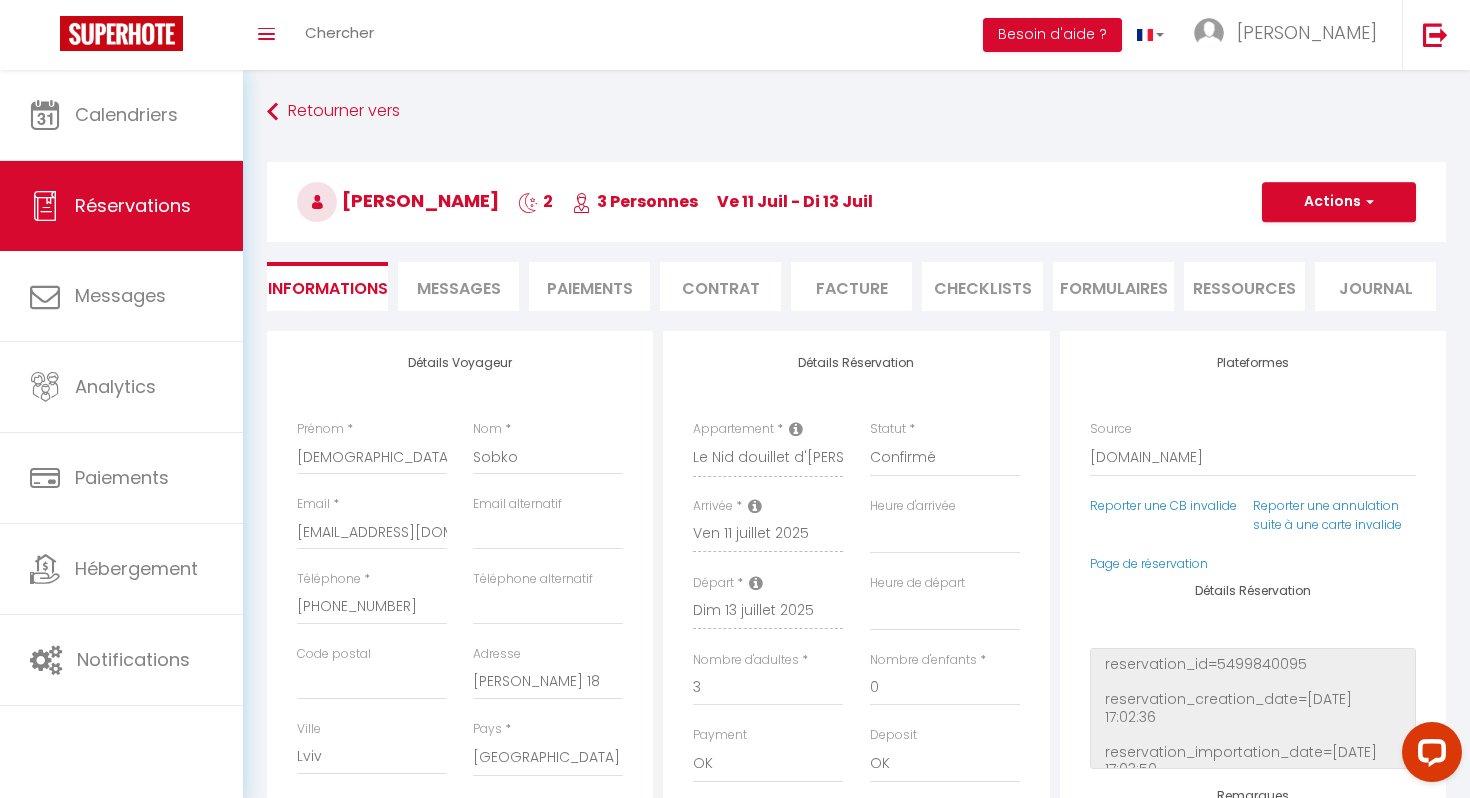 scroll, scrollTop: 6, scrollLeft: 0, axis: vertical 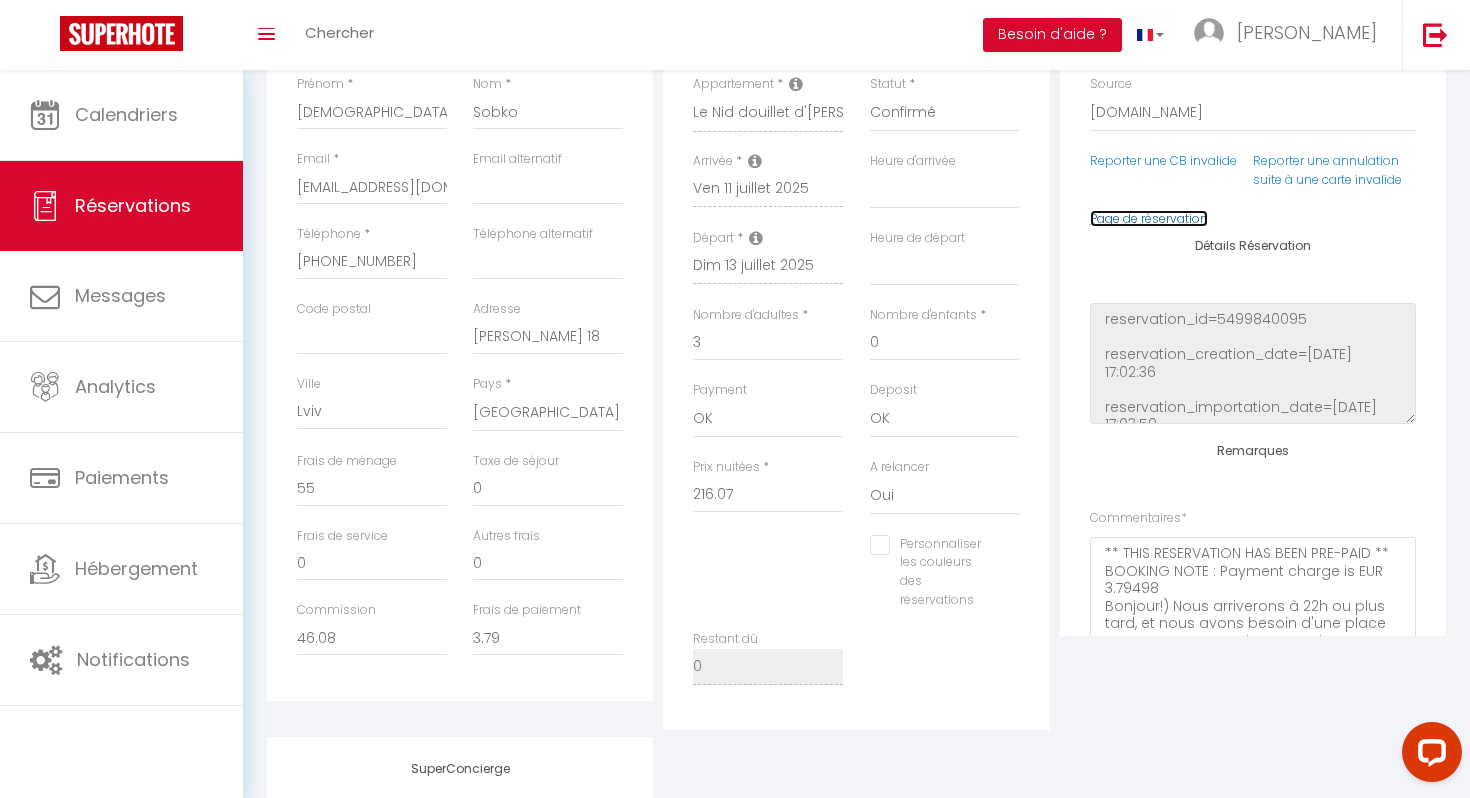 click on "Page de réservation" at bounding box center (1149, 218) 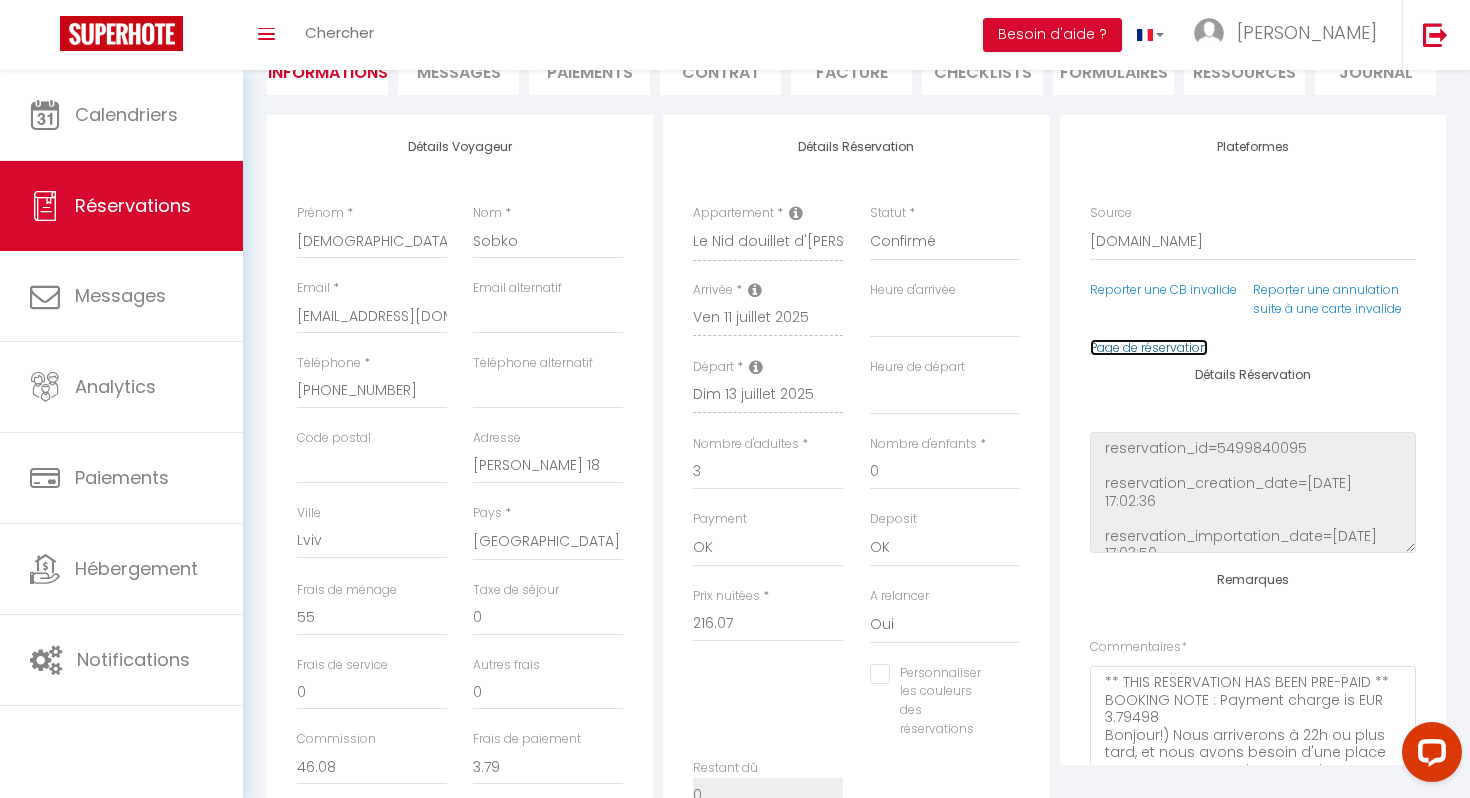 scroll, scrollTop: 0, scrollLeft: 0, axis: both 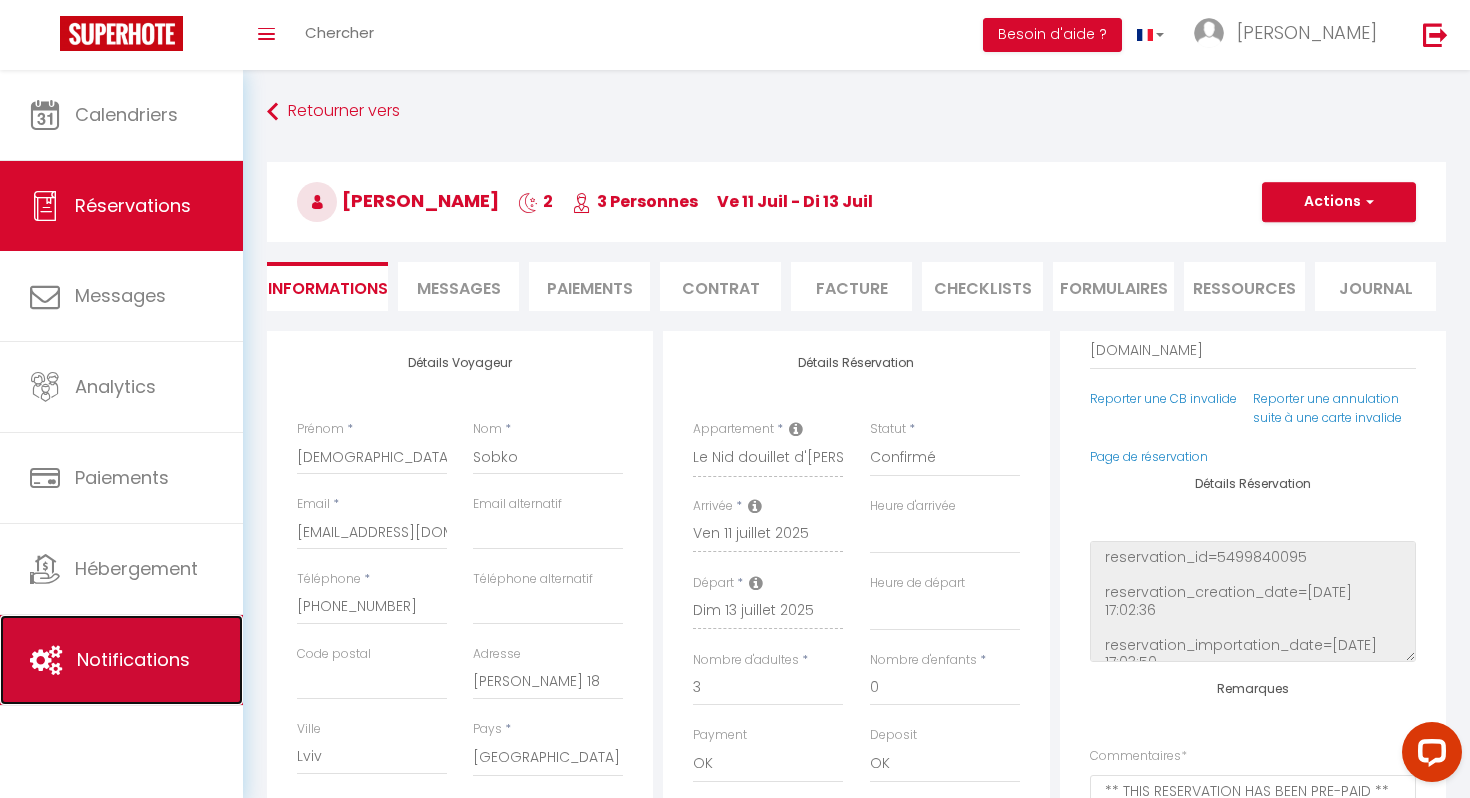 click on "Notifications" at bounding box center (133, 659) 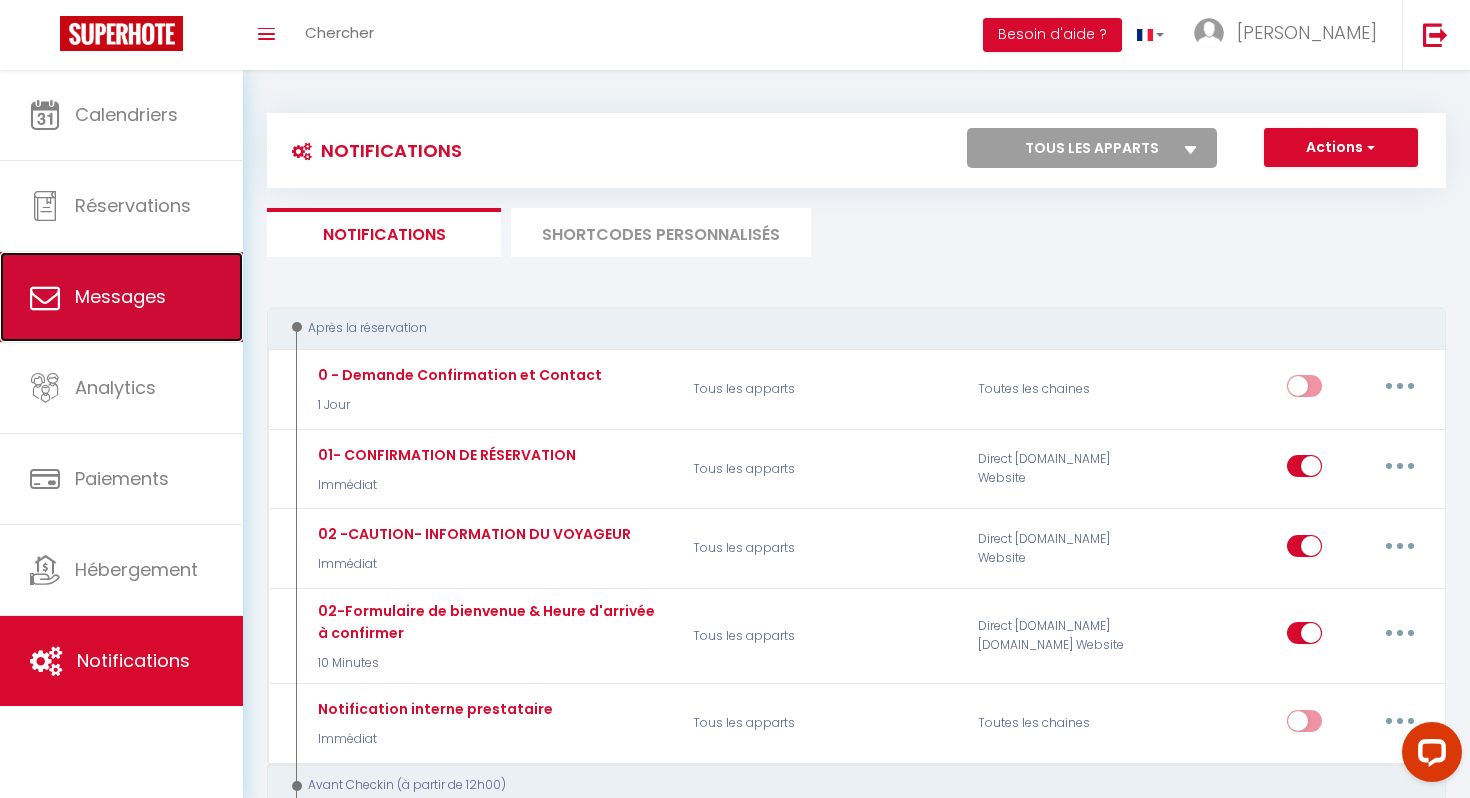click on "Messages" at bounding box center [120, 296] 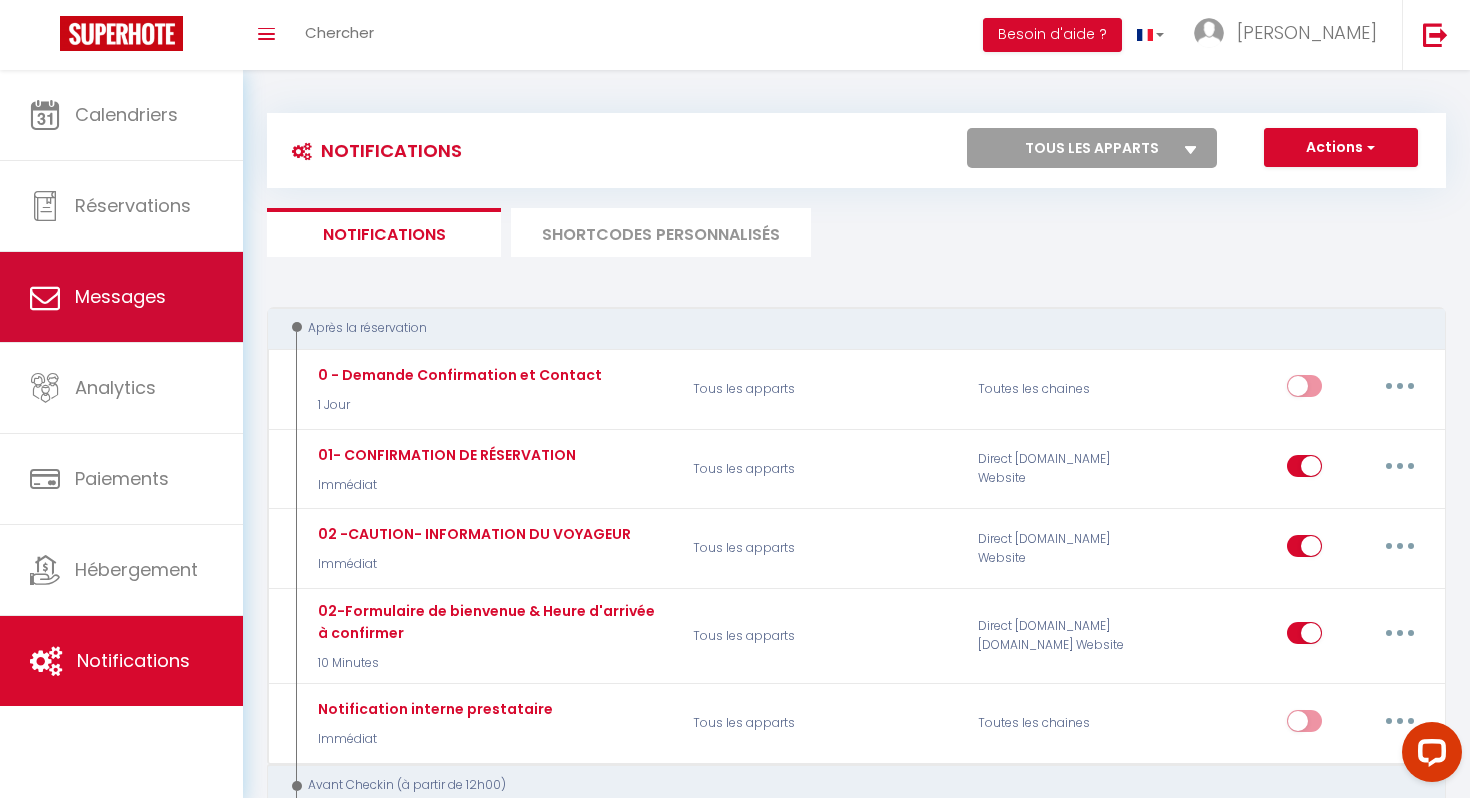 select on "message" 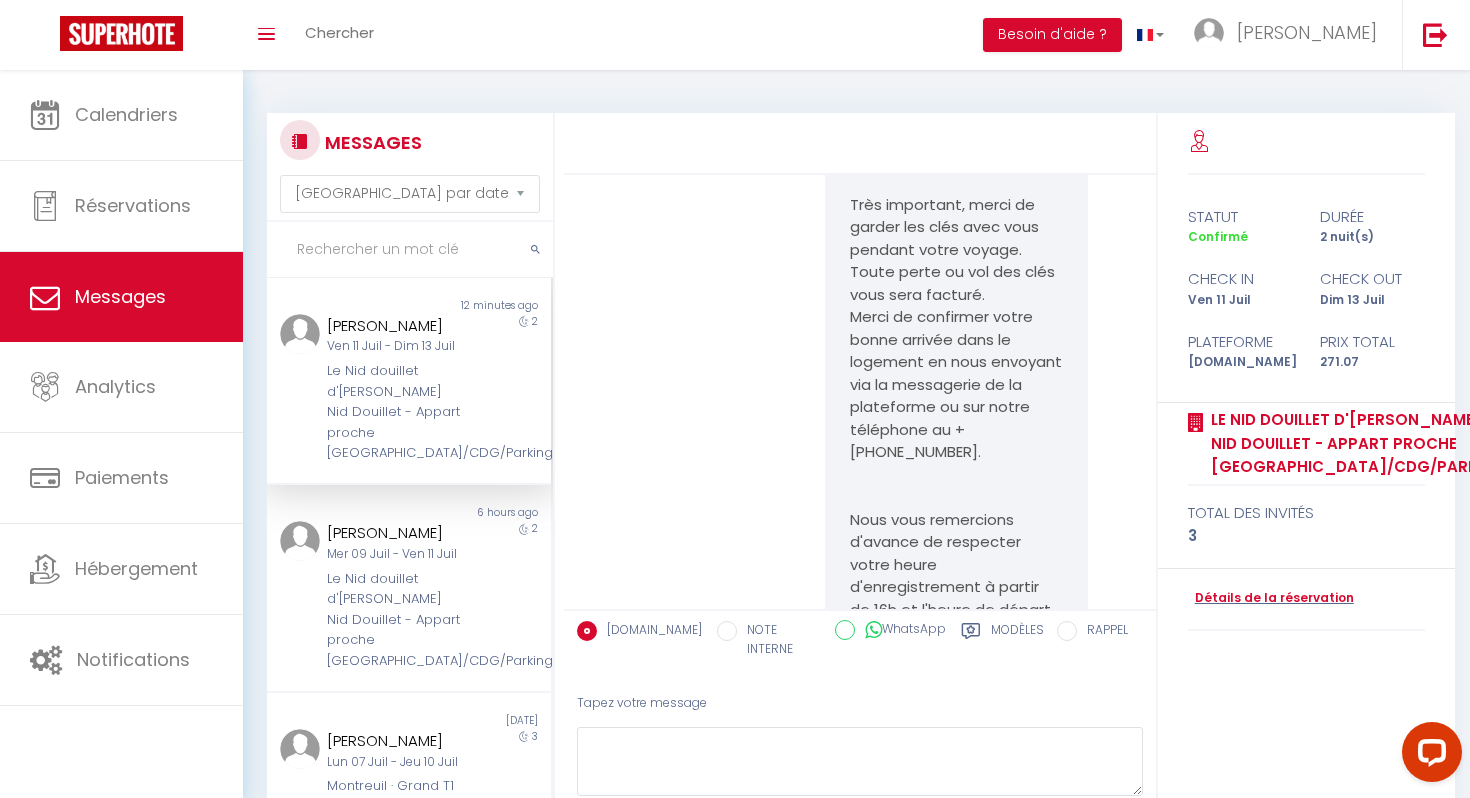 scroll, scrollTop: 8561, scrollLeft: 0, axis: vertical 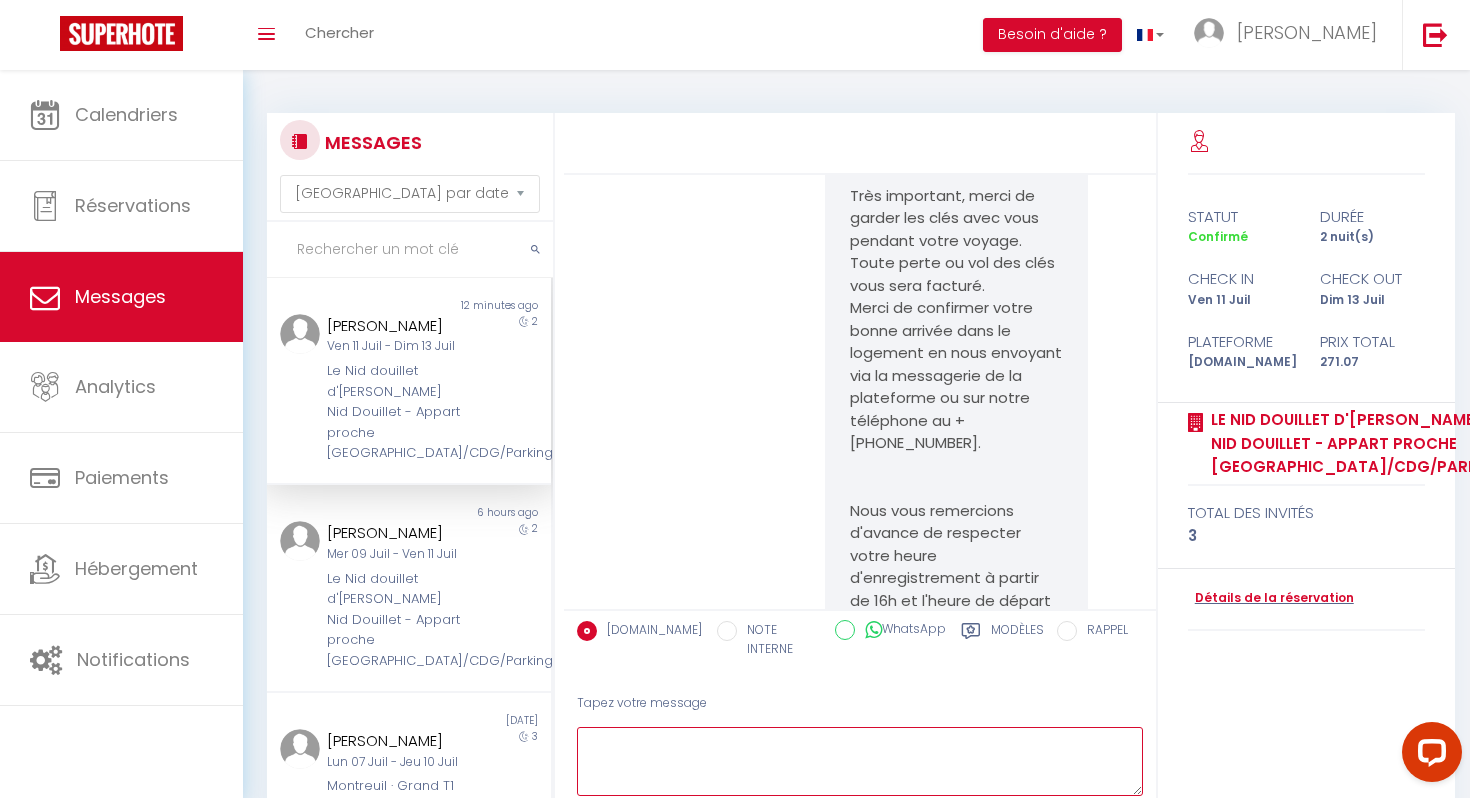 click at bounding box center (860, 761) 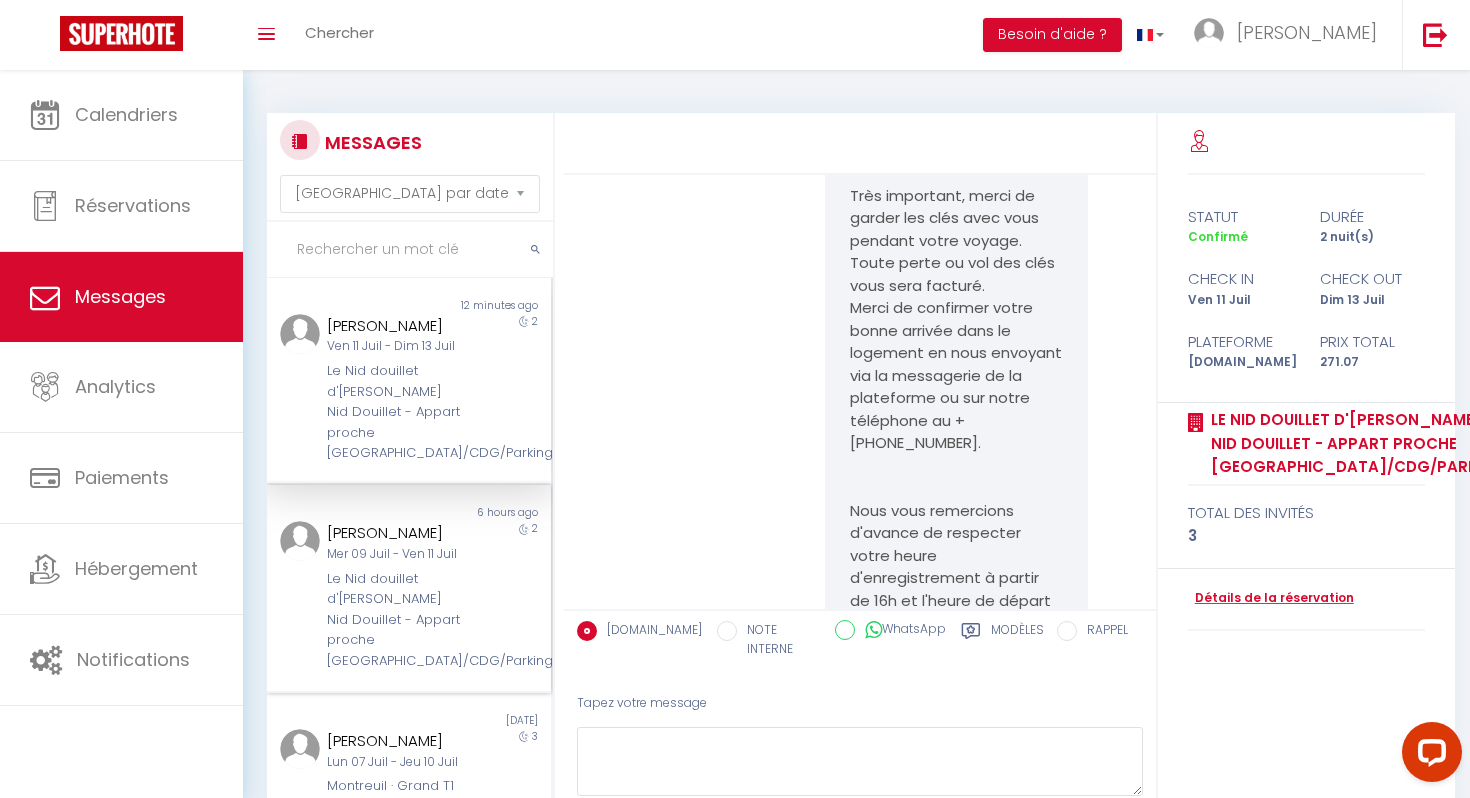 click on "Le Nid douillet d'[PERSON_NAME] Nid Douillet - Appart  proche [GEOGRAPHIC_DATA]/CDG/Parking" at bounding box center [397, 620] 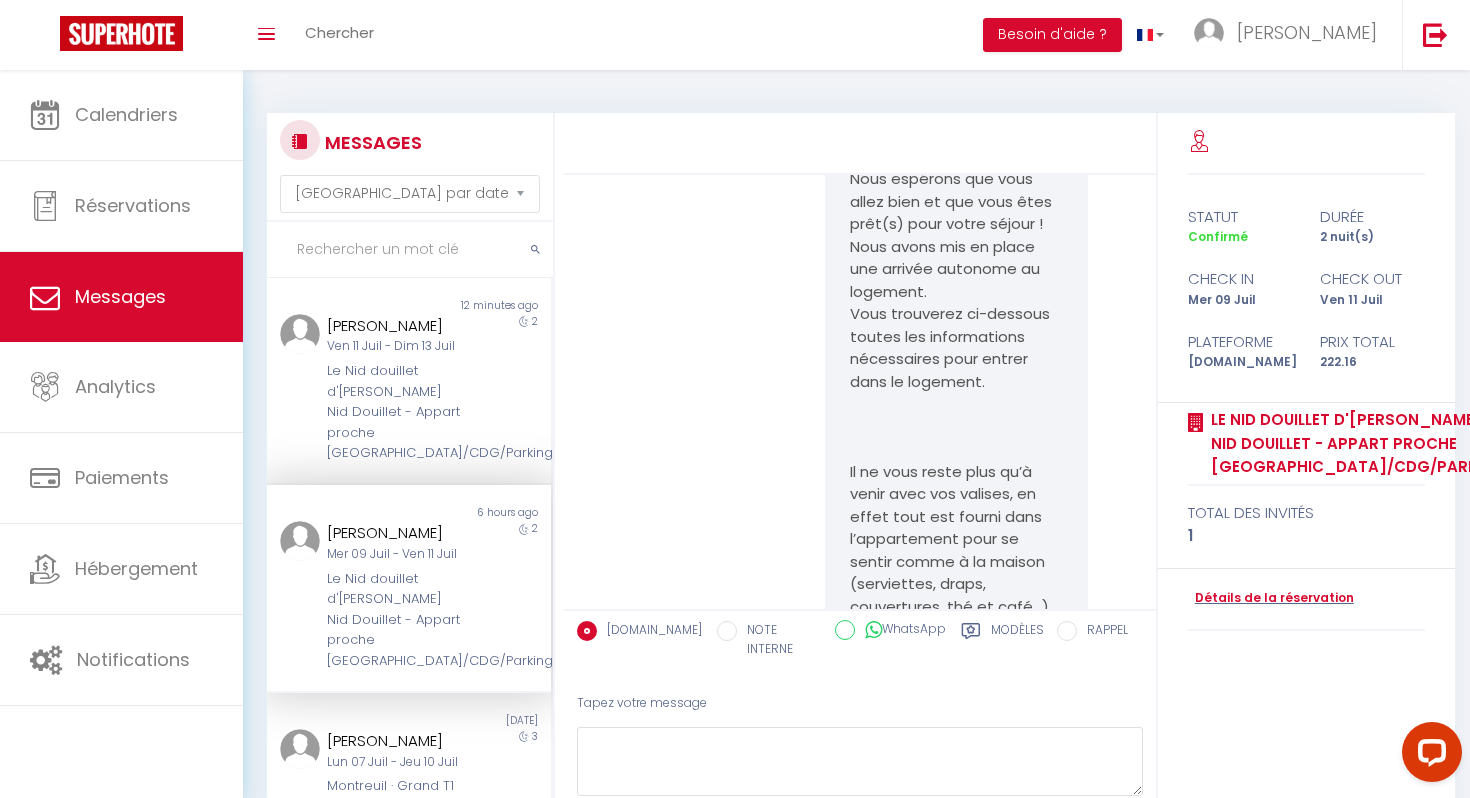 scroll, scrollTop: 3365, scrollLeft: 0, axis: vertical 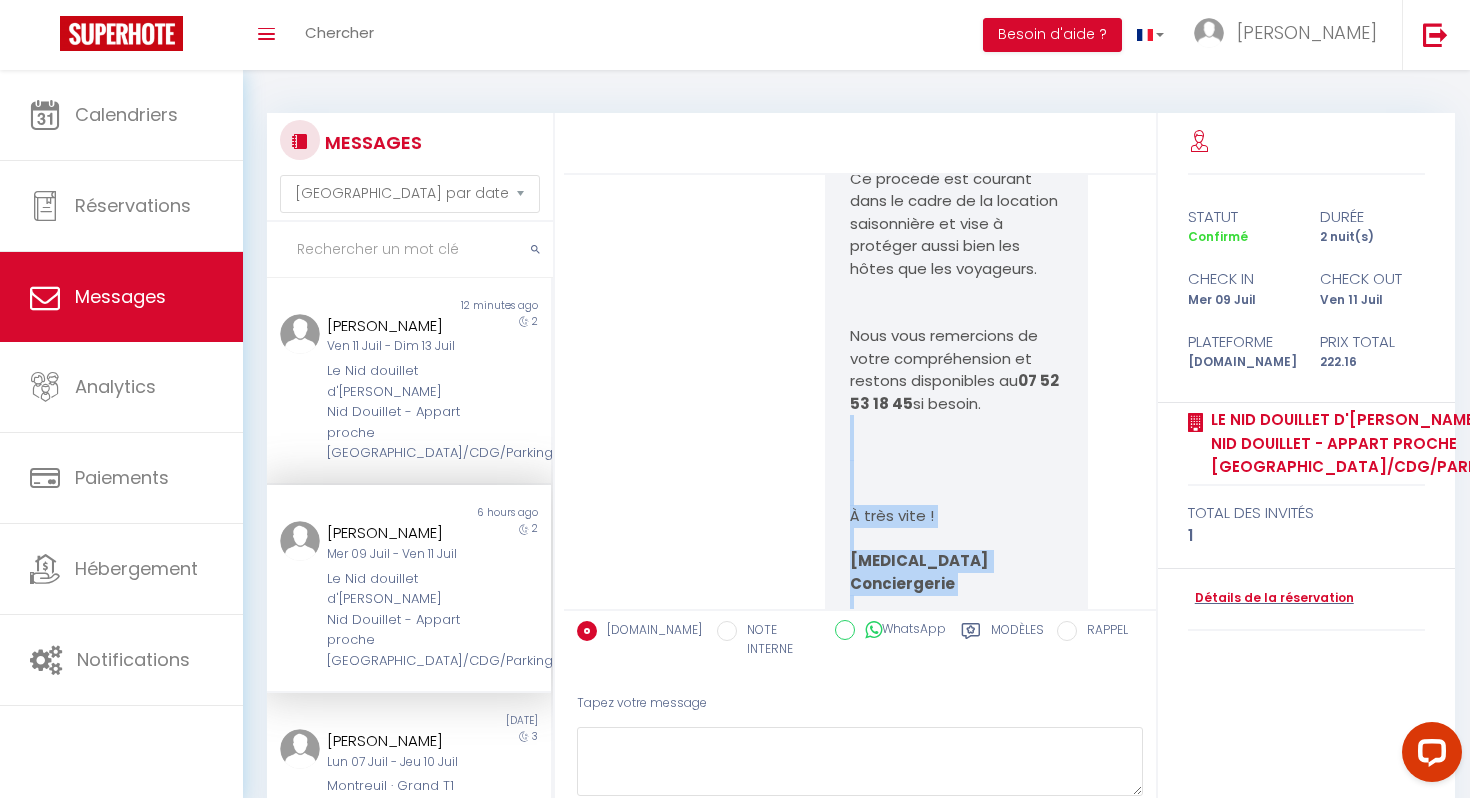 drag, startPoint x: 852, startPoint y: 230, endPoint x: 1000, endPoint y: 517, distance: 322.9133 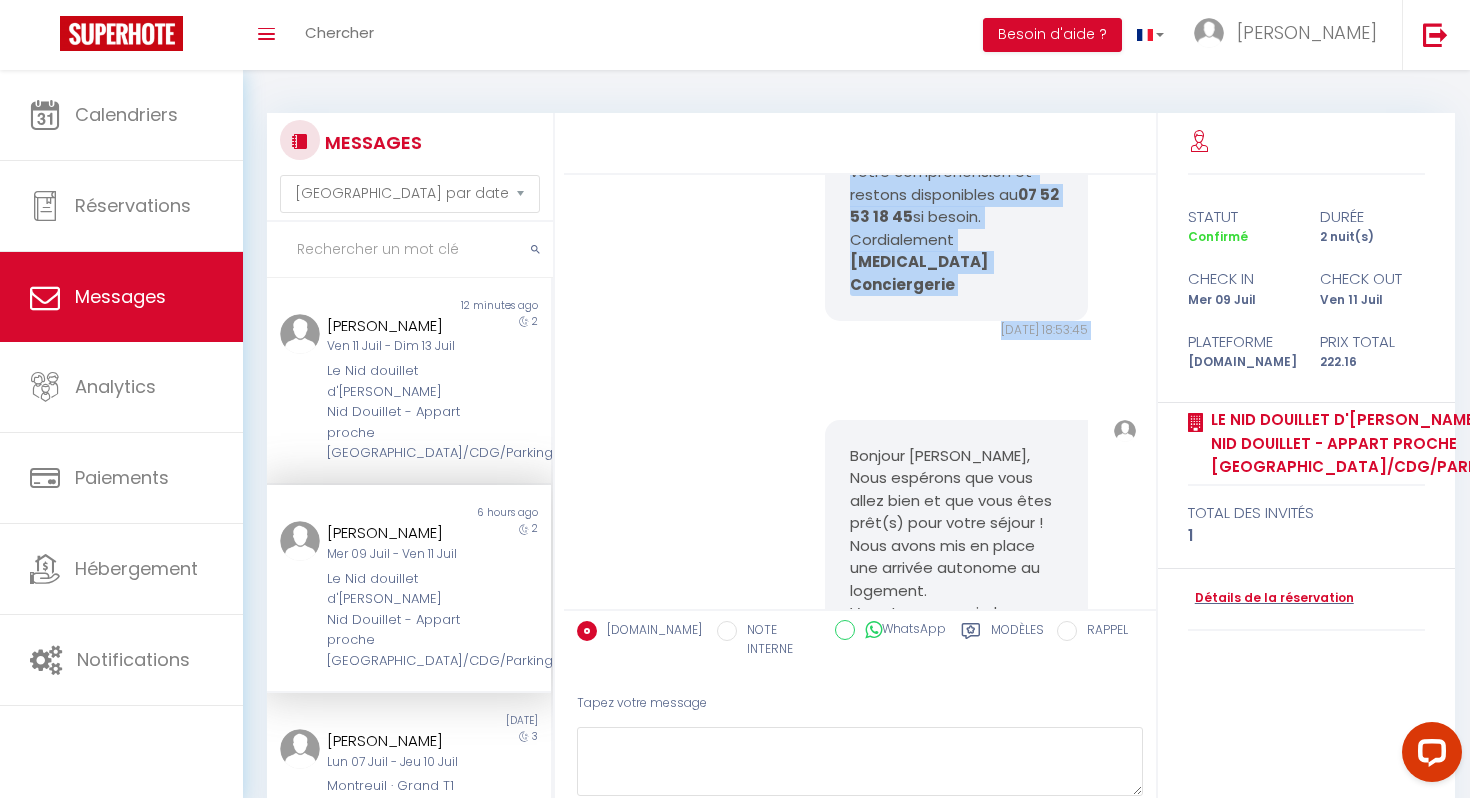 scroll, scrollTop: 3176, scrollLeft: 0, axis: vertical 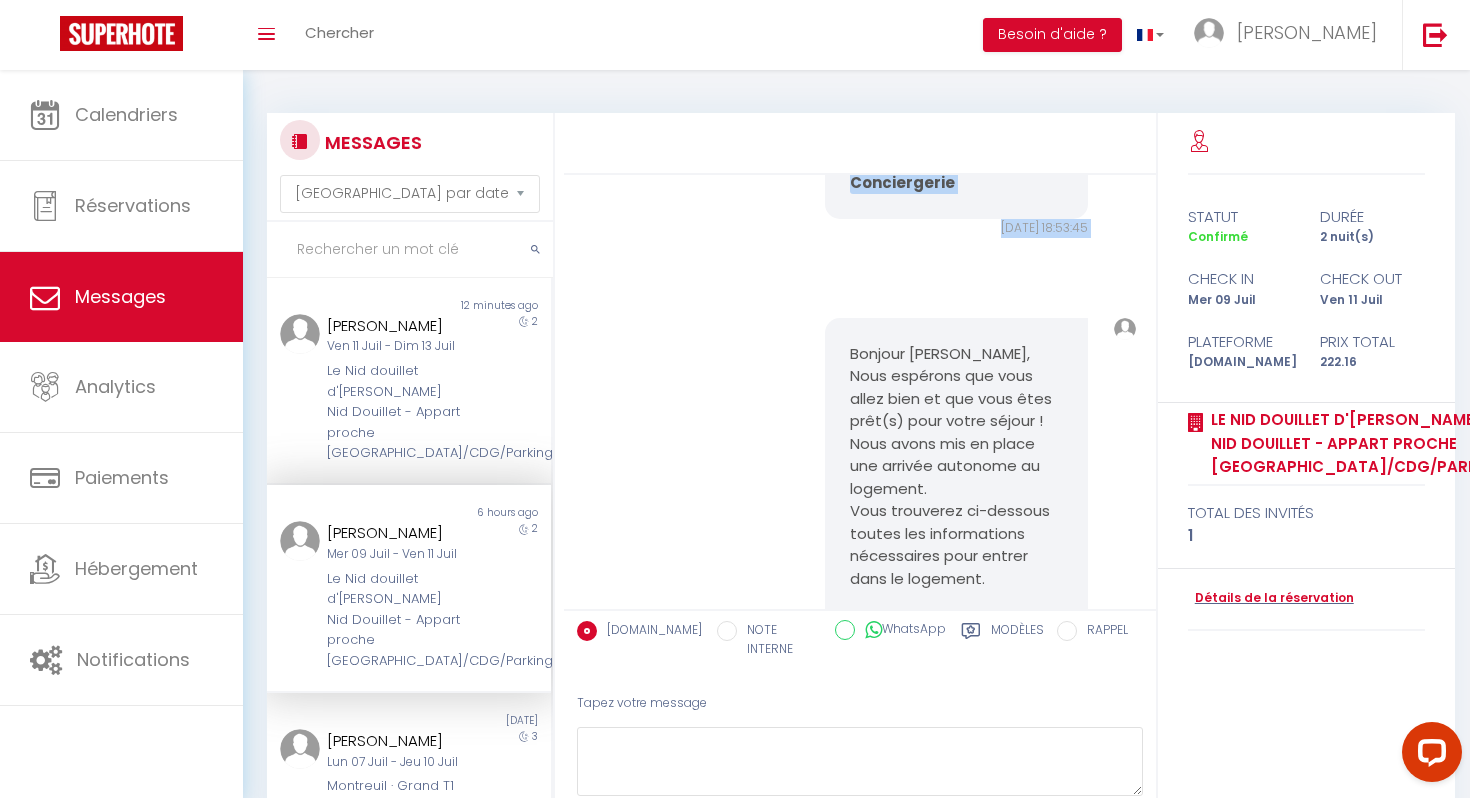 click on "Bonjour Louis,  Nous espérons que vous allez bien et que vous êtes prêt(s) pour votre séjour !  Nous avons mis en place une arrivée autonome au logement.  Vous trouverez ci-dessous toutes les informations nécessaires pour entrer dans le logement.
Il ne vous reste plus qu’à venir avec vos valises, en effet tout est fourni dans l’appartement pour se sentir comme à la maison (serviettes, draps, couvertures, thé et café…).  Le Nid douillet d'Aulnay  · Le Nid Douillet - Appart  proche Paris/CDG/Parking, 14 avenue de l'Aulnaysienne 93600 Aulnay-sous-Bois.
IMPORTANT !!
La clé se trouve dans une boîte à clé sécurisée dans la boîte aux lettres : N° 28 - MG.
La boite aux lettres est équipée d'une serrure à code : CODE 1-0-0 (sens de la flèche - tourner la manette vers la droite/haut et tirer la porte).
1-    PORTE ENTREE 1 :   Pas de code
2-    DIGICODE ENTREE _ Porte 2 :   Code :  4758
3-    LA CODE DE LA BOITE A CLE EST :  54911" at bounding box center (956, 1479) 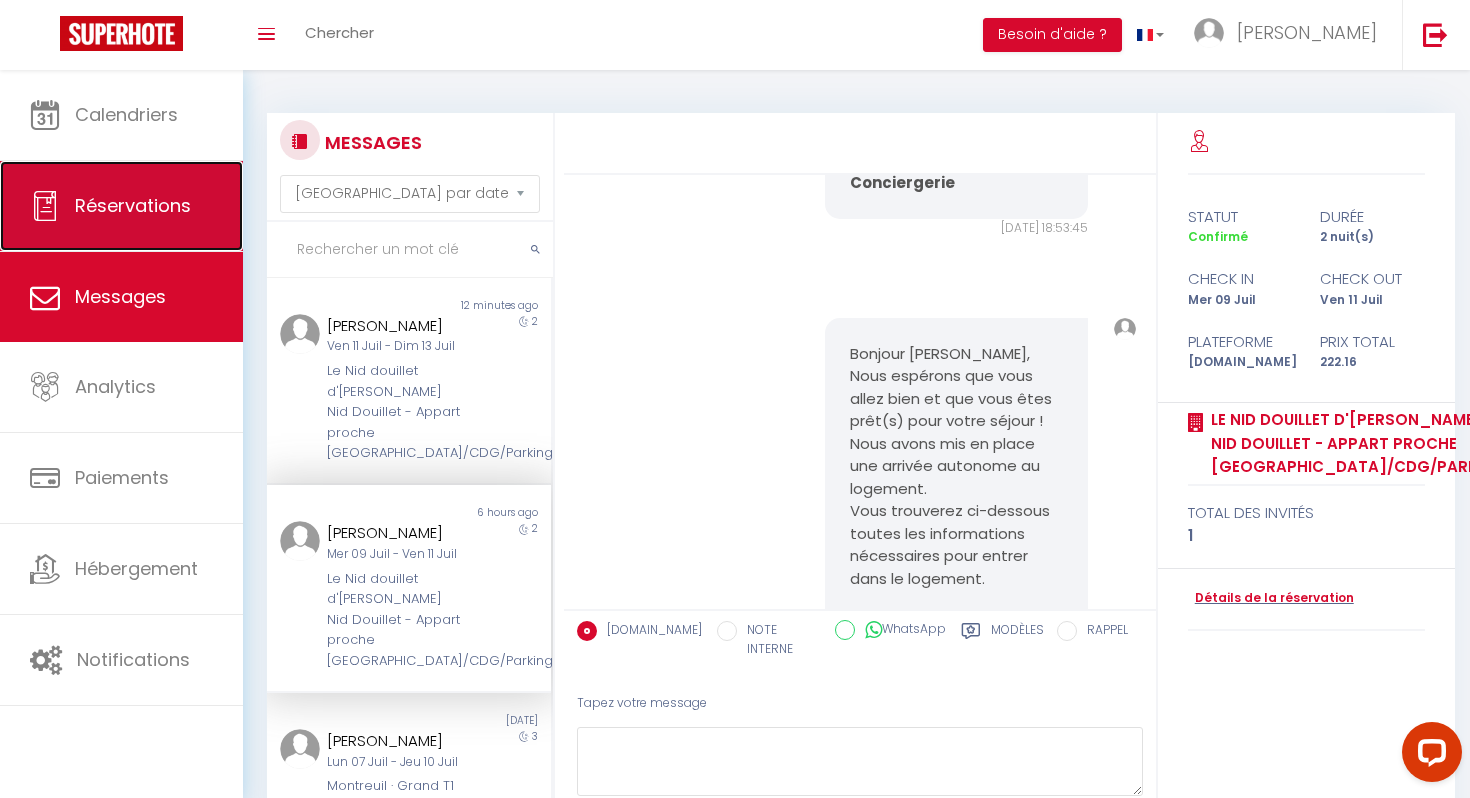 click on "Réservations" at bounding box center [133, 205] 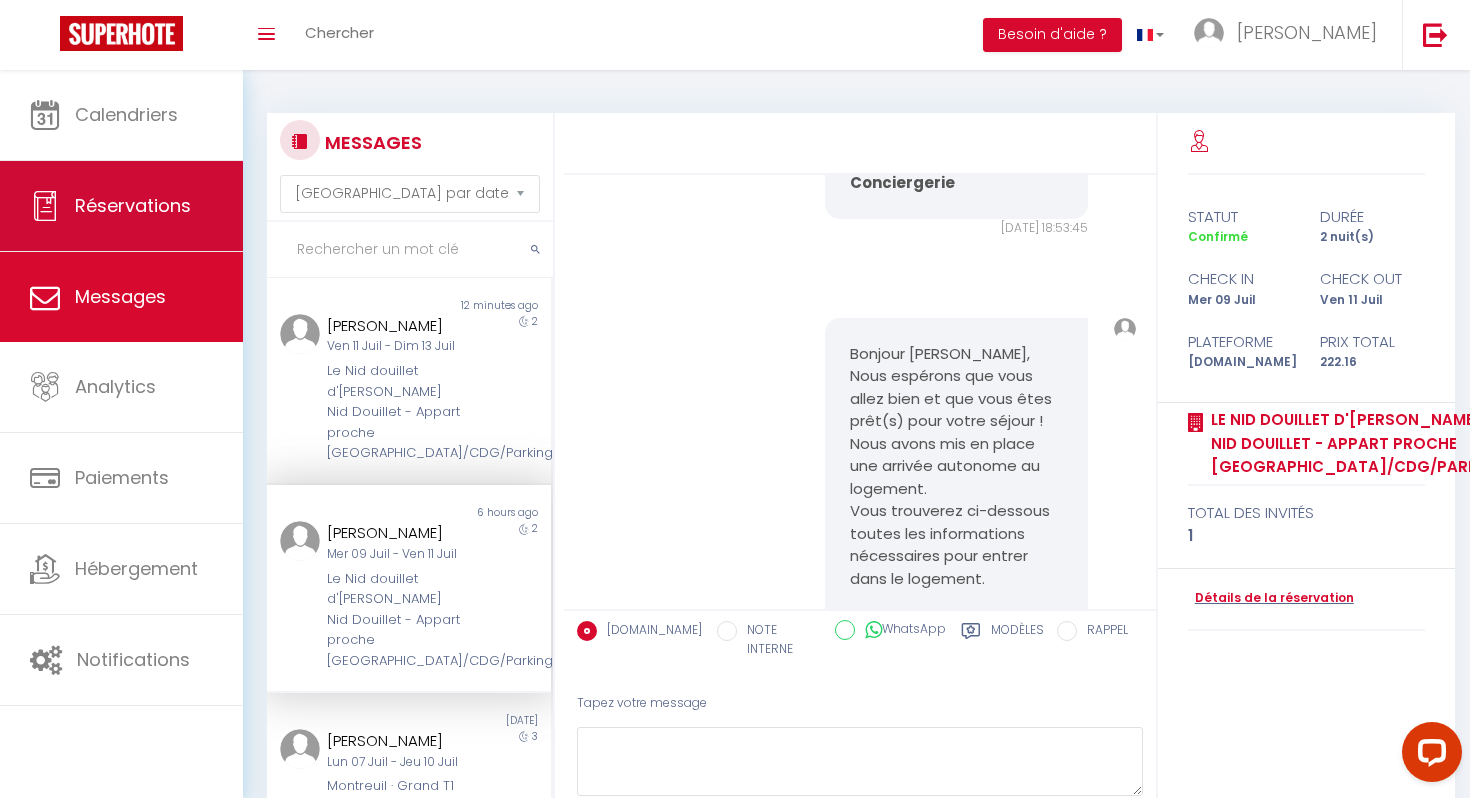 select on "not_cancelled" 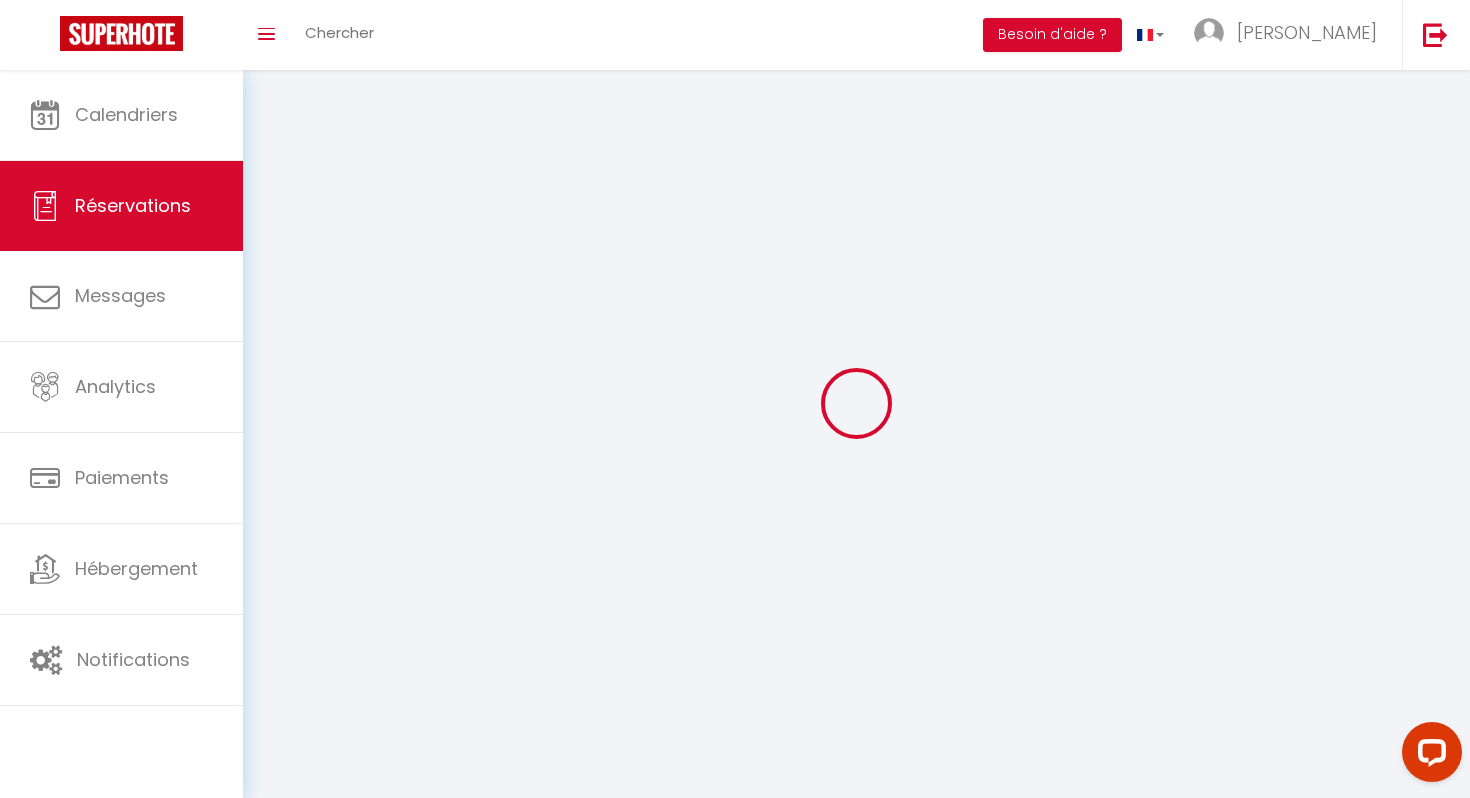 select 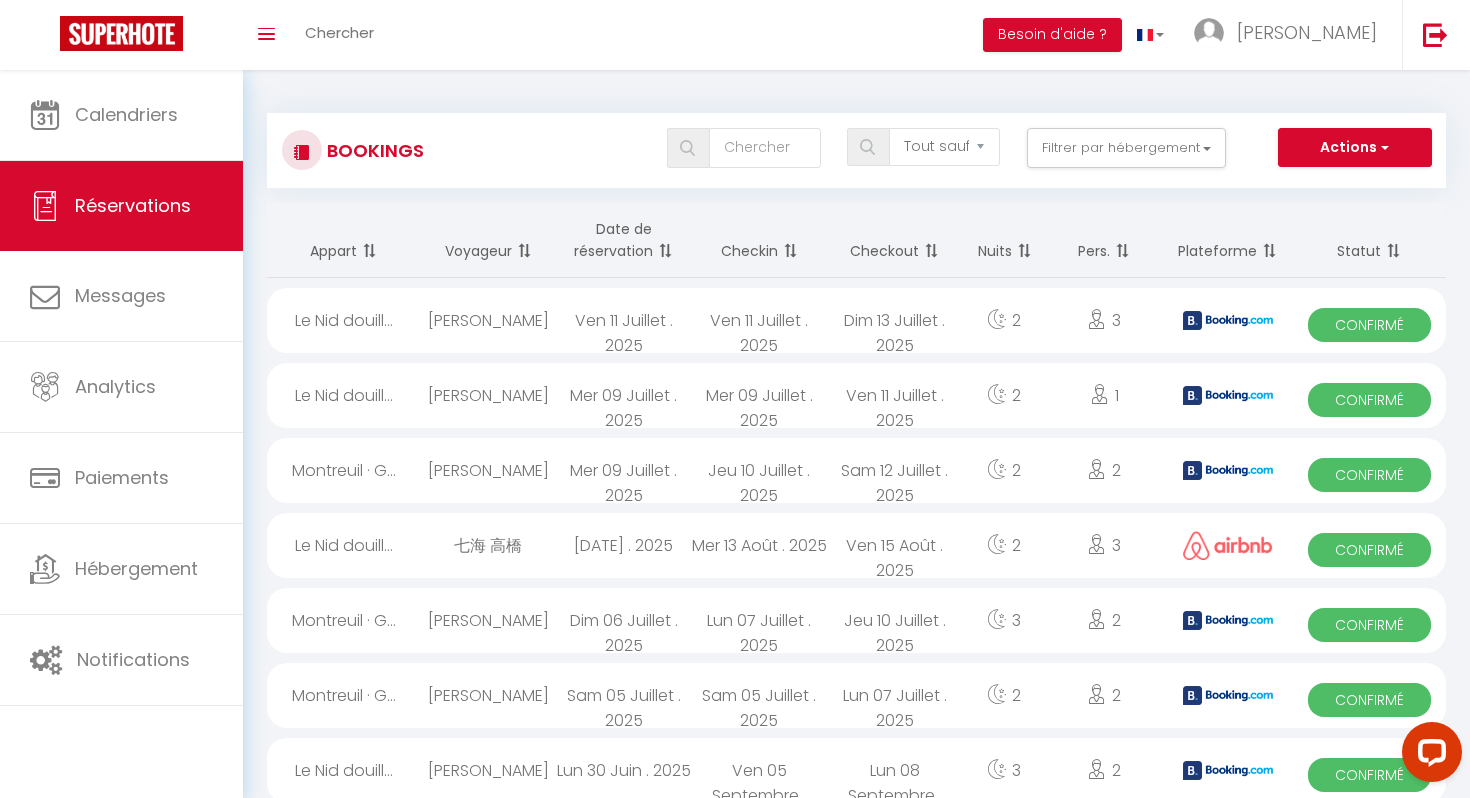 click on "[PERSON_NAME]" at bounding box center (488, 320) 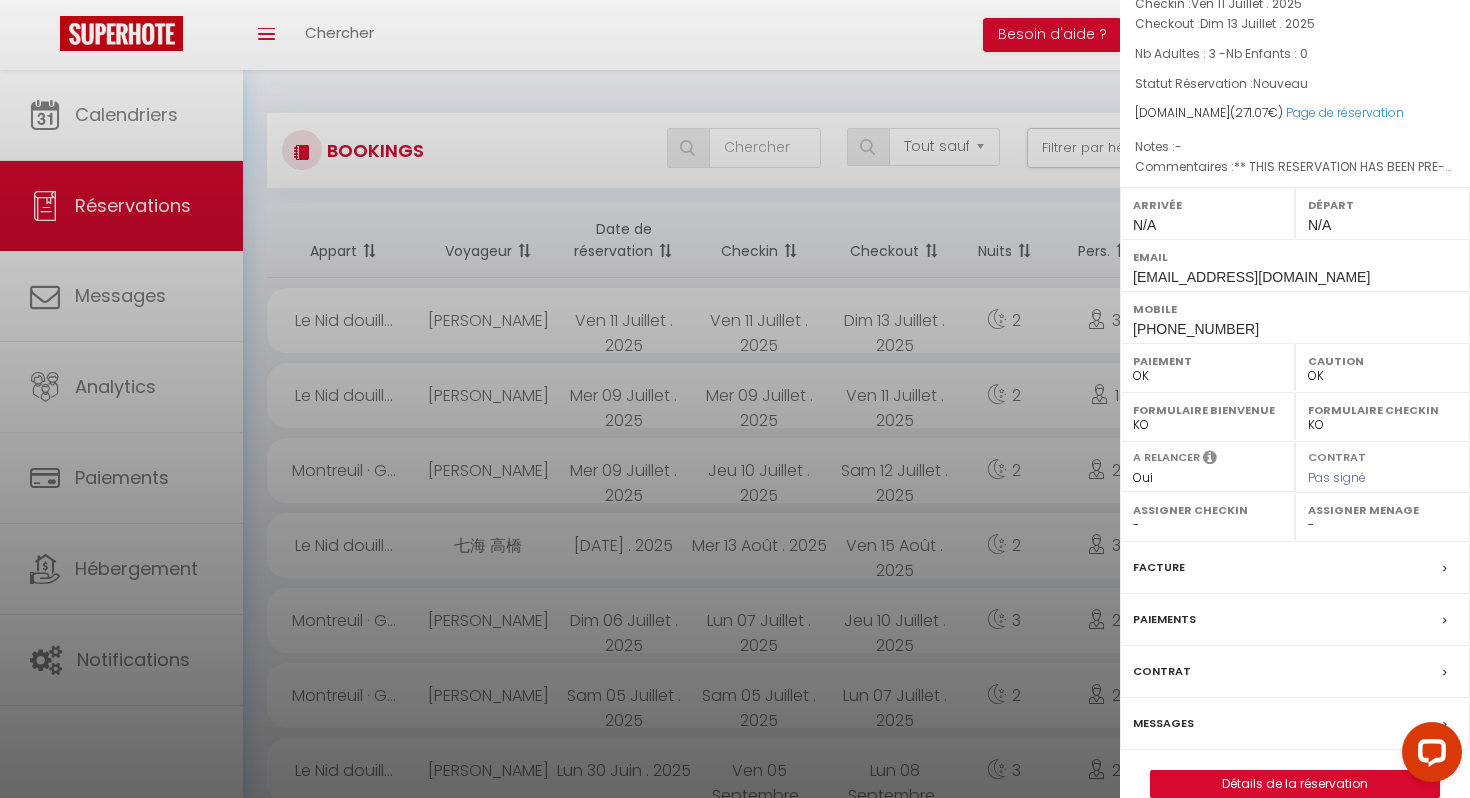 scroll, scrollTop: 184, scrollLeft: 0, axis: vertical 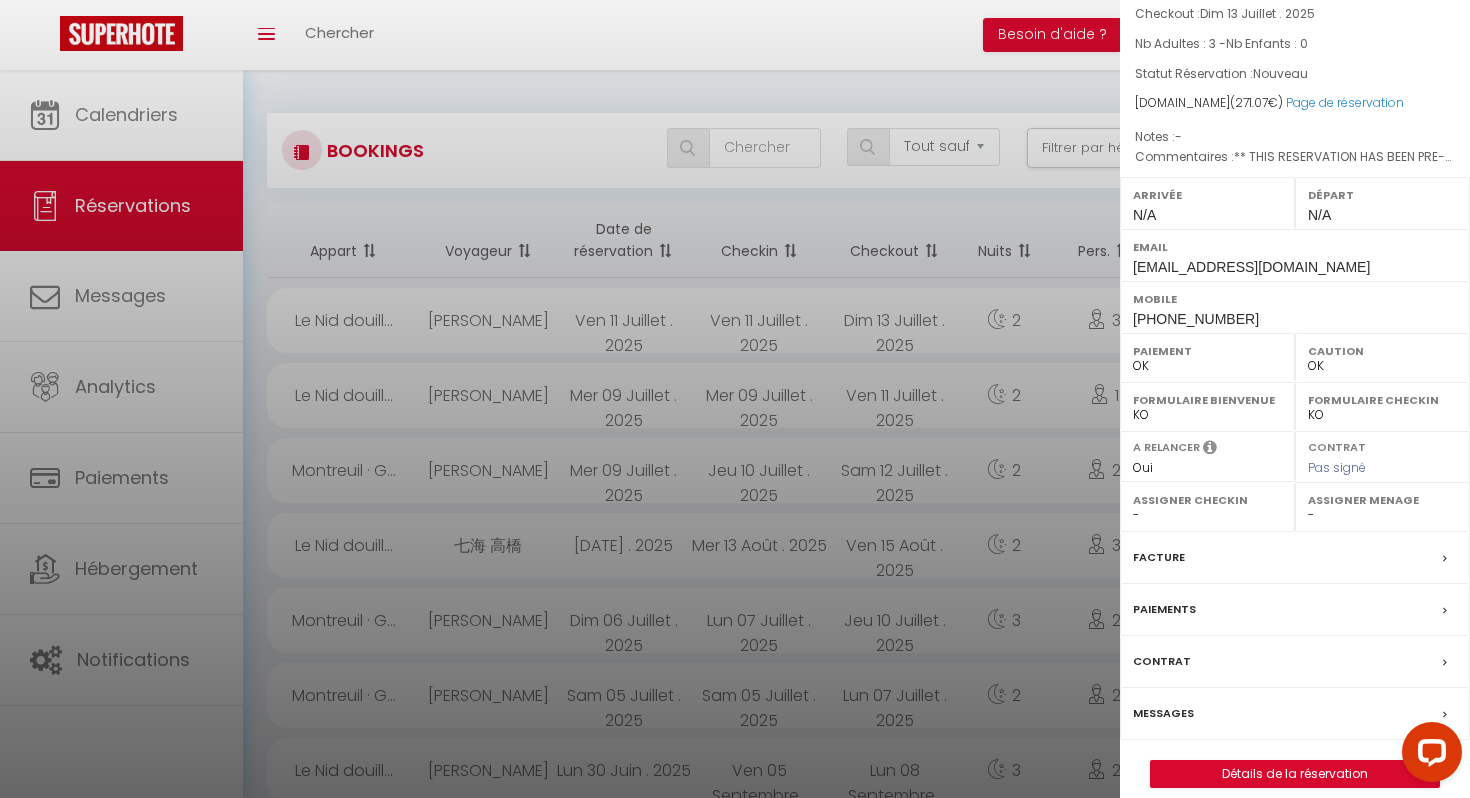 click on "Messages" at bounding box center (1163, 713) 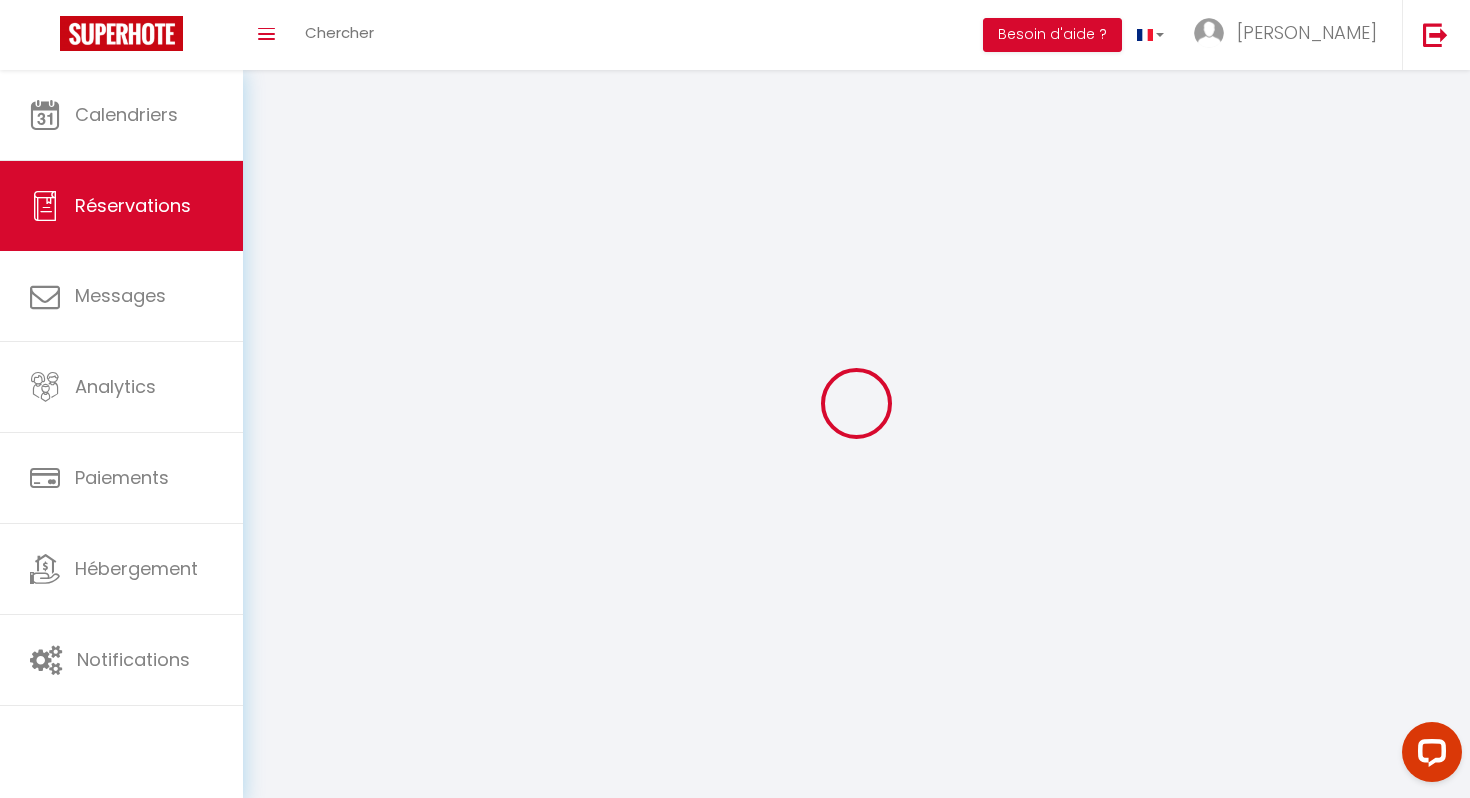 select 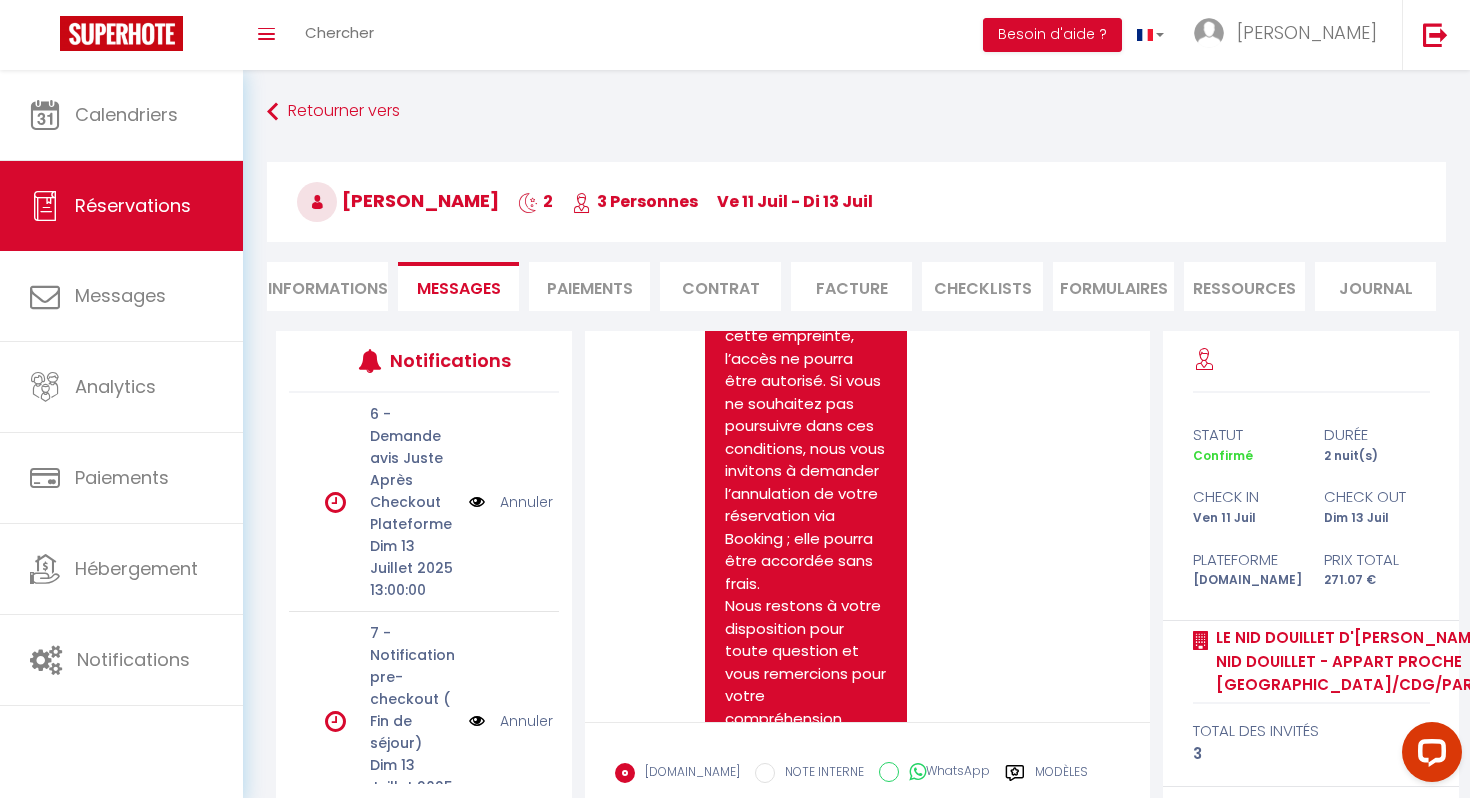 scroll, scrollTop: 11126, scrollLeft: 0, axis: vertical 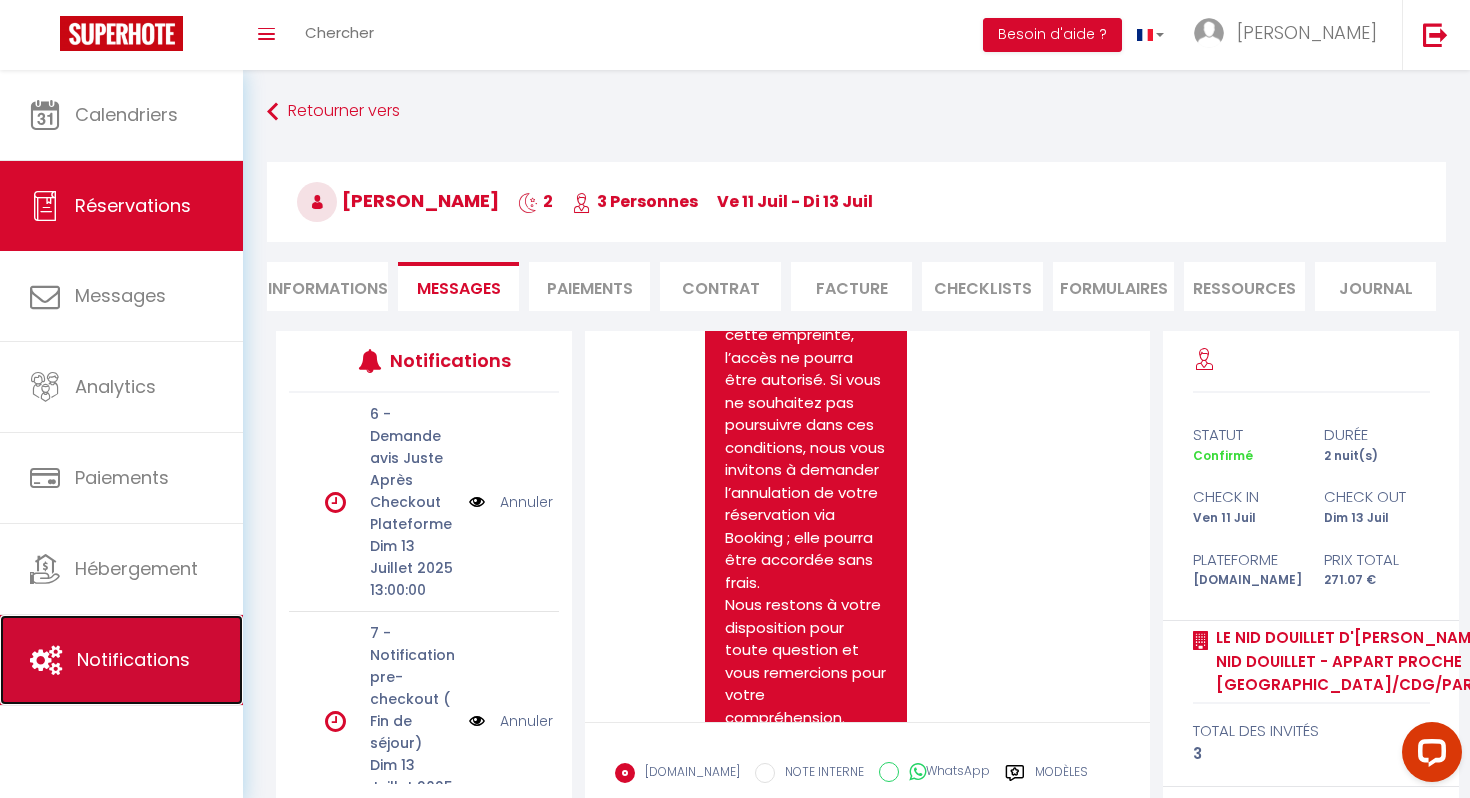 click on "Notifications" at bounding box center (133, 659) 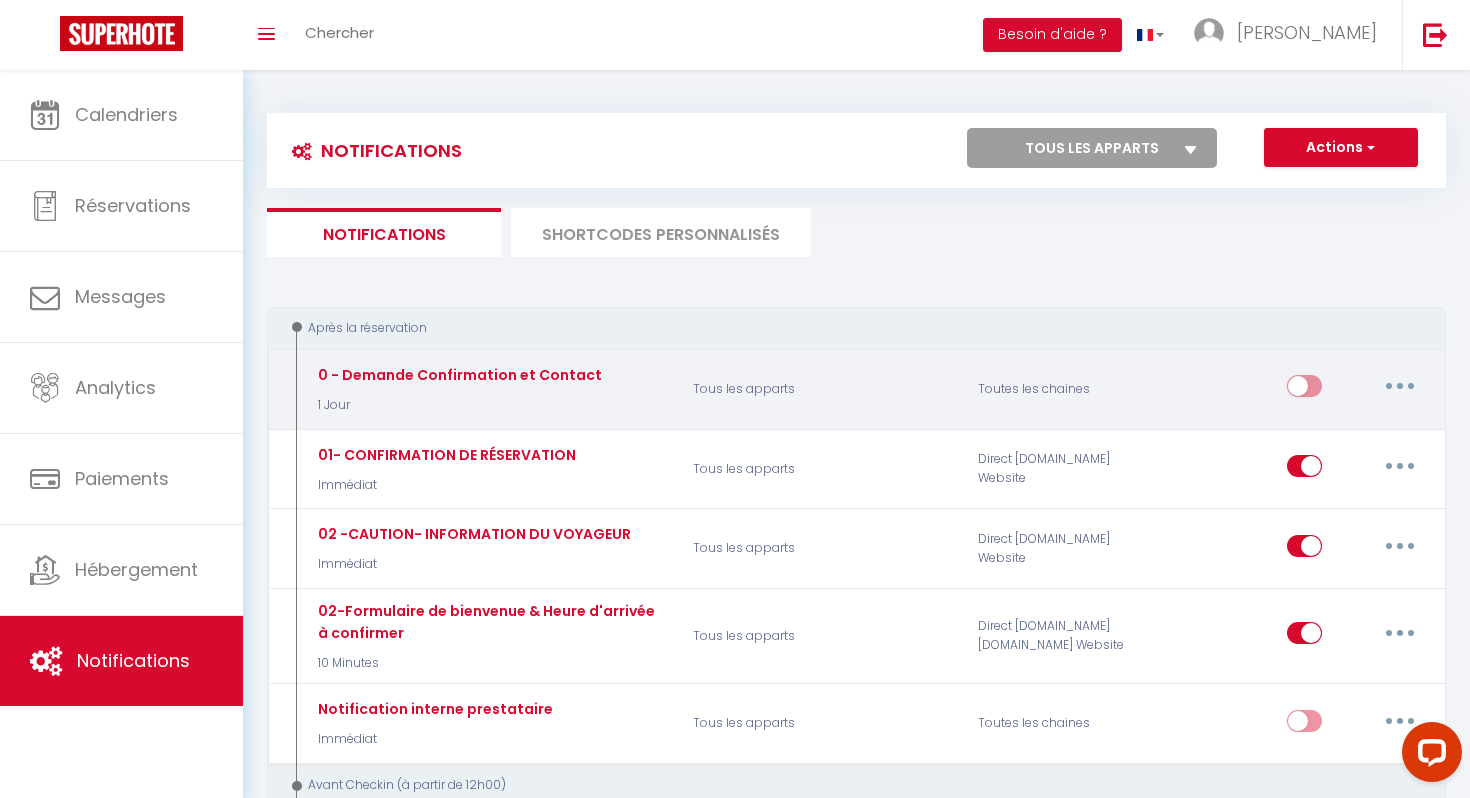 click on "0 - Demande Confirmation et Contact" at bounding box center [457, 375] 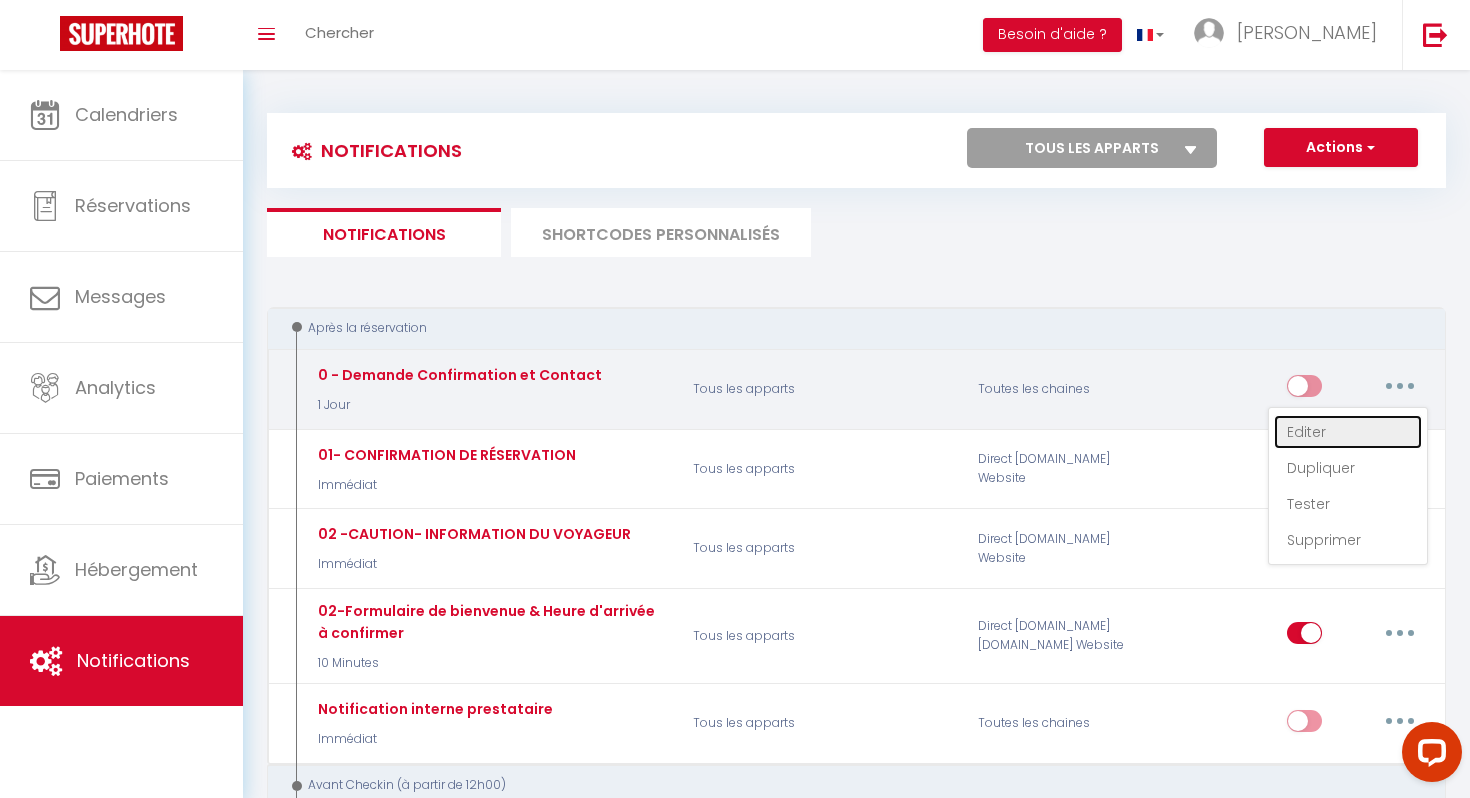 click on "Editer" at bounding box center (1348, 432) 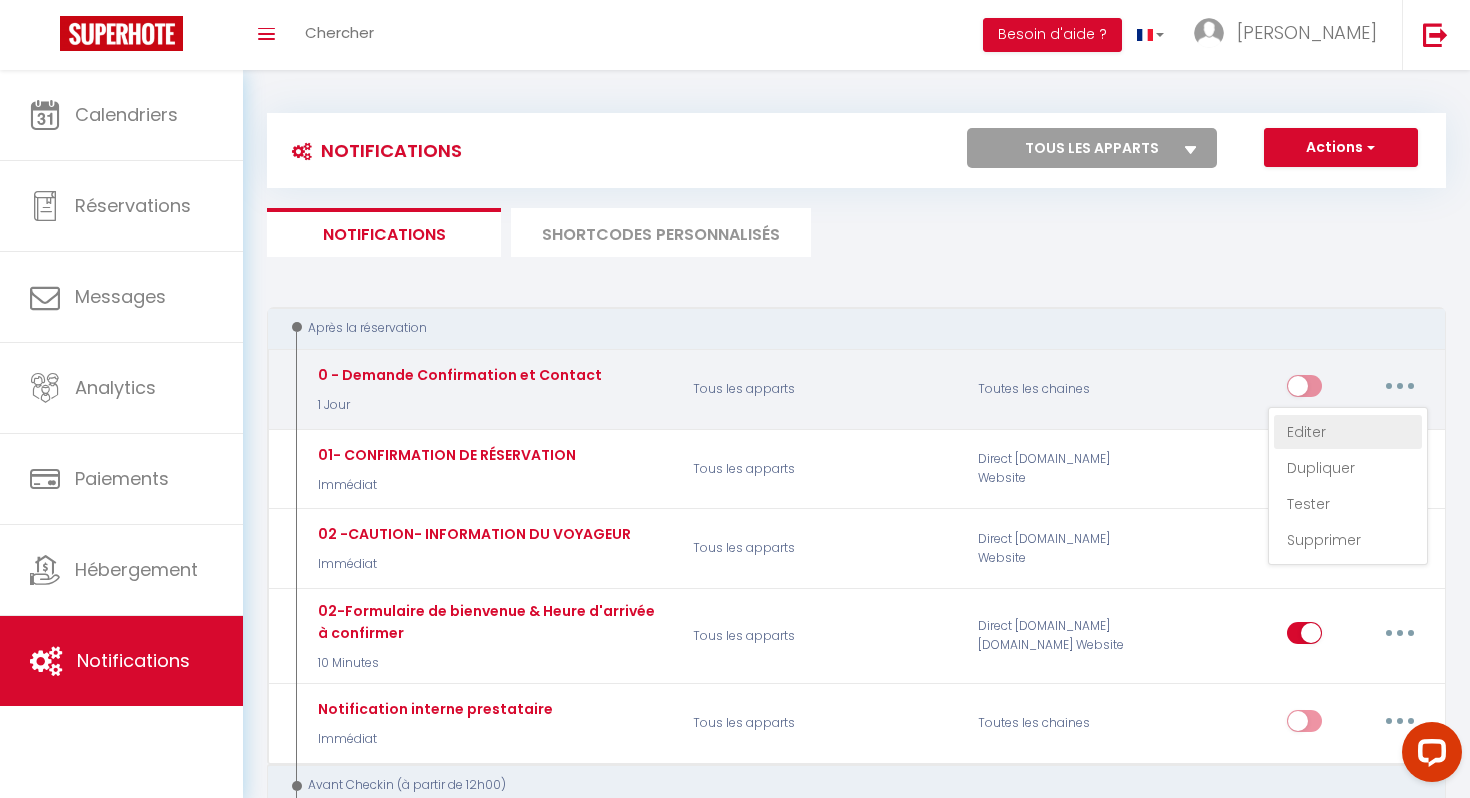 type on "0 - Demande Confirmation et Contact" 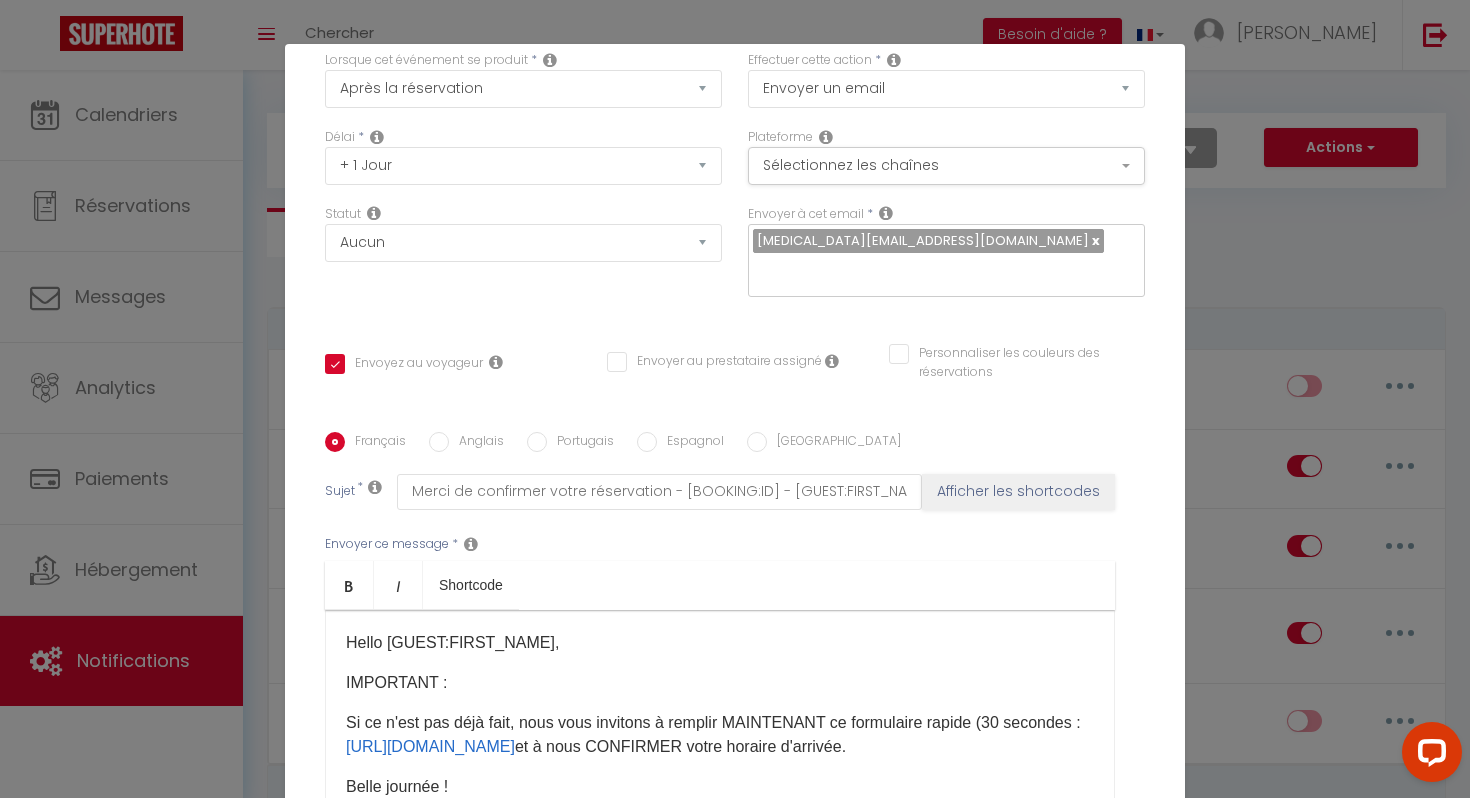 scroll, scrollTop: 191, scrollLeft: 0, axis: vertical 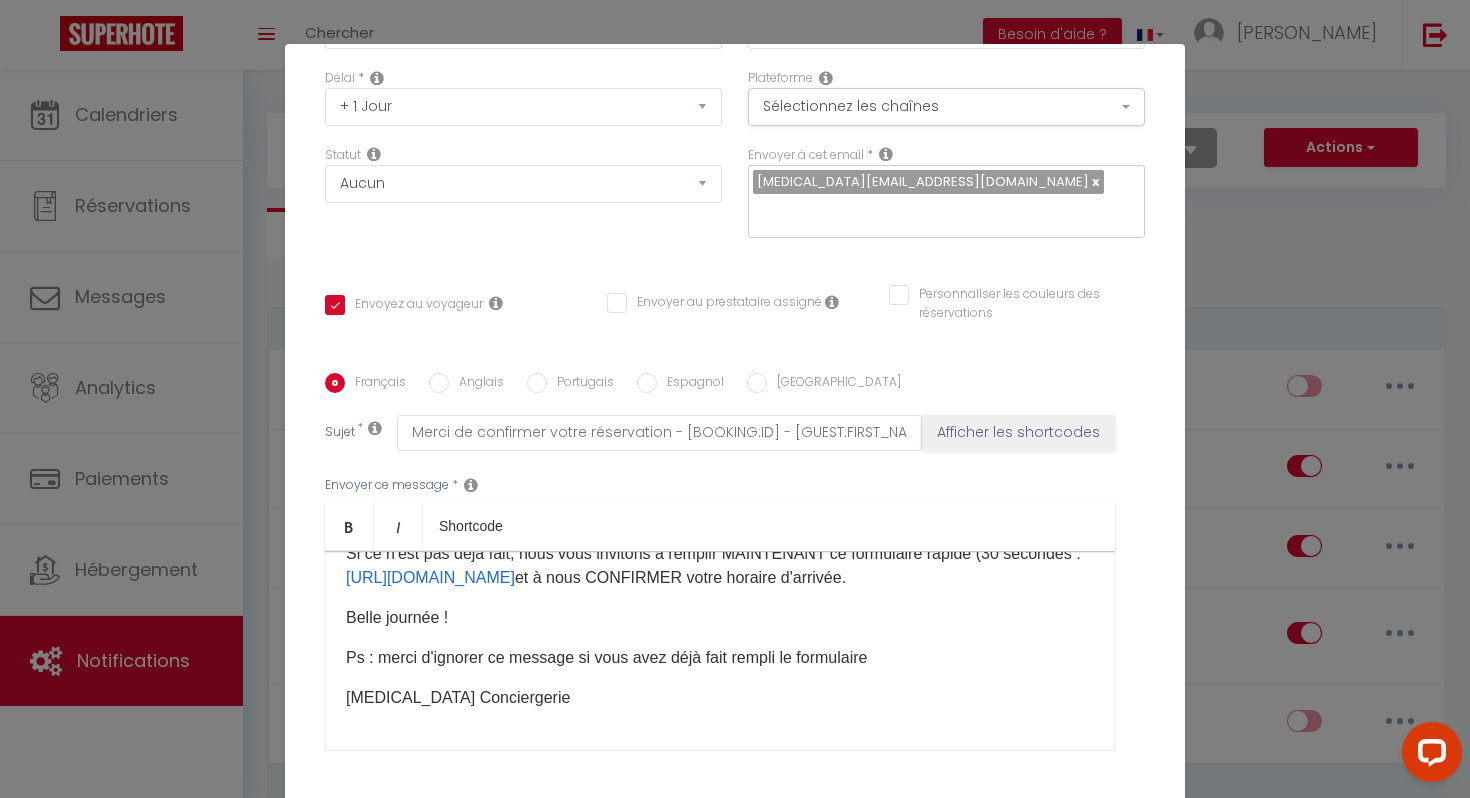 click on "Modifier la notification   ×   Titre   *     0 - Demande Confirmation et Contact   Pour cet hébergement
Sélectionner les hébergements
Tous les apparts
Autres
Le Nid douillet d'Aulnay  · Le Nid Douillet - Appart  proche Paris/CDG/Parking
Montreuil · Grand T1  Confortable - Calme et Proche de Paris
Lorsque cet événement se produit   *      Après la réservation   Avant Checkin (à partir de 12h00)   Après Checkin (à partir de 12h00)   Avant Checkout (à partir de 12h00)   Après Checkout (à partir de 12h00)   Température   Co2   Bruit sonore   Après visualisation lien paiement   Après Paiement Lien KO   Après Caution Lien KO   Après Paiement Automatique KO   Paiement OK      *" at bounding box center [735, 399] 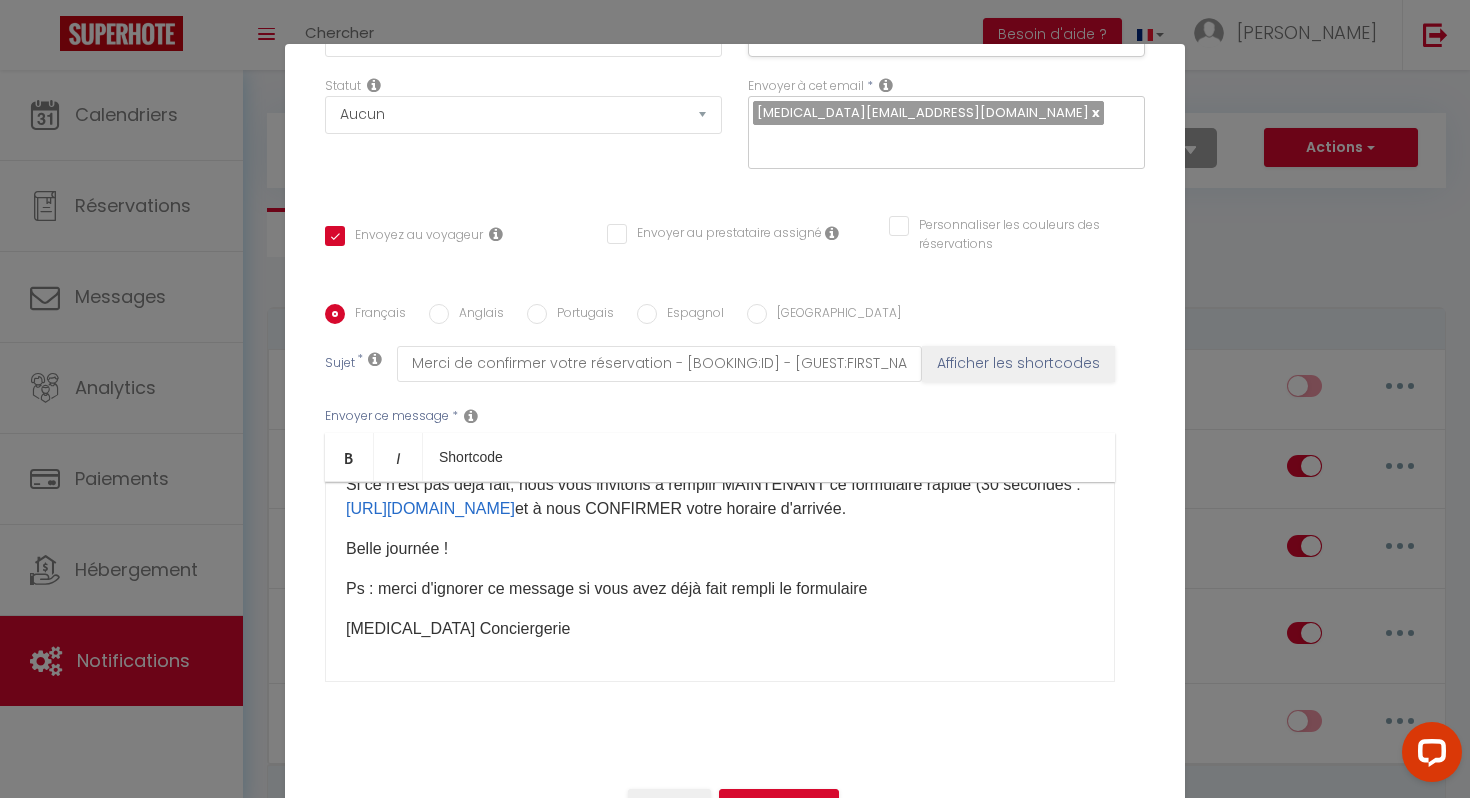 scroll, scrollTop: 0, scrollLeft: 0, axis: both 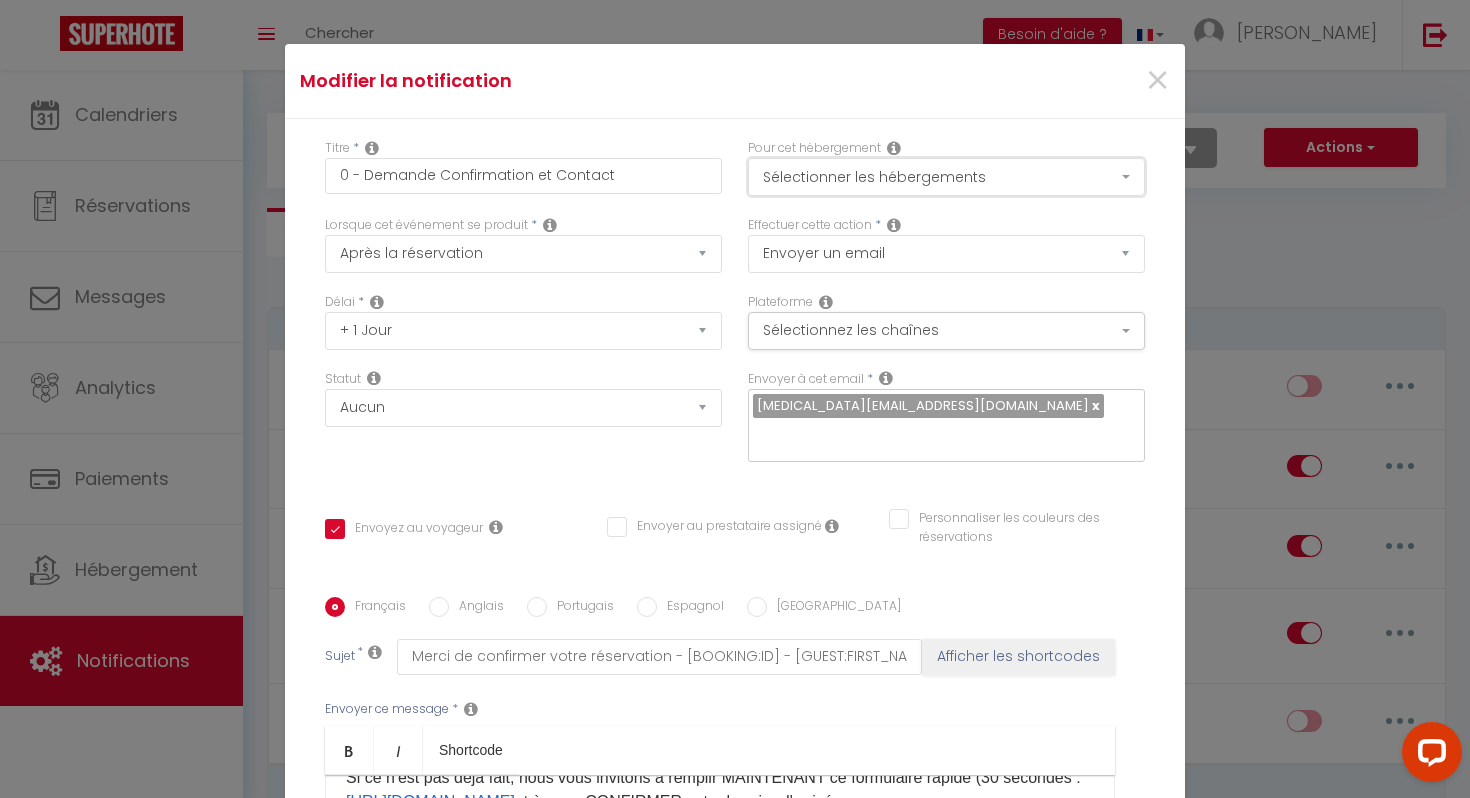 click on "Sélectionner les hébergements" at bounding box center (946, 177) 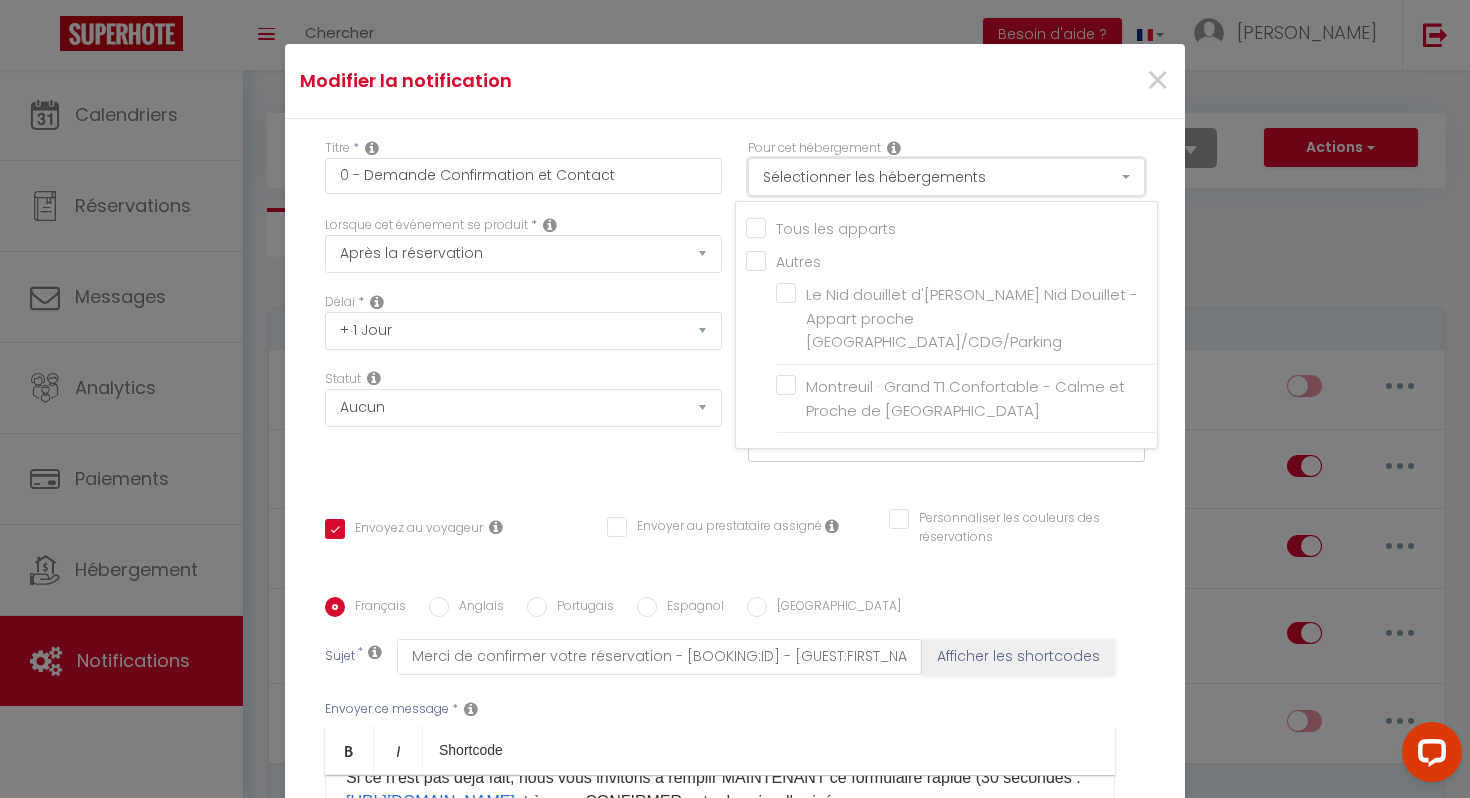 click on "Sélectionner les hébergements" at bounding box center [946, 177] 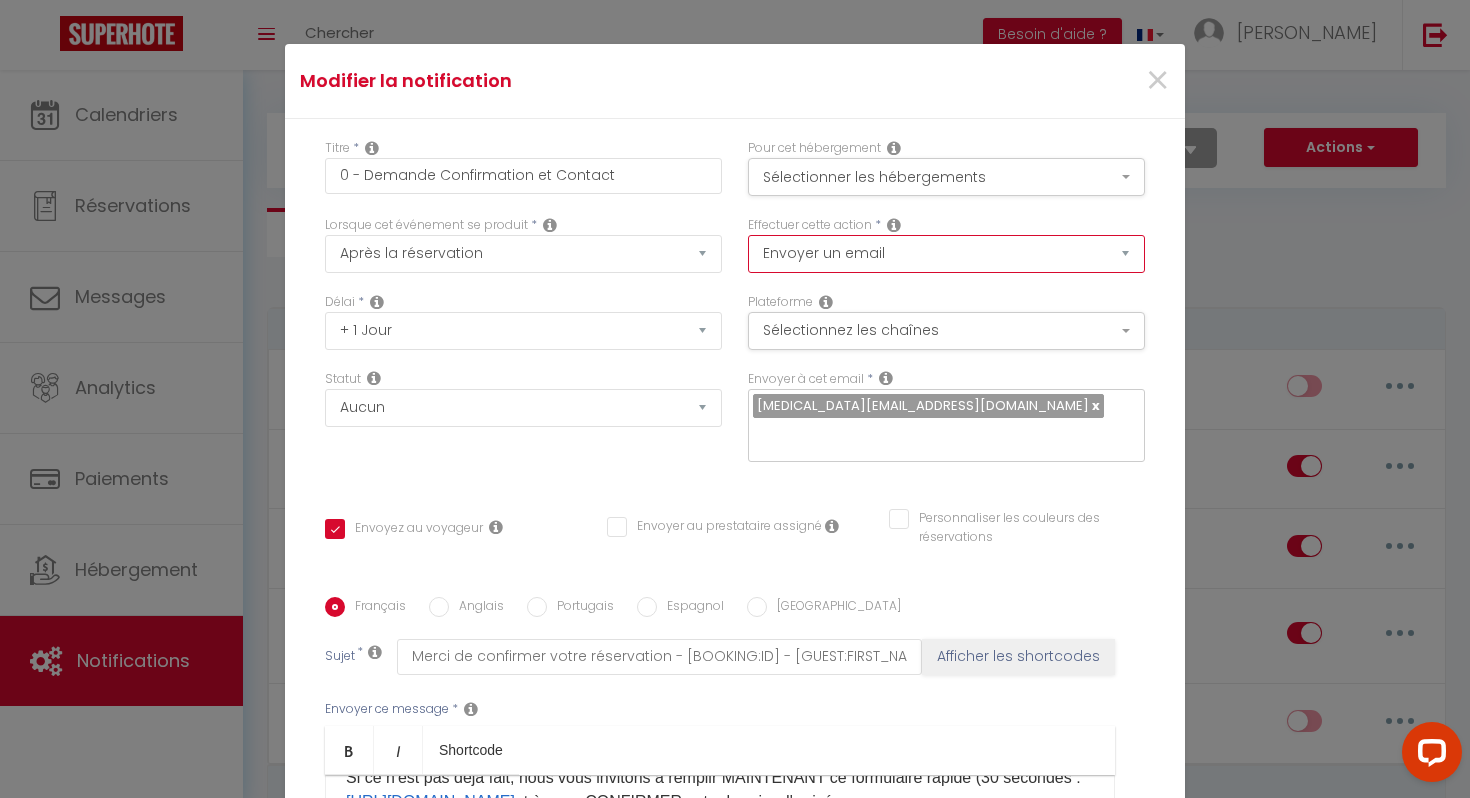 click on "Envoyer un email   Envoyer un SMS   Envoyer une notification push" at bounding box center [946, 254] 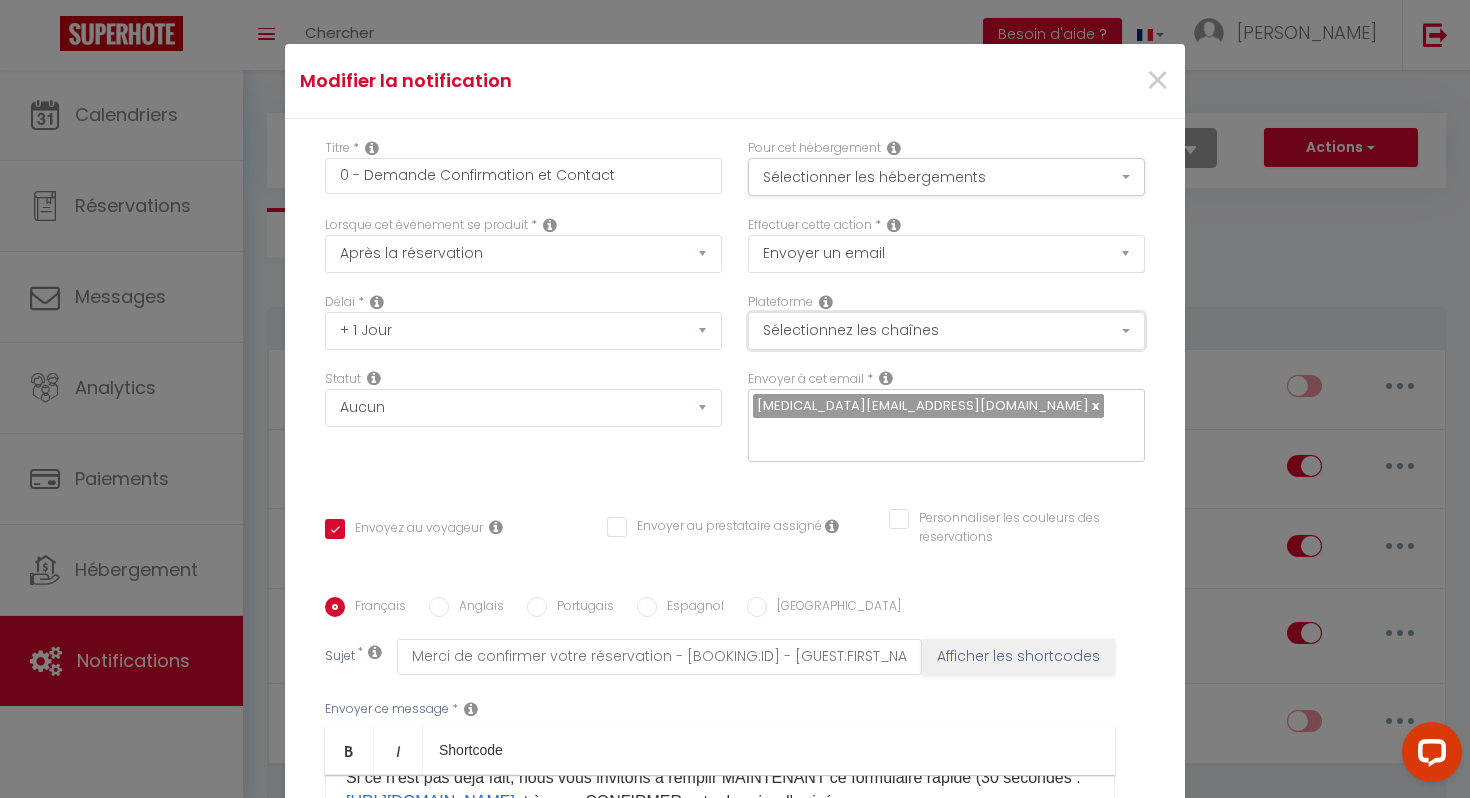 click on "Sélectionnez les chaînes" at bounding box center [946, 331] 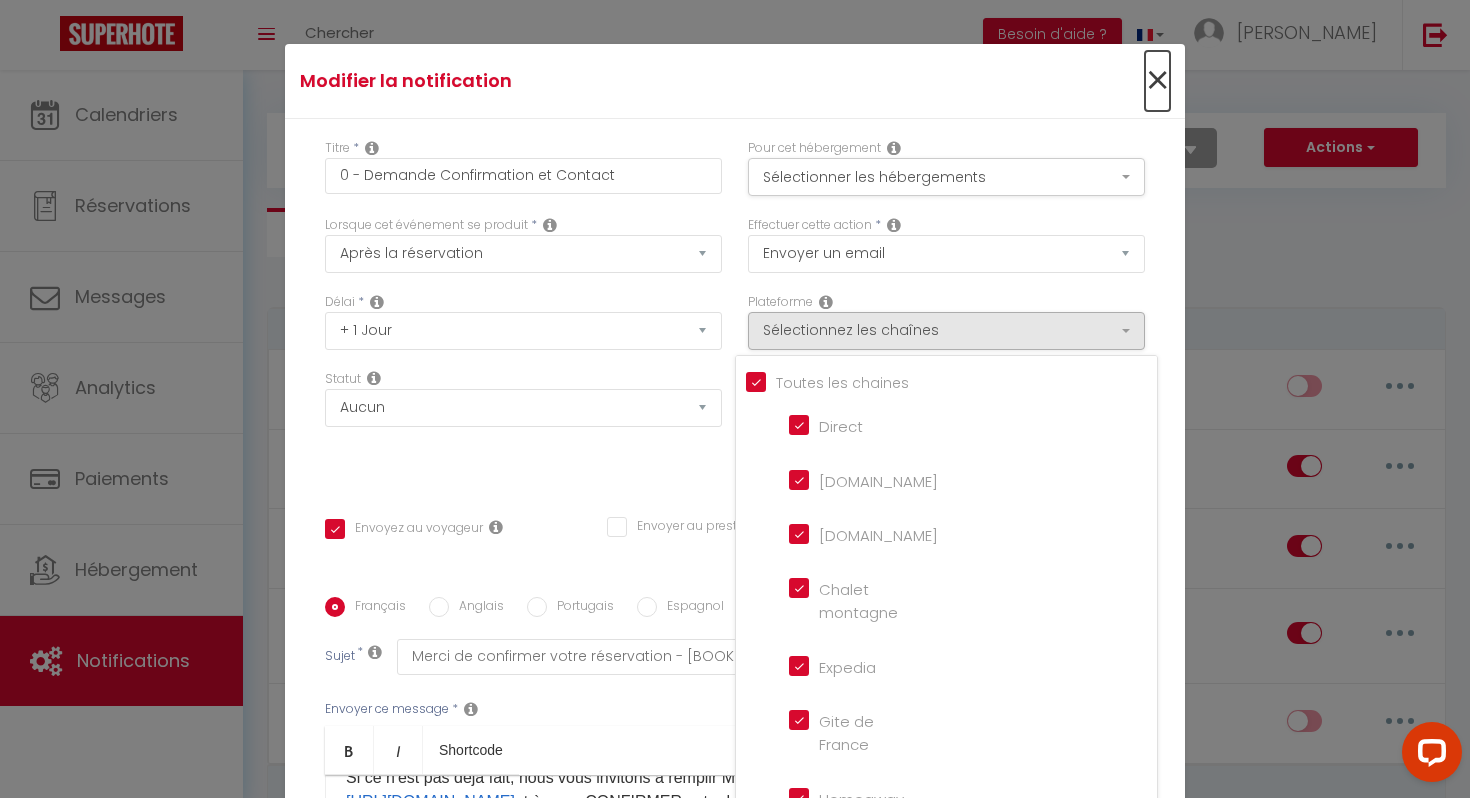 click on "×" at bounding box center [1157, 81] 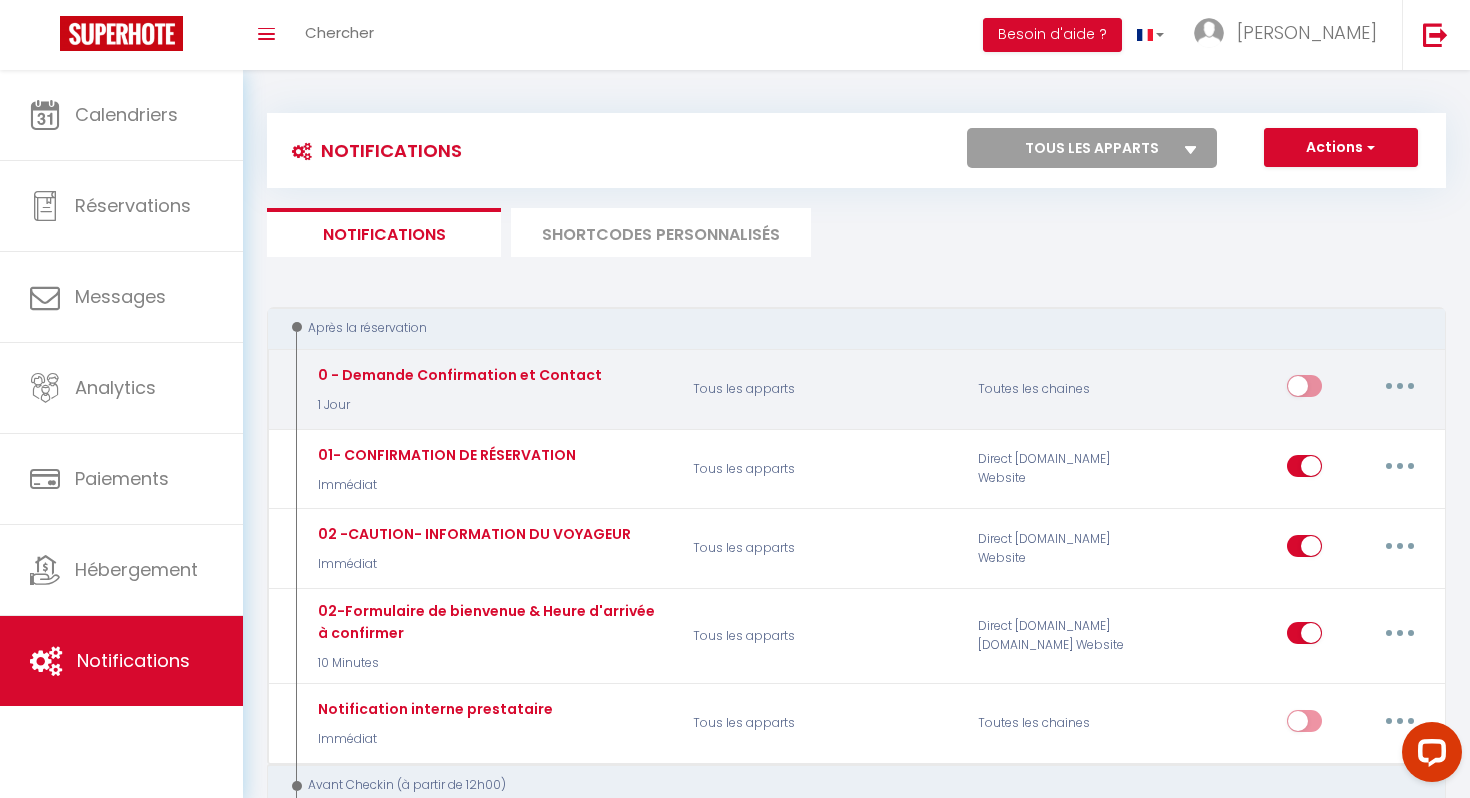 click at bounding box center [1400, 386] 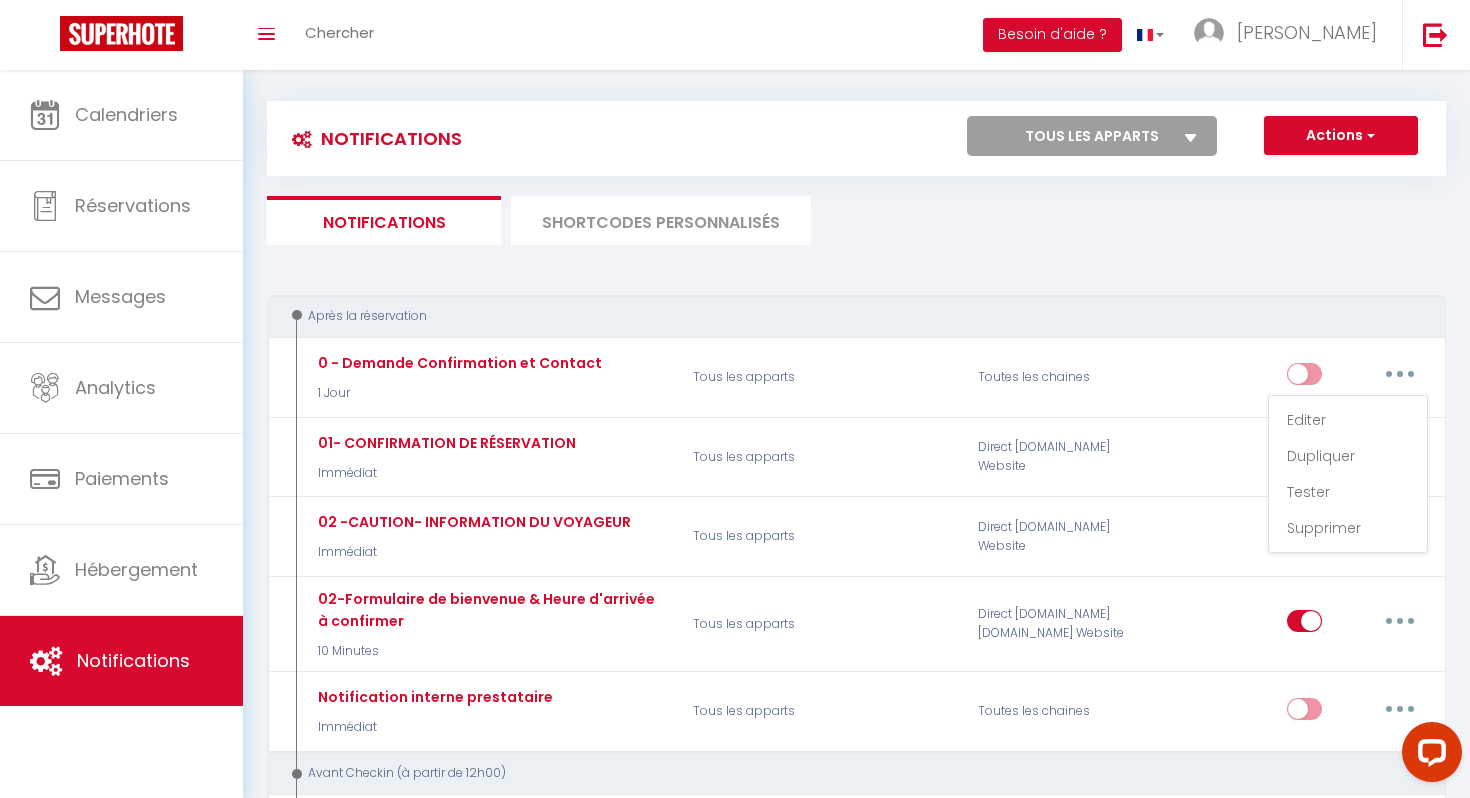 scroll, scrollTop: 13, scrollLeft: 0, axis: vertical 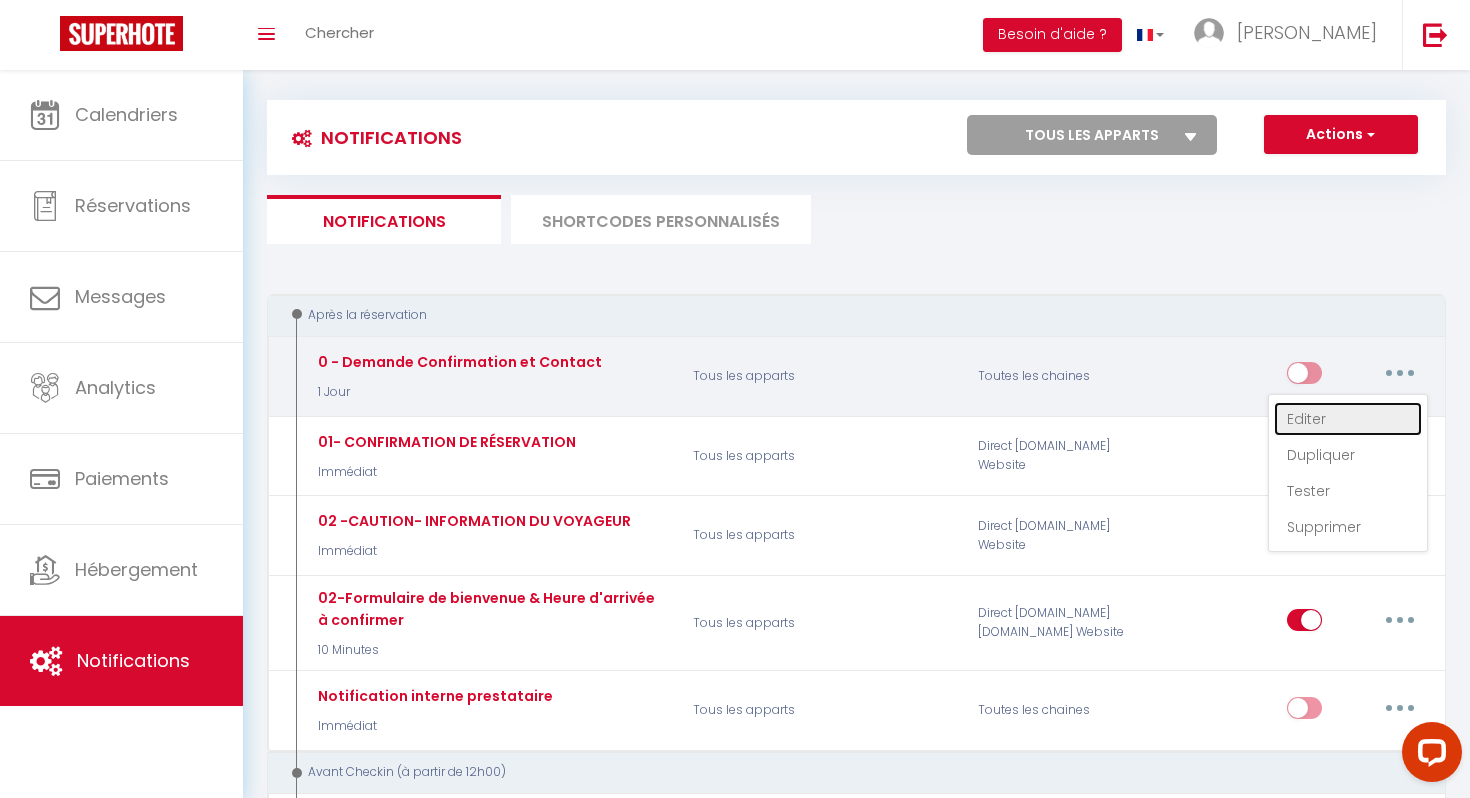 click on "Editer" at bounding box center (1348, 419) 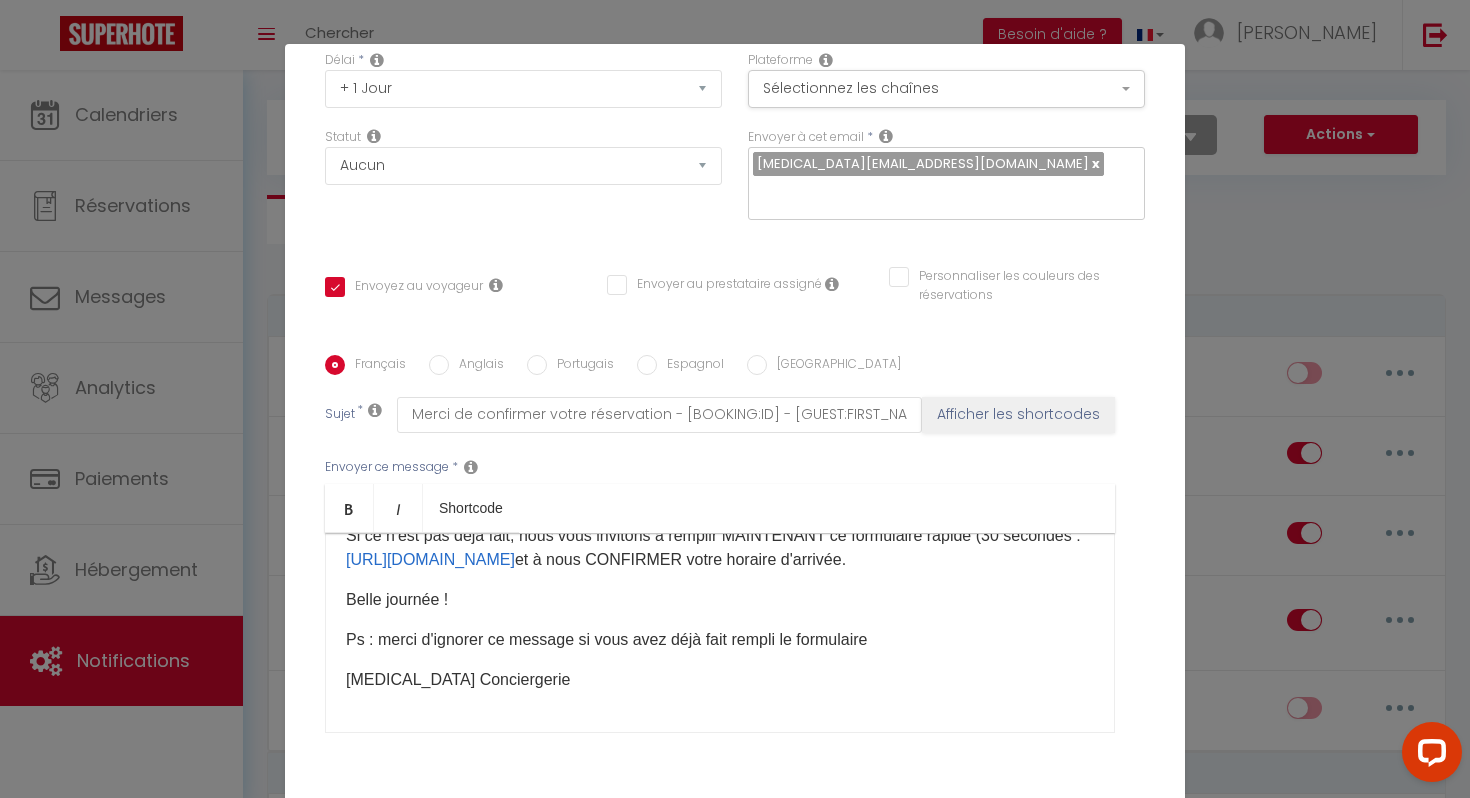 scroll, scrollTop: 295, scrollLeft: 0, axis: vertical 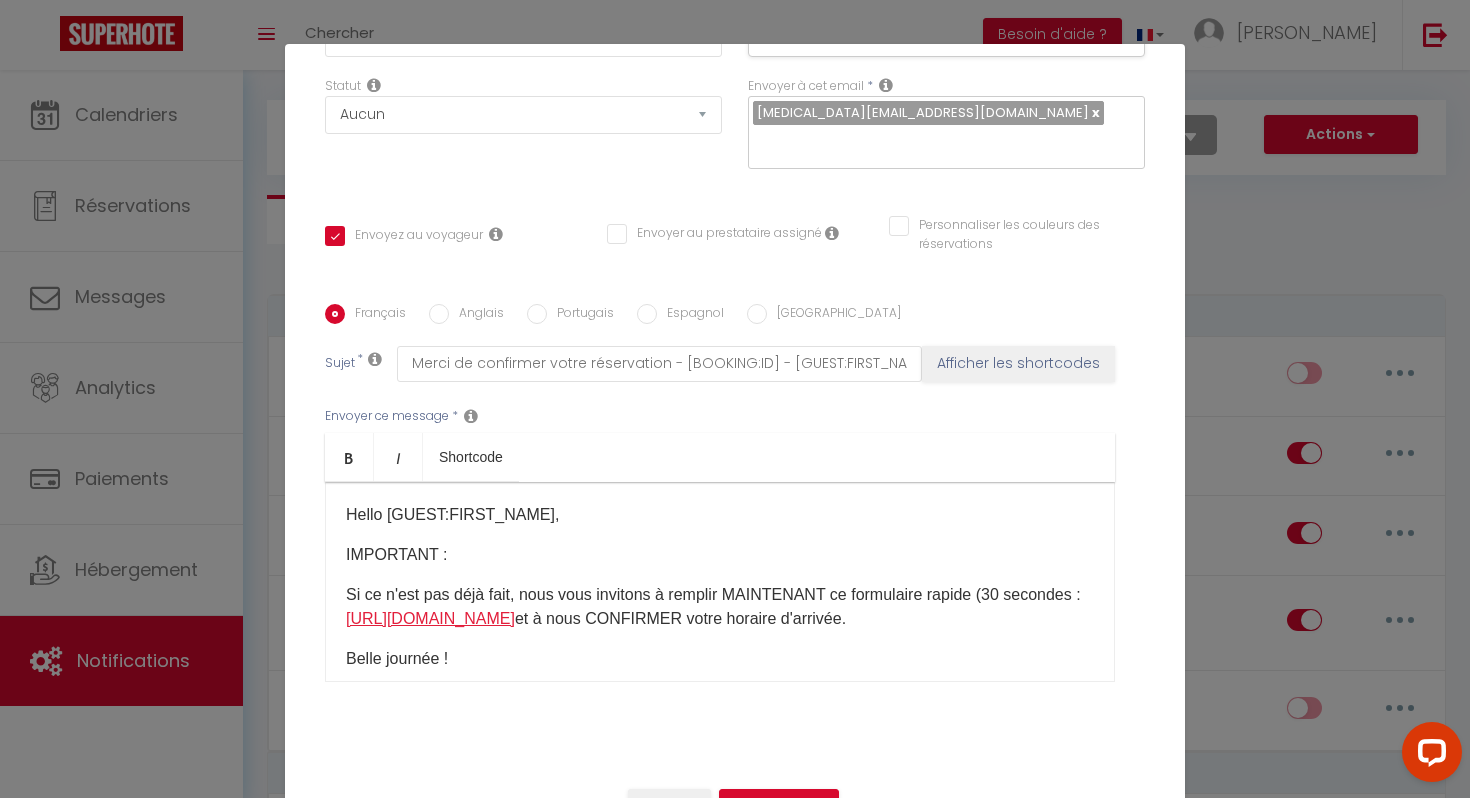 click on "https://superhote.com/applink/booking/mTw4mnuTsU/welcome" at bounding box center (430, 618) 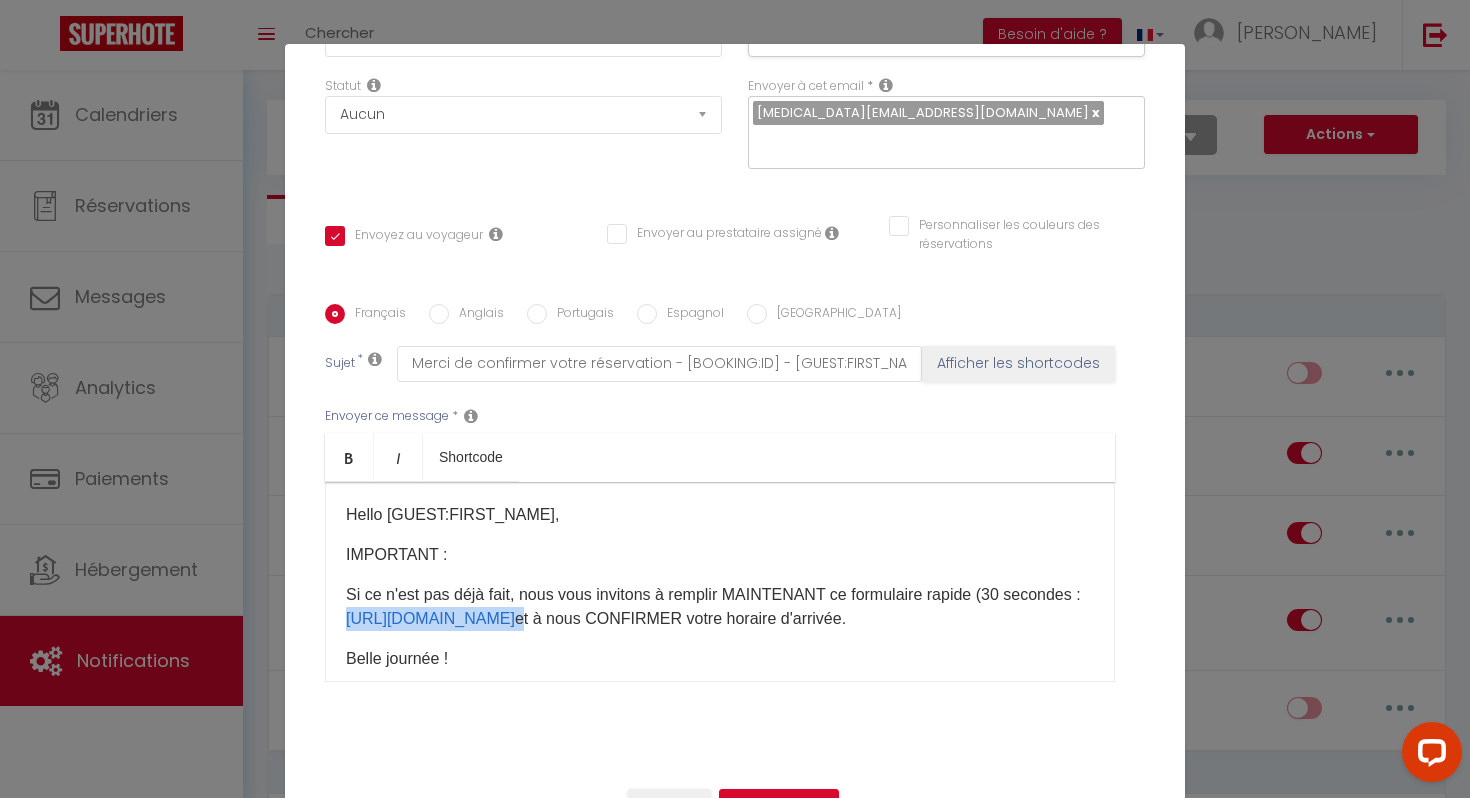 drag, startPoint x: 829, startPoint y: 616, endPoint x: 354, endPoint y: 610, distance: 475.0379 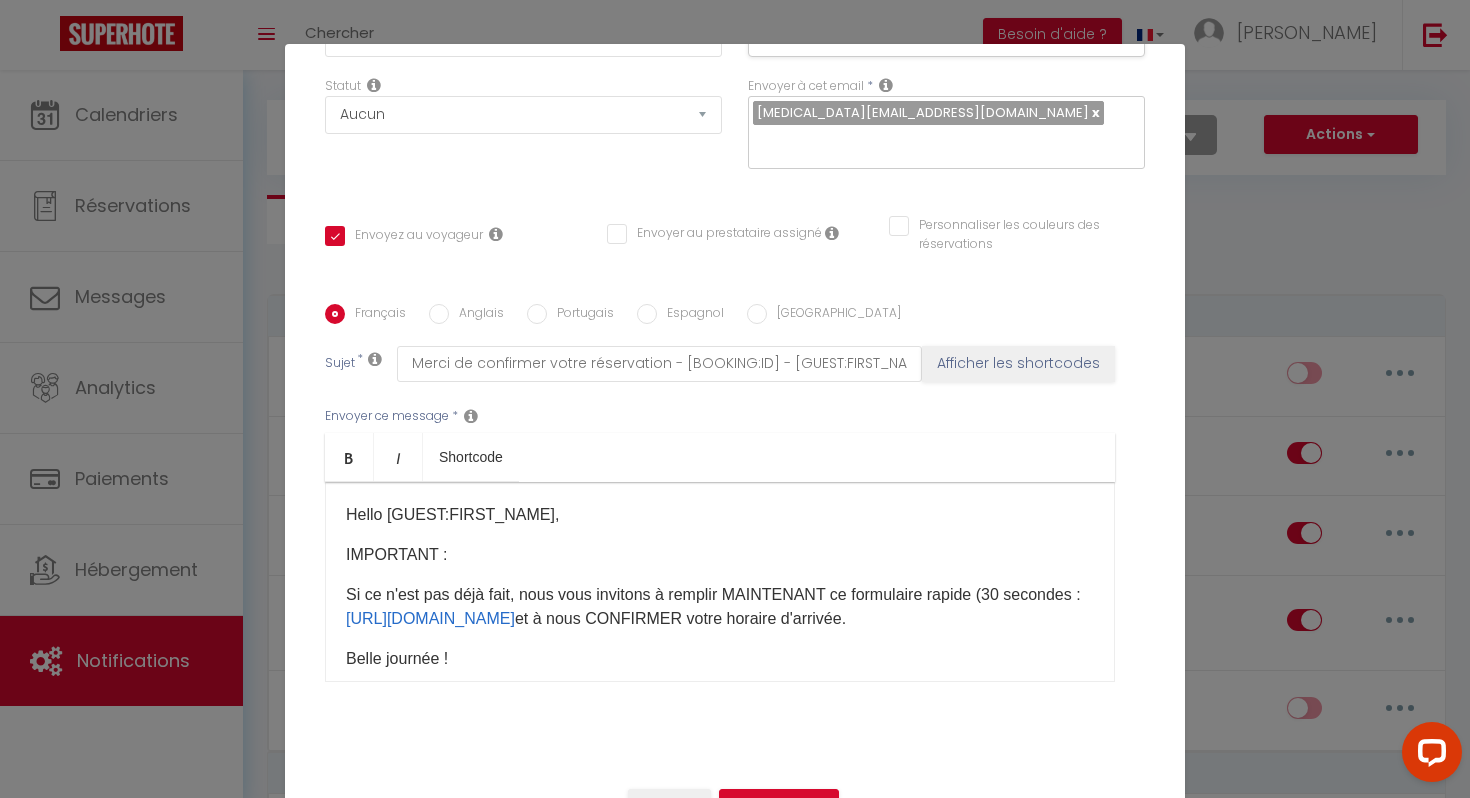 click on "Hello [GUEST:FIRST_NAME],​" at bounding box center [720, 515] 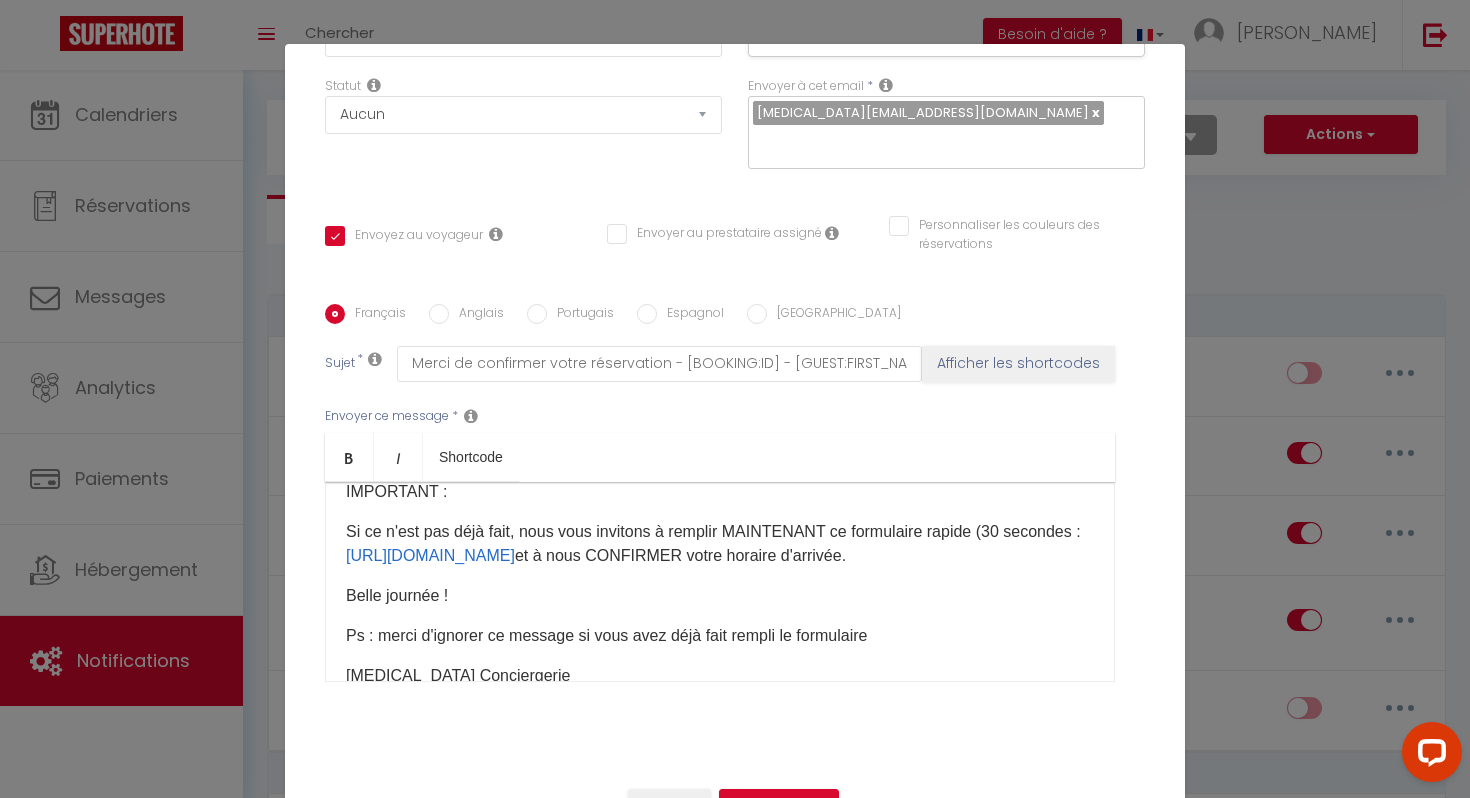 scroll, scrollTop: 134, scrollLeft: 0, axis: vertical 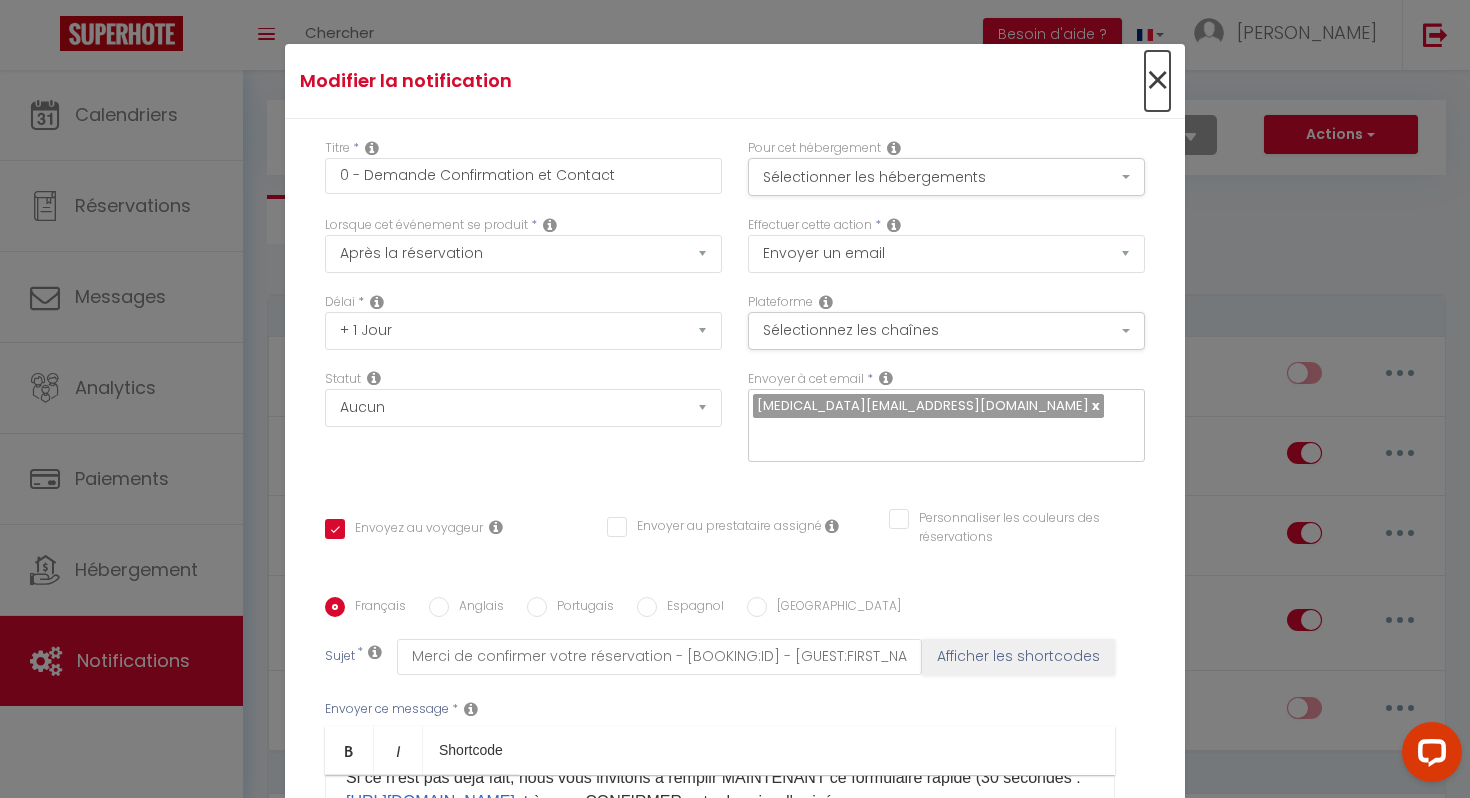 click on "×" at bounding box center [1157, 81] 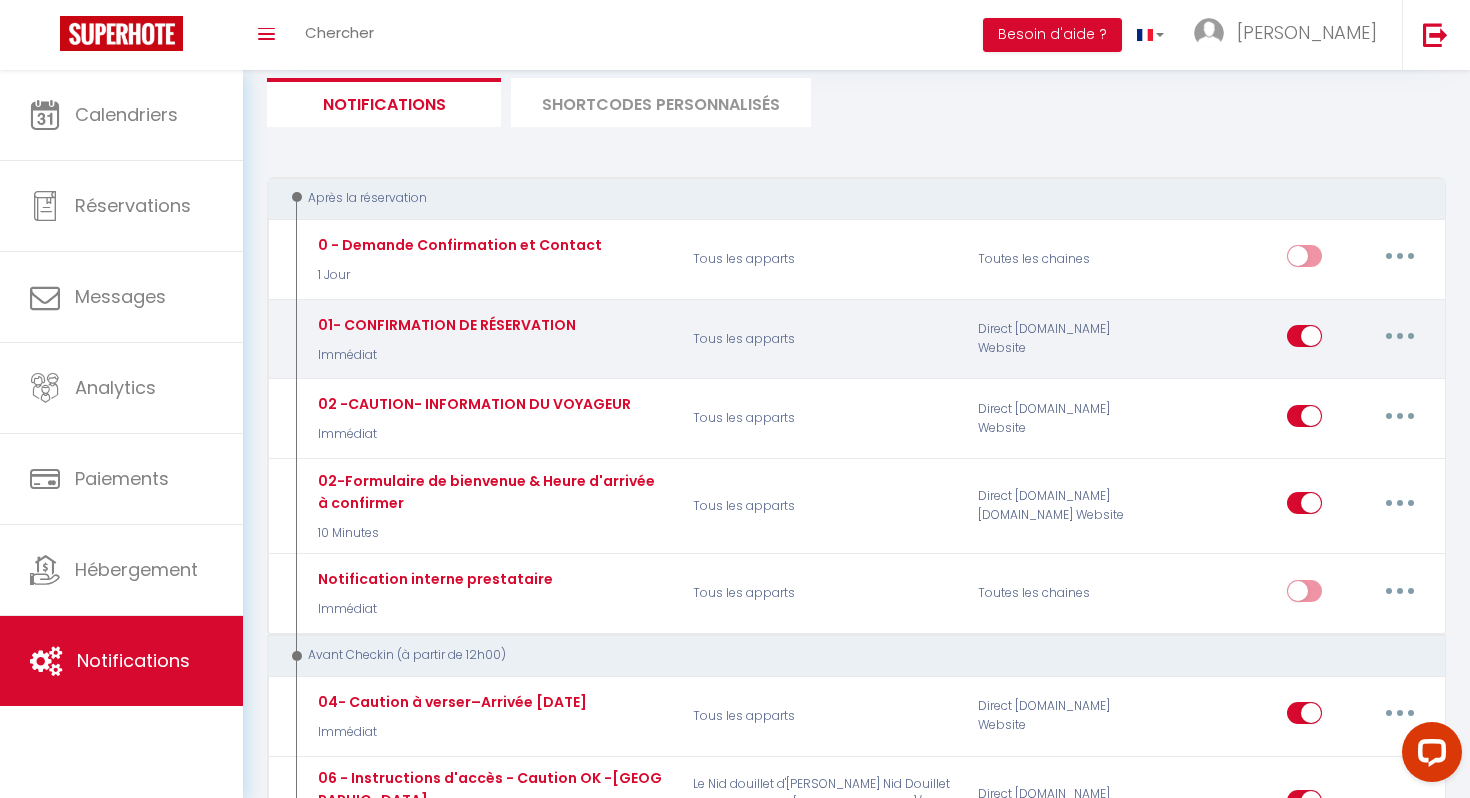 scroll, scrollTop: 135, scrollLeft: 0, axis: vertical 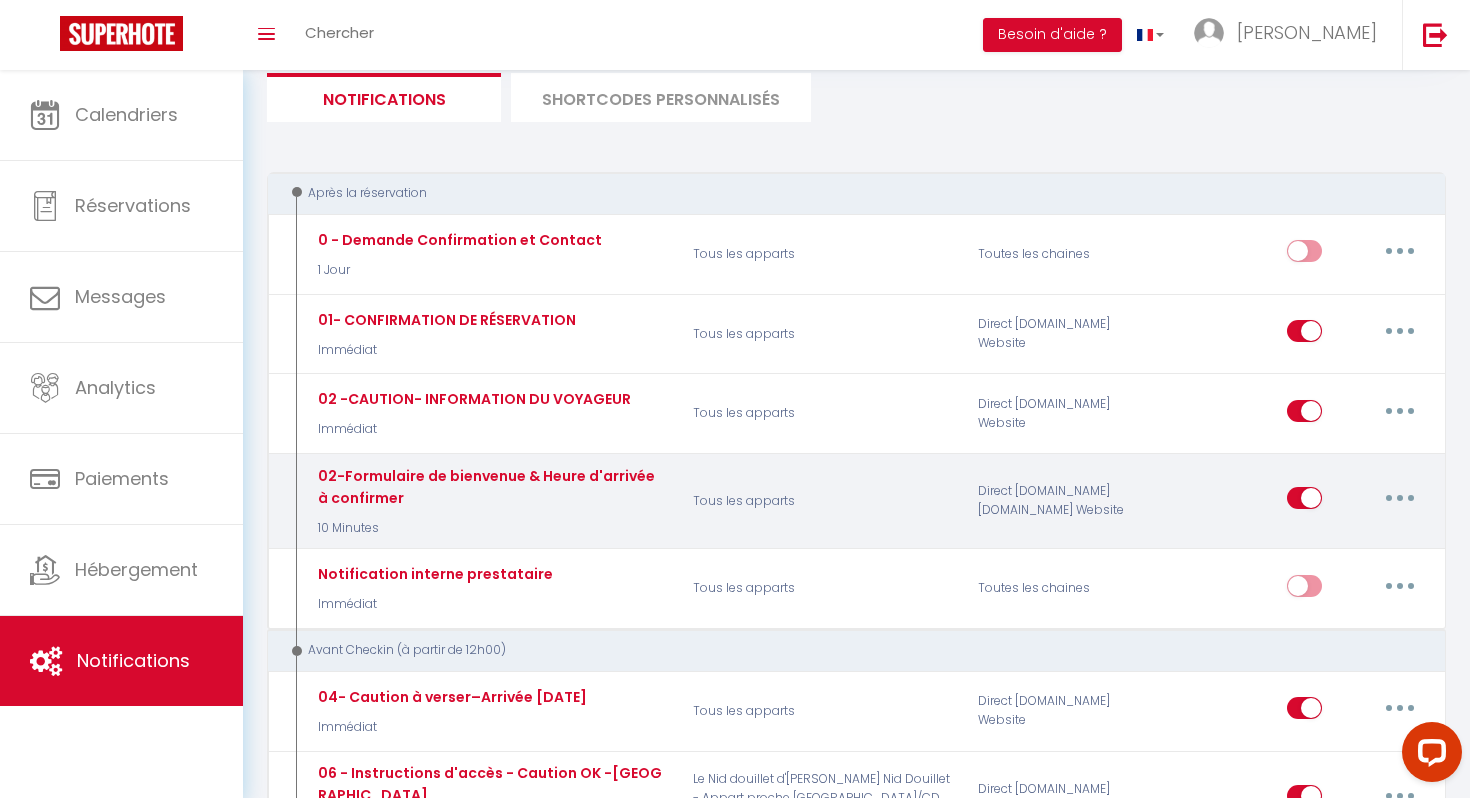 click at bounding box center (1400, 498) 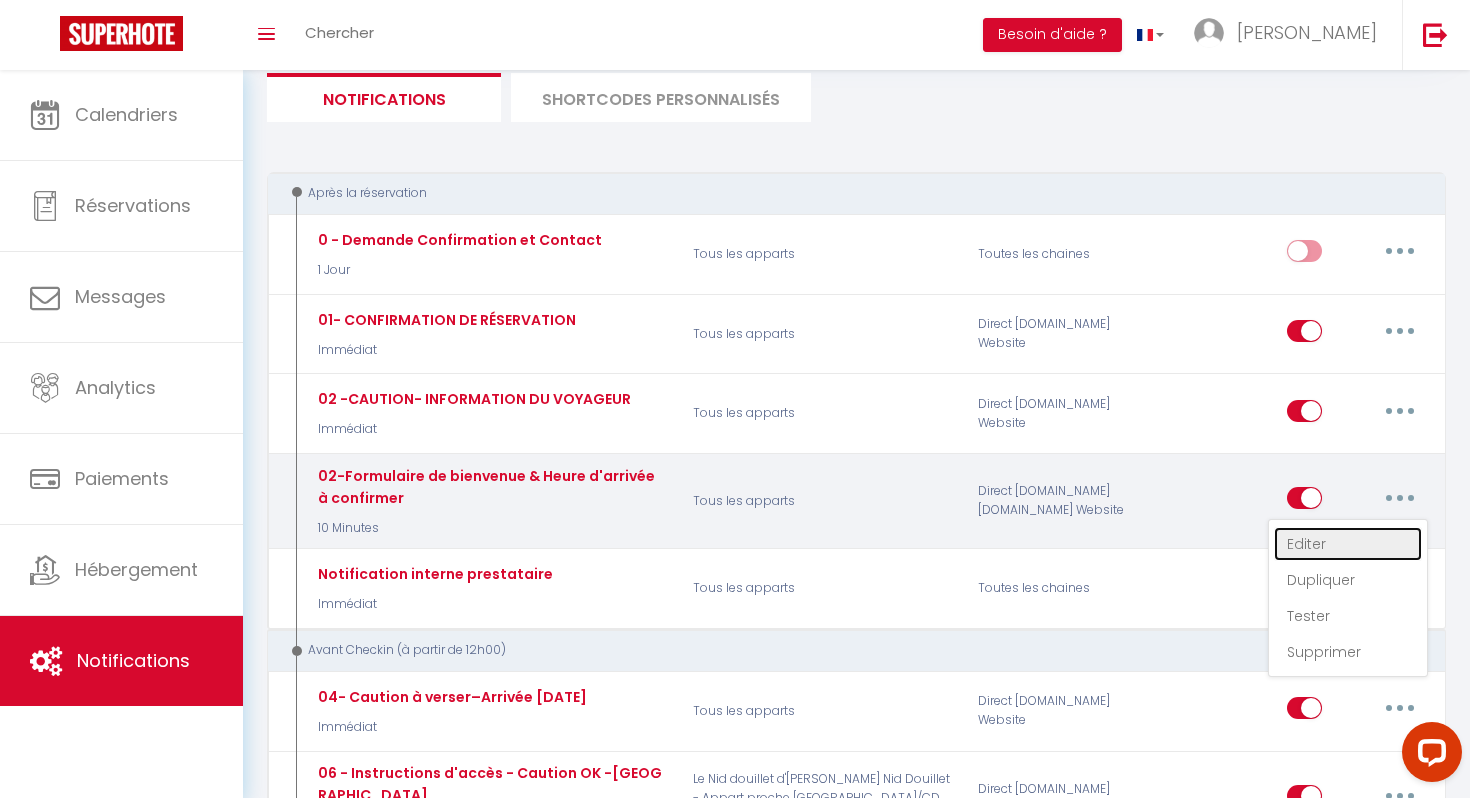 click on "Editer" at bounding box center [1348, 544] 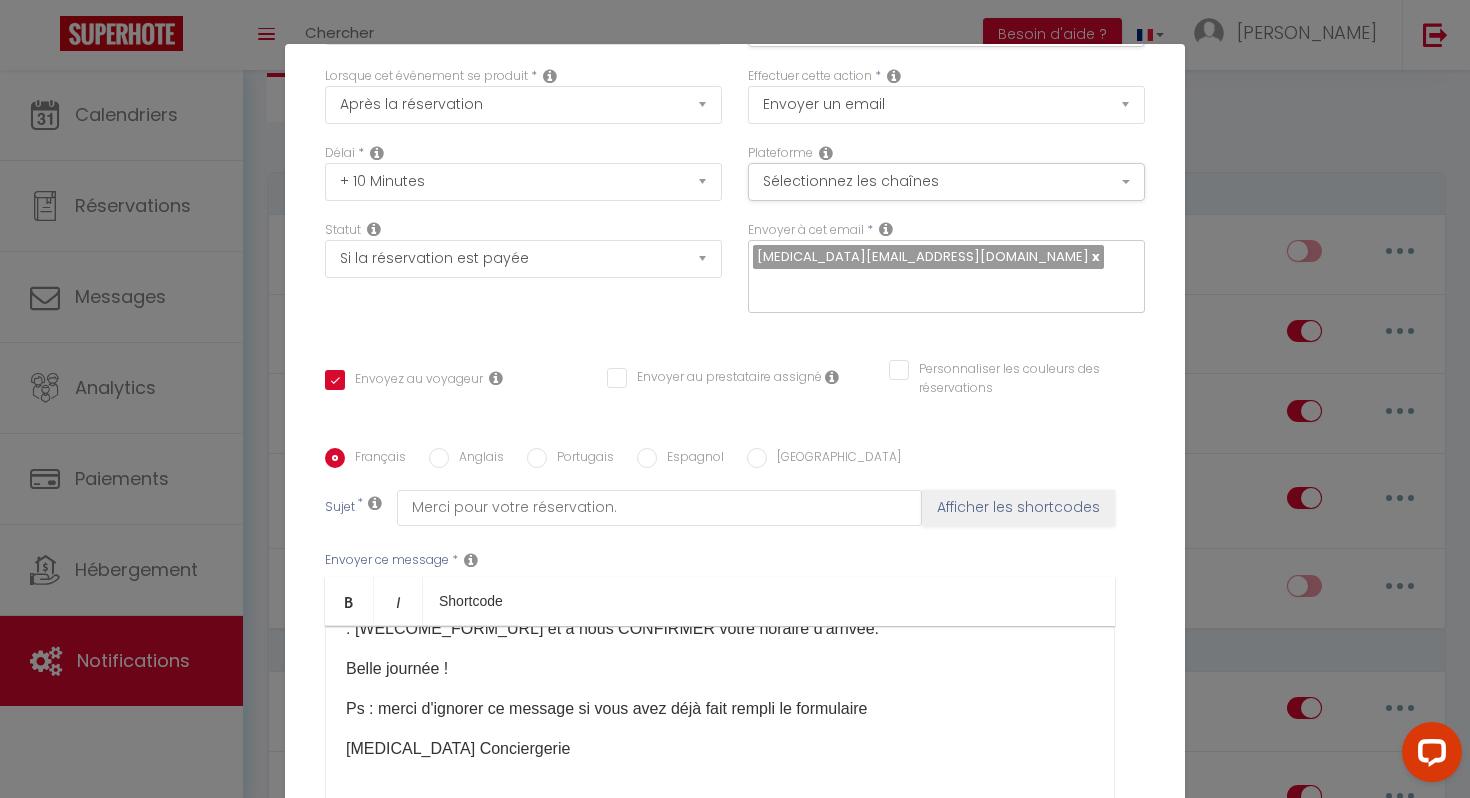 scroll, scrollTop: 295, scrollLeft: 0, axis: vertical 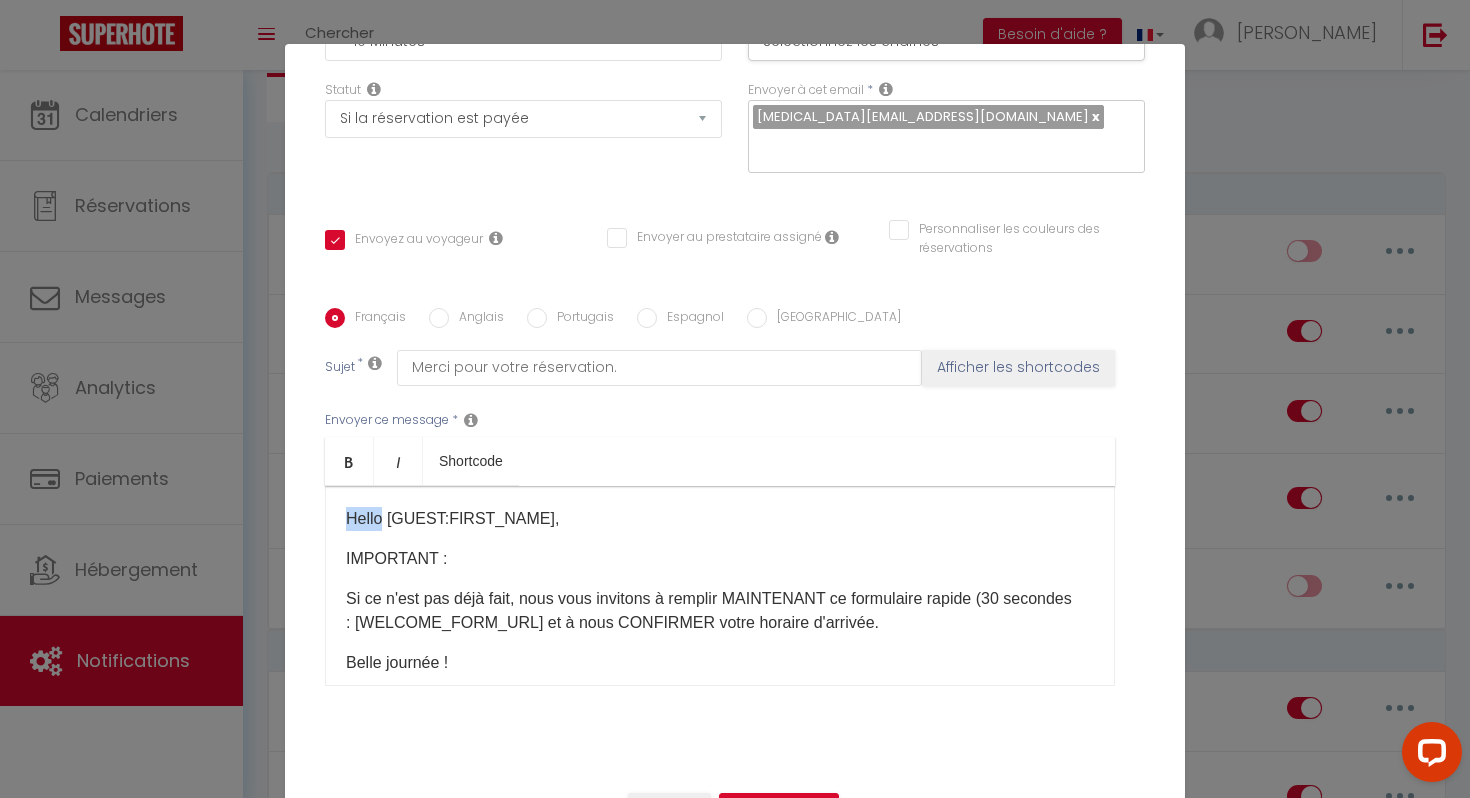 drag, startPoint x: 385, startPoint y: 522, endPoint x: 342, endPoint y: 511, distance: 44.38468 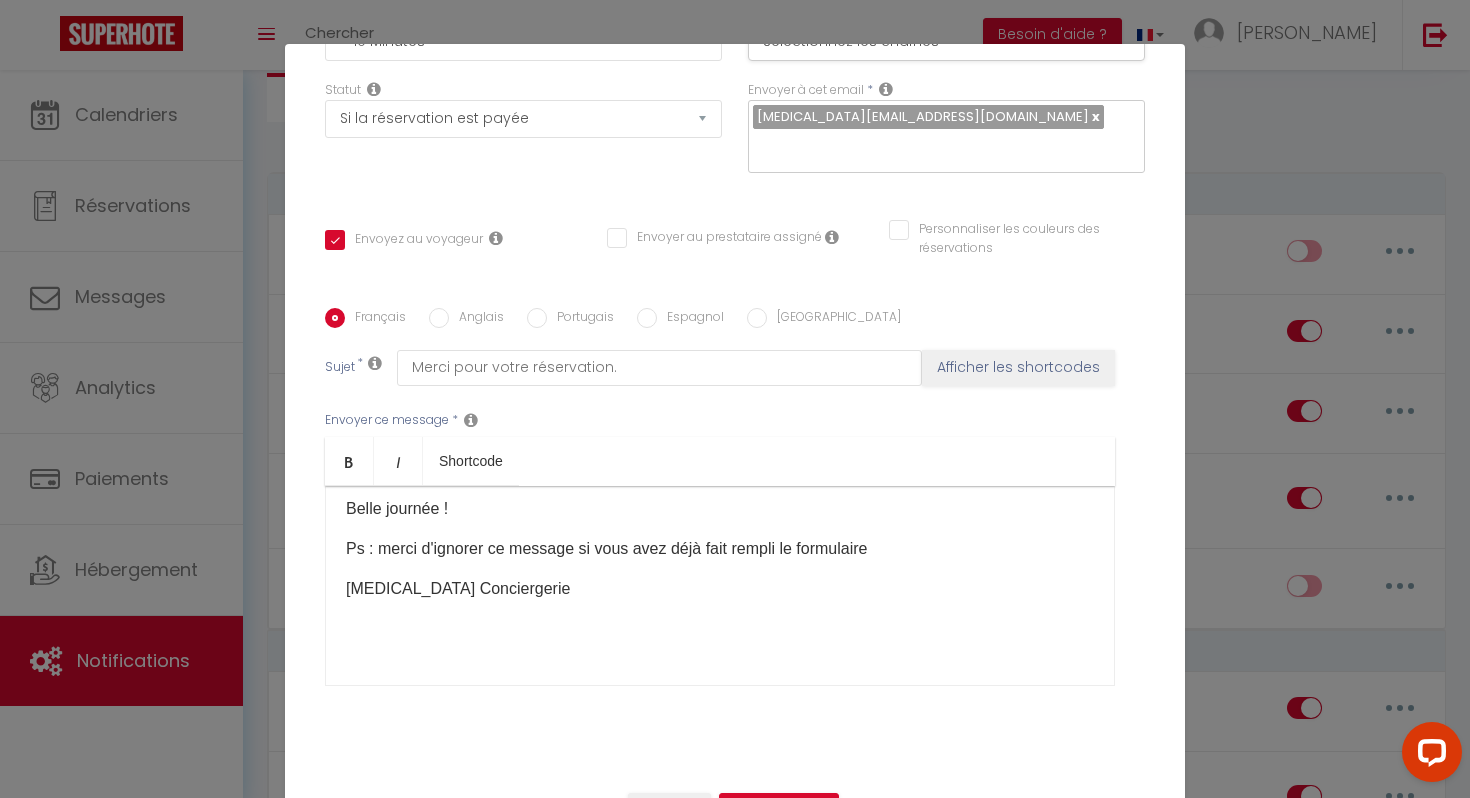 scroll, scrollTop: 162, scrollLeft: 0, axis: vertical 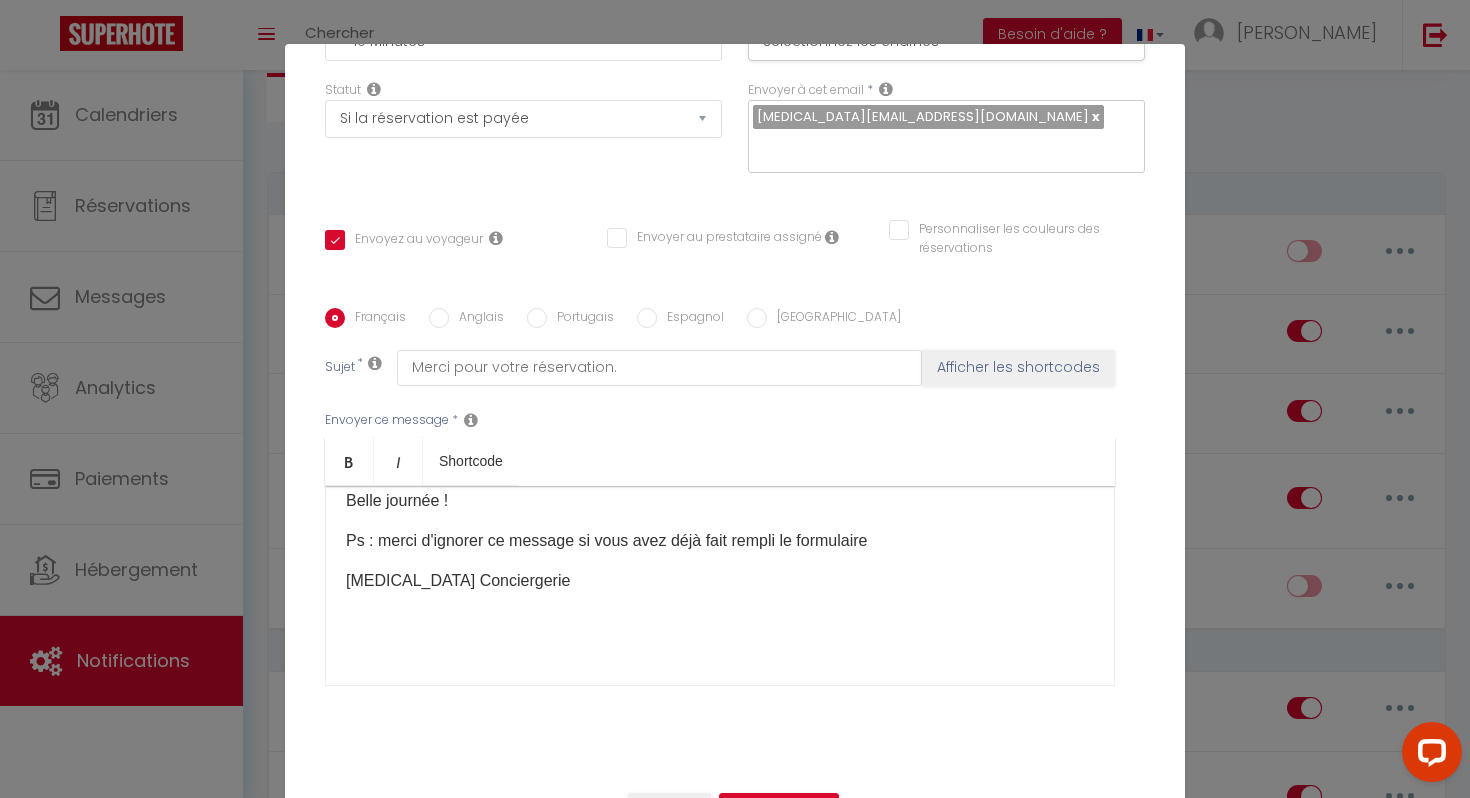 click on "Bonjour [GUEST:FIRST_NAME],​
IMPORTANT :
Si ce n'est pas déjà fait, nous vous invitons à remplir MAINTENANT ce formulaire rapide (30 secondes : [WELCOME_FORM_URL] ​​et à nous CONFIRMER votre horaire d'arrivée.
Belle journée !
Ps : merci d'ignorer ce message si vous avez déjà fait rempli le formulaire
Makena Conciergerie ​" at bounding box center [720, 586] 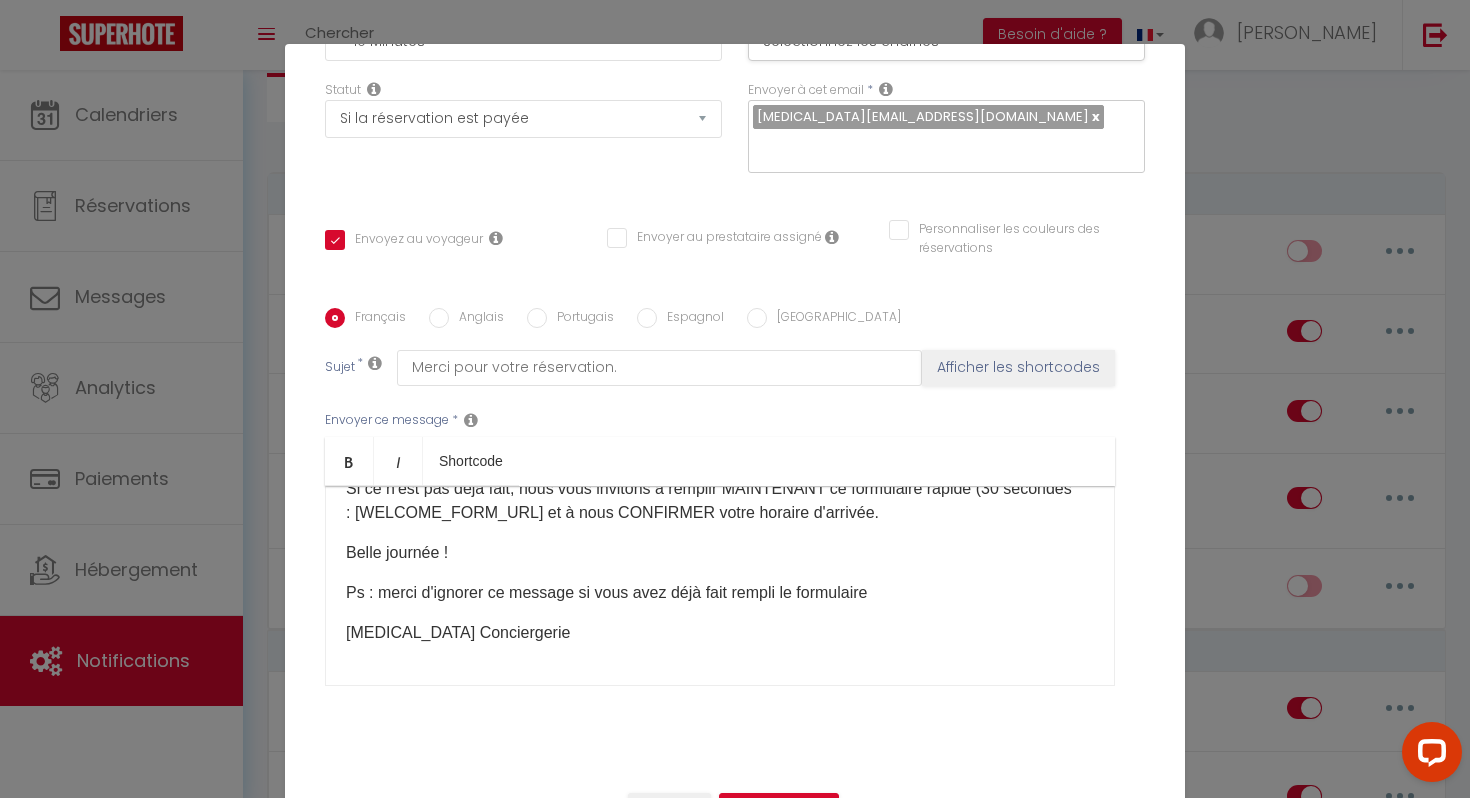 scroll, scrollTop: 110, scrollLeft: 0, axis: vertical 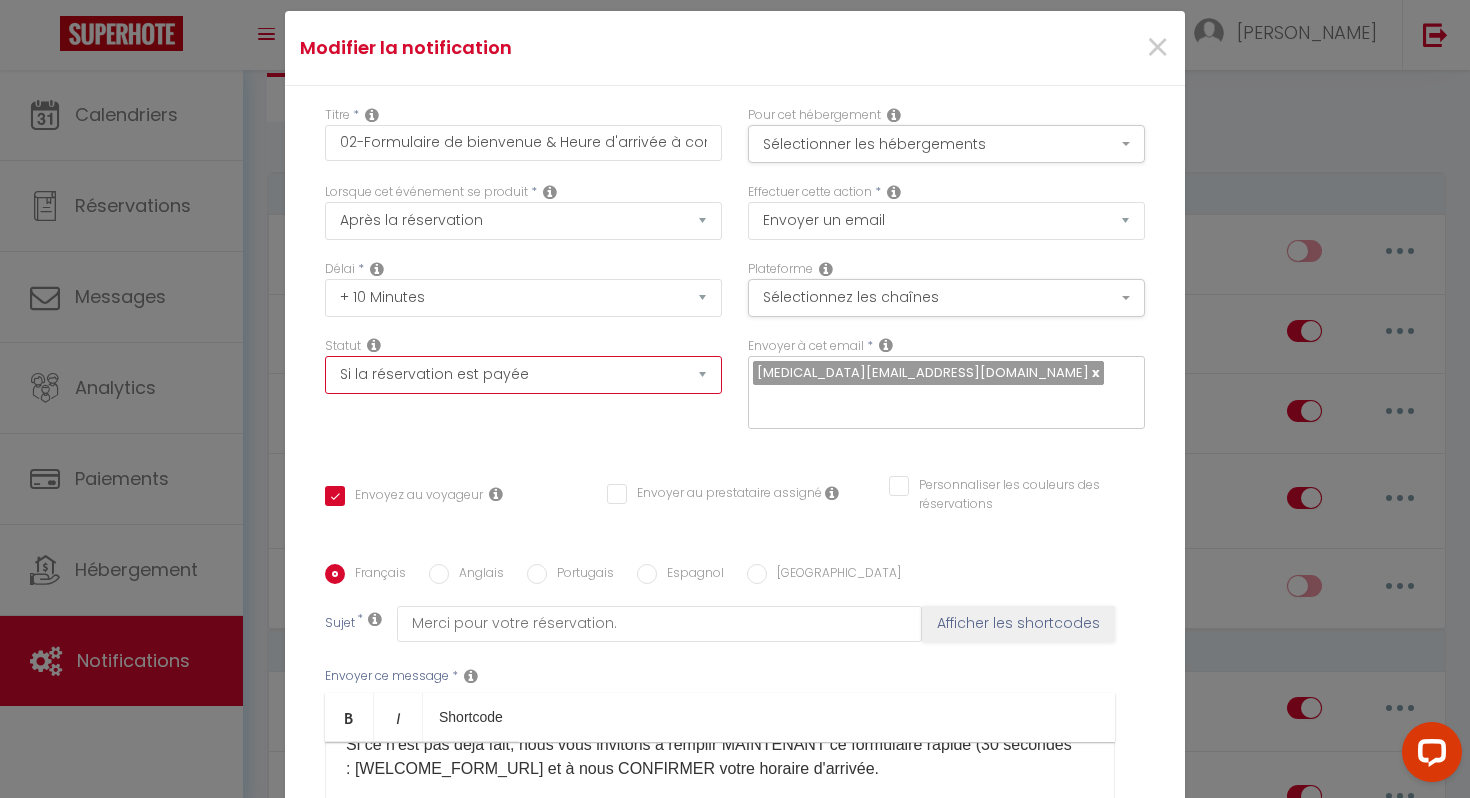 click on "Aucun   Si la réservation est payée   Si réservation non payée   Si la caution a été prise   Si caution non payée" at bounding box center (523, 375) 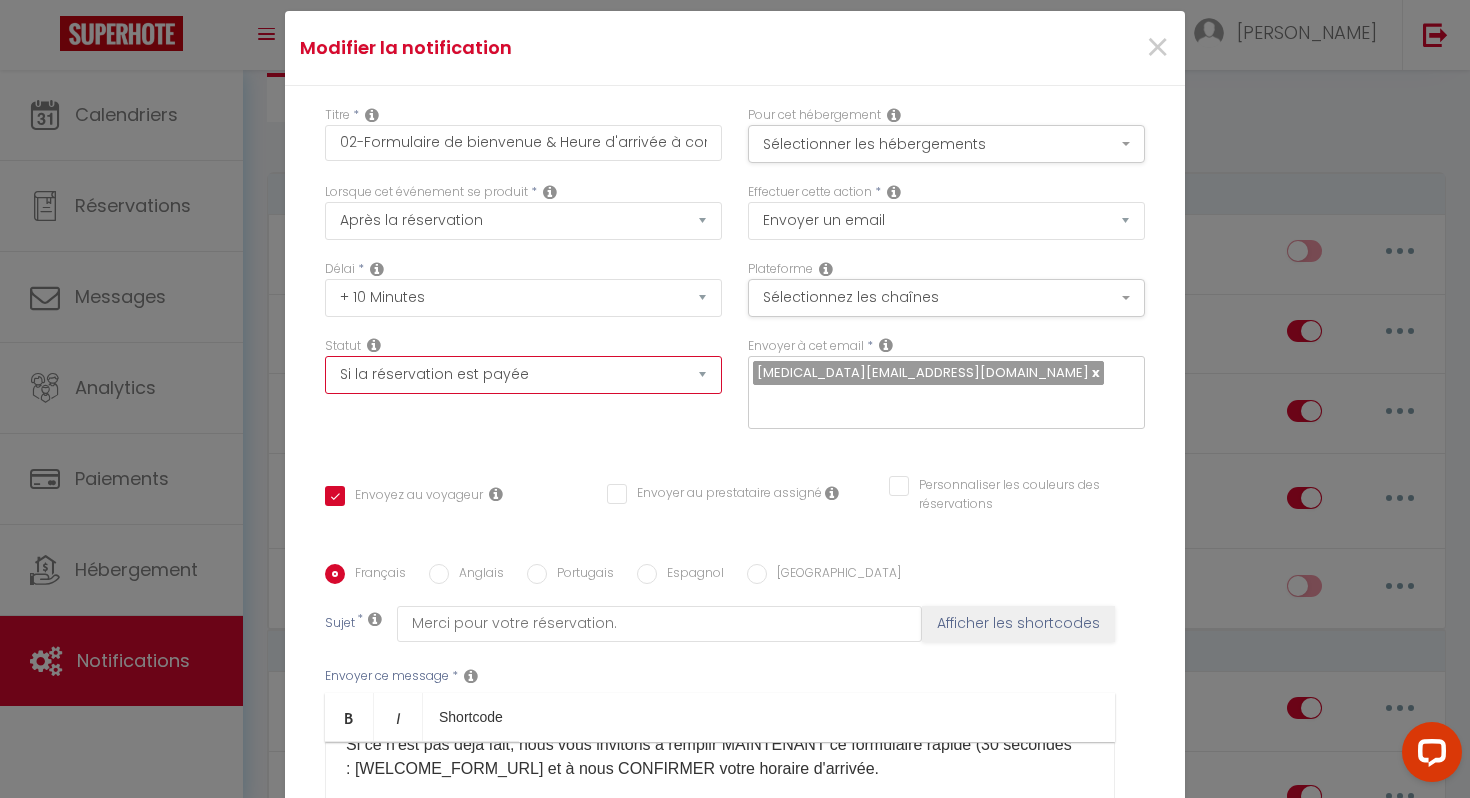 select 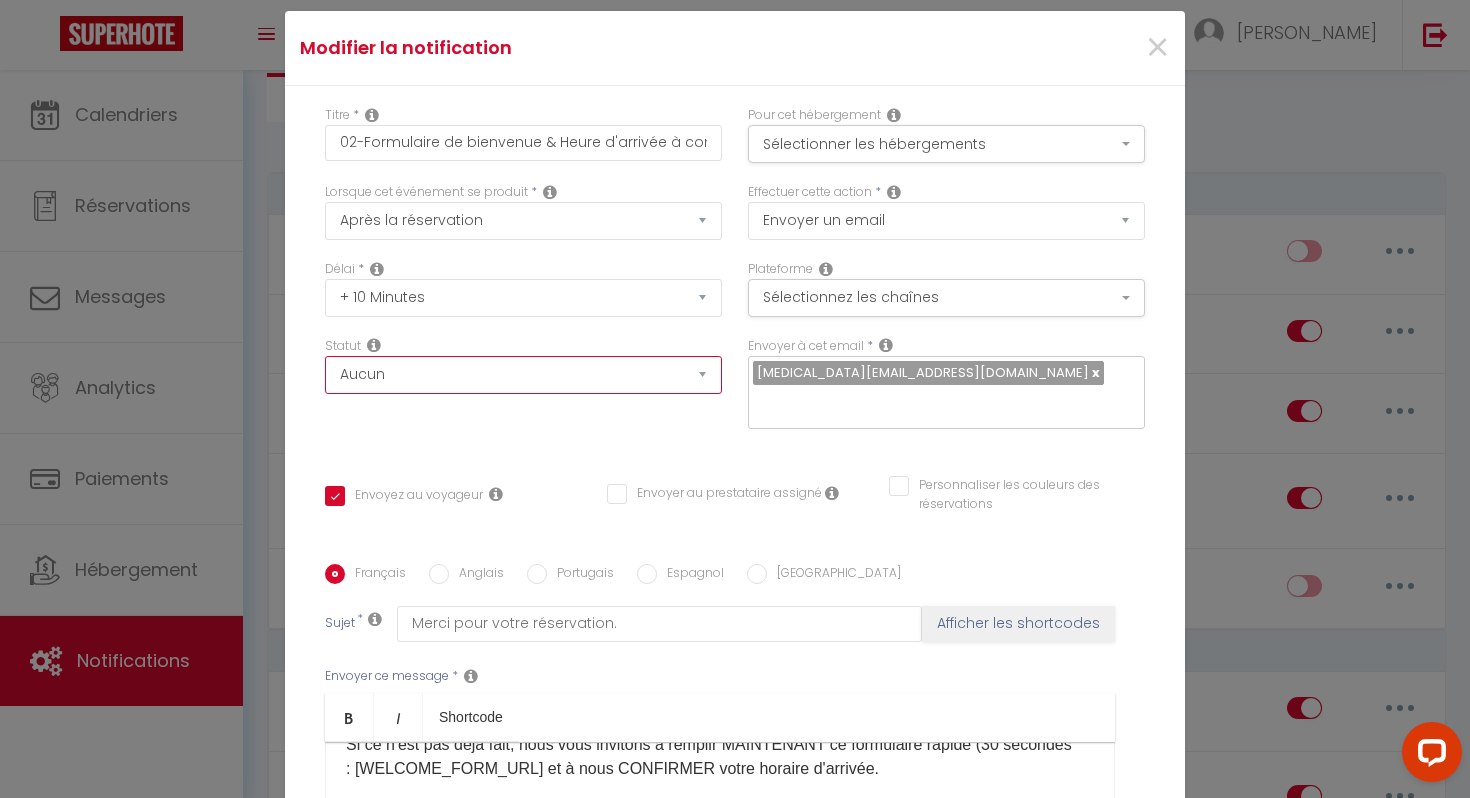 checkbox on "true" 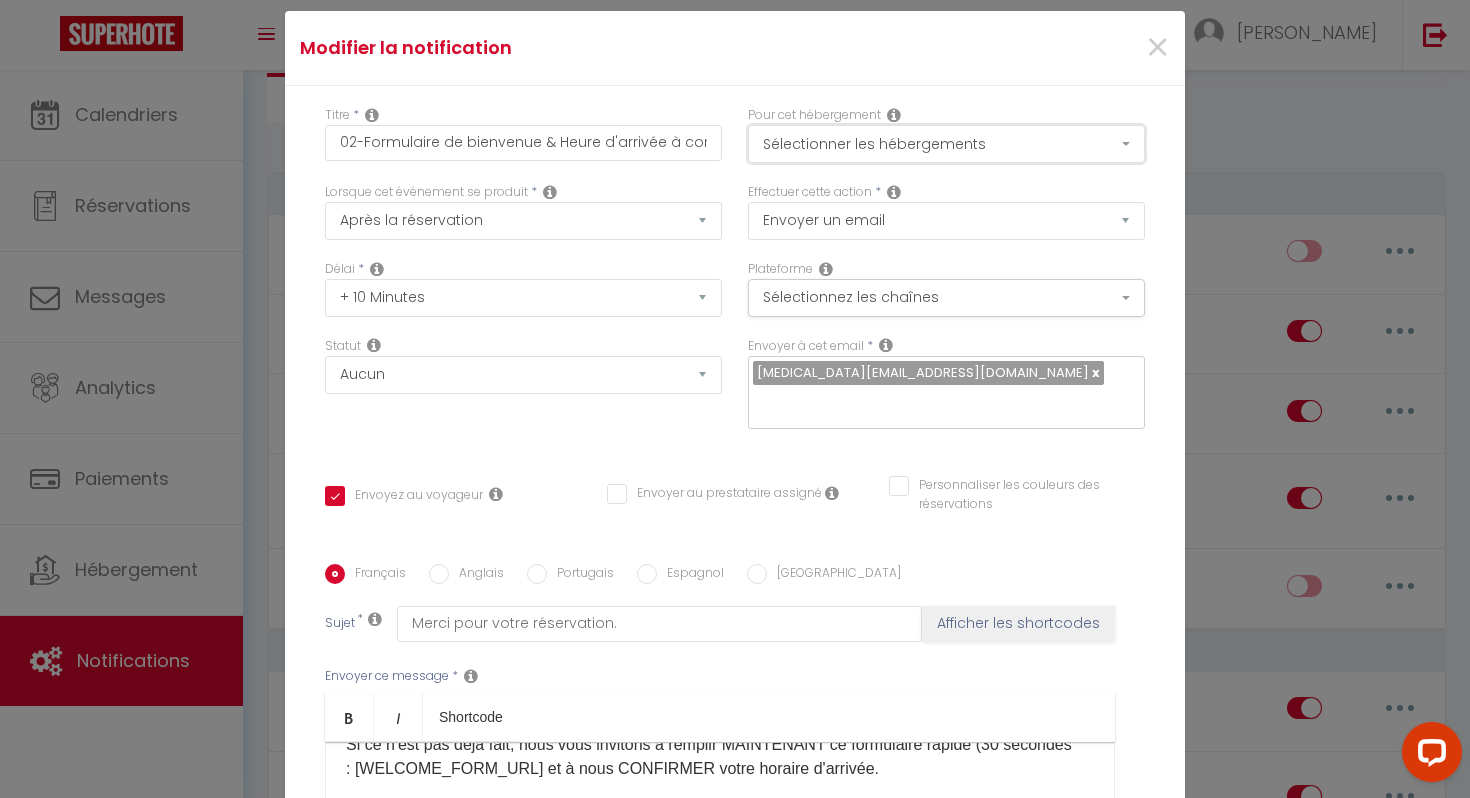 click on "Sélectionner les hébergements" at bounding box center [946, 144] 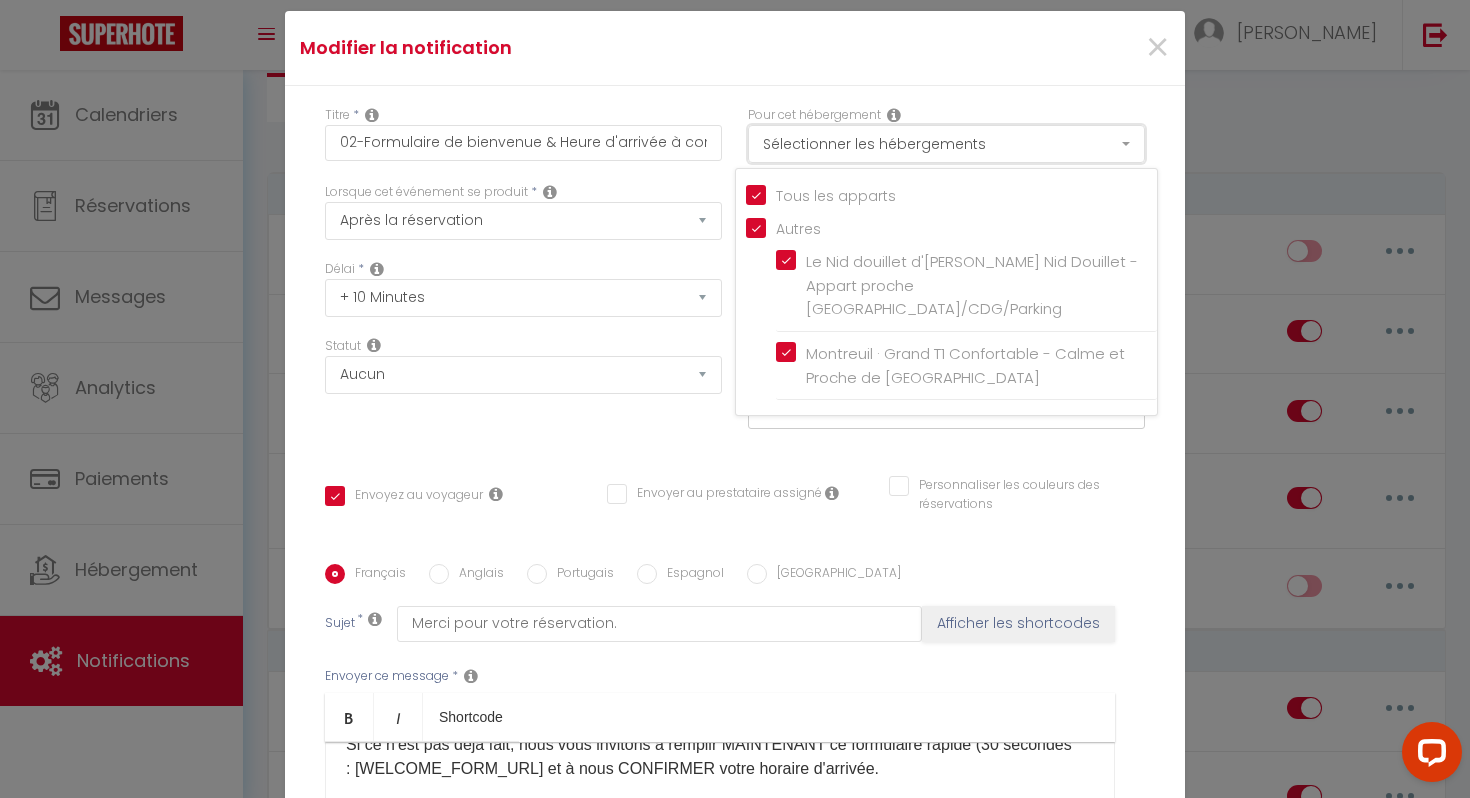 click on "Sélectionner les hébergements" at bounding box center (946, 144) 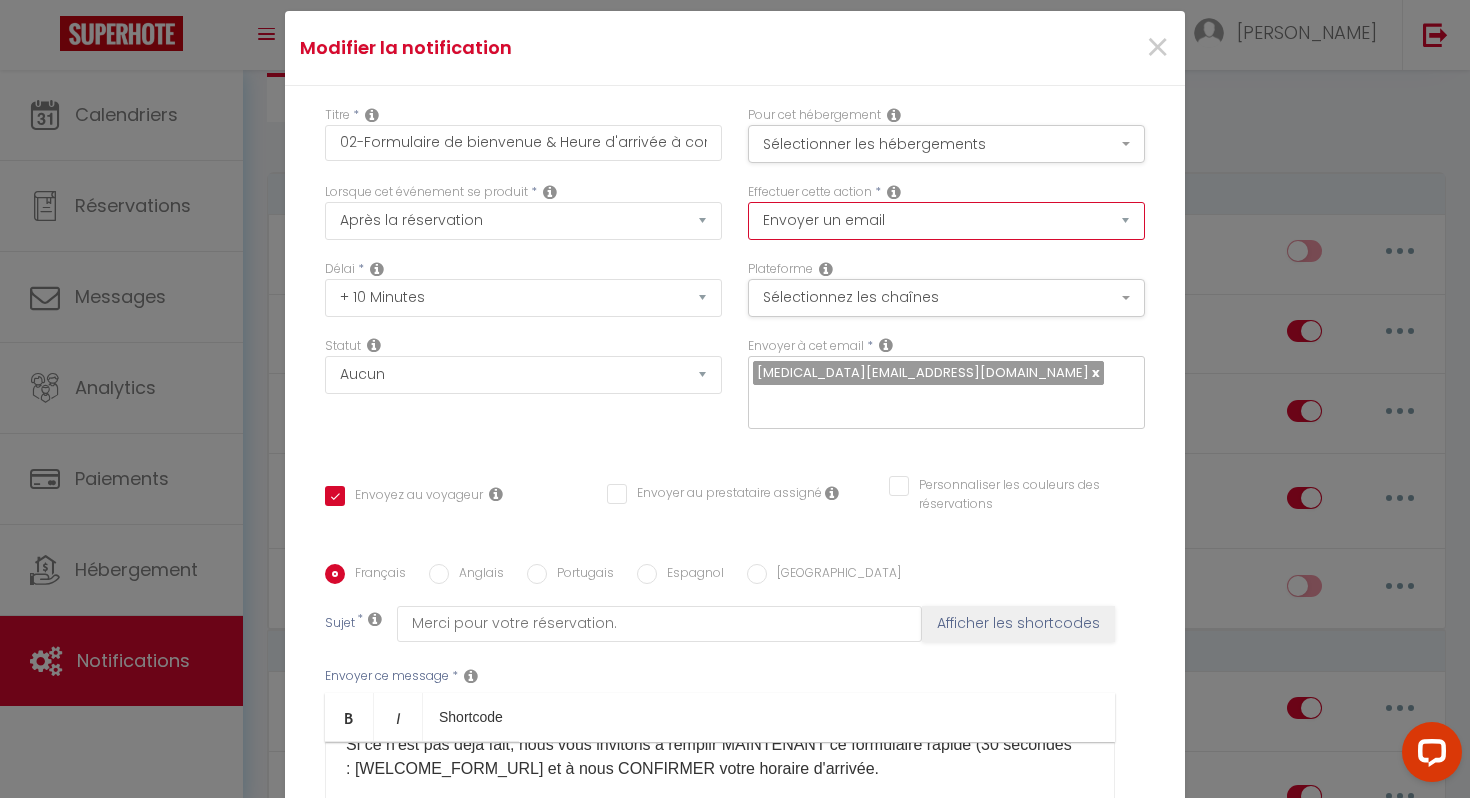 click on "Envoyer un email   Envoyer un SMS   Envoyer une notification push" at bounding box center [946, 221] 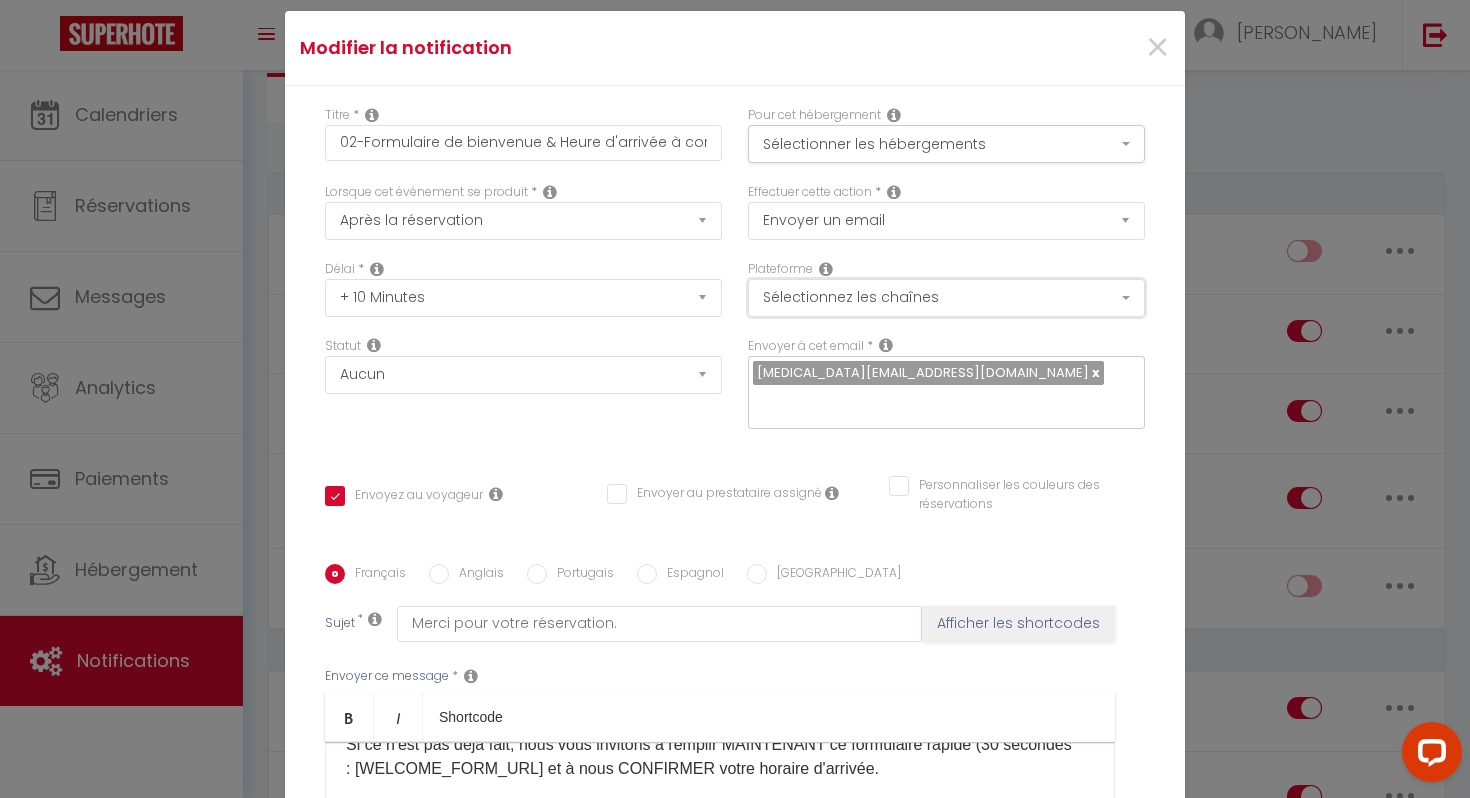 click on "Sélectionnez les chaînes" at bounding box center (946, 298) 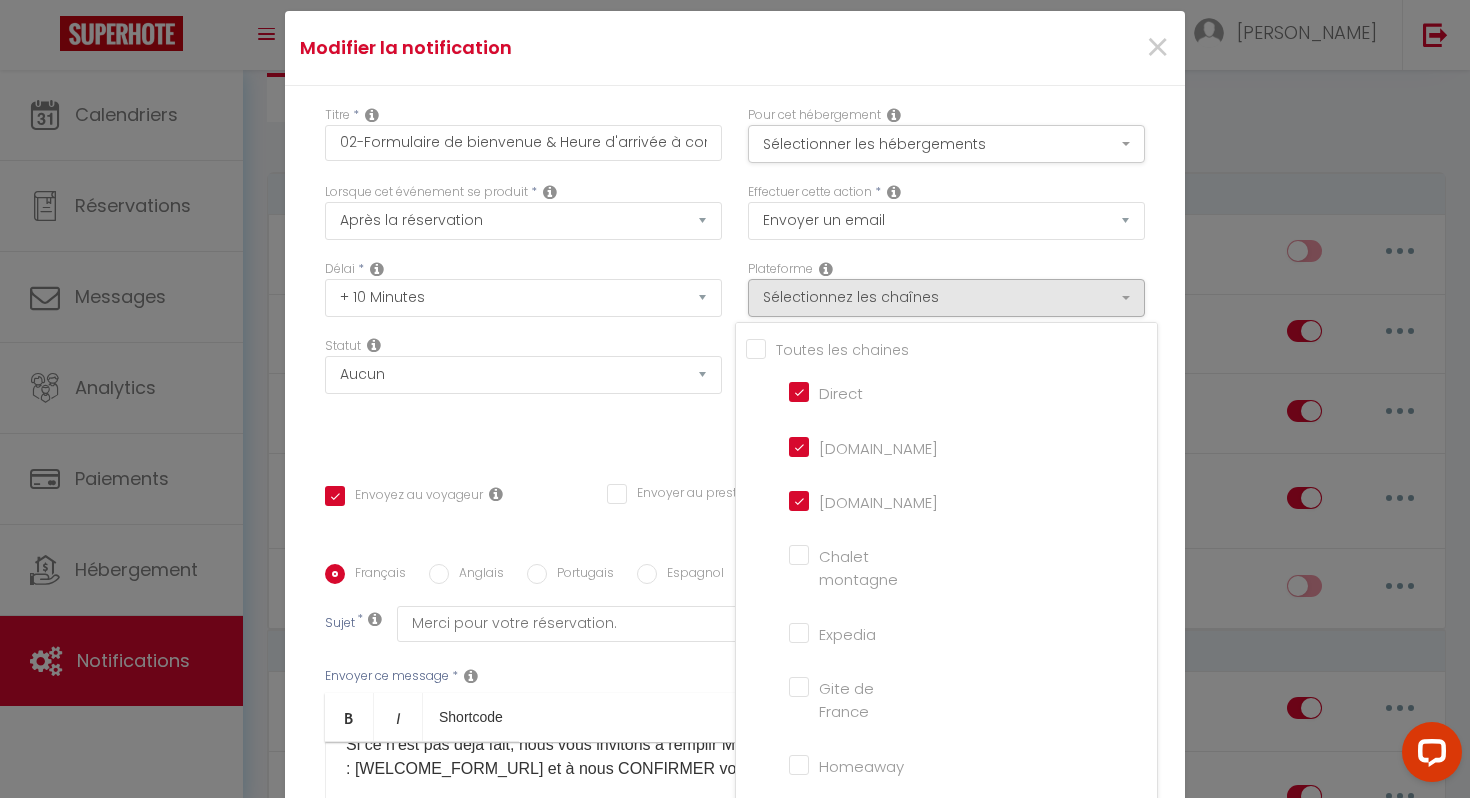 click on "Tous les apparts" at bounding box center [951, 348] 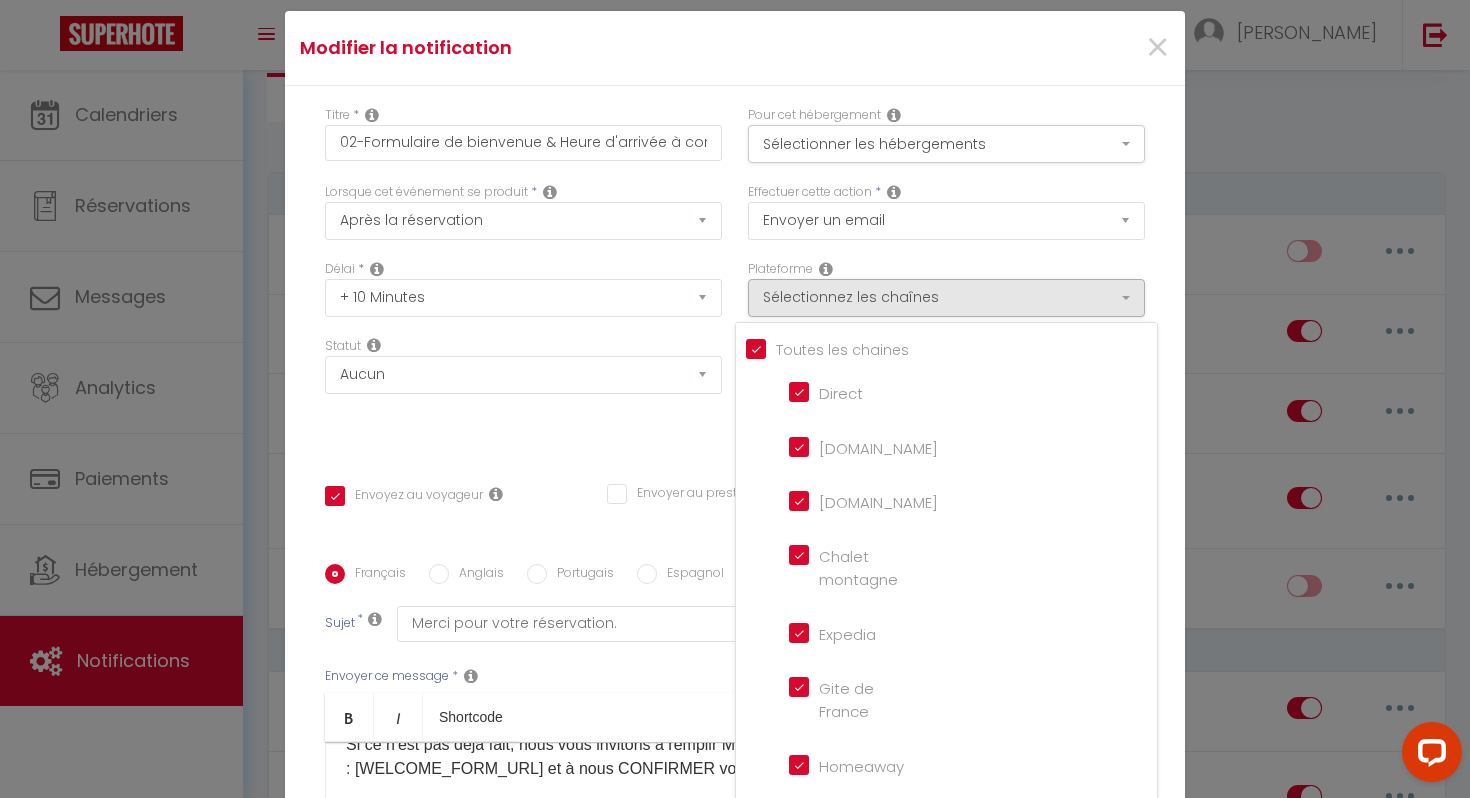 checkbox on "true" 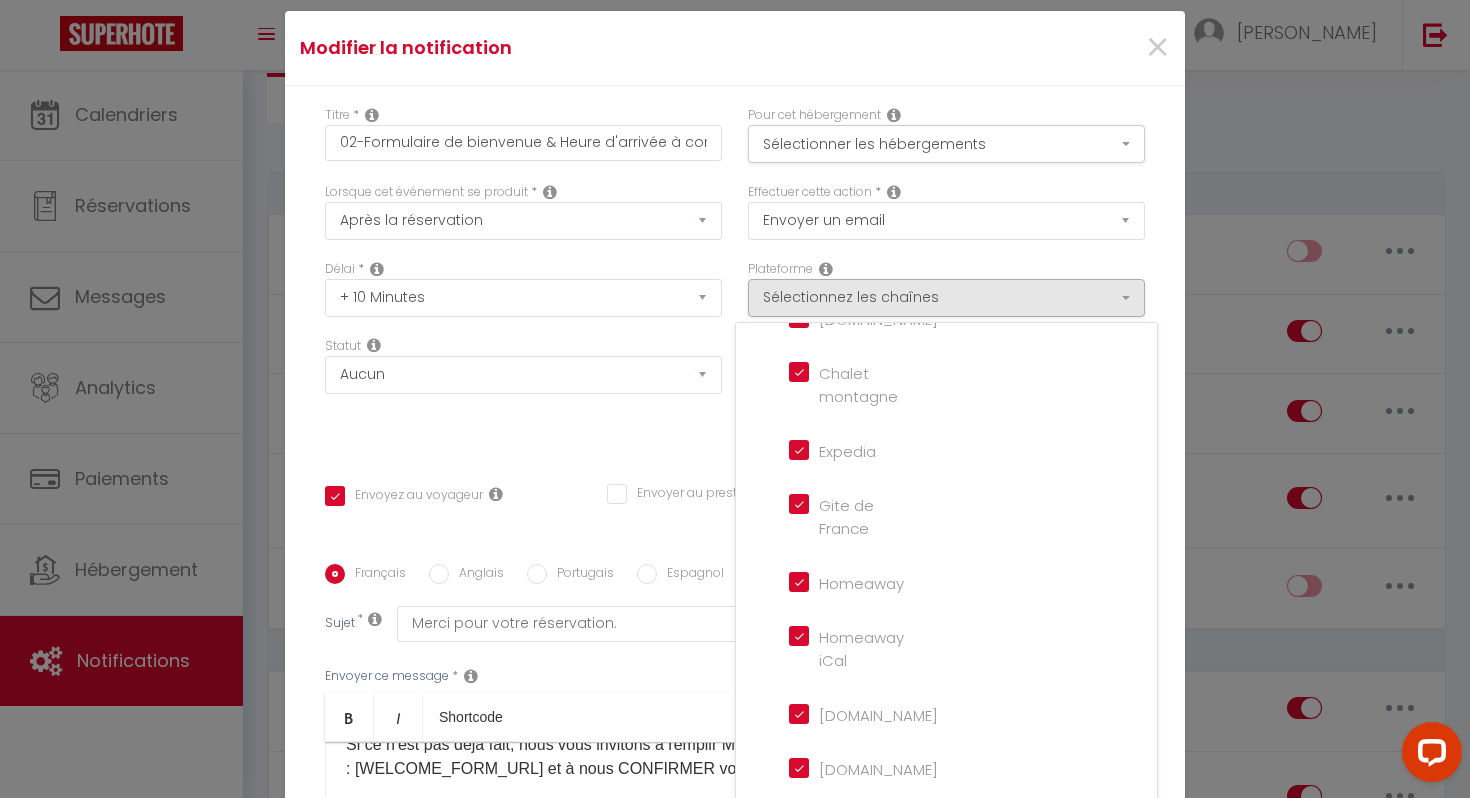 scroll, scrollTop: 302, scrollLeft: 0, axis: vertical 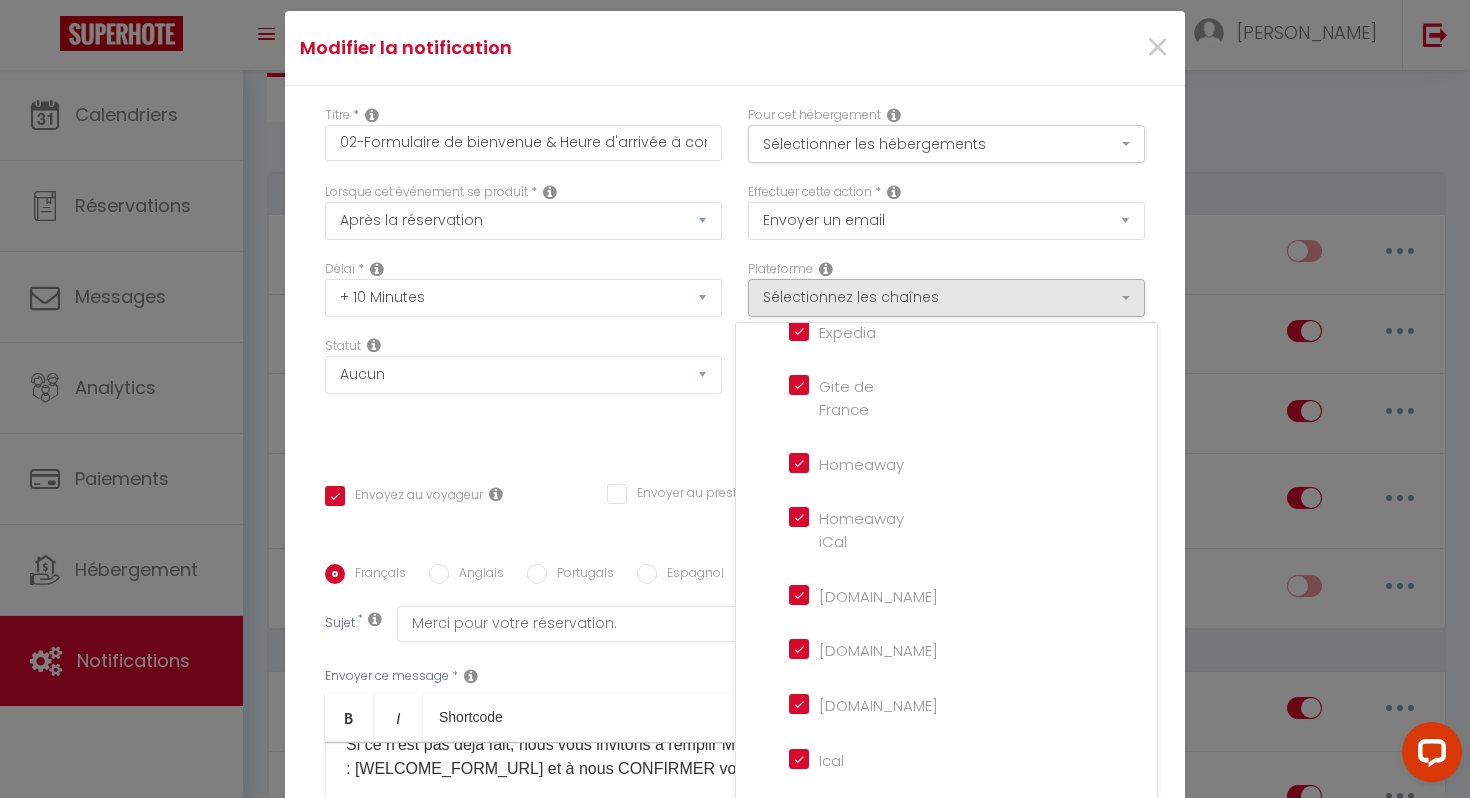 click on "Modifier la notification   ×   Titre   *     02-Formulaire de bienvenue & Heure d'arrivée à confirmer   Pour cet hébergement
Sélectionner les hébergements
Tous les apparts
Autres
Le Nid douillet d'Aulnay  · Le Nid Douillet - Appart  proche Paris/CDG/Parking
Montreuil · Grand T1  Confortable - Calme et Proche de Paris
Lorsque cet événement se produit   *      Après la réservation   Avant Checkin (à partir de 12h00)   Après Checkin (à partir de 12h00)   Avant Checkout (à partir de 12h00)   Après Checkout (à partir de 12h00)   Température   Co2   Bruit sonore   Après visualisation lien paiement   Après Paiement Lien KO   Après Caution Lien KO   Après Paiement Automatique KO" at bounding box center [735, 399] 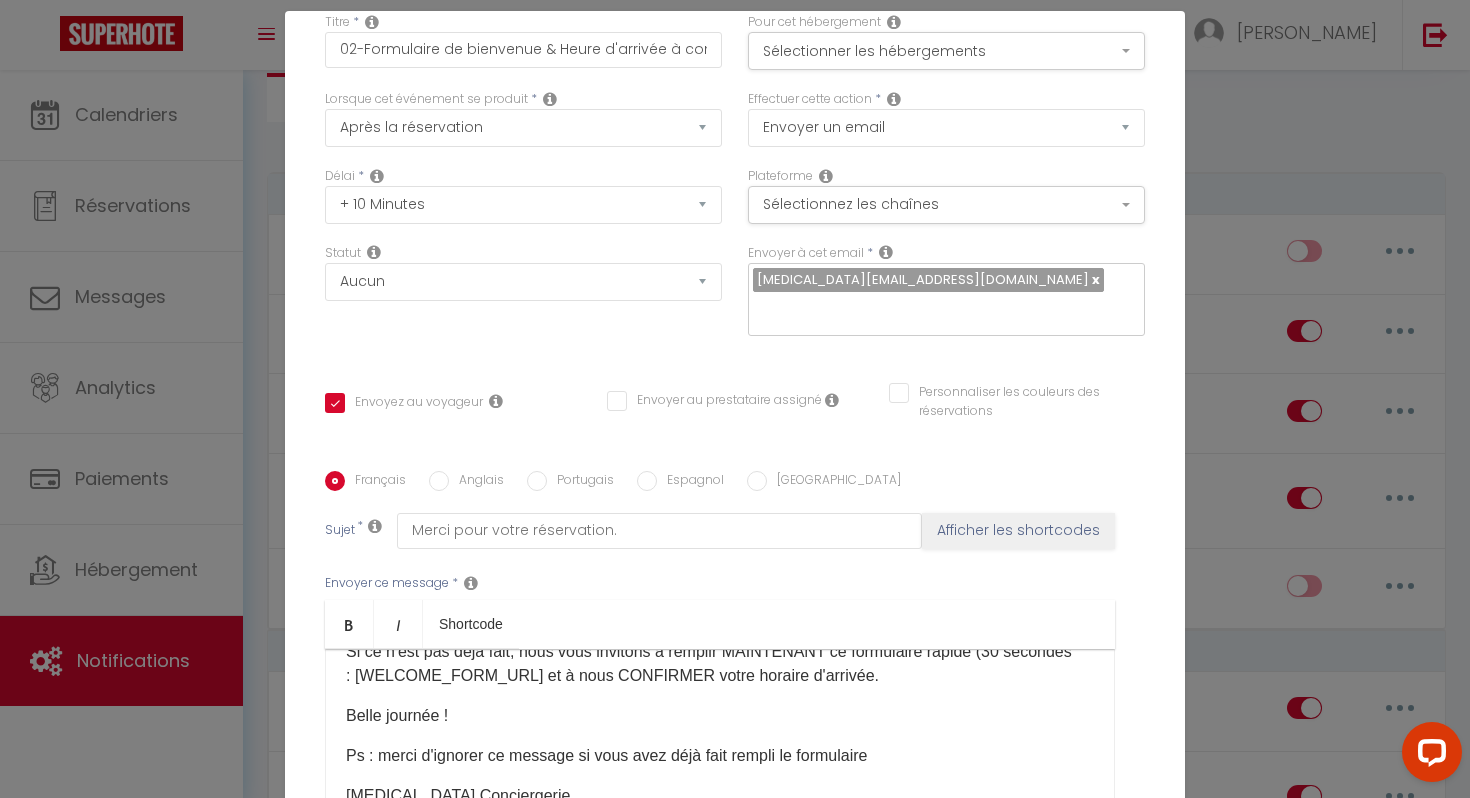 scroll, scrollTop: 0, scrollLeft: 0, axis: both 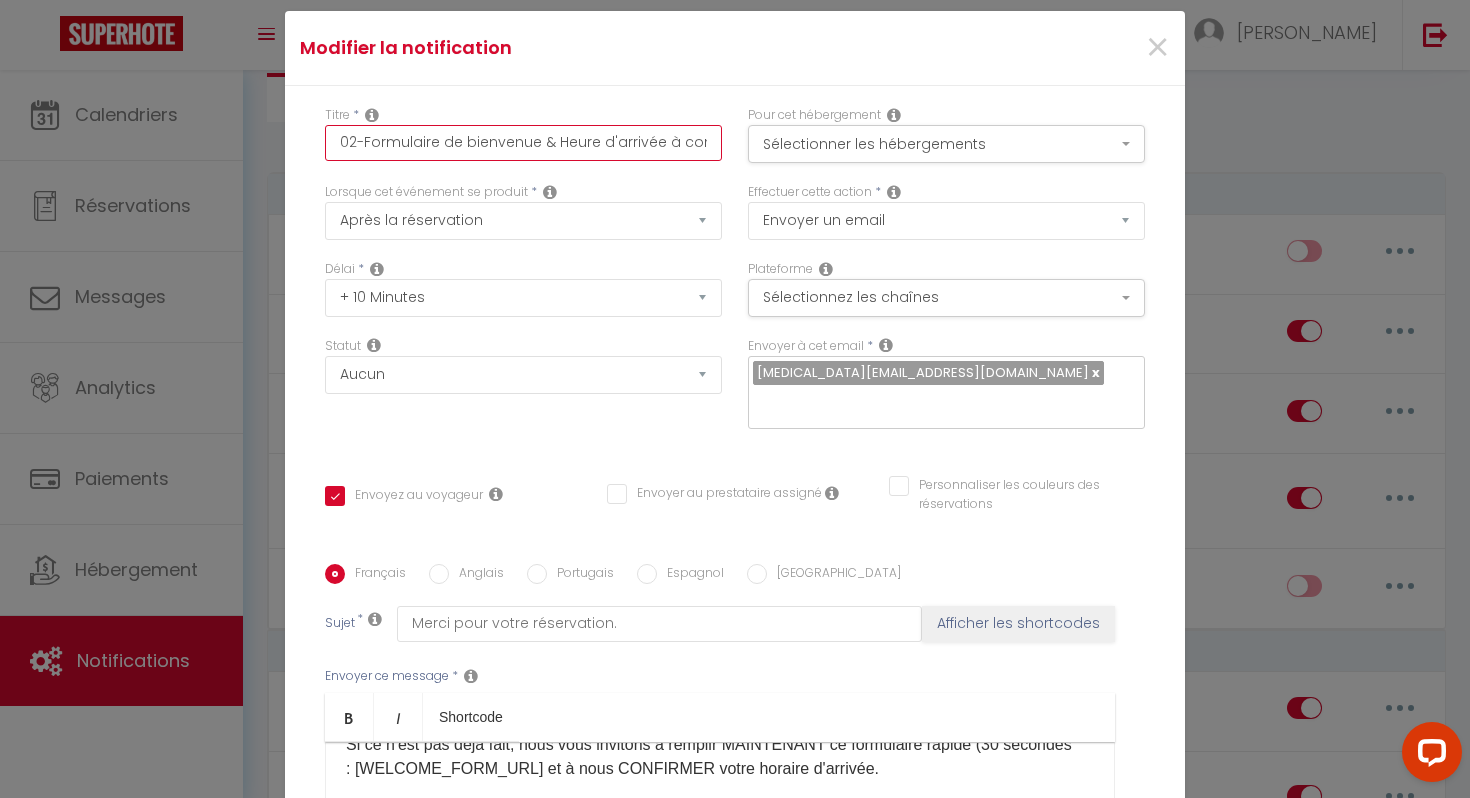 click on "02-Formulaire de bienvenue & Heure d'arrivée à confirmer" at bounding box center (523, 143) 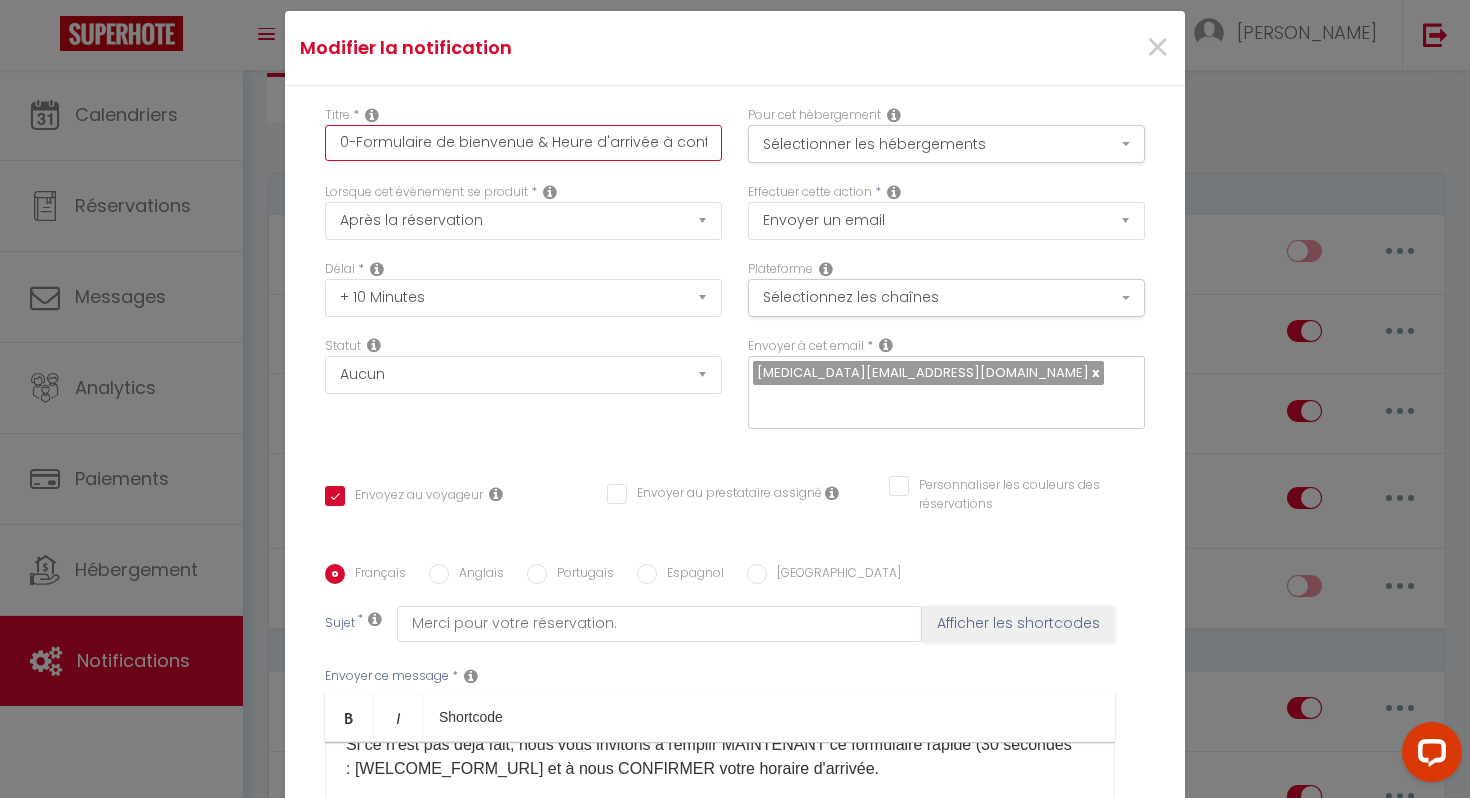 checkbox on "true" 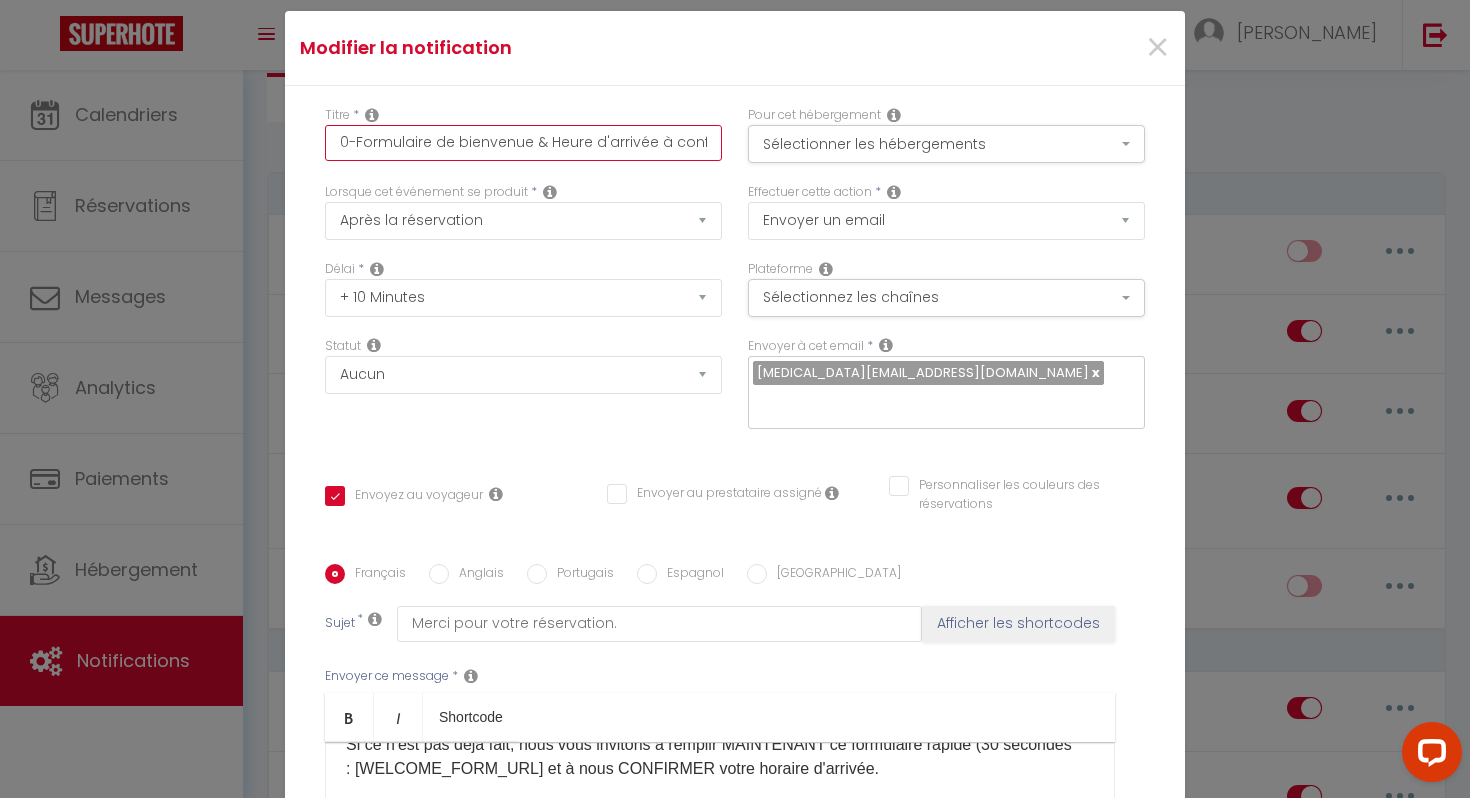 type on "03-Formulaire de bienvenue & Heure d'arrivée à confirmer" 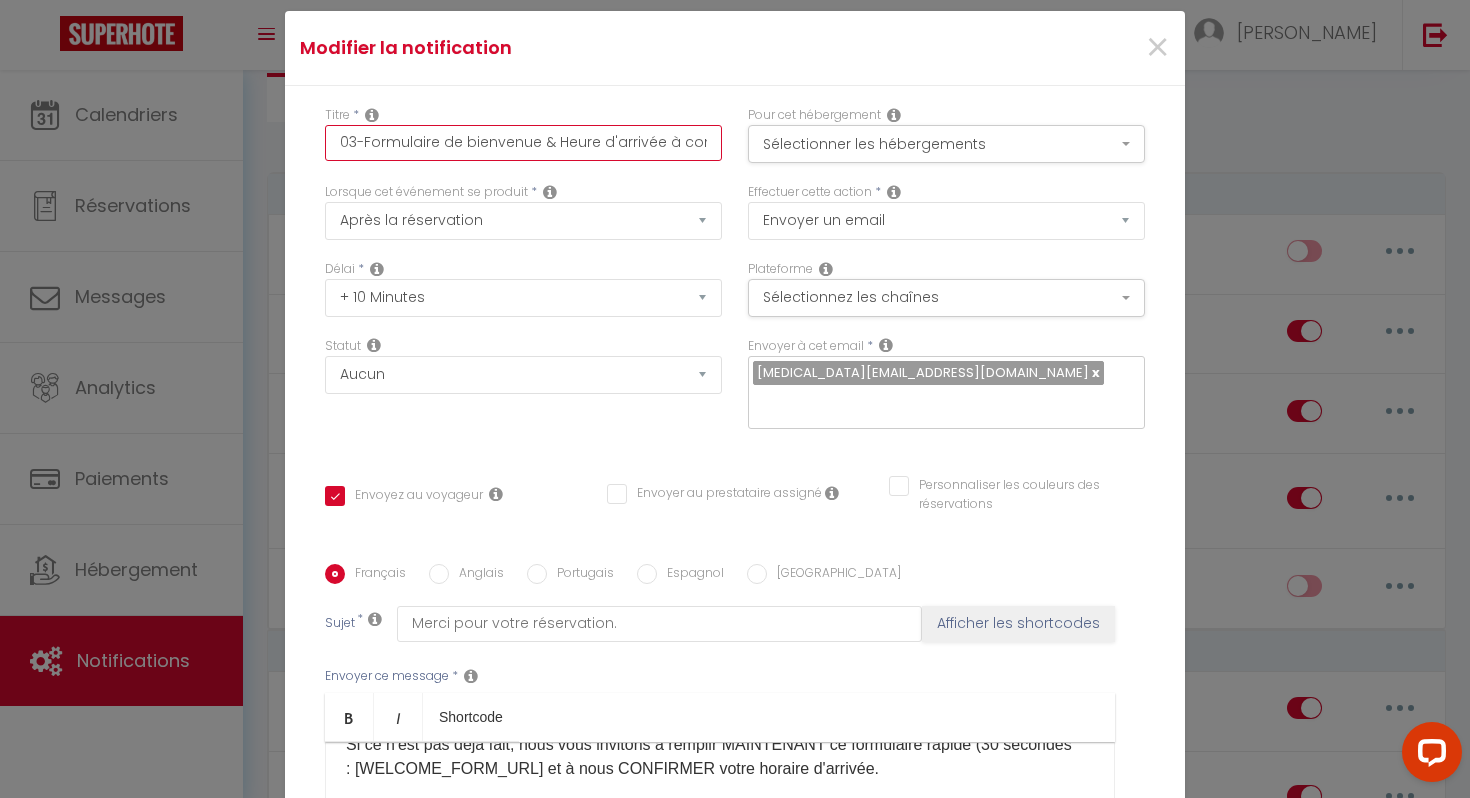 checkbox on "true" 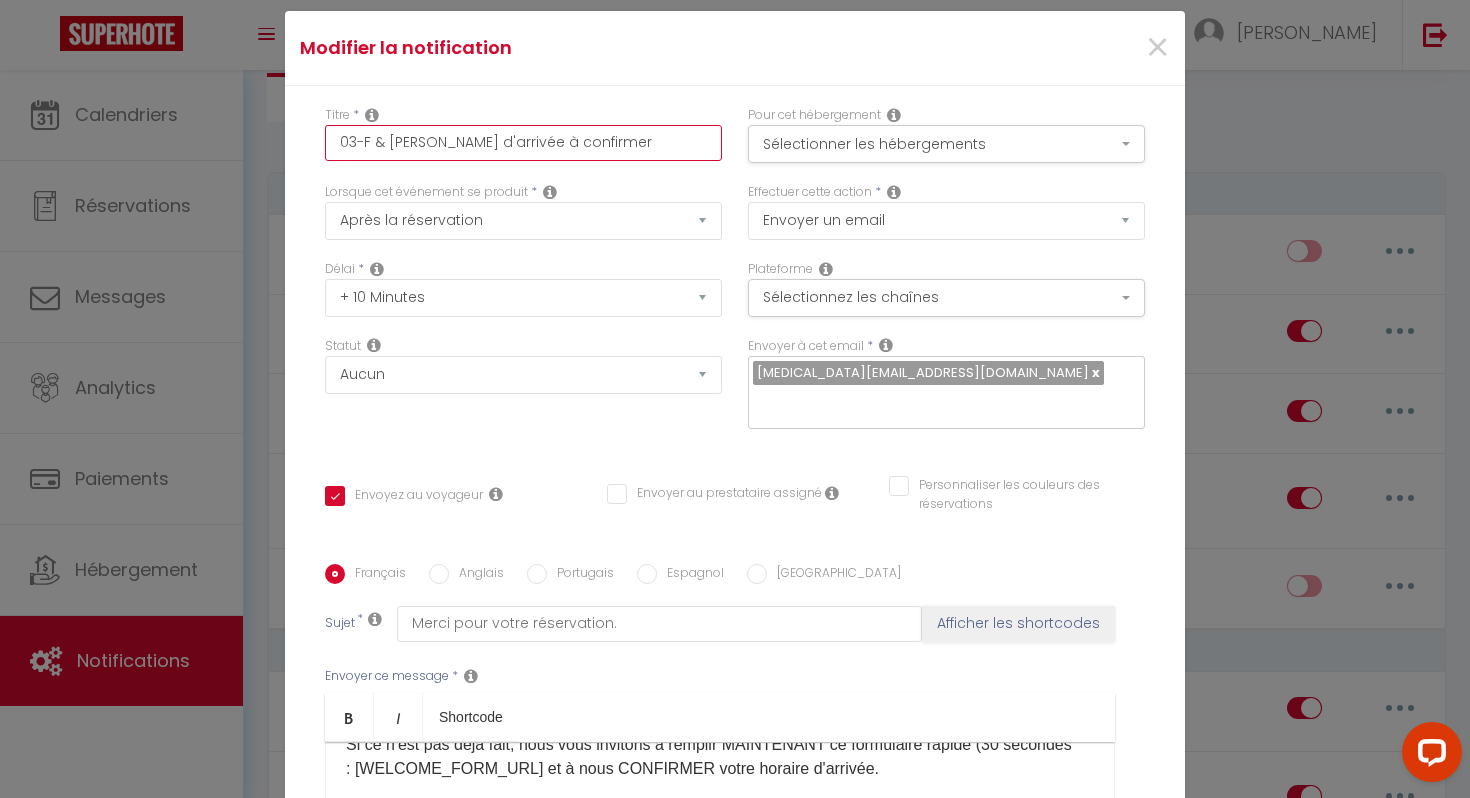 checkbox on "true" 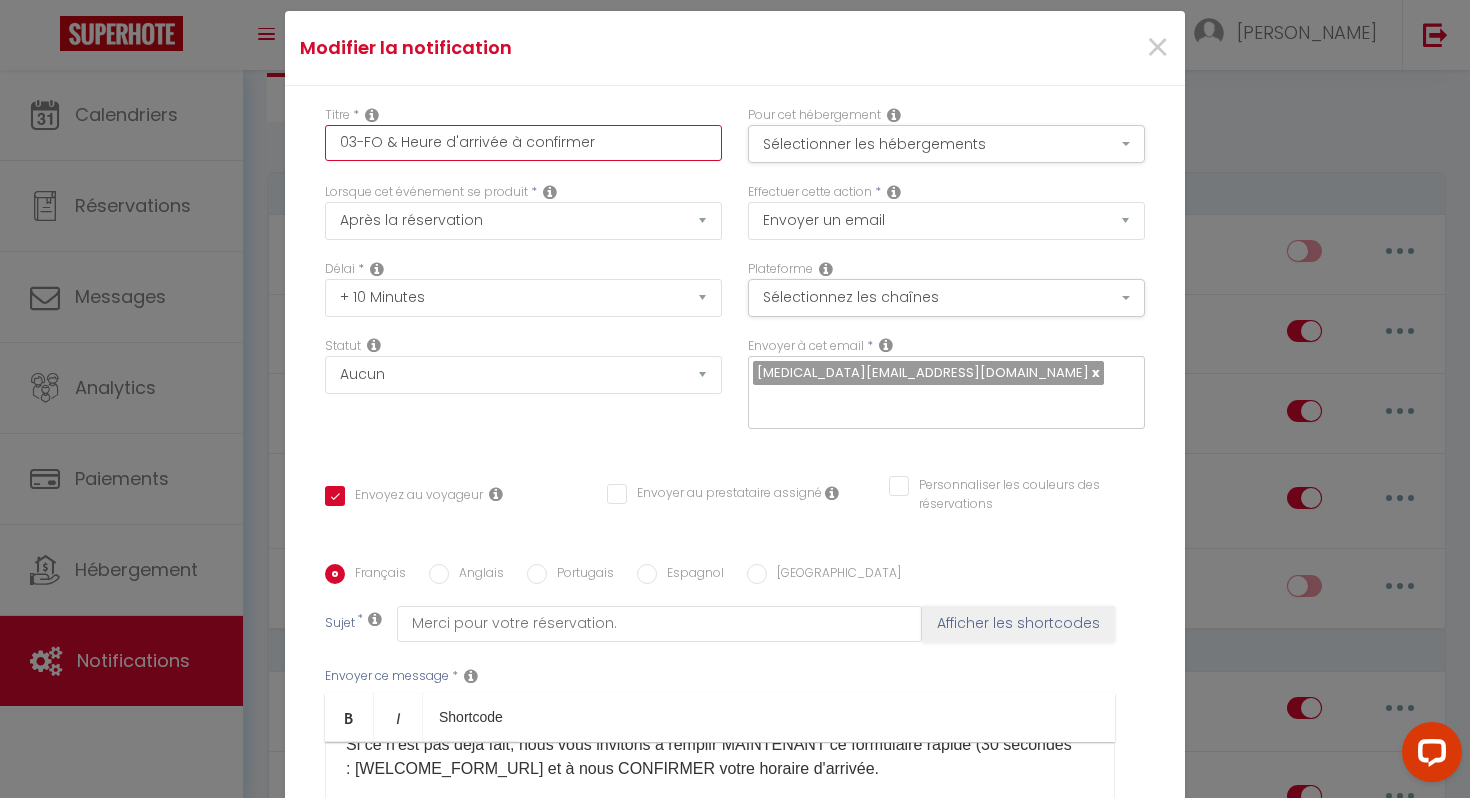 checkbox on "true" 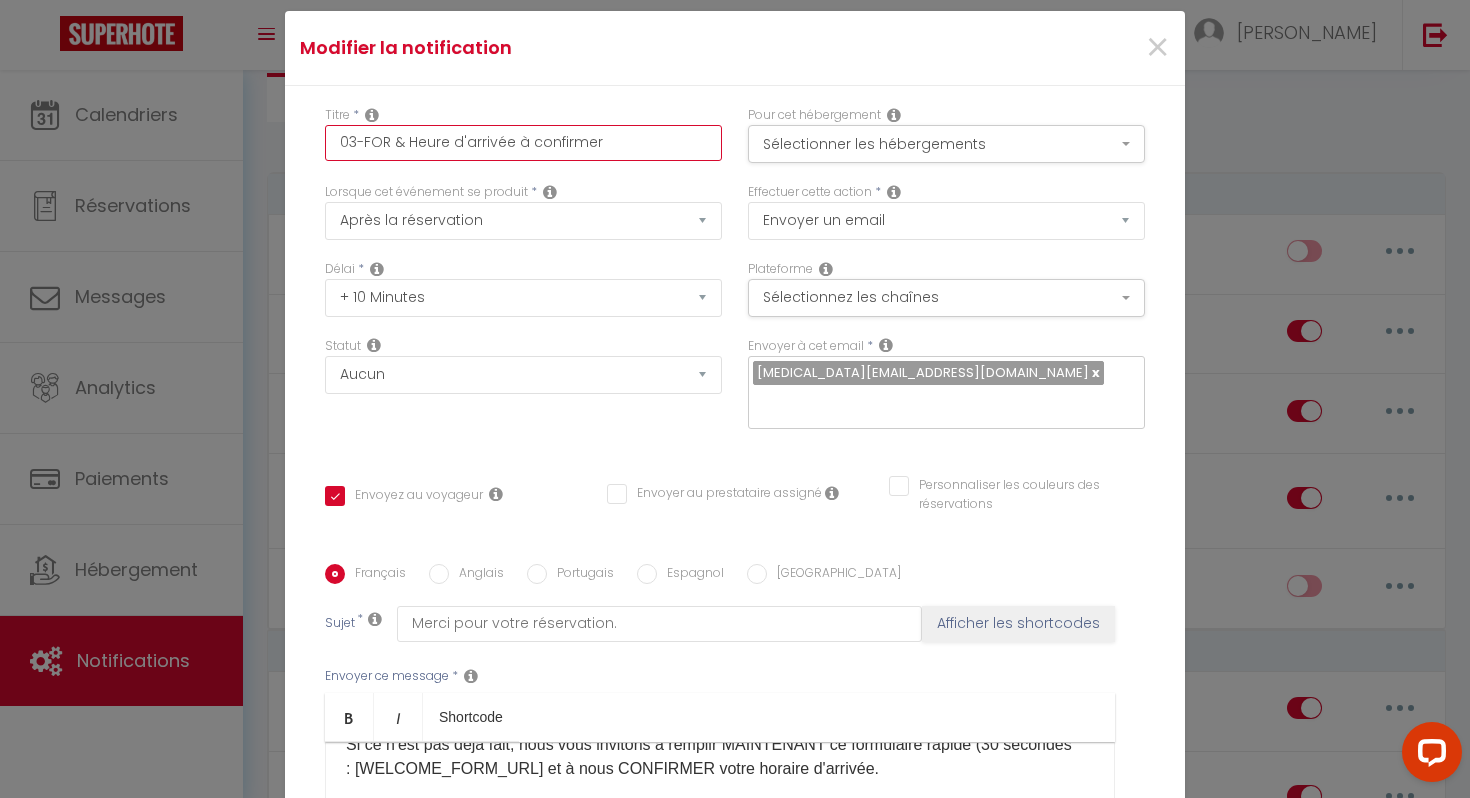 checkbox on "true" 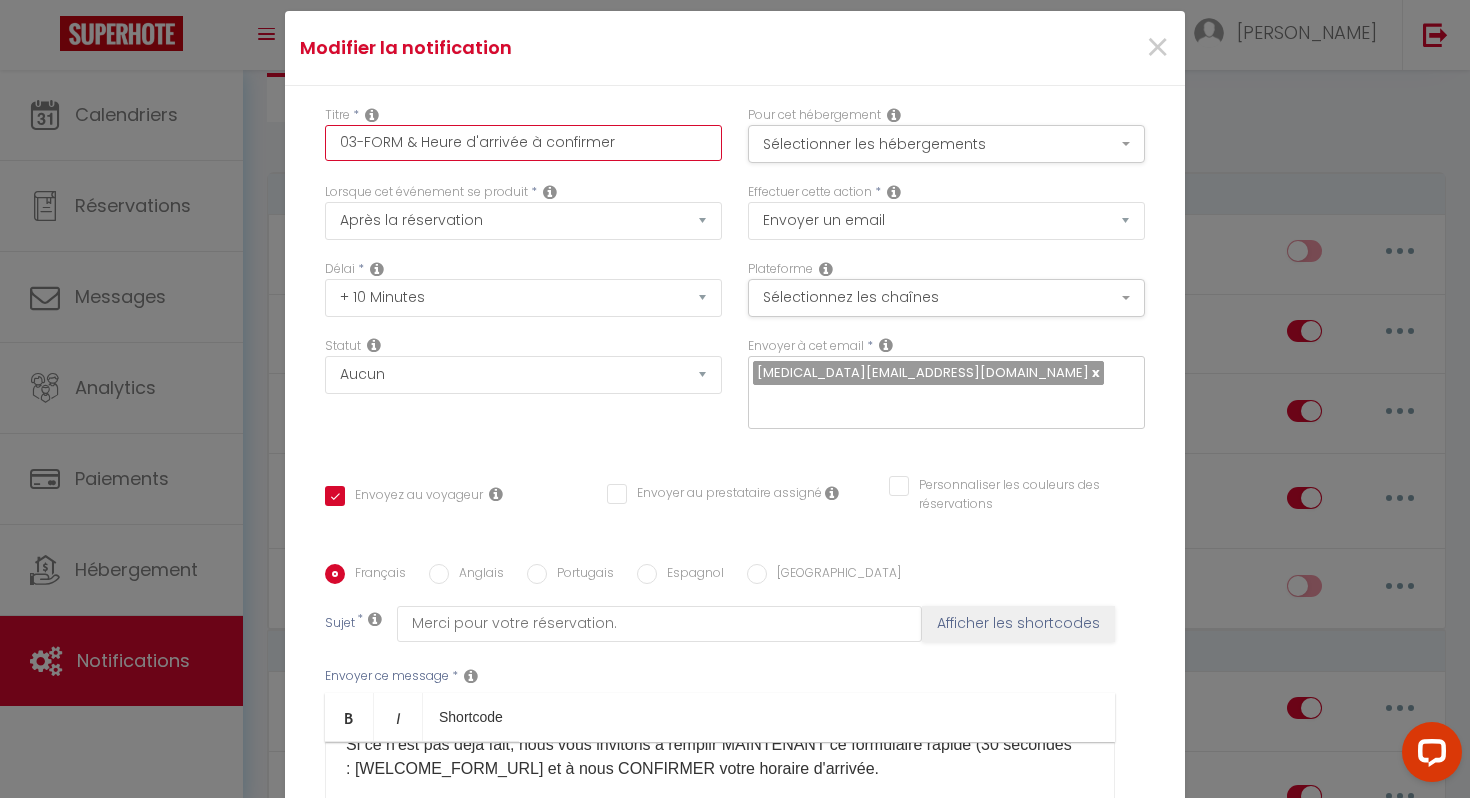 checkbox on "true" 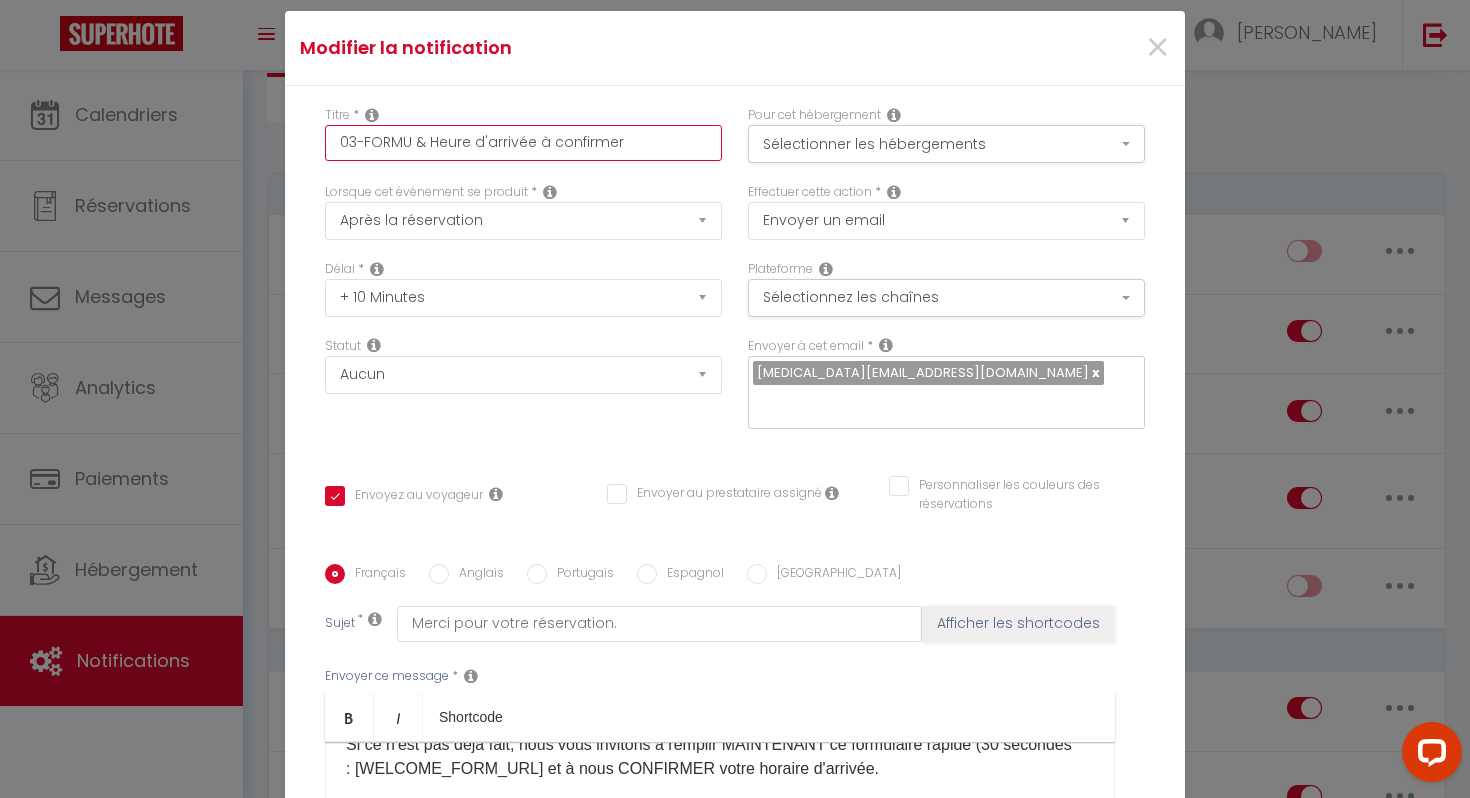 checkbox on "true" 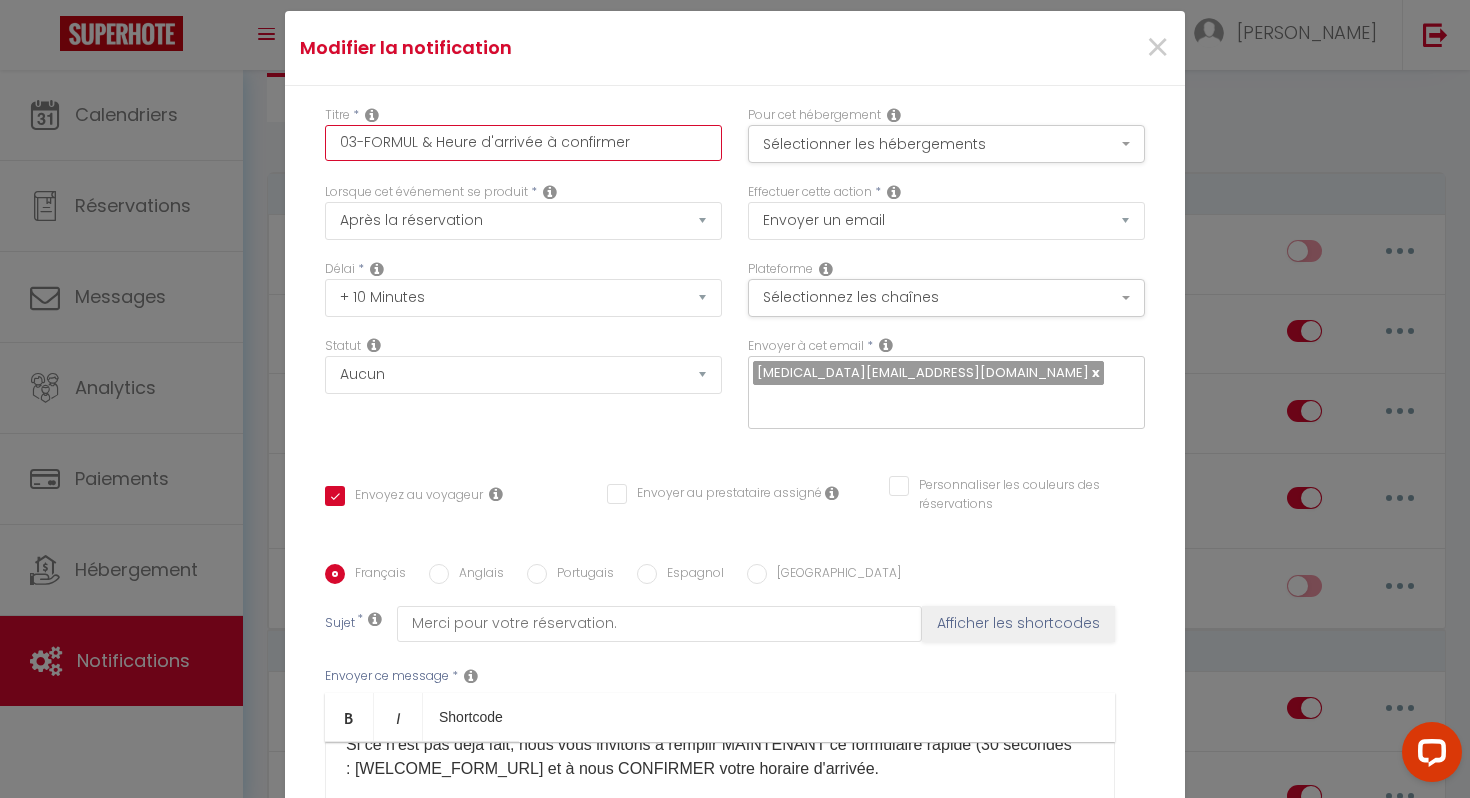 checkbox on "true" 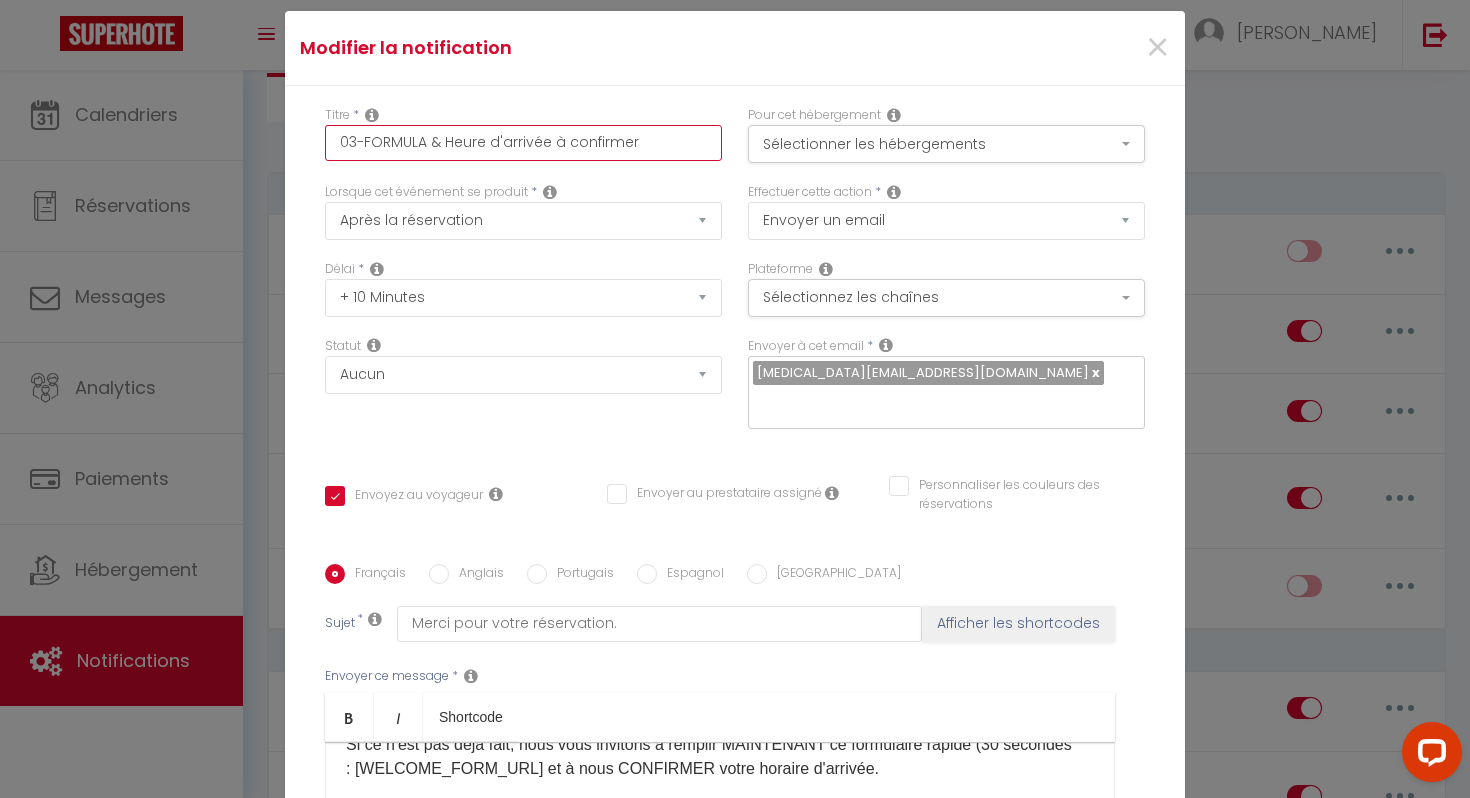 checkbox on "true" 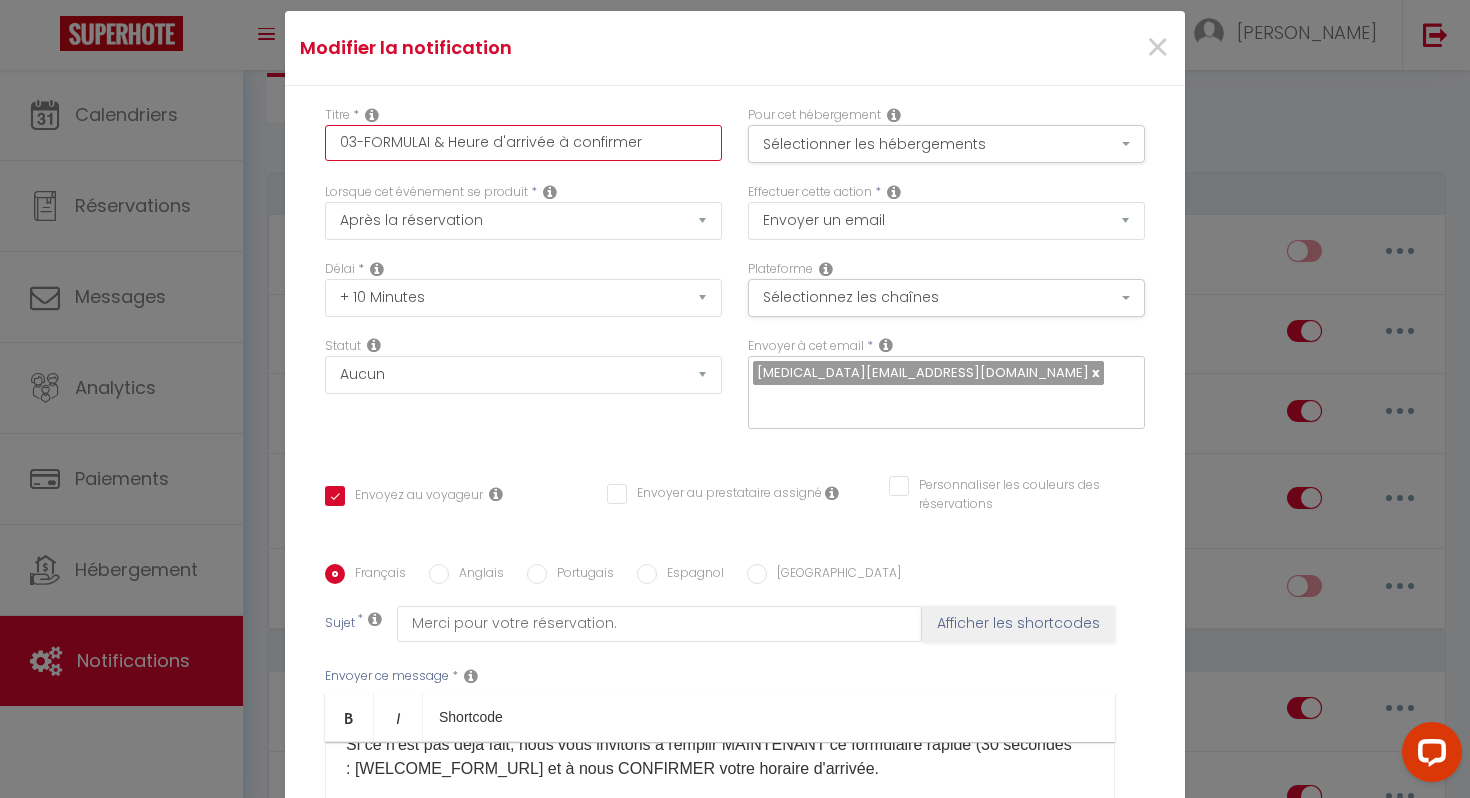 checkbox on "true" 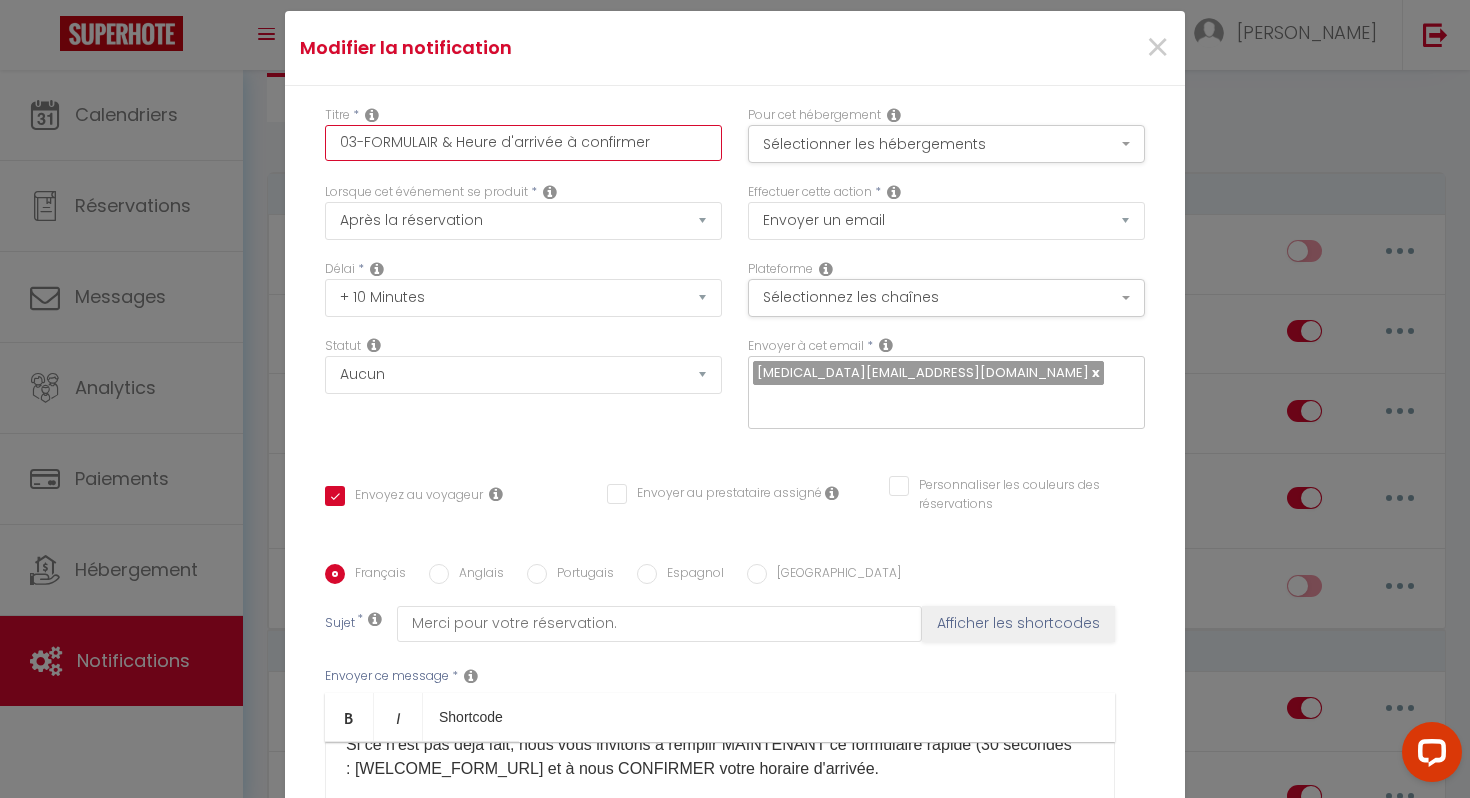 checkbox on "true" 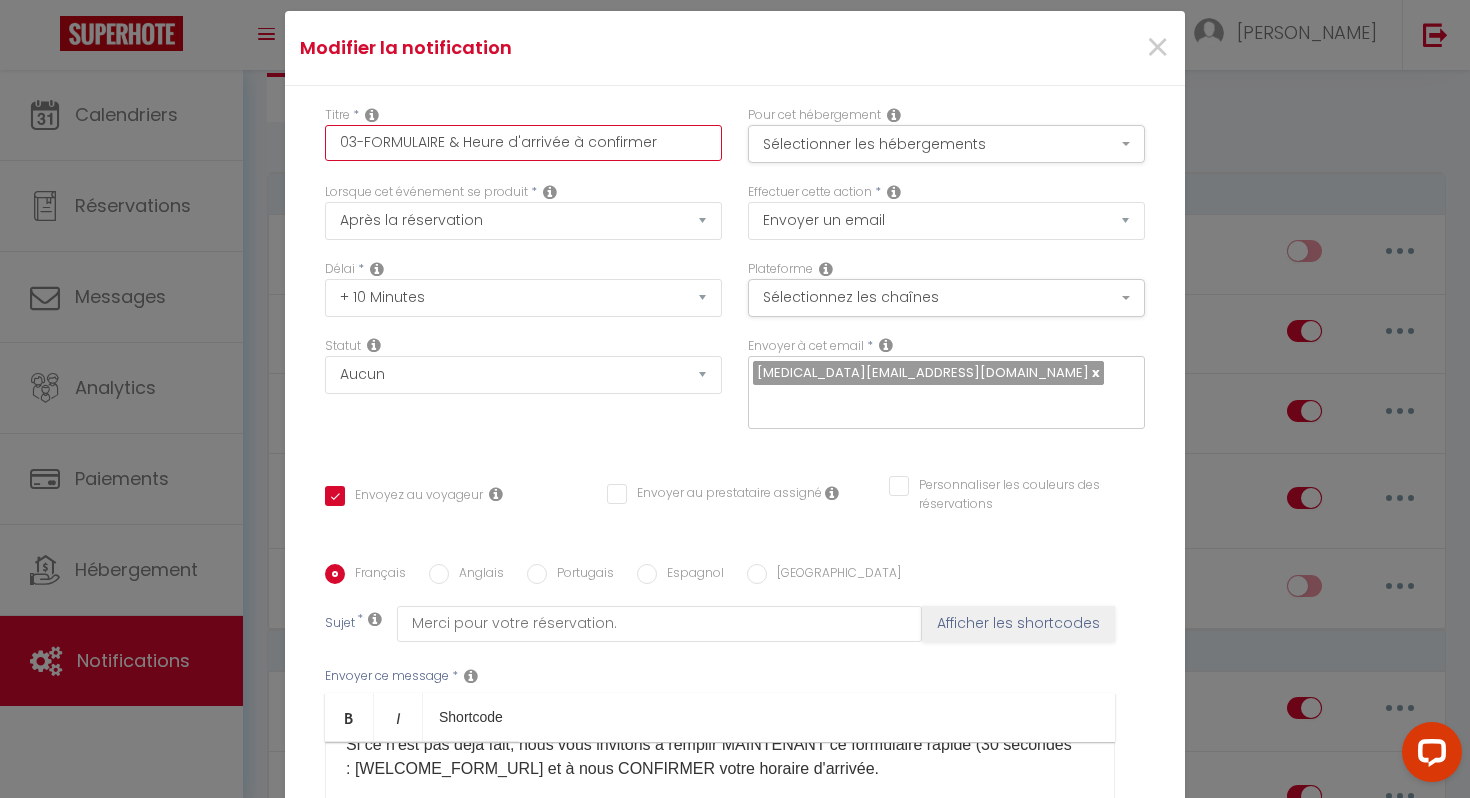 checkbox on "true" 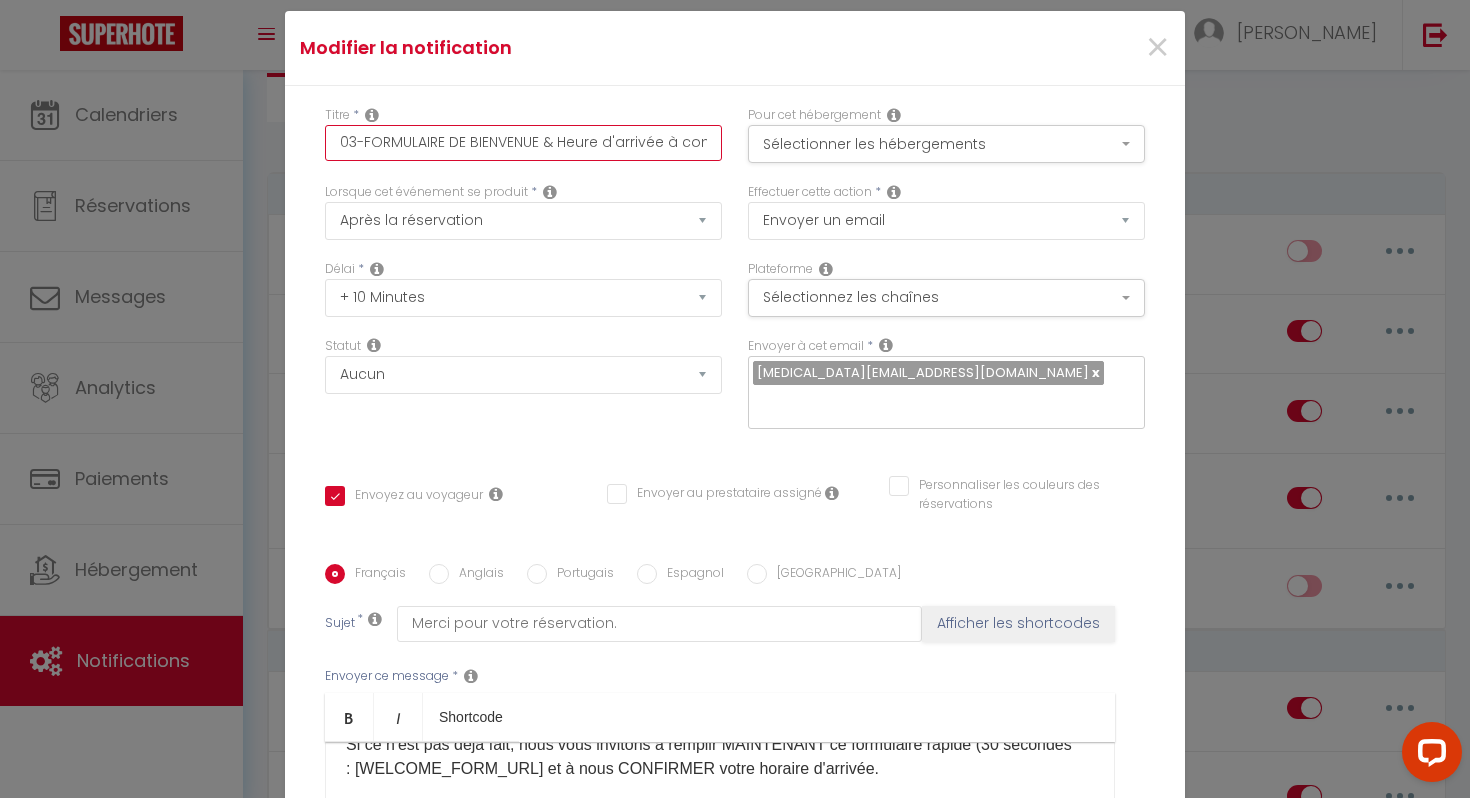 scroll, scrollTop: 0, scrollLeft: 39, axis: horizontal 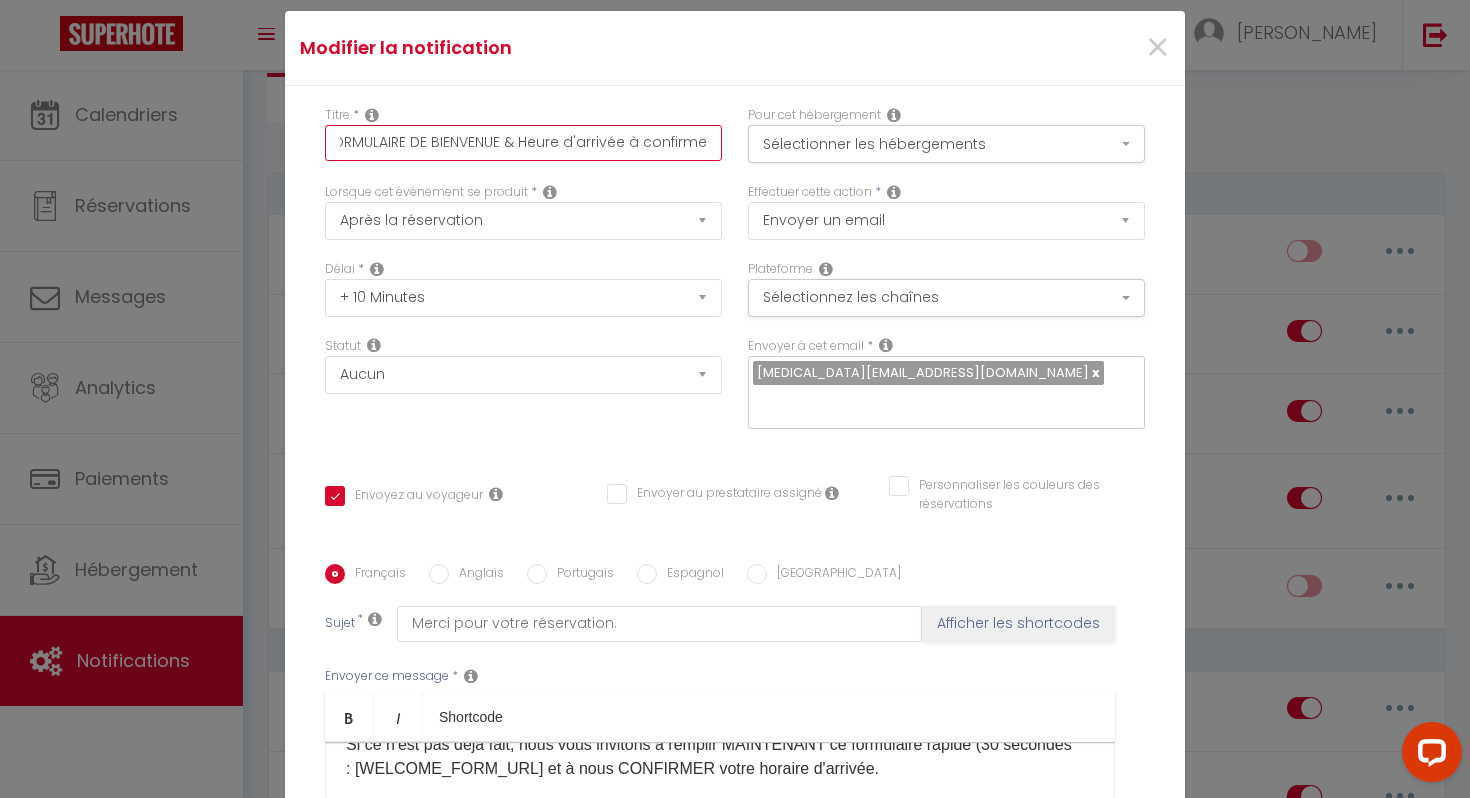 drag, startPoint x: 543, startPoint y: 141, endPoint x: 755, endPoint y: 168, distance: 213.71242 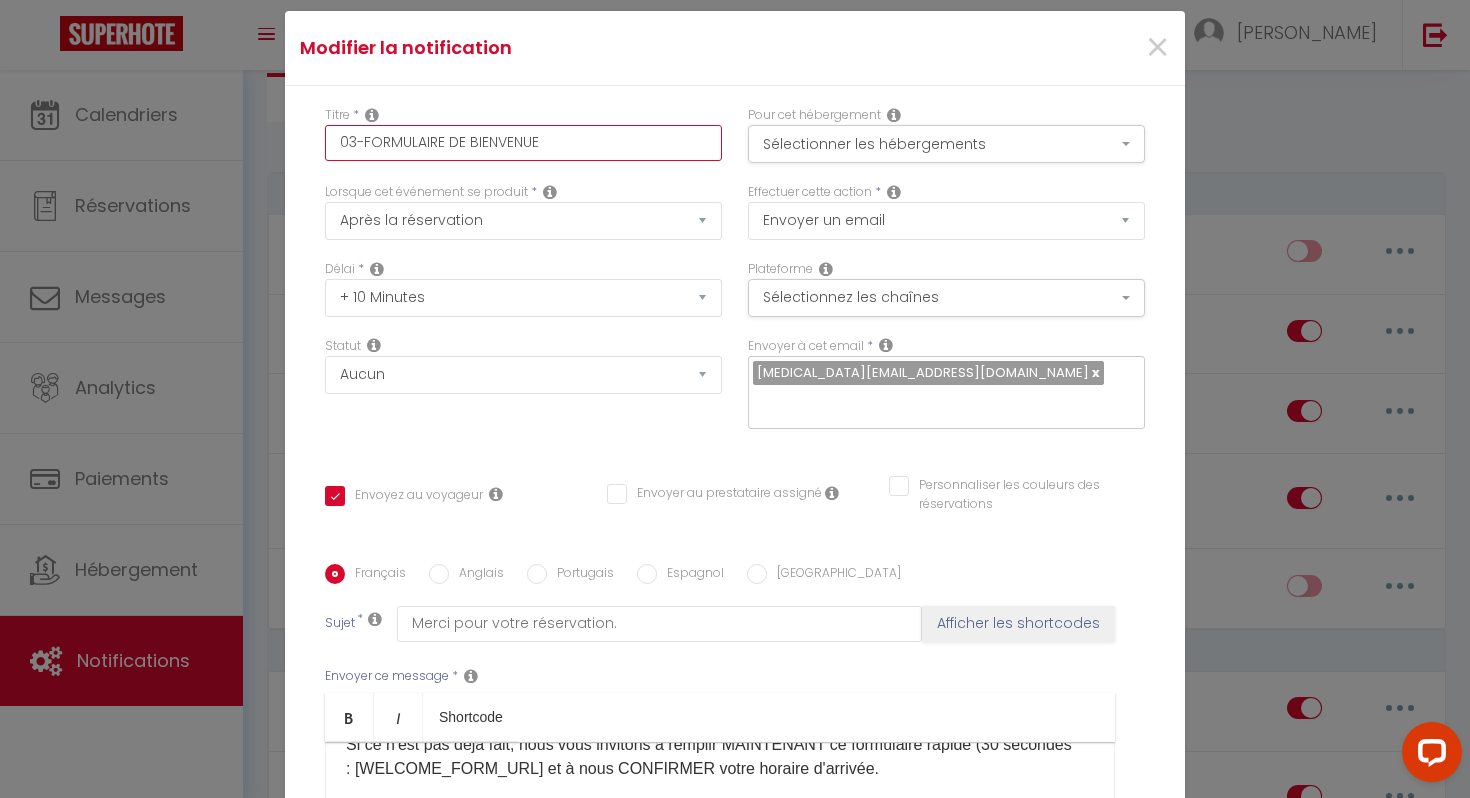 scroll, scrollTop: 0, scrollLeft: 0, axis: both 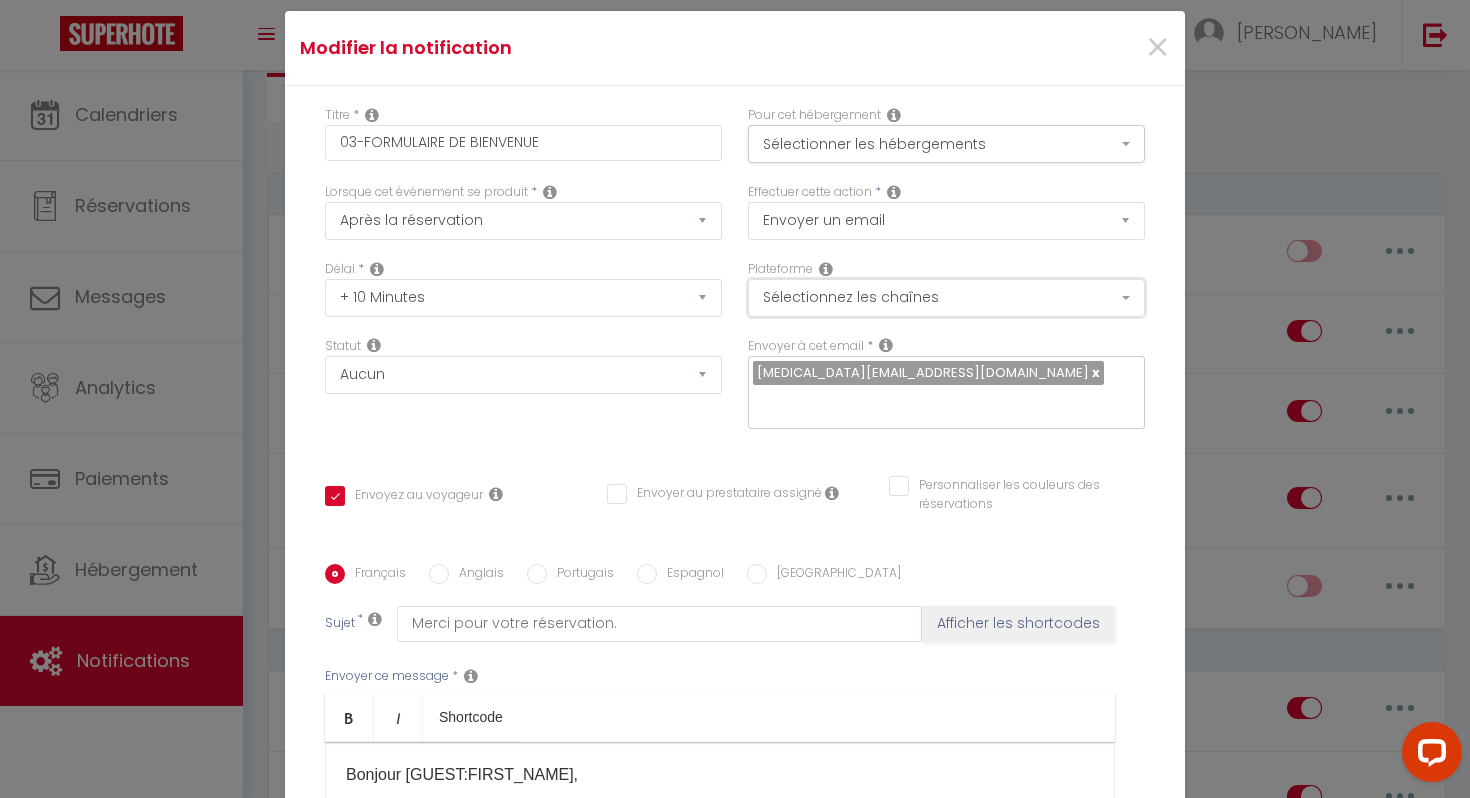 click on "Sélectionnez les chaînes" at bounding box center (946, 298) 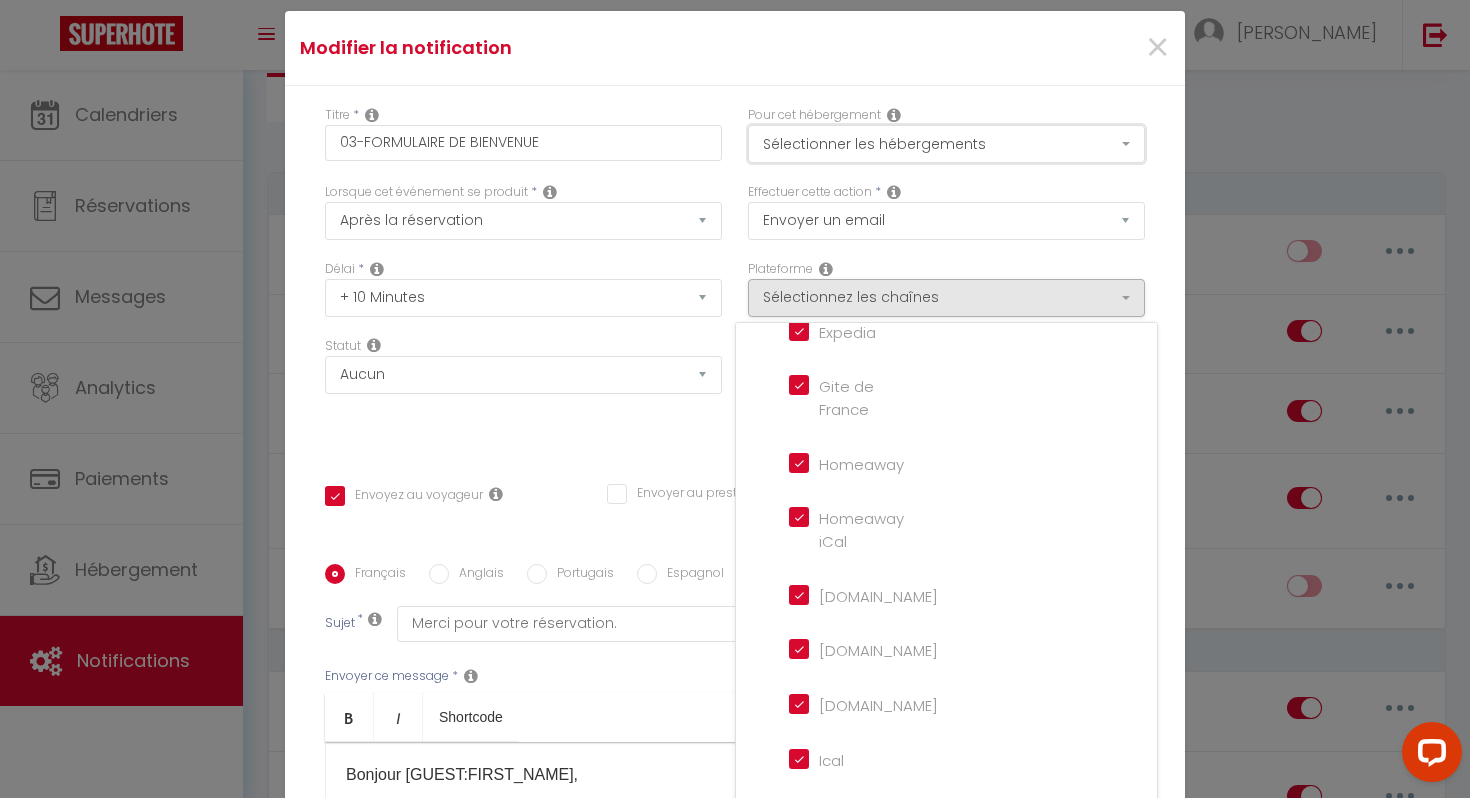 click on "Sélectionner les hébergements" at bounding box center [946, 144] 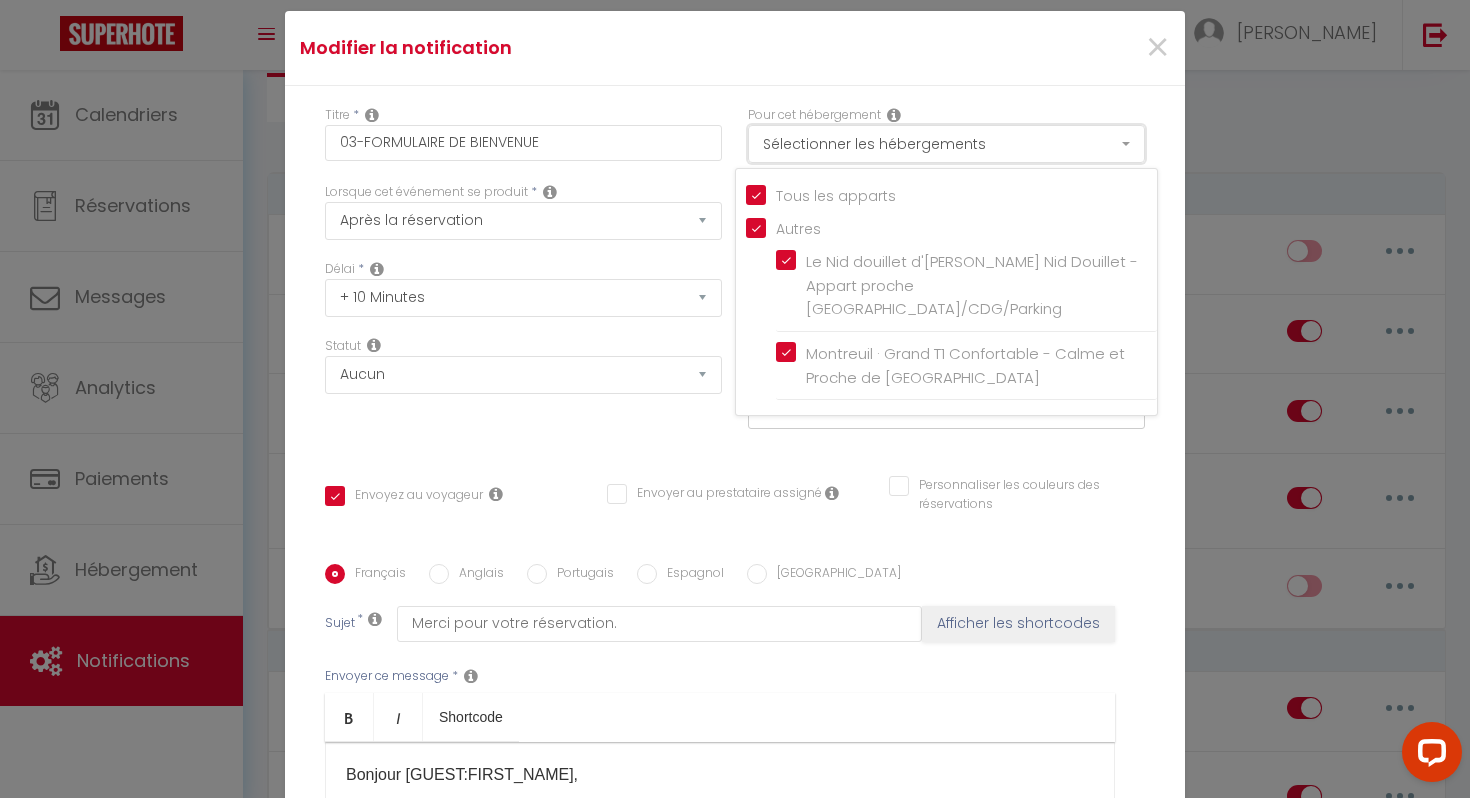 click on "Sélectionner les hébergements" at bounding box center (946, 144) 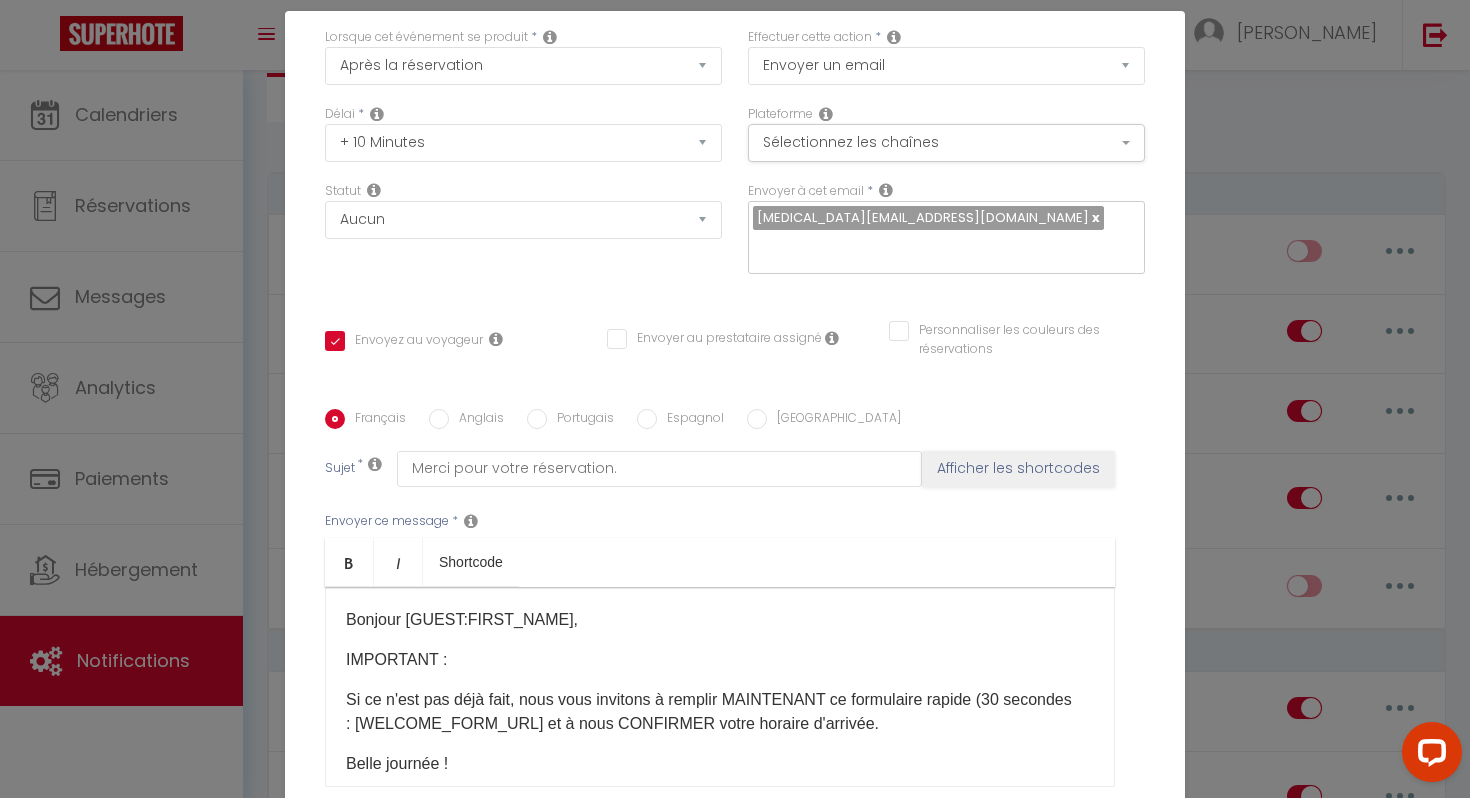 scroll, scrollTop: 159, scrollLeft: 0, axis: vertical 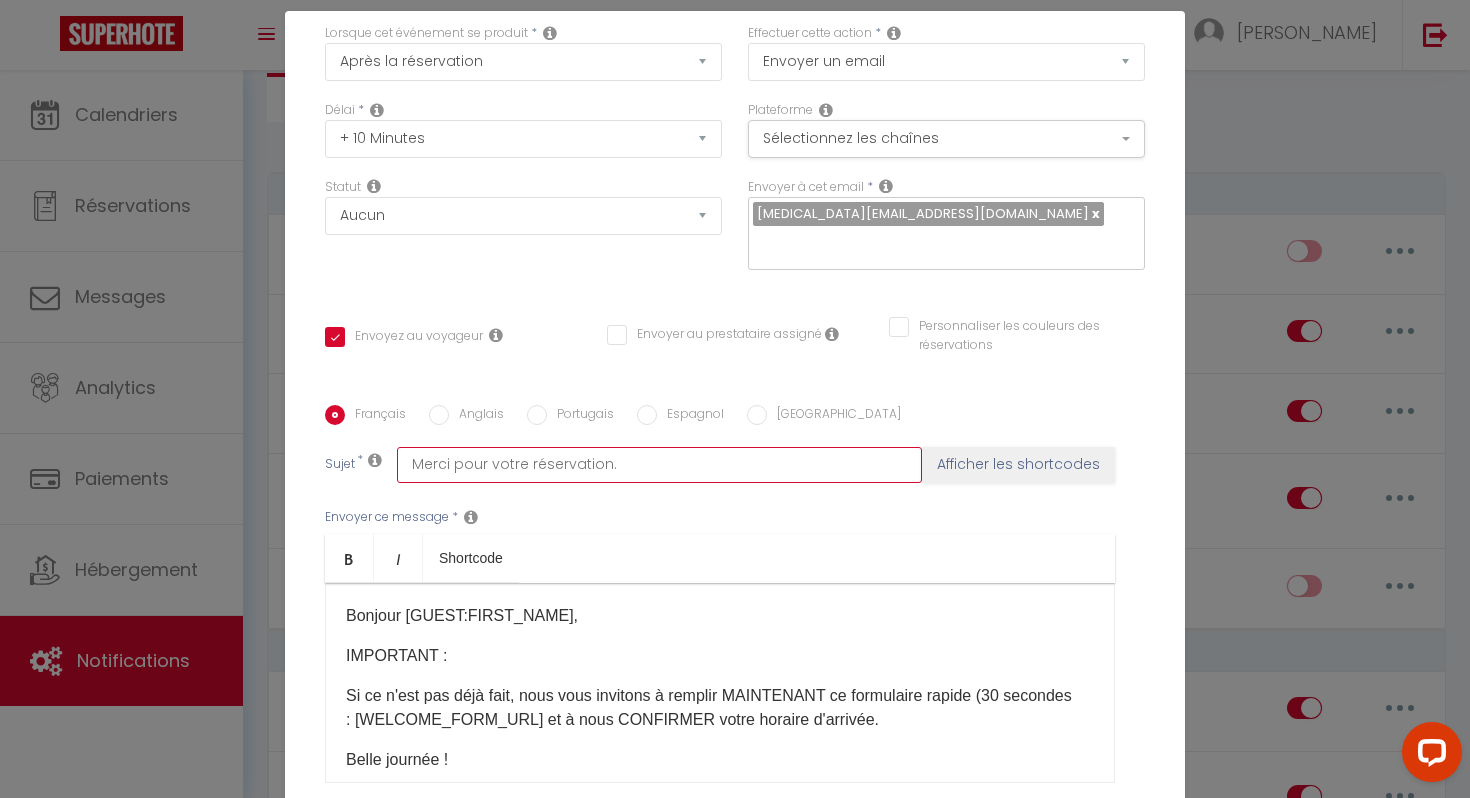 click on "Merci pour votre réservation." at bounding box center (659, 465) 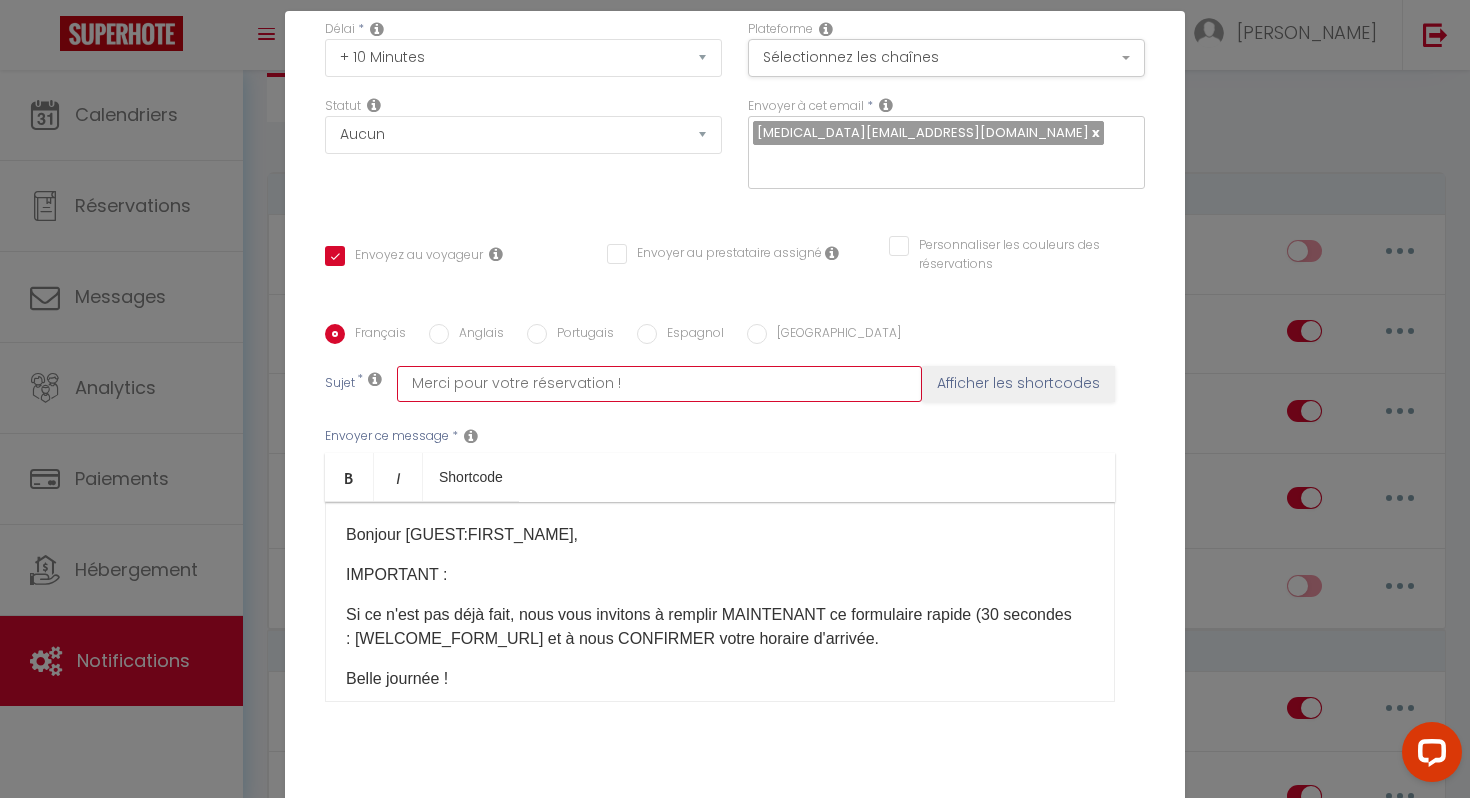 scroll, scrollTop: 295, scrollLeft: 0, axis: vertical 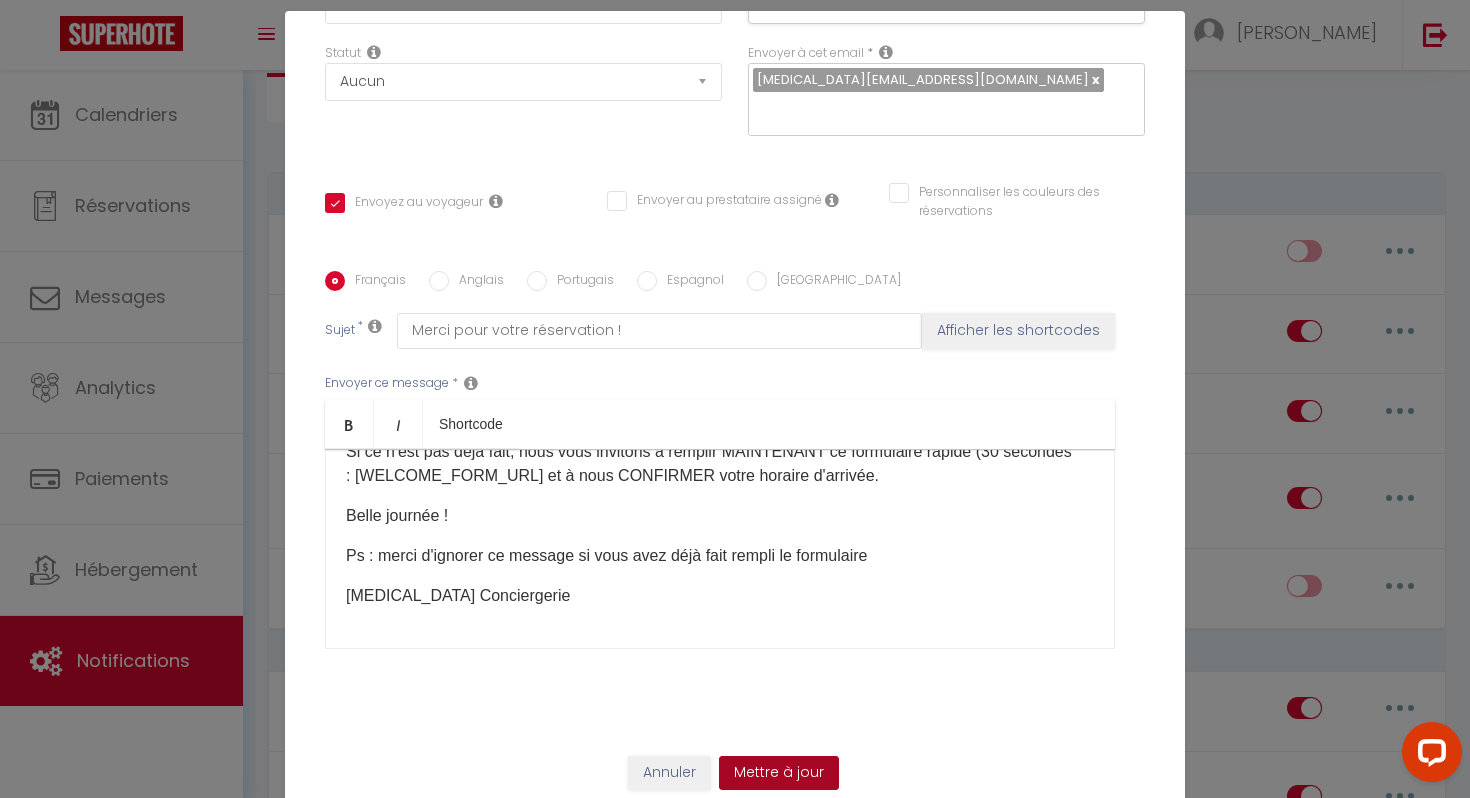 click on "Mettre à jour" at bounding box center (779, 773) 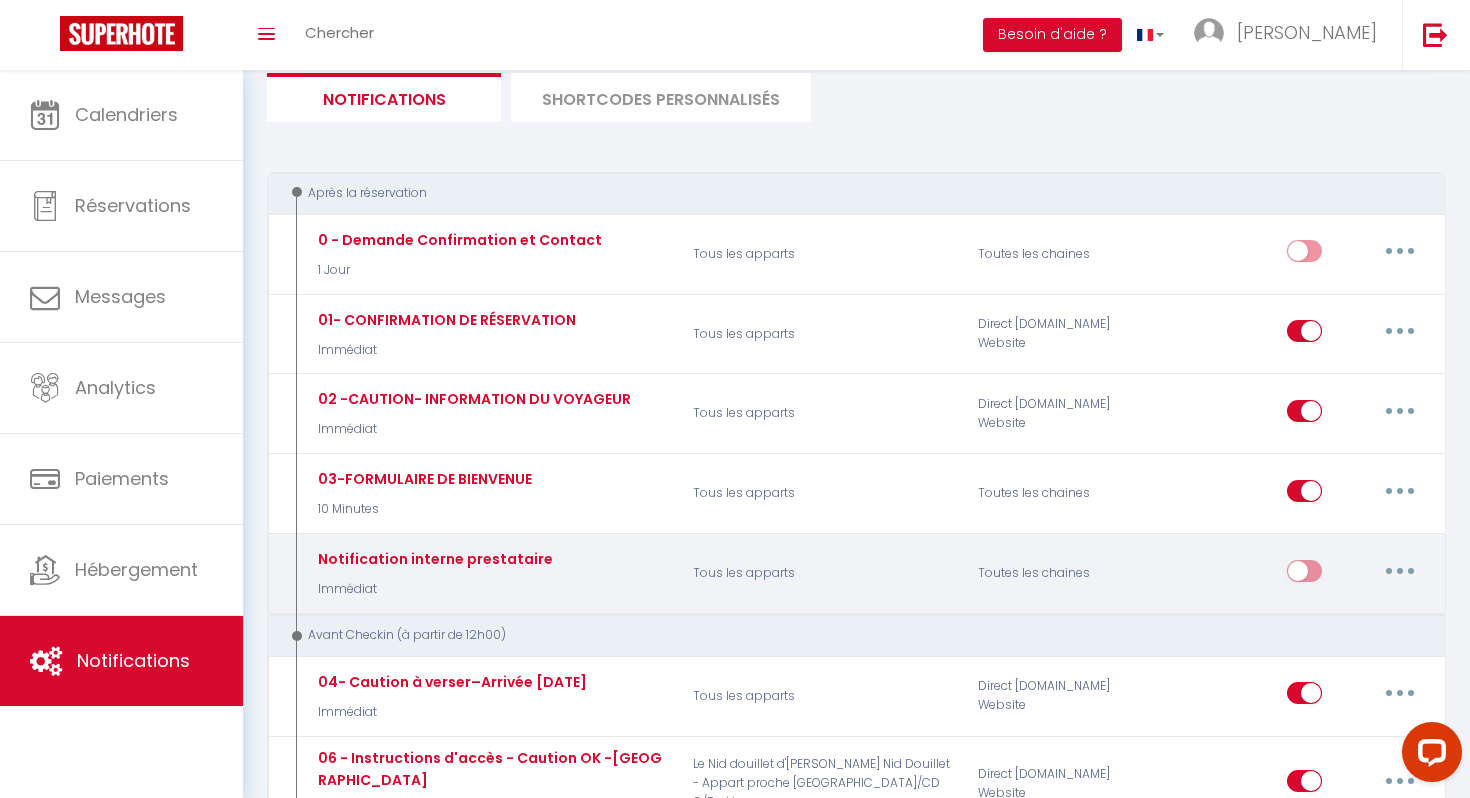 click at bounding box center (1400, 571) 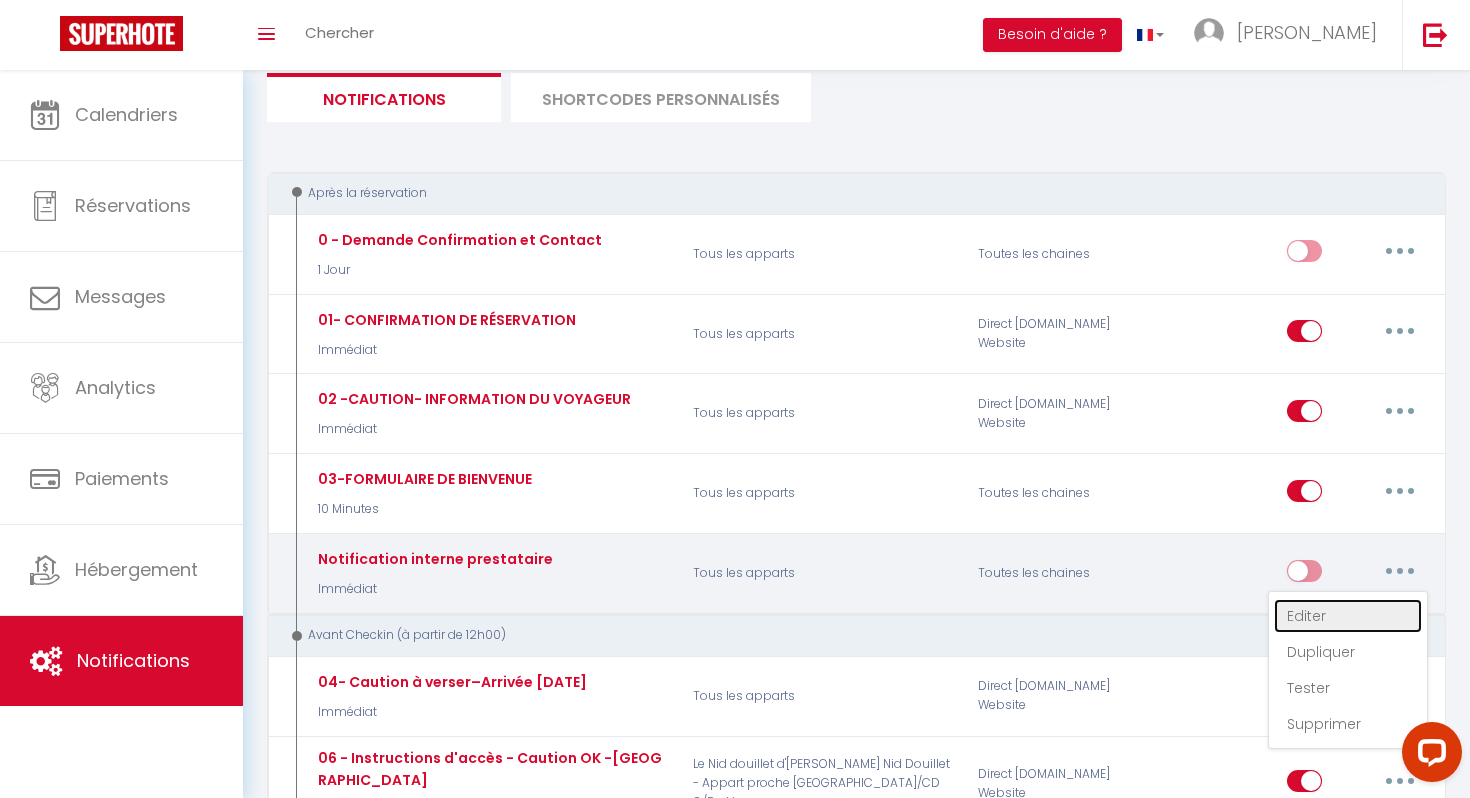 click on "Editer" at bounding box center [1348, 616] 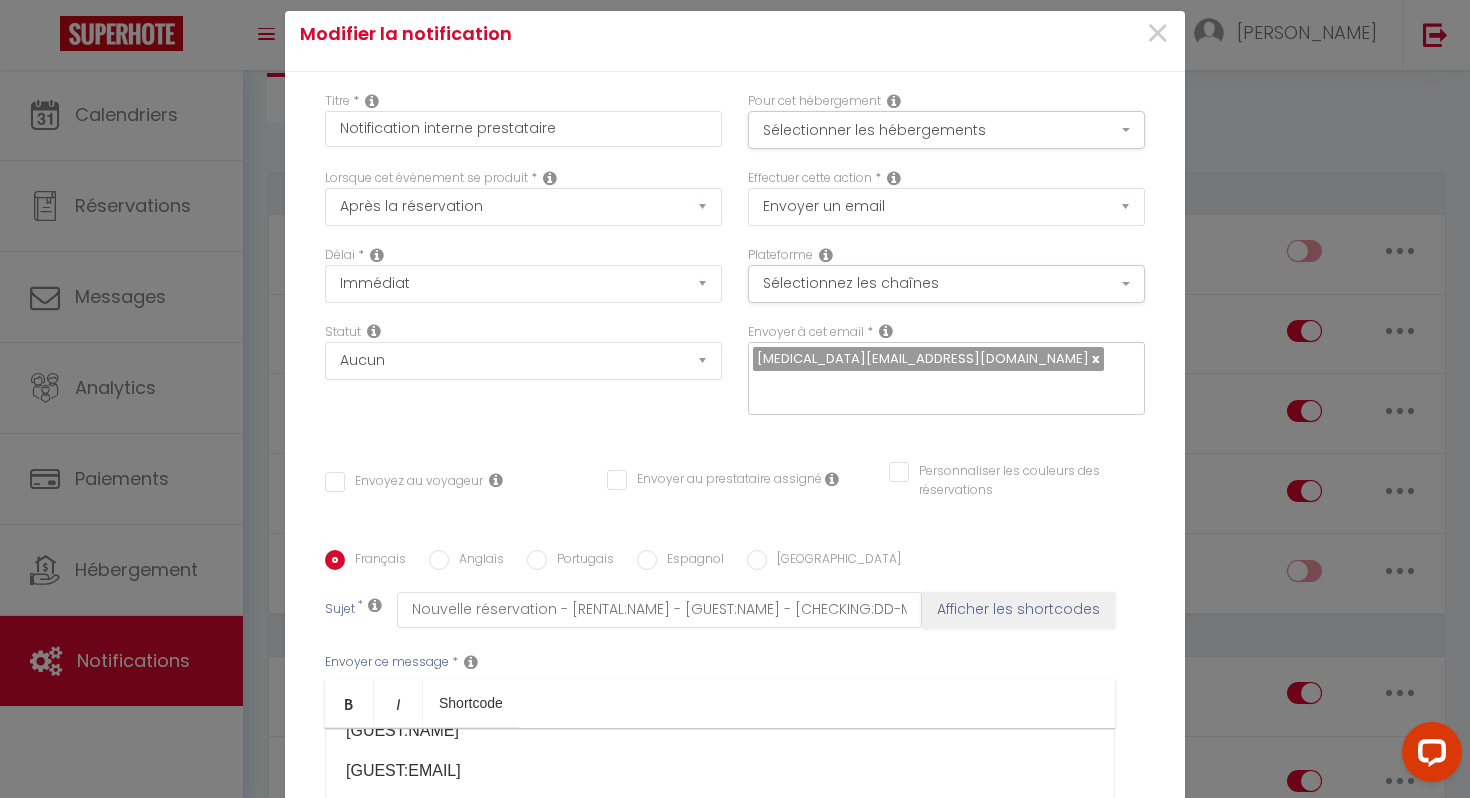 scroll, scrollTop: 0, scrollLeft: 0, axis: both 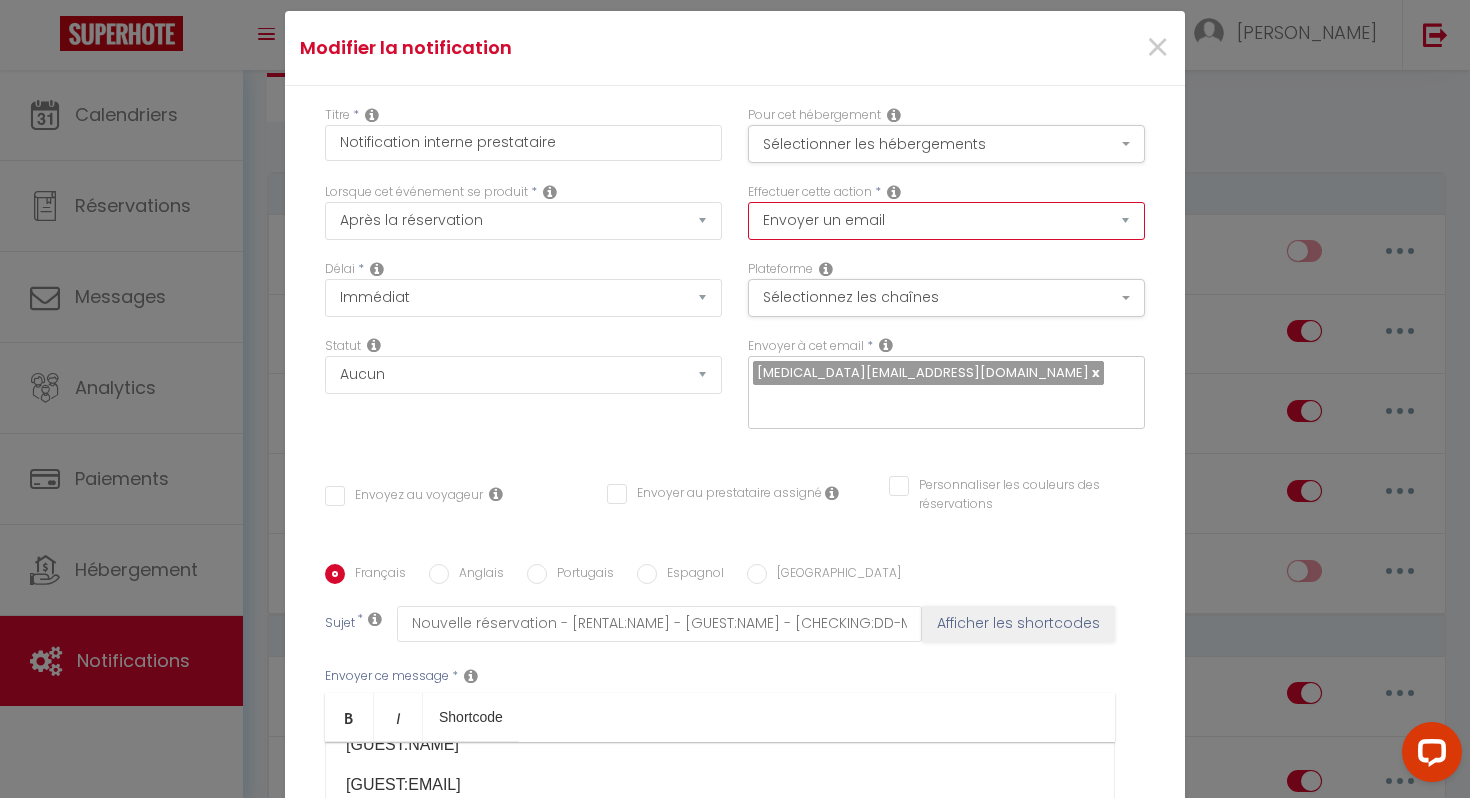 click on "Envoyer un email   Envoyer un SMS   Envoyer une notification push" at bounding box center [946, 221] 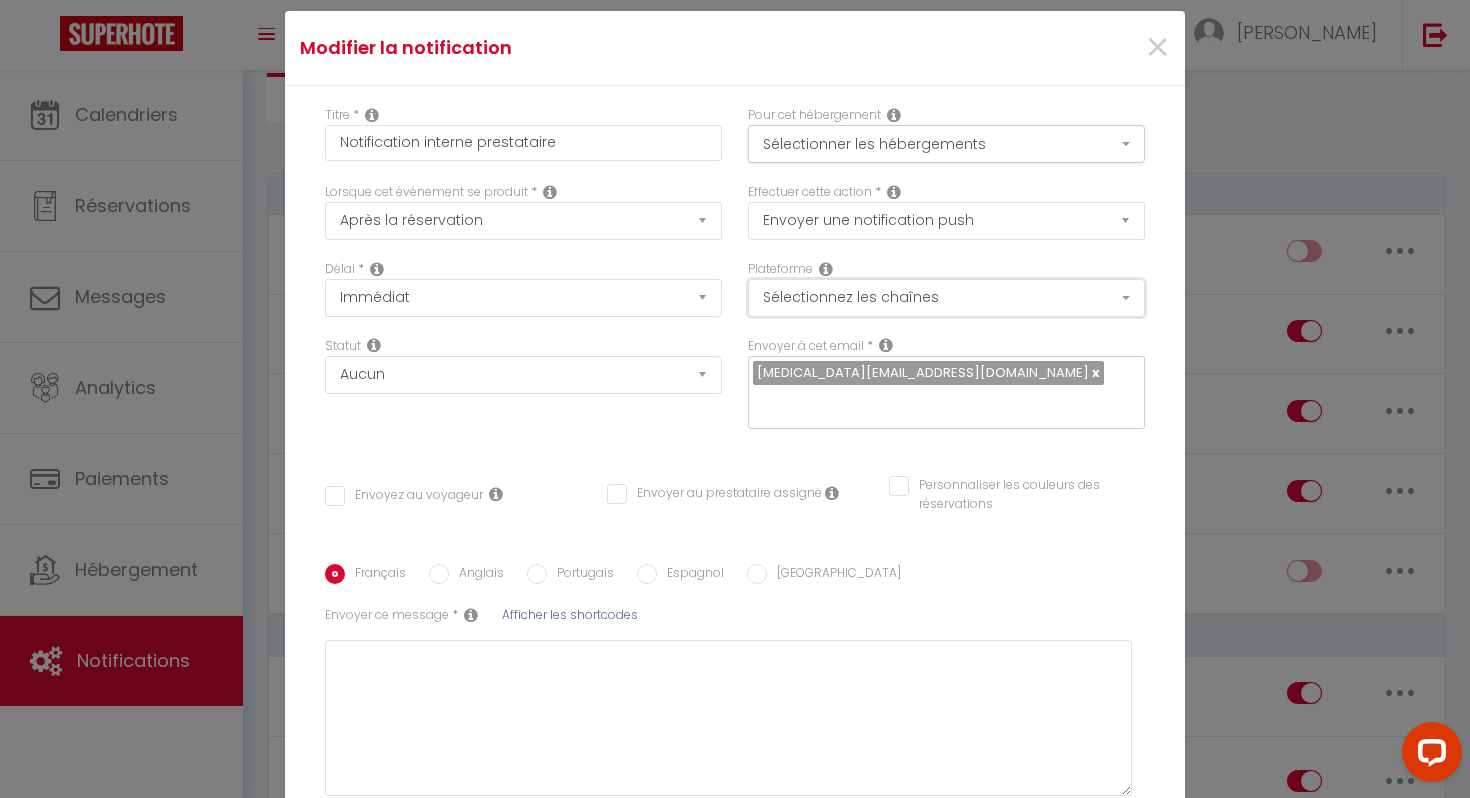 click on "Sélectionnez les chaînes" at bounding box center (946, 298) 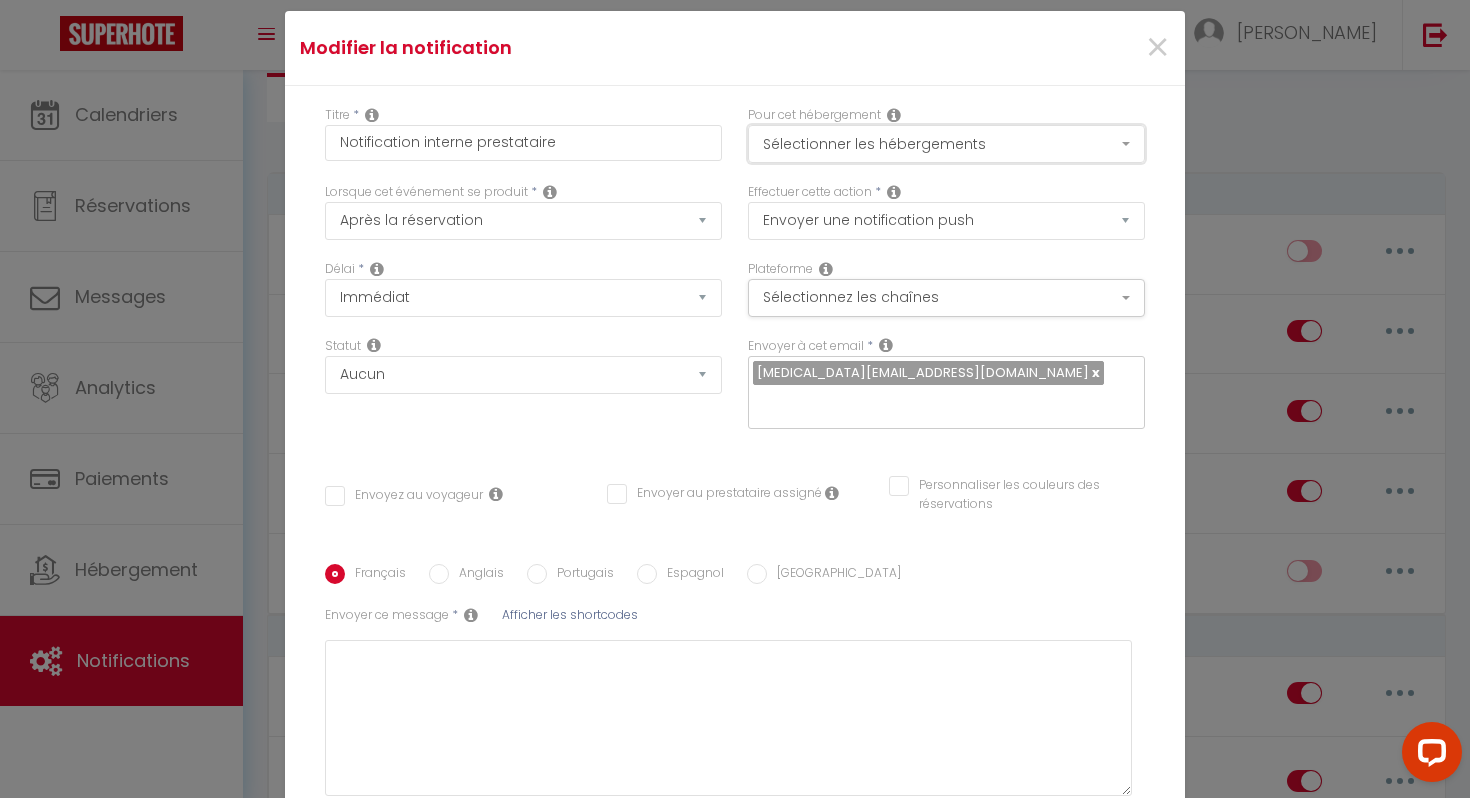 click on "Sélectionner les hébergements" at bounding box center (946, 144) 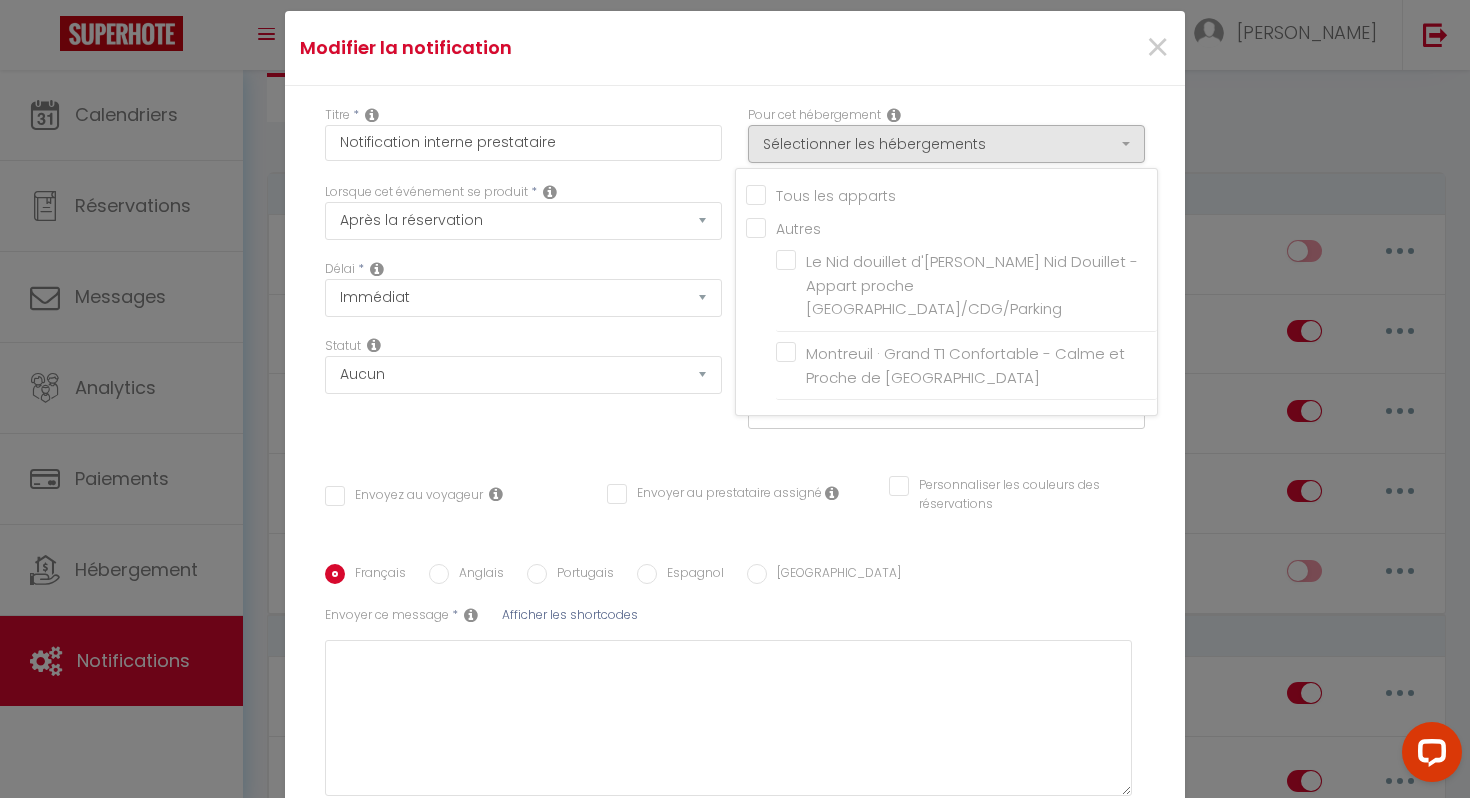 click on "Tous les apparts" at bounding box center (951, 194) 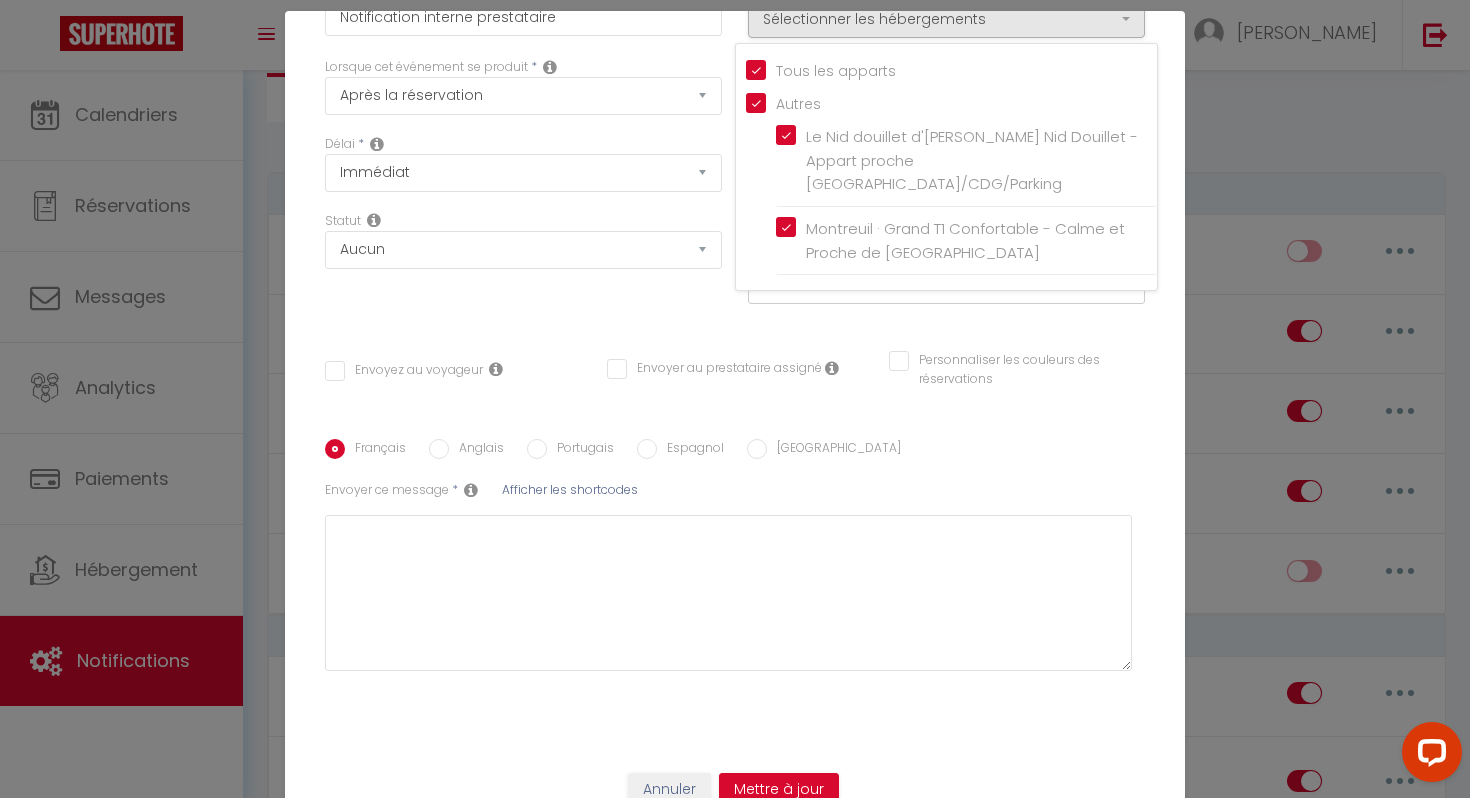 scroll, scrollTop: 144, scrollLeft: 0, axis: vertical 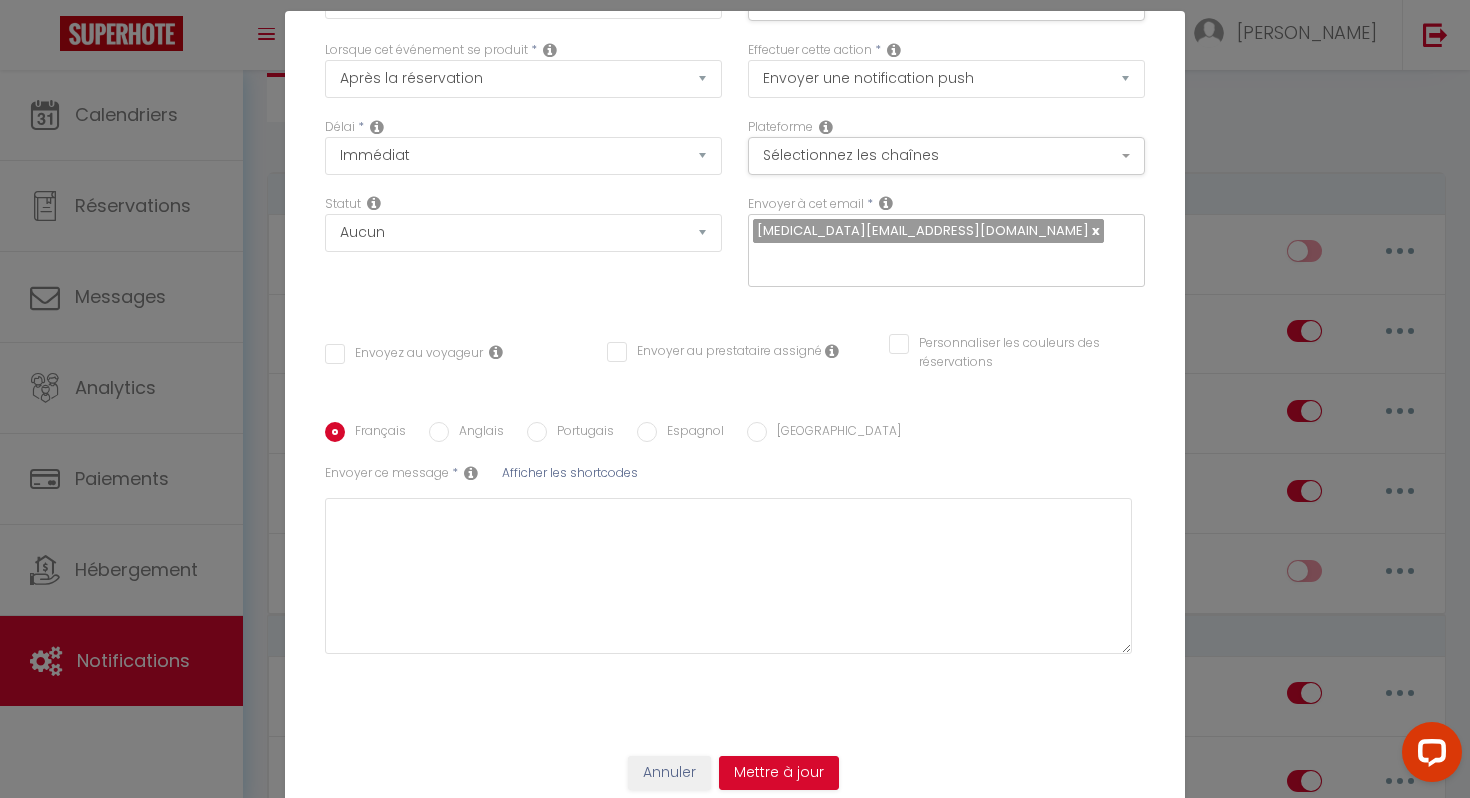 click on "Envoyer au prestataire assigné" at bounding box center [714, 352] 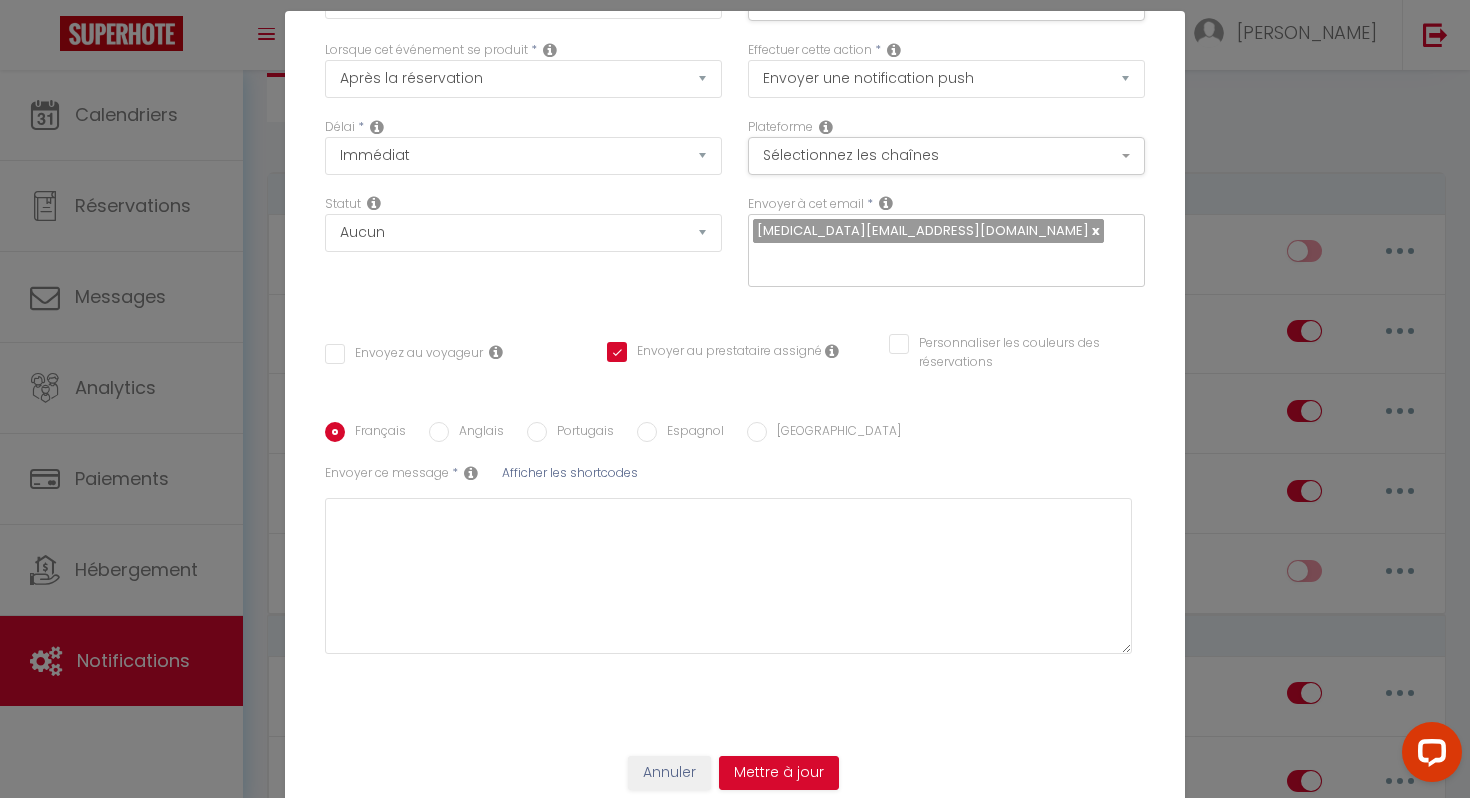 click at bounding box center (832, 351) 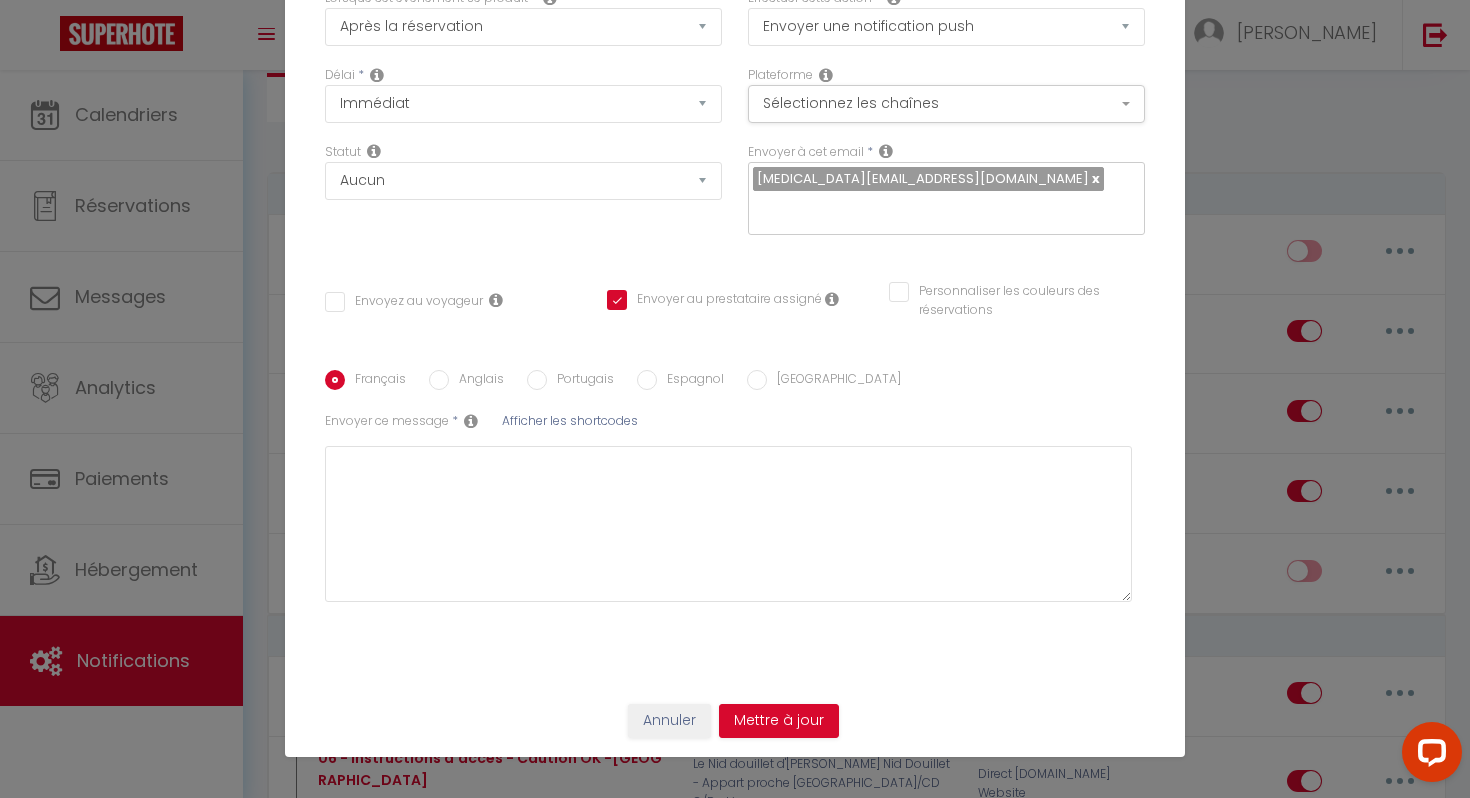 scroll, scrollTop: 88, scrollLeft: 0, axis: vertical 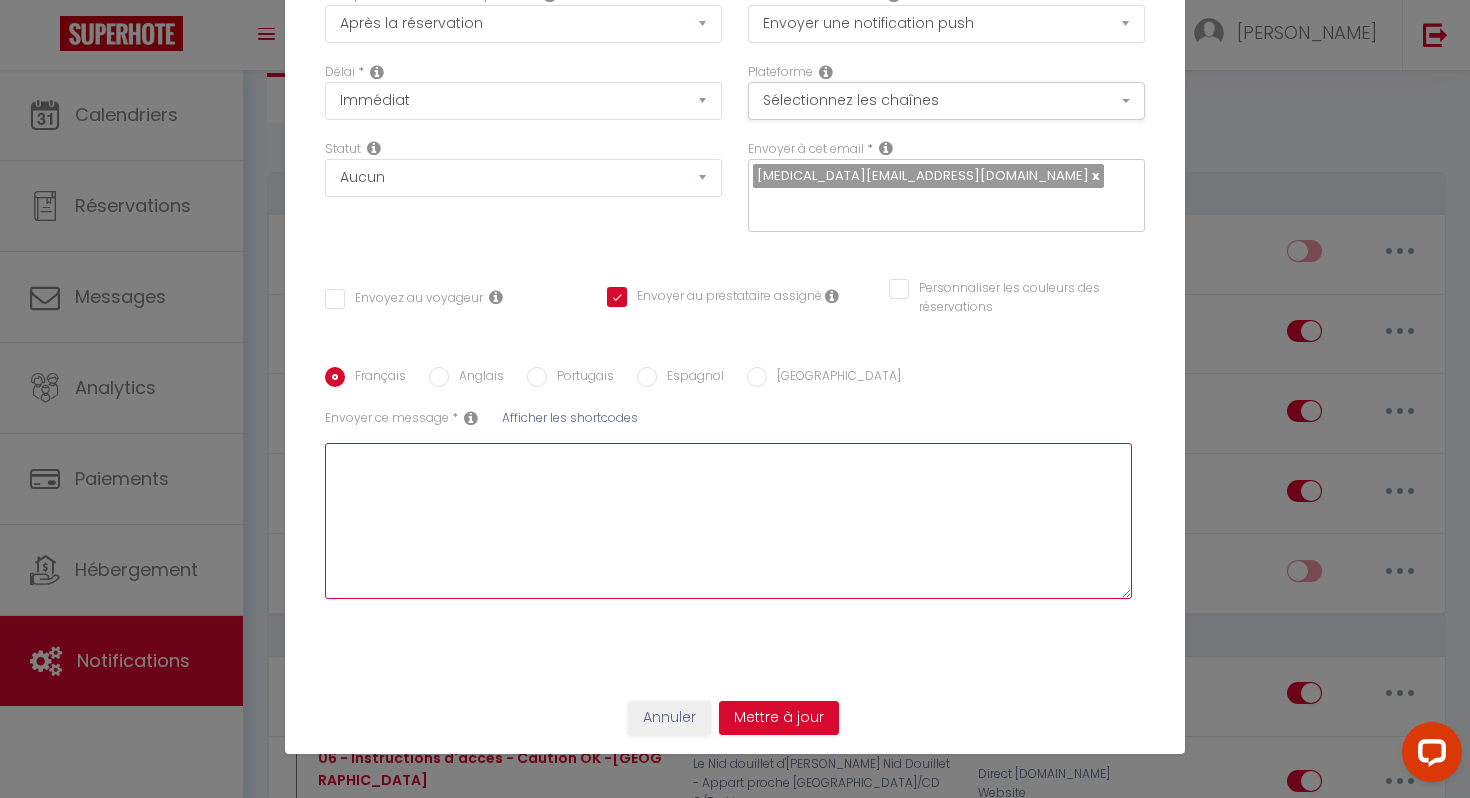 click at bounding box center [728, 521] 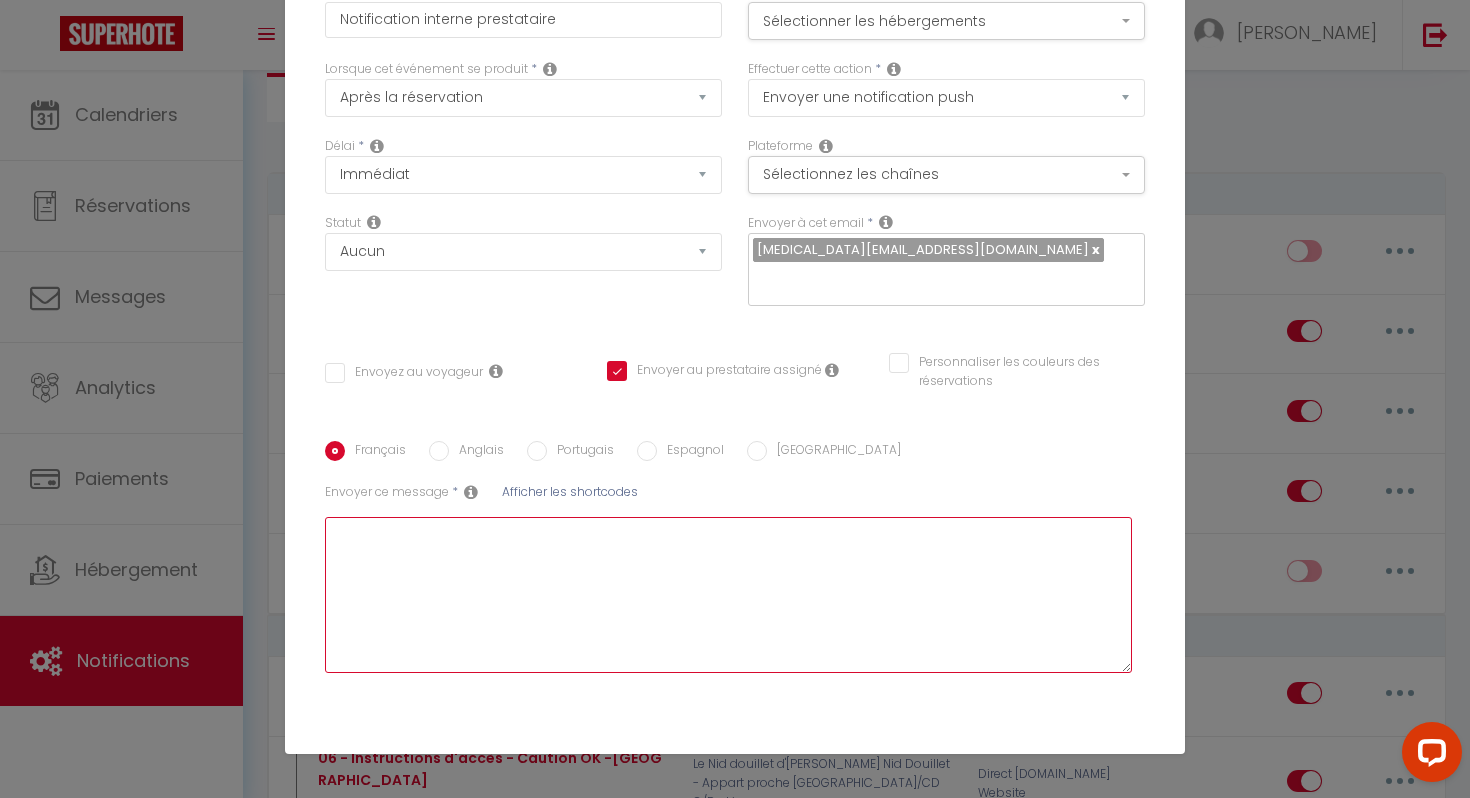 scroll, scrollTop: 0, scrollLeft: 0, axis: both 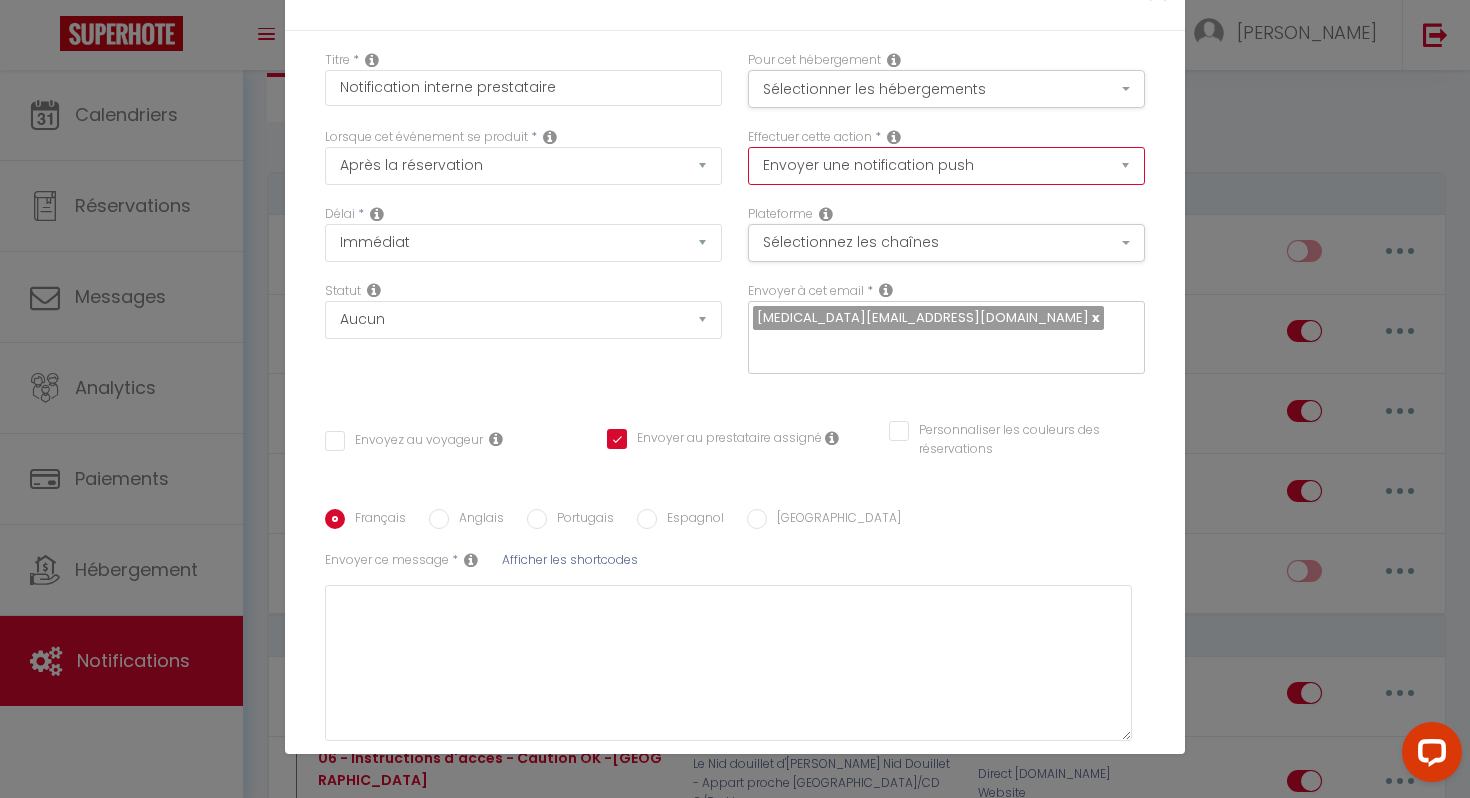 click on "Envoyer un email   Envoyer un SMS   Envoyer une notification push" at bounding box center [946, 166] 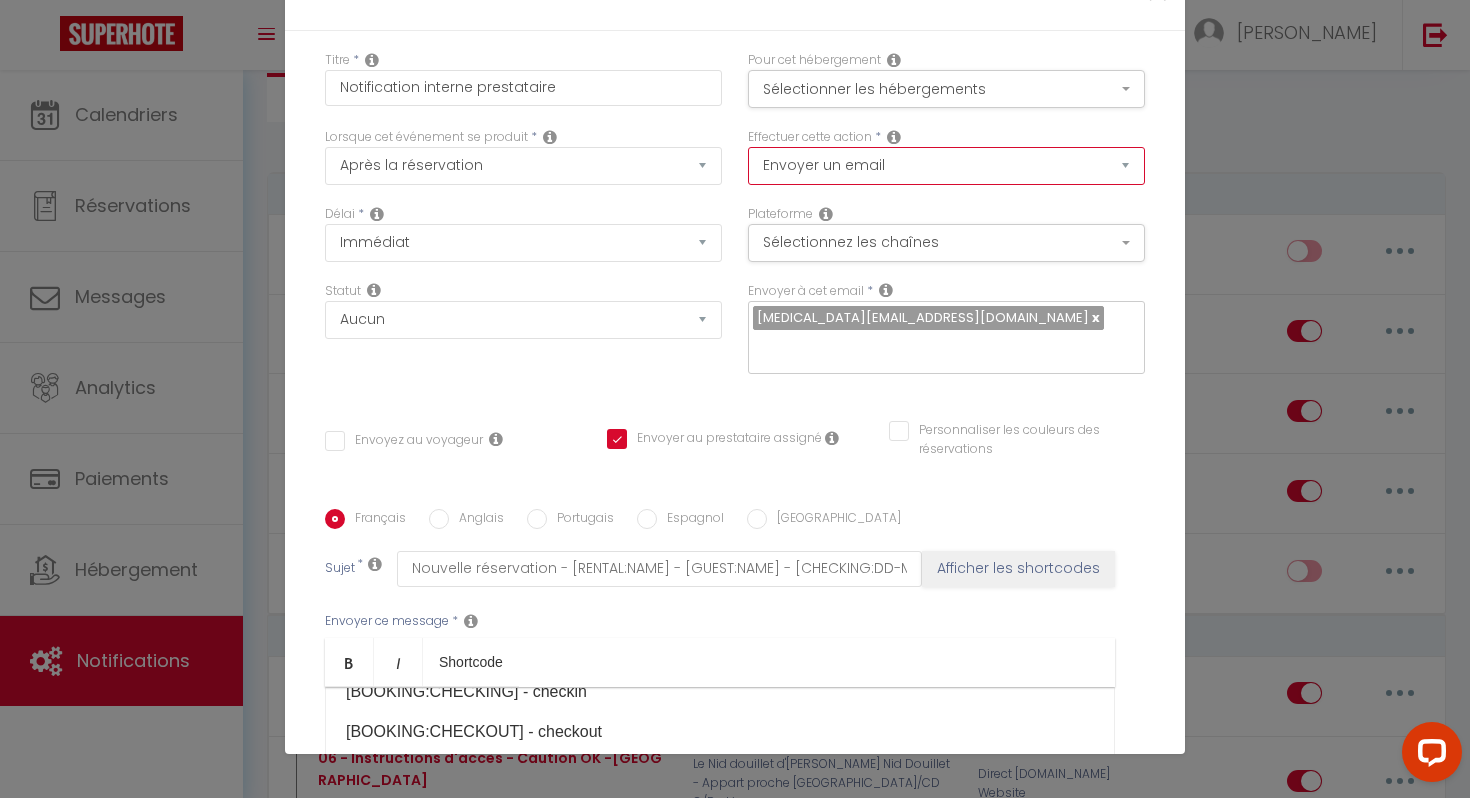 scroll, scrollTop: 326, scrollLeft: 0, axis: vertical 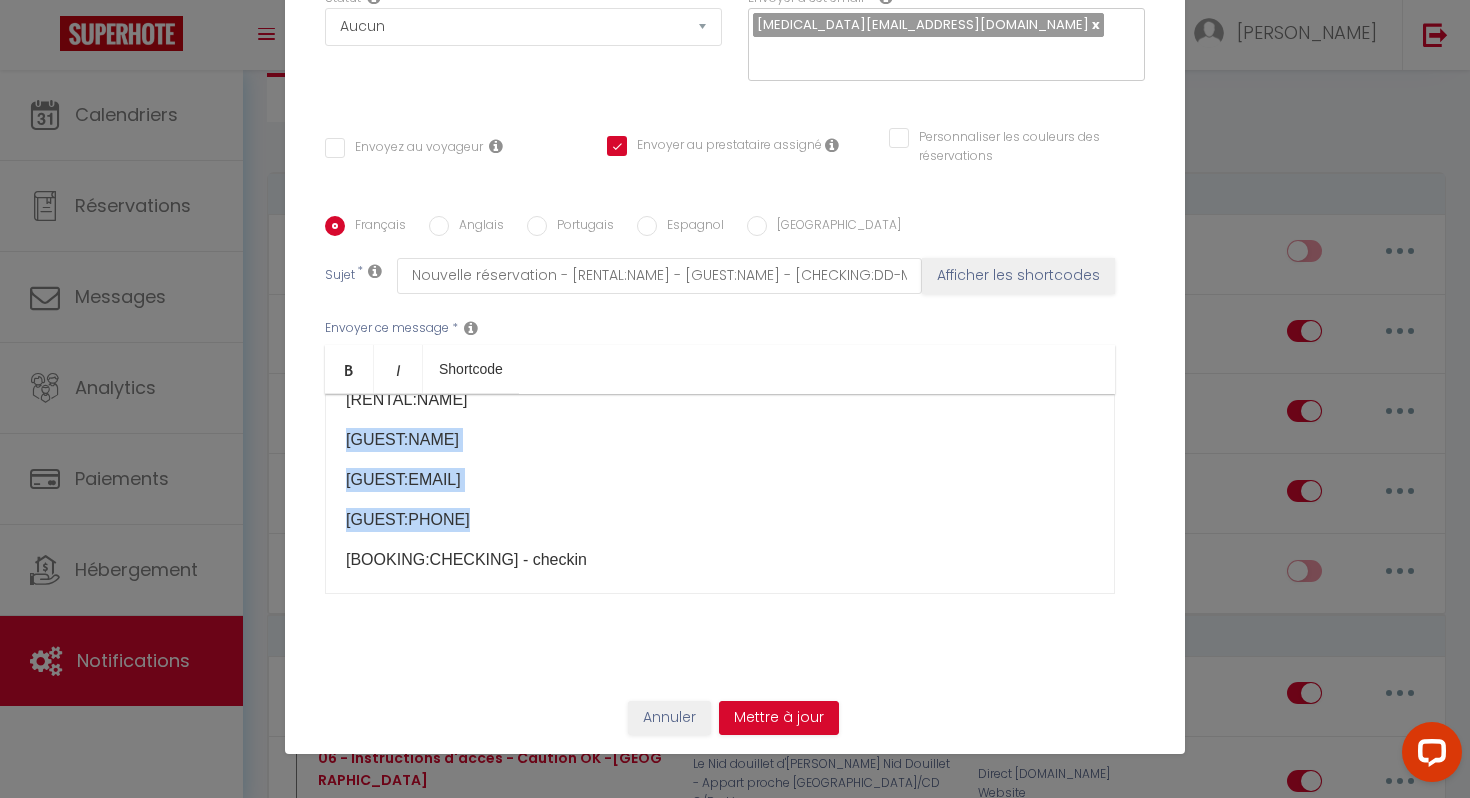 drag, startPoint x: 348, startPoint y: 495, endPoint x: 505, endPoint y: 519, distance: 158.8238 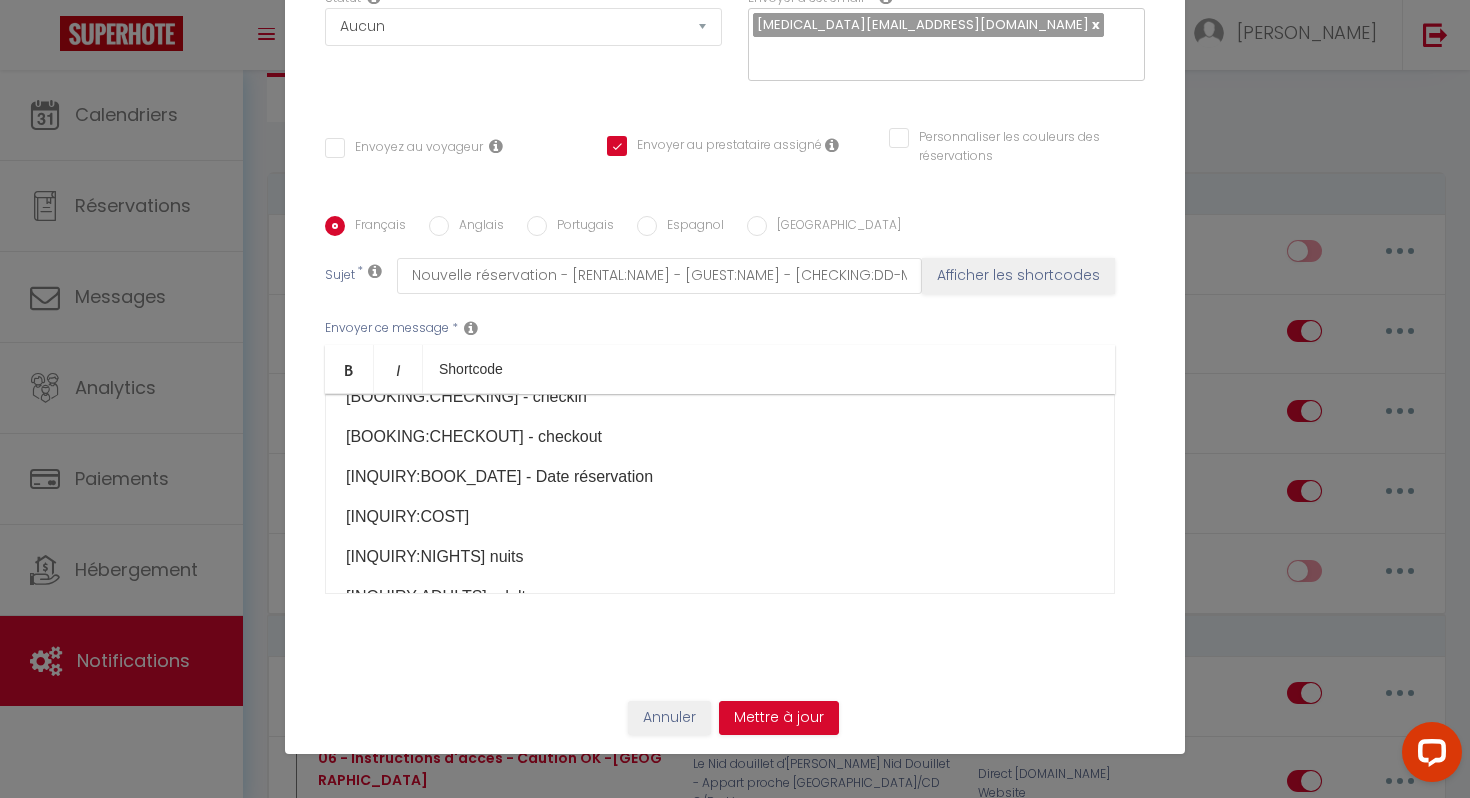 scroll, scrollTop: 140, scrollLeft: 0, axis: vertical 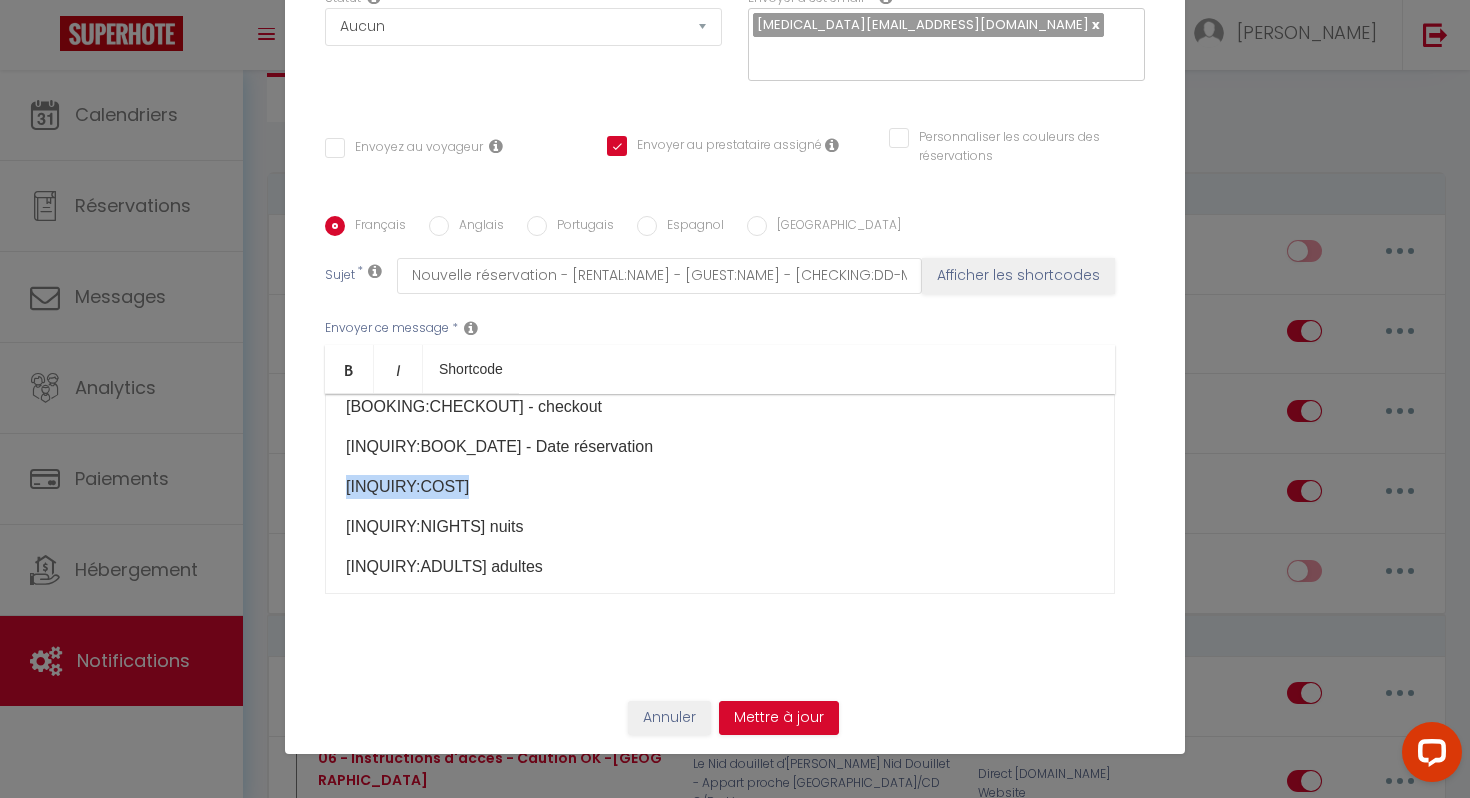 drag, startPoint x: 346, startPoint y: 489, endPoint x: 509, endPoint y: 489, distance: 163 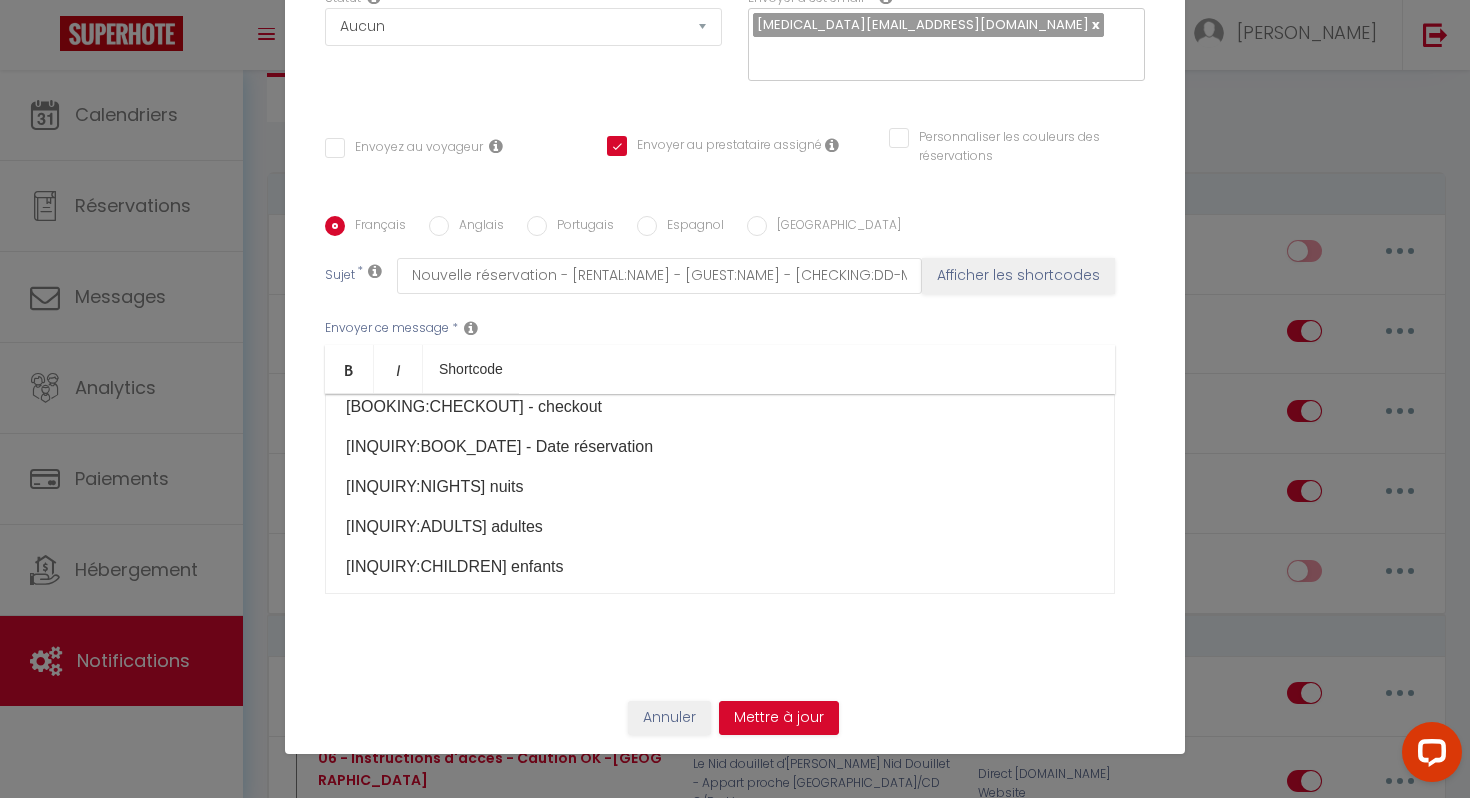 scroll, scrollTop: 166, scrollLeft: 0, axis: vertical 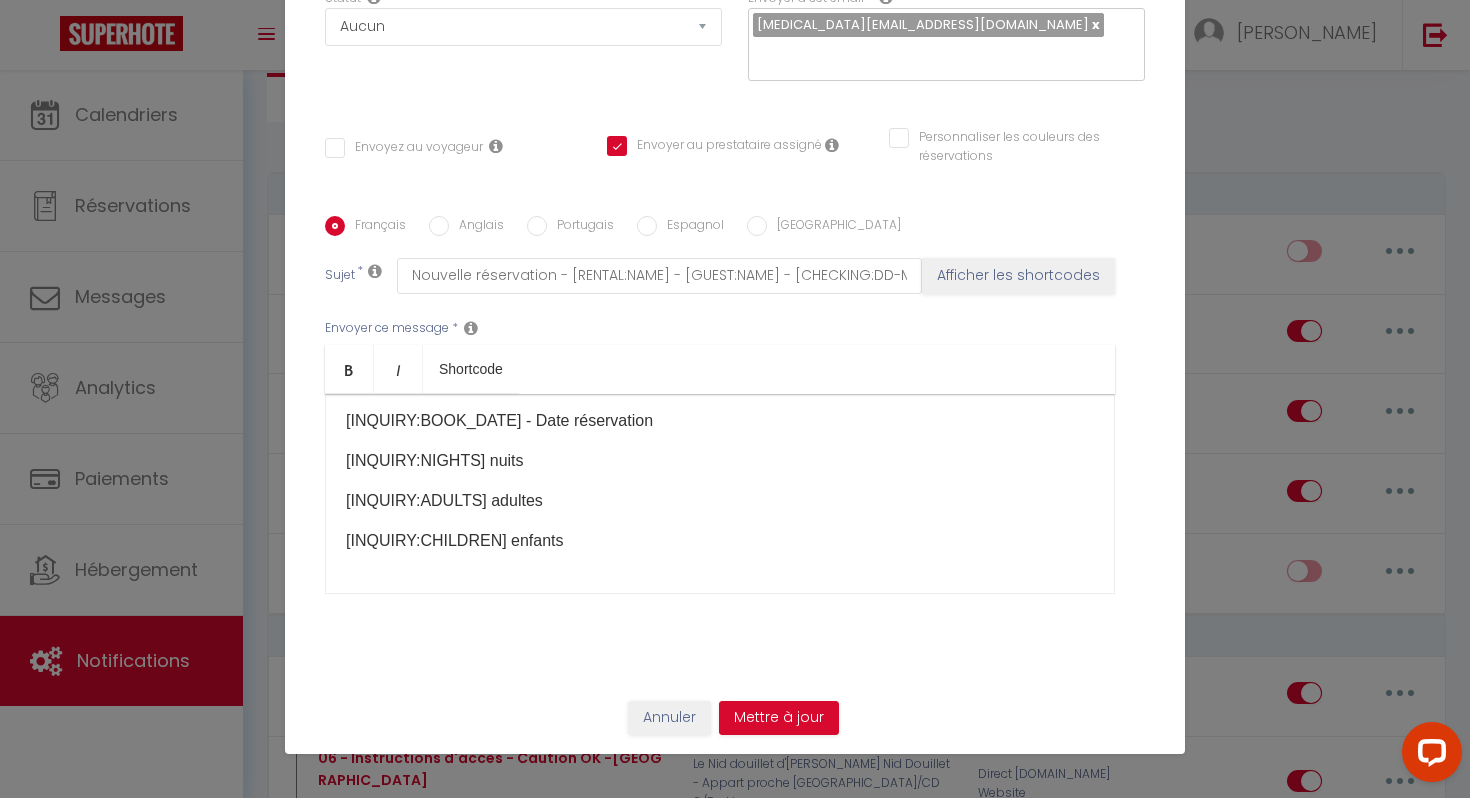 click on "Nouvelle réservation et nouveau ménage => Il faut assigner le ménage dans ton app
[RENTAL:NAME
[BOOKING:CHECKING] - checkin
[BOOKING:CHECKOUT] - checkout
[INQUIRY:BOOK_DATE] - Date réservation
[INQUIRY:NIGHTS] nuits
[INQUIRY:ADULTS] adultes
[INQUIRY:CHILDREN] enfants" at bounding box center (720, 494) 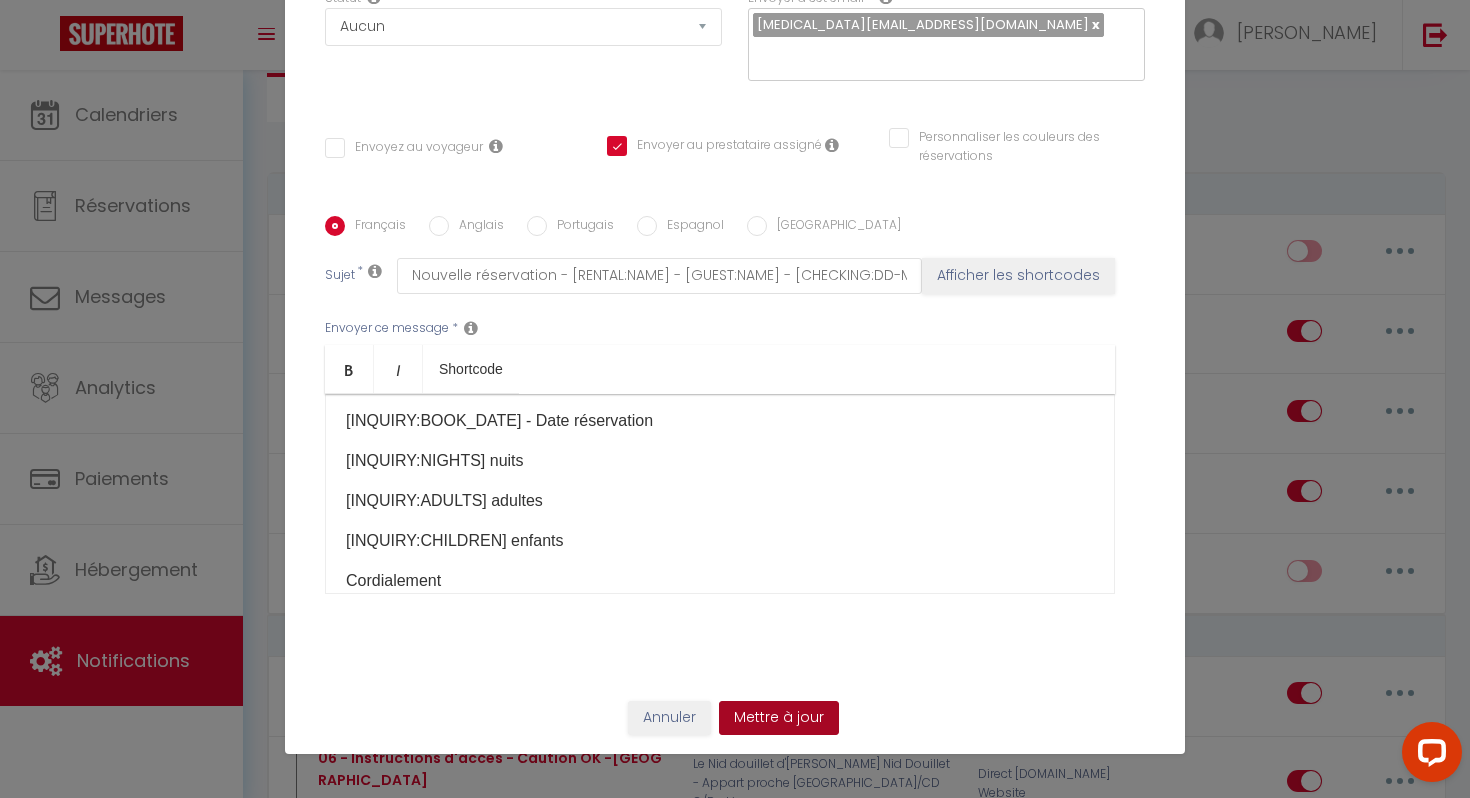 click on "Mettre à jour" at bounding box center [779, 718] 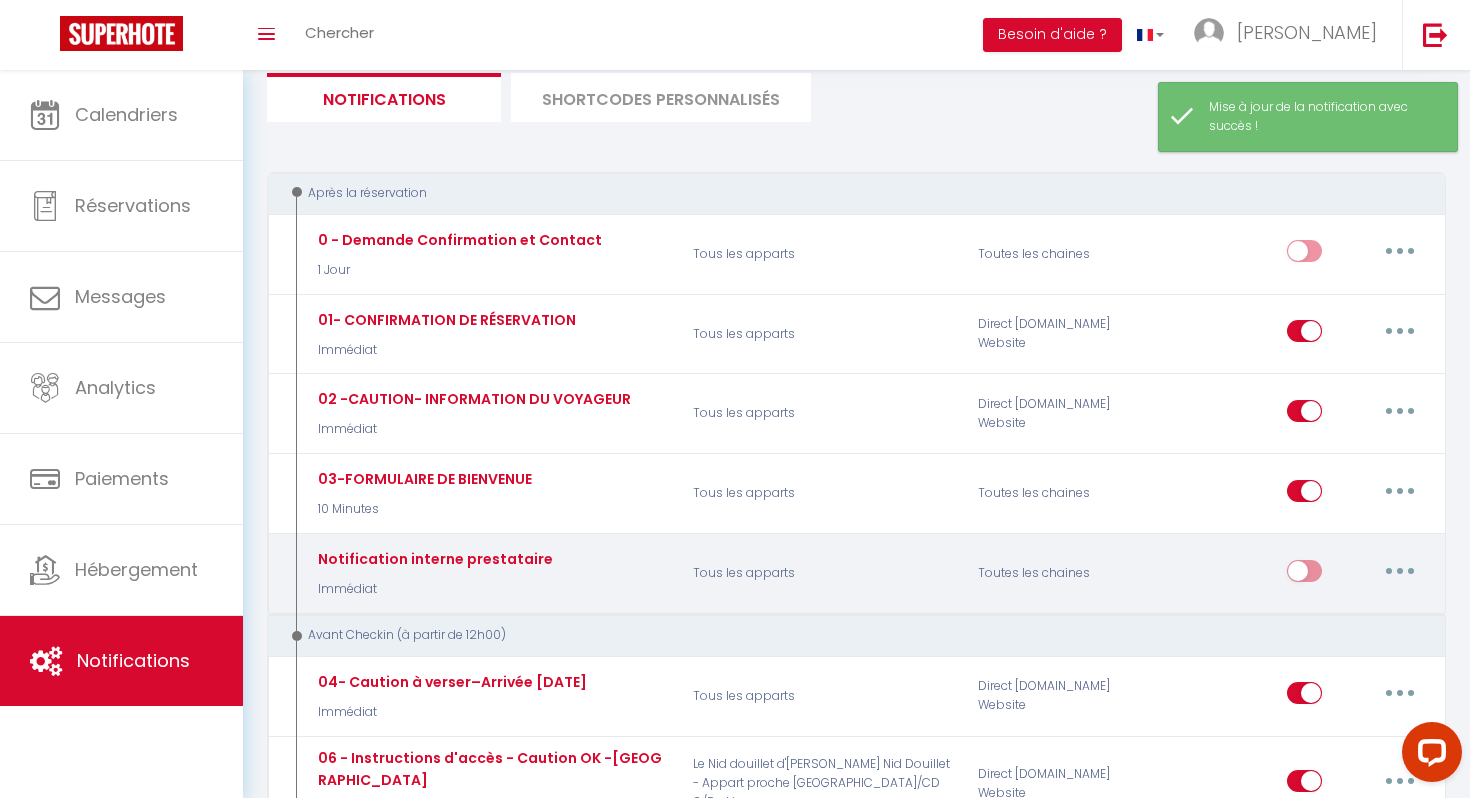 click at bounding box center (1304, 575) 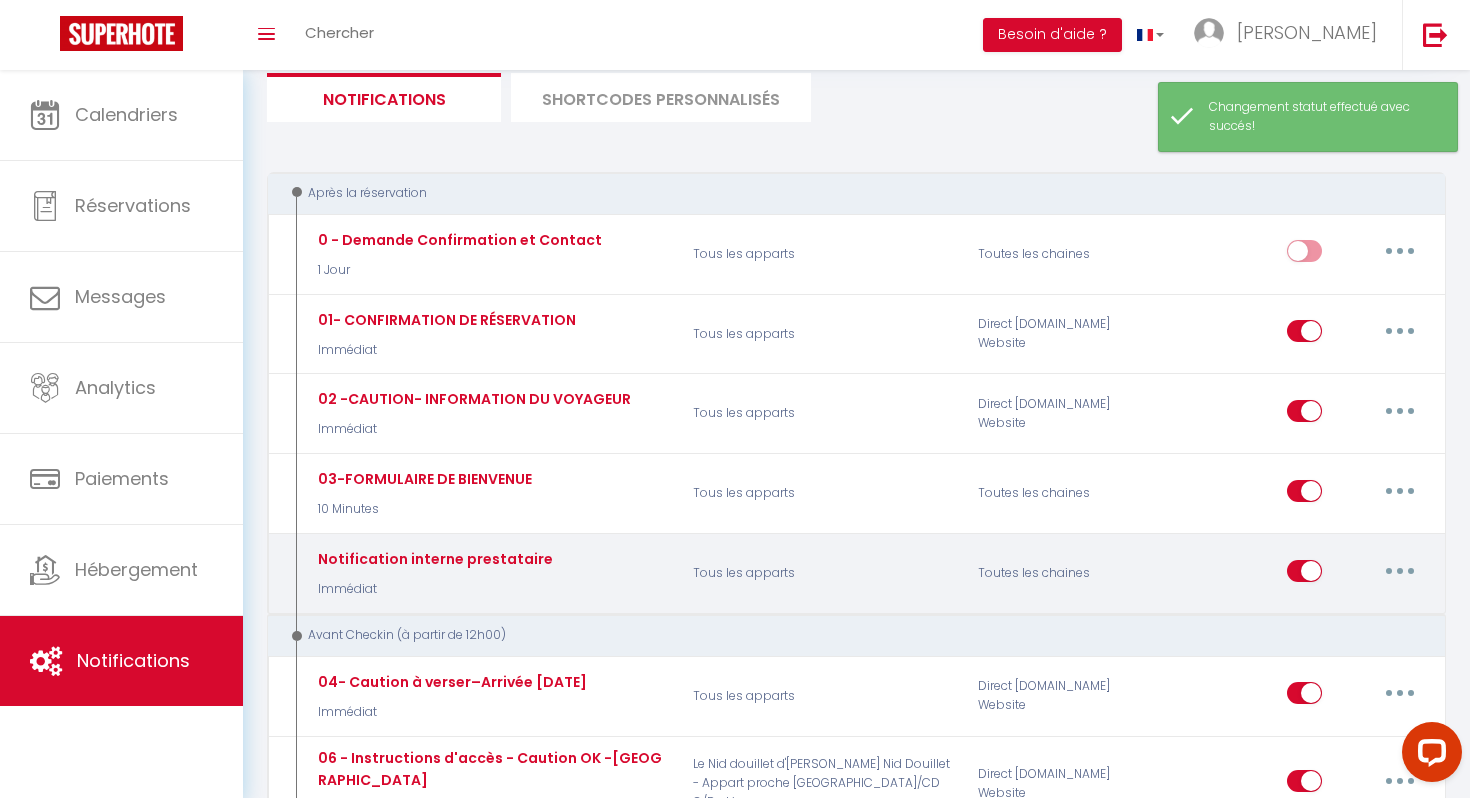 click at bounding box center [1400, 571] 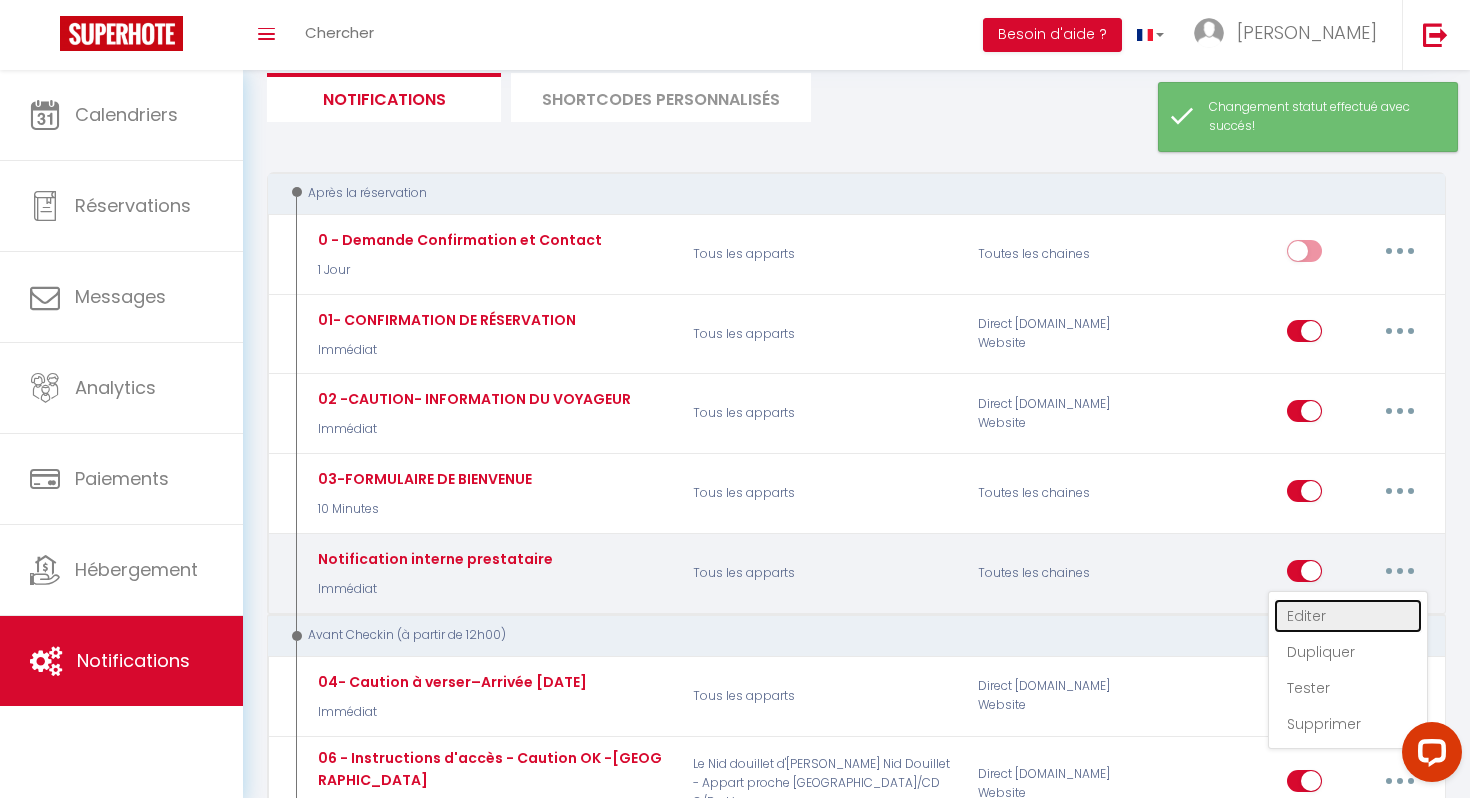click on "Editer" at bounding box center (1348, 616) 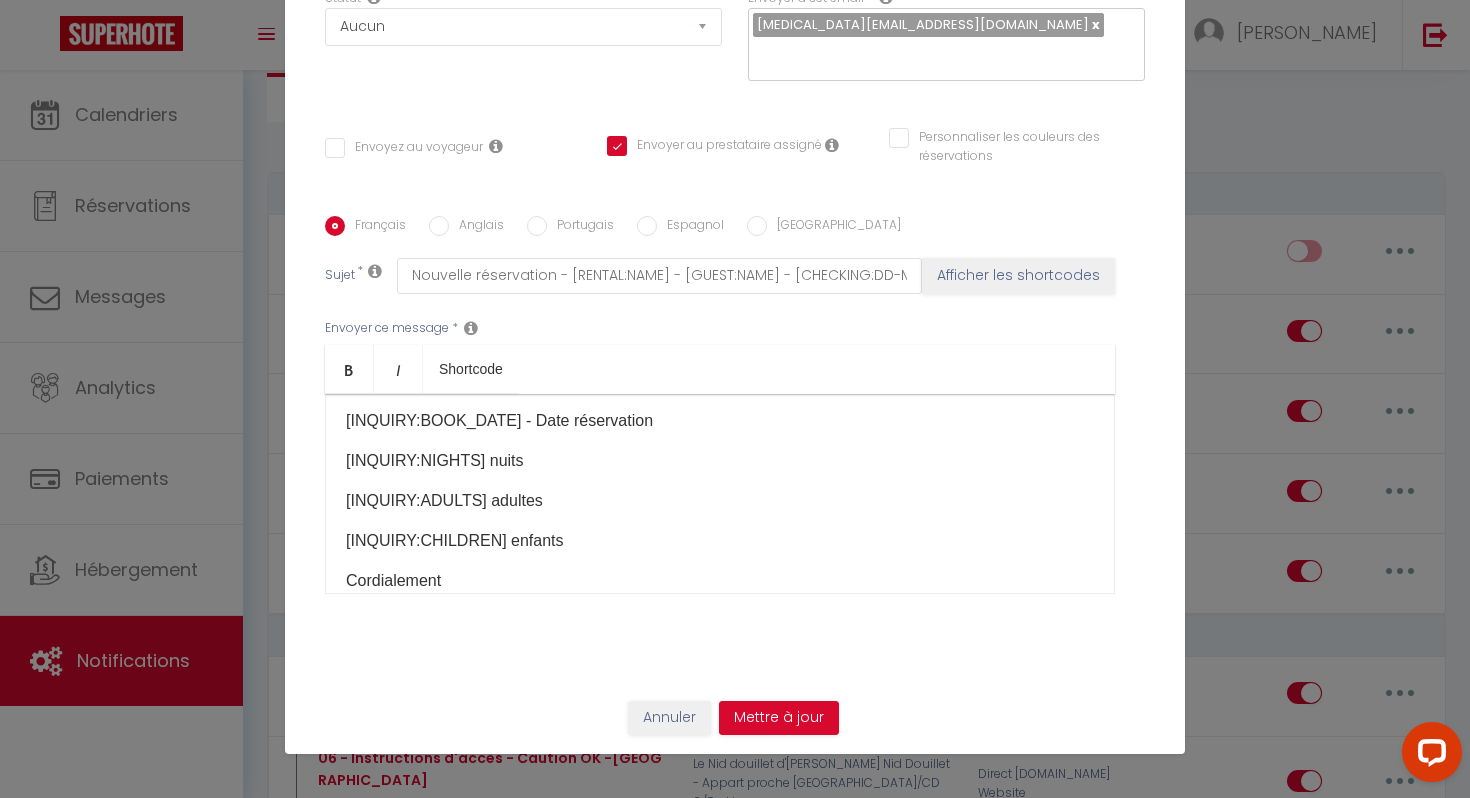 click on "Cordialement" at bounding box center [720, 581] 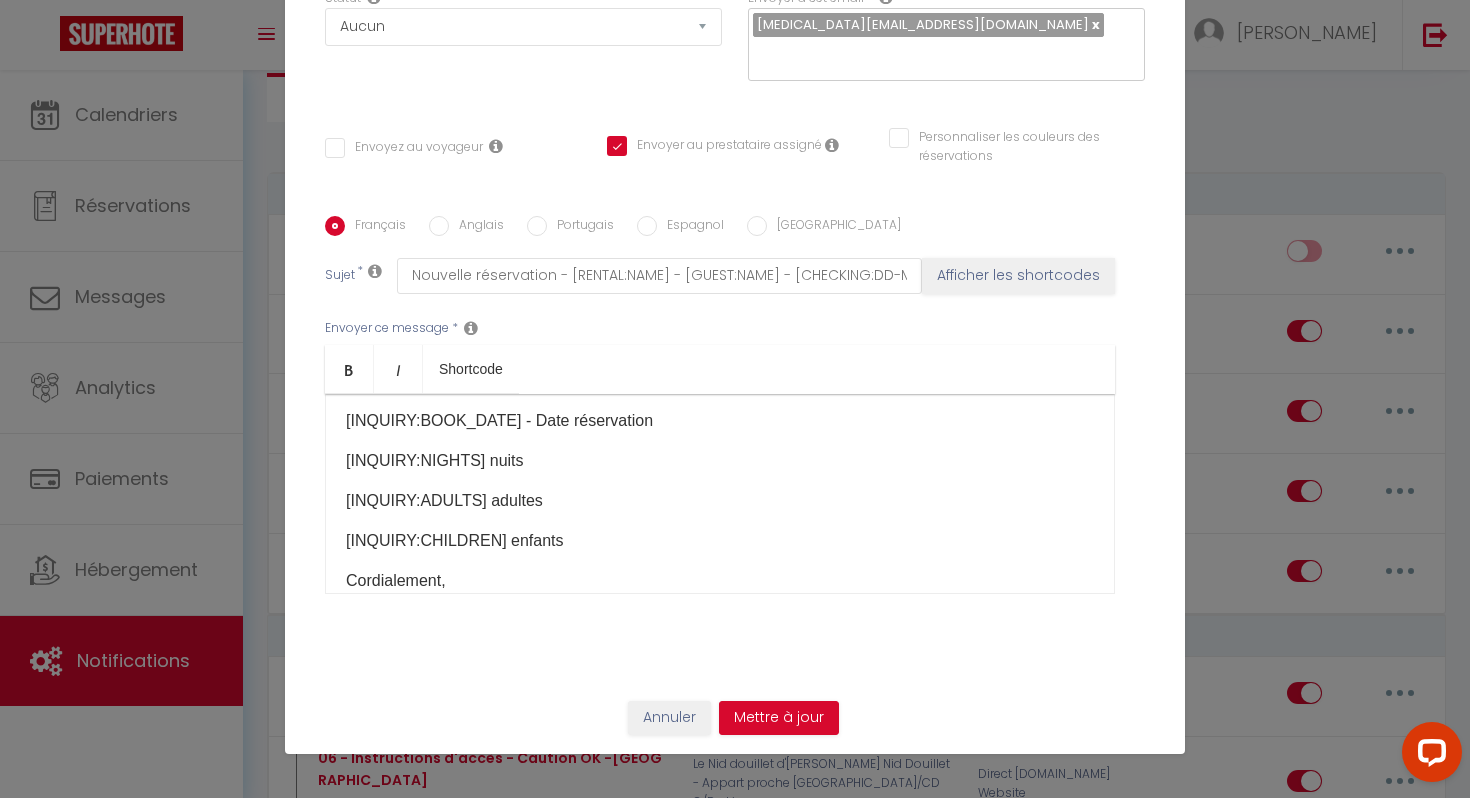 scroll, scrollTop: 203, scrollLeft: 0, axis: vertical 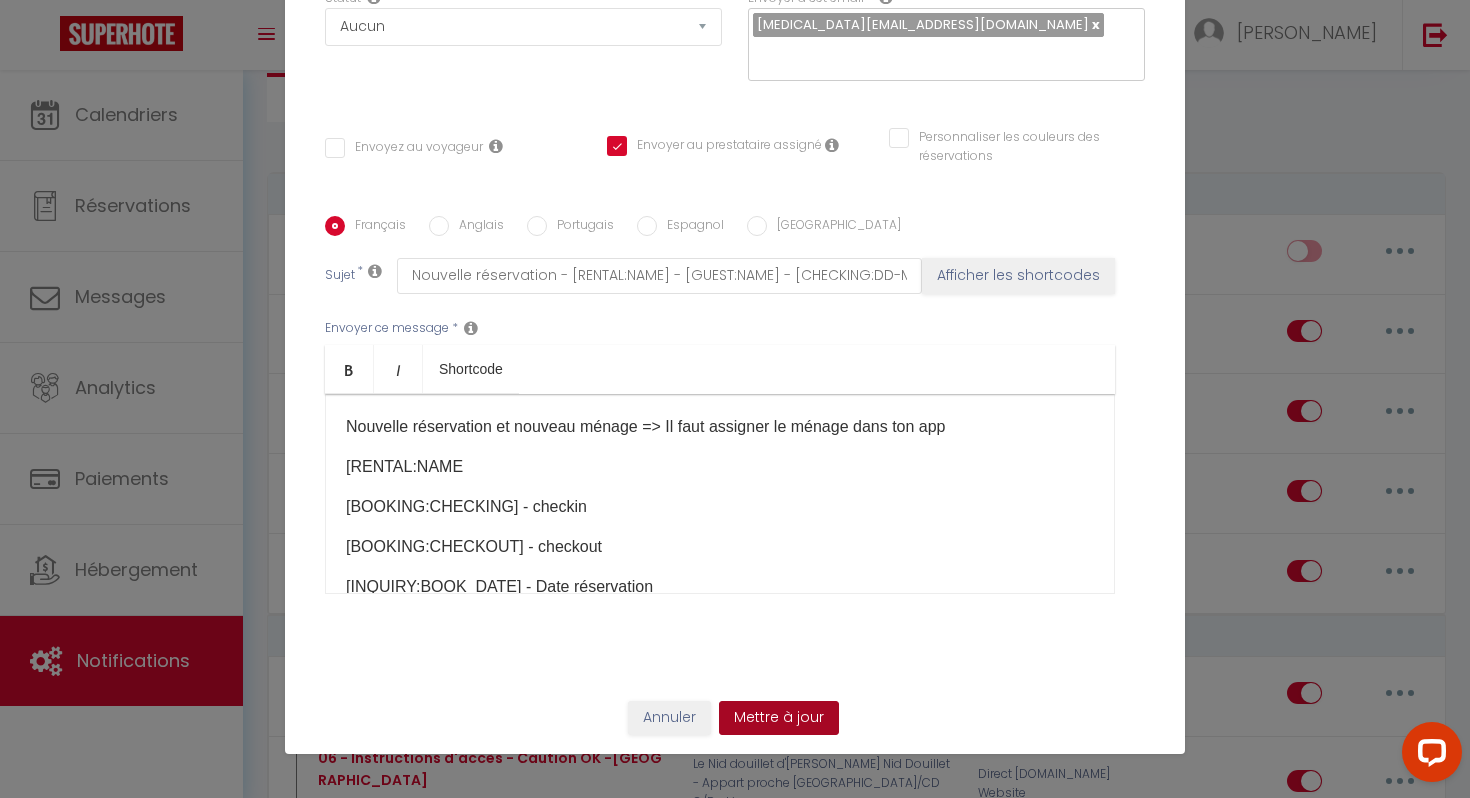 click on "Mettre à jour" at bounding box center (779, 718) 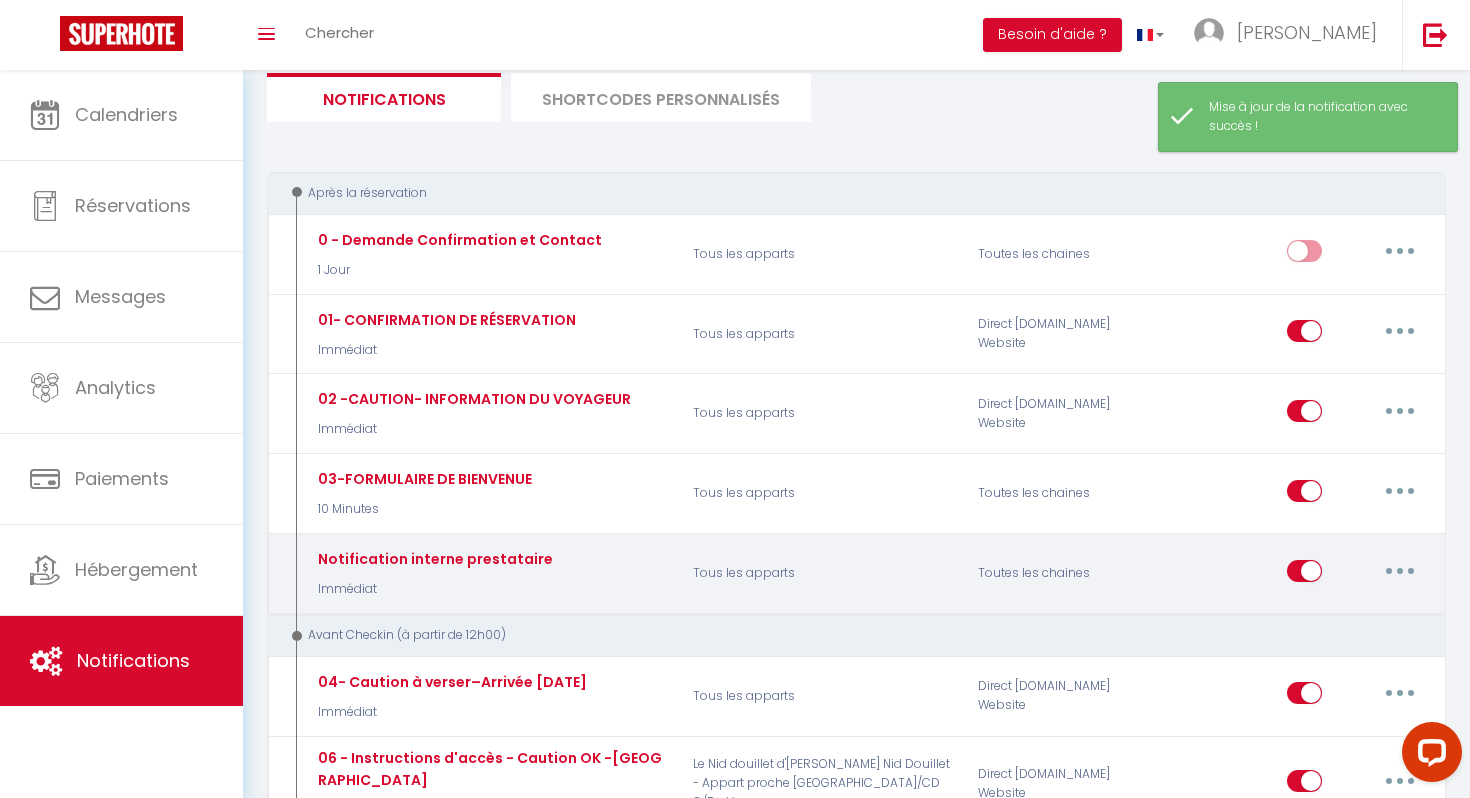 click on "Notification interne prestataire" at bounding box center [457, 240] 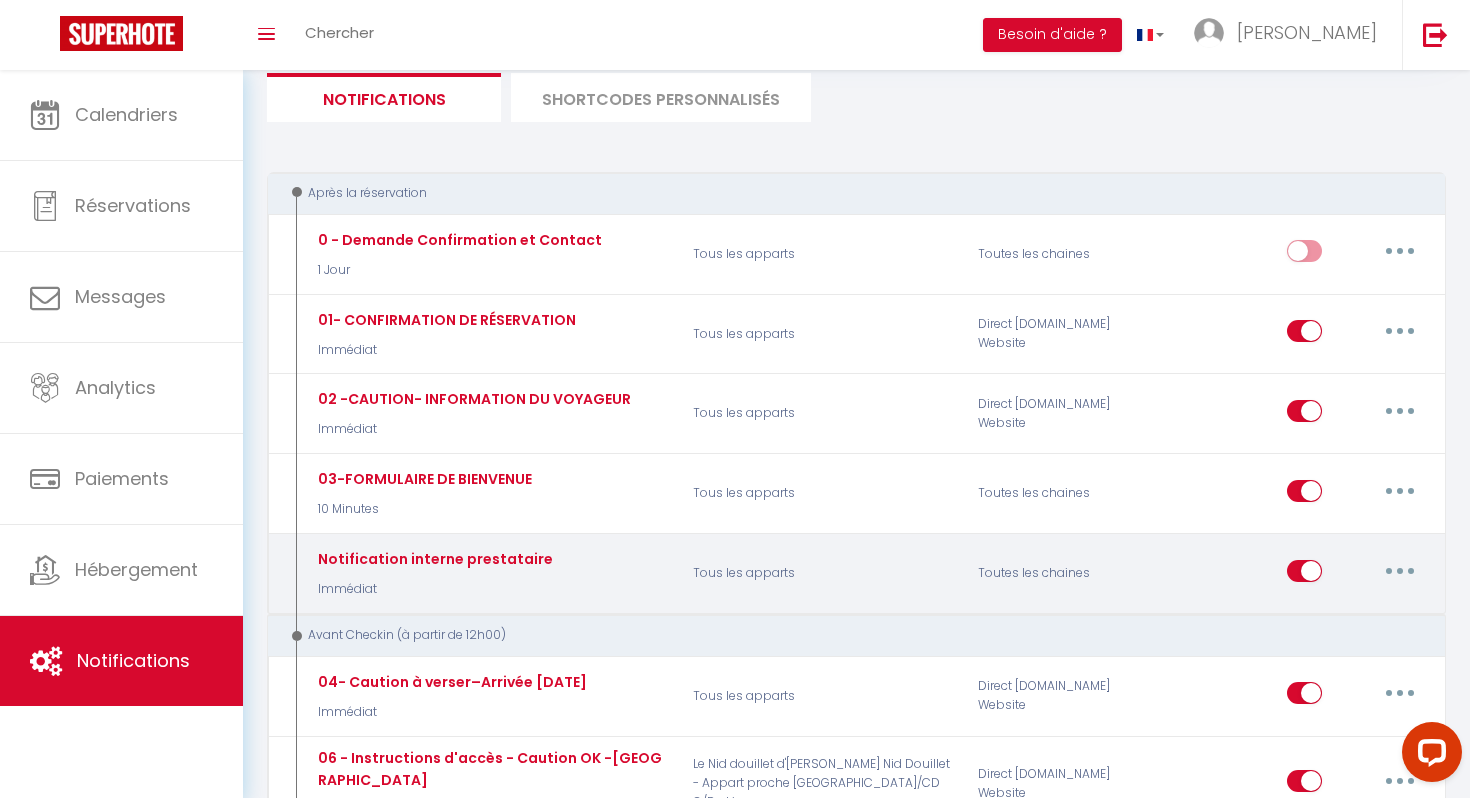 click at bounding box center [1400, 571] 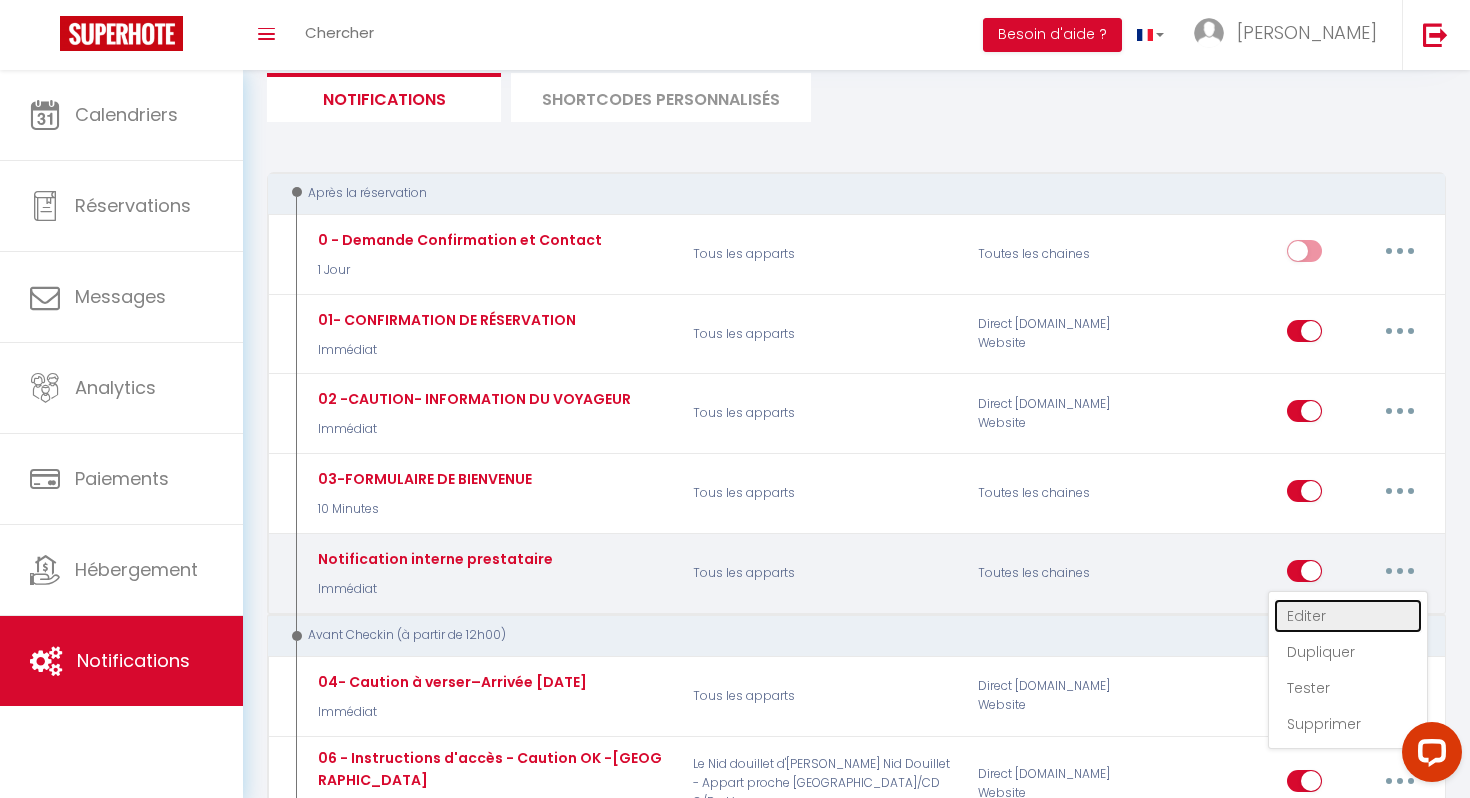 click on "Editer" at bounding box center (1348, 616) 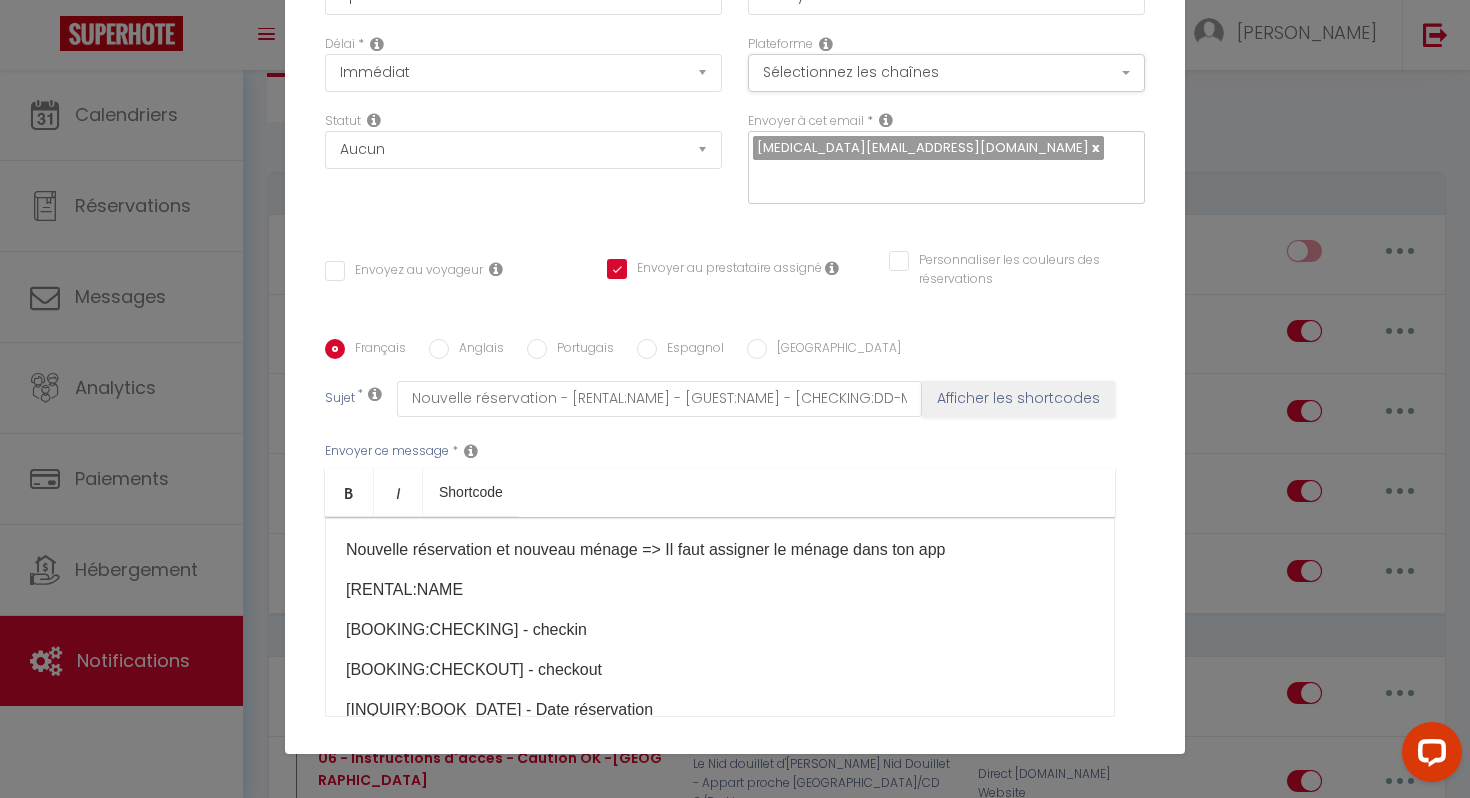scroll, scrollTop: 0, scrollLeft: 0, axis: both 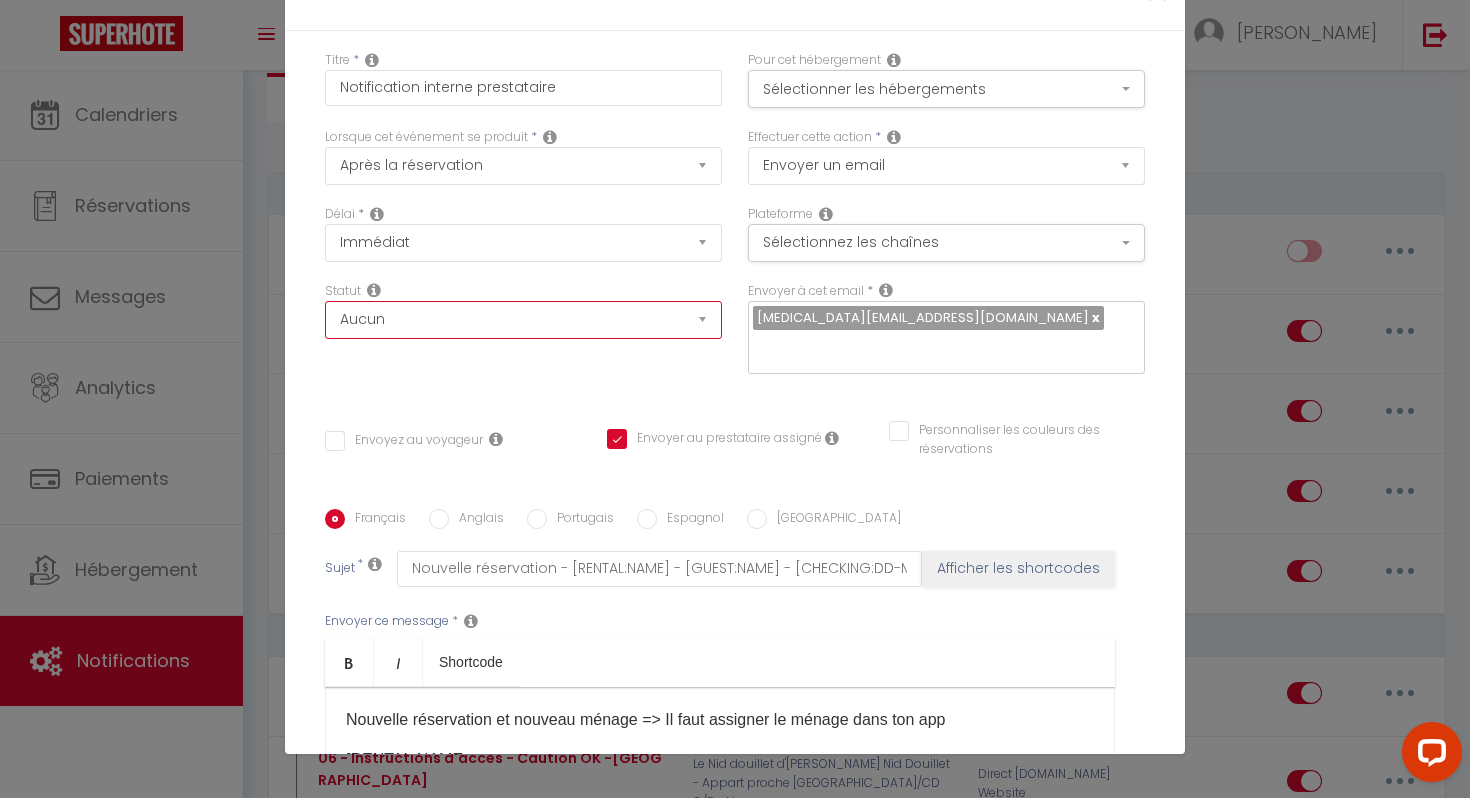click on "Aucun   Si la réservation est payée   Si réservation non payée   Si la caution a été prise   Si caution non payée" at bounding box center (523, 320) 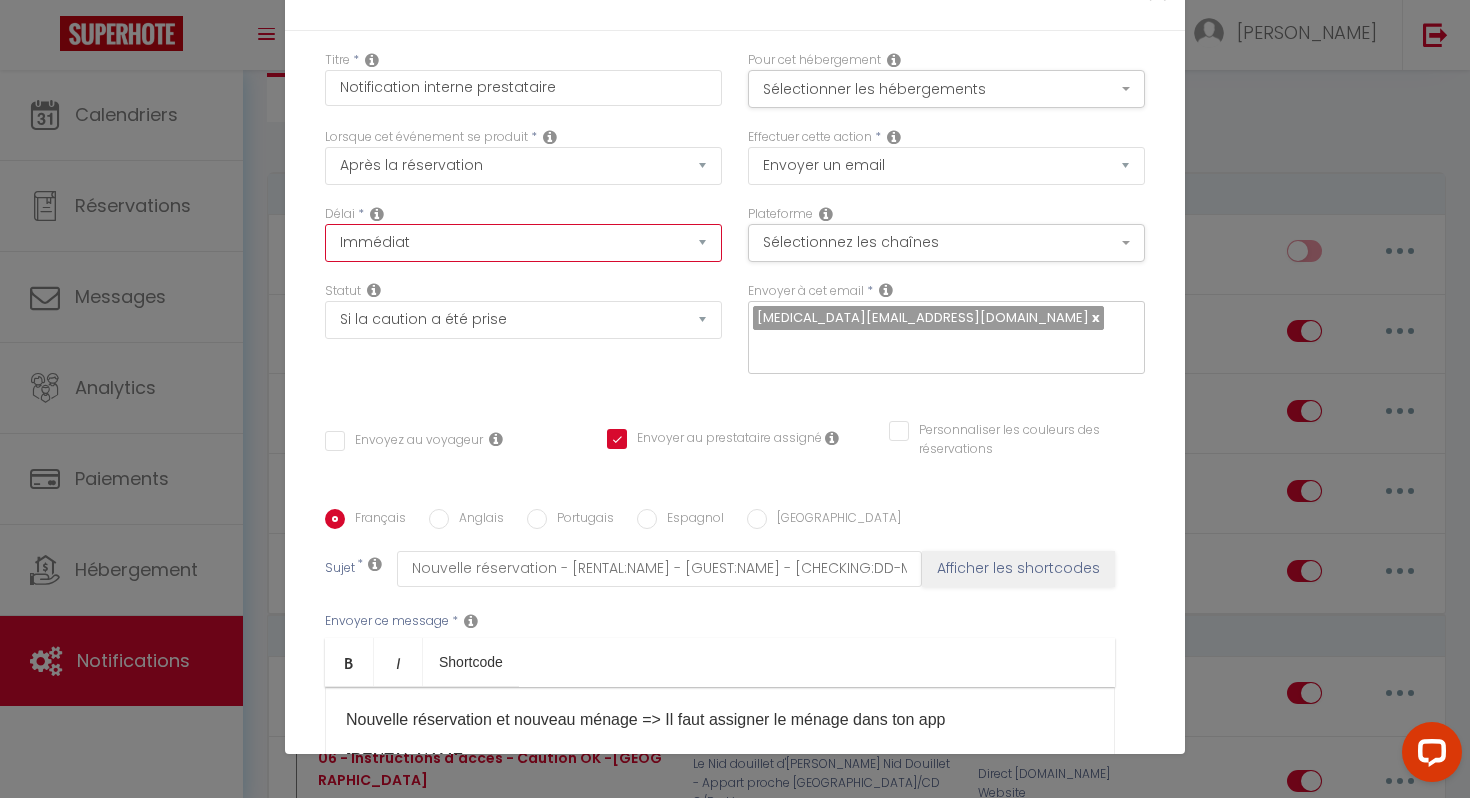 click on "Immédiat + 10 Minutes + 1 Heure + 2 Heures + 3 Heures + 4 Heures + 5 Heures + 6 Heures + 7 Heures + 8 Heures + 9 Heures + 10 Heures + 11 Heures + 12 Heures + 13 Heures + 14 Heures + 15 Heures + 16 Heures + 17 Heures + 18 Heures + 19 Heures + 20 Heures + 21 Heures + 22 Heures + 23 Heures   + 1 Jour + 2 Jours + 3 Jours + 4 Jours + 5 Jours + 6 Jours + 7 Jours + 8 Jours + 9 Jours + 10 Jours + 11 Jours + 12 Jours + 13 Jours + 14 Jours + 15 Jours + 16 Jours + 17 Jours + 18 Jours + 19 Jours + 20 Jours + 21 Jours + 22 Jours + 23 Jours + 24 Jours + 25 Jours + 26 Jours + 27 Jours + 28 Jours + 29 Jours + 30 Jours + 31 Jours + 32 Jours + 33 Jours + 34 Jours + 35 Jours + 36 Jours + 37 Jours + 38 Jours + 39 Jours + 40 Jours + 41 Jours + 42 Jours + 43 Jours + 44 Jours + 45 Jours + 46 Jours + 47 Jours + 48 Jours + 49 Jours + 50 Jours + 51 Jours + 52 Jours + 53 Jours + 54 Jours + 55 Jours + 56 Jours + 57 Jours + 58 Jours + 59 Jours + 60 Jours + 61 Jours + 62 Jours + 63 Jours + 64 Jours + 65 Jours + 66 Jours + 67 Jours" at bounding box center (523, 243) 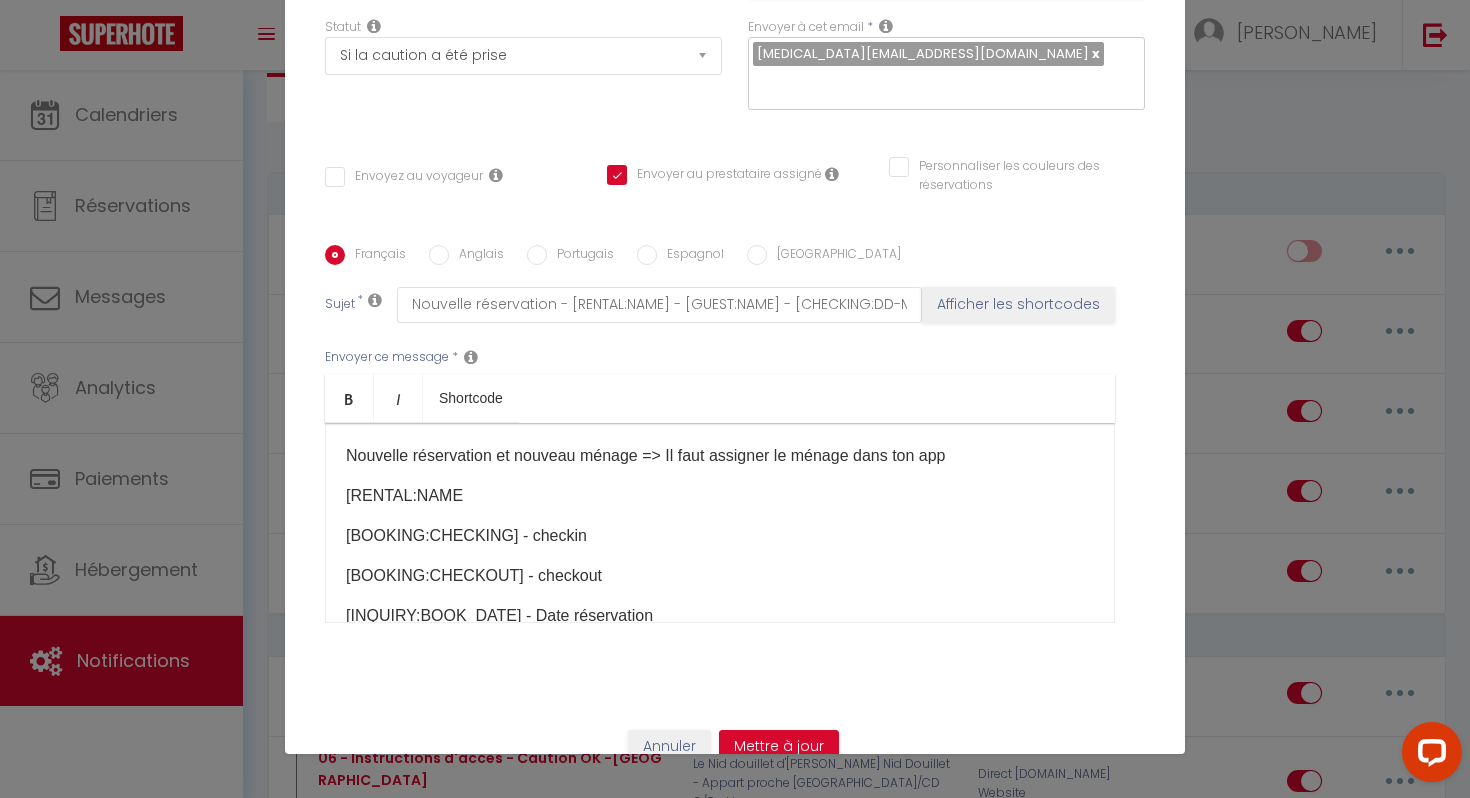 scroll, scrollTop: 295, scrollLeft: 0, axis: vertical 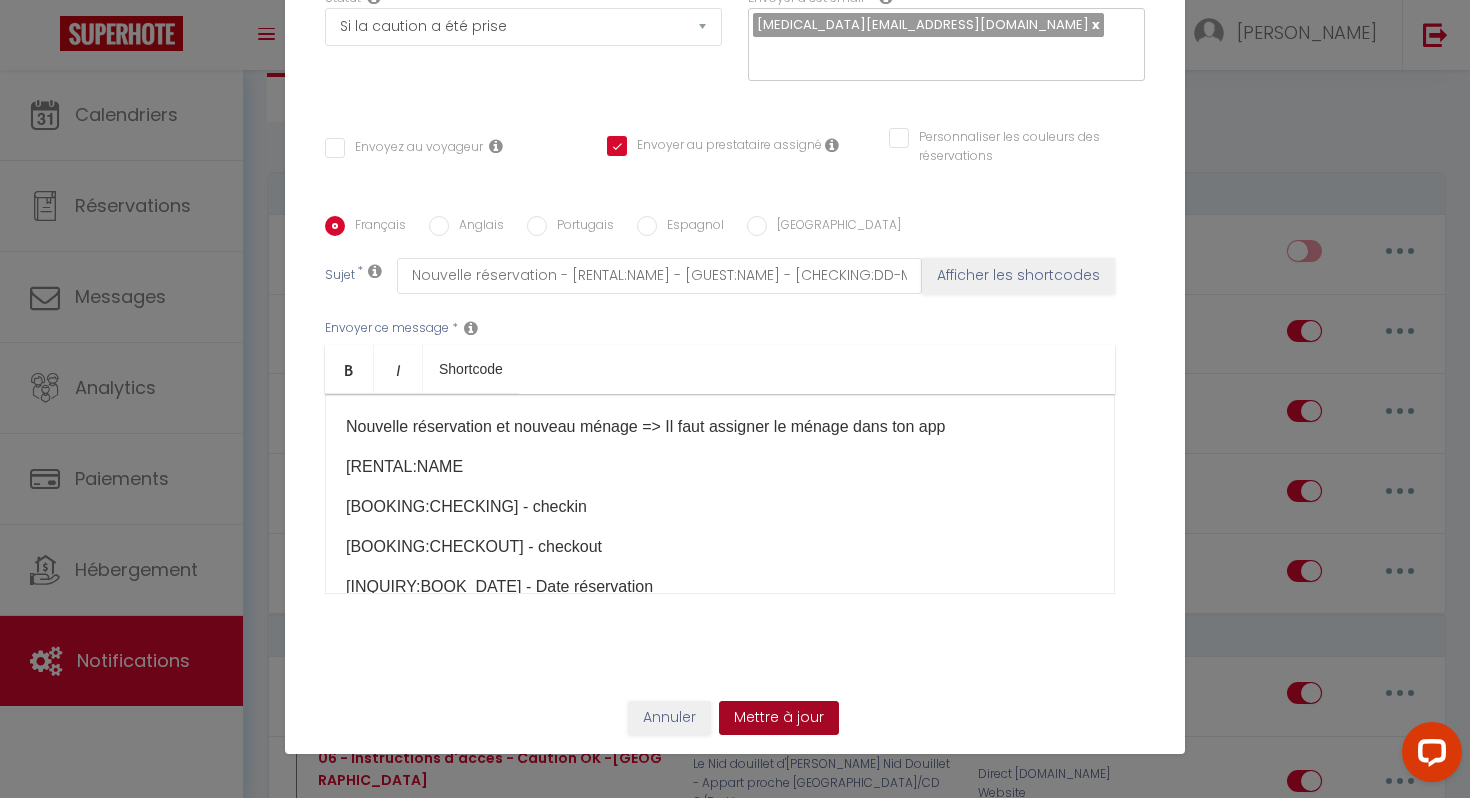 click on "Mettre à jour" at bounding box center [779, 718] 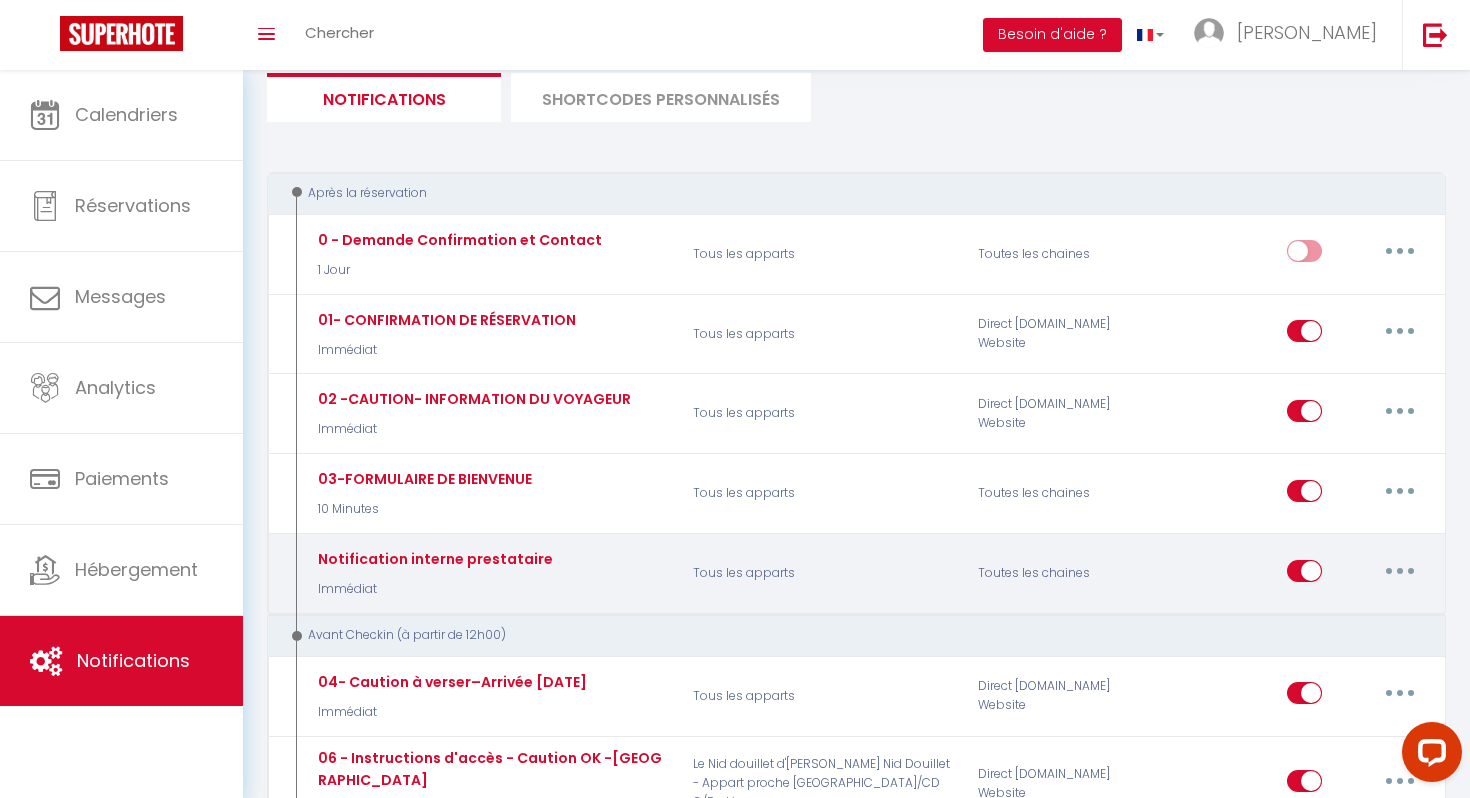 click at bounding box center (1400, 571) 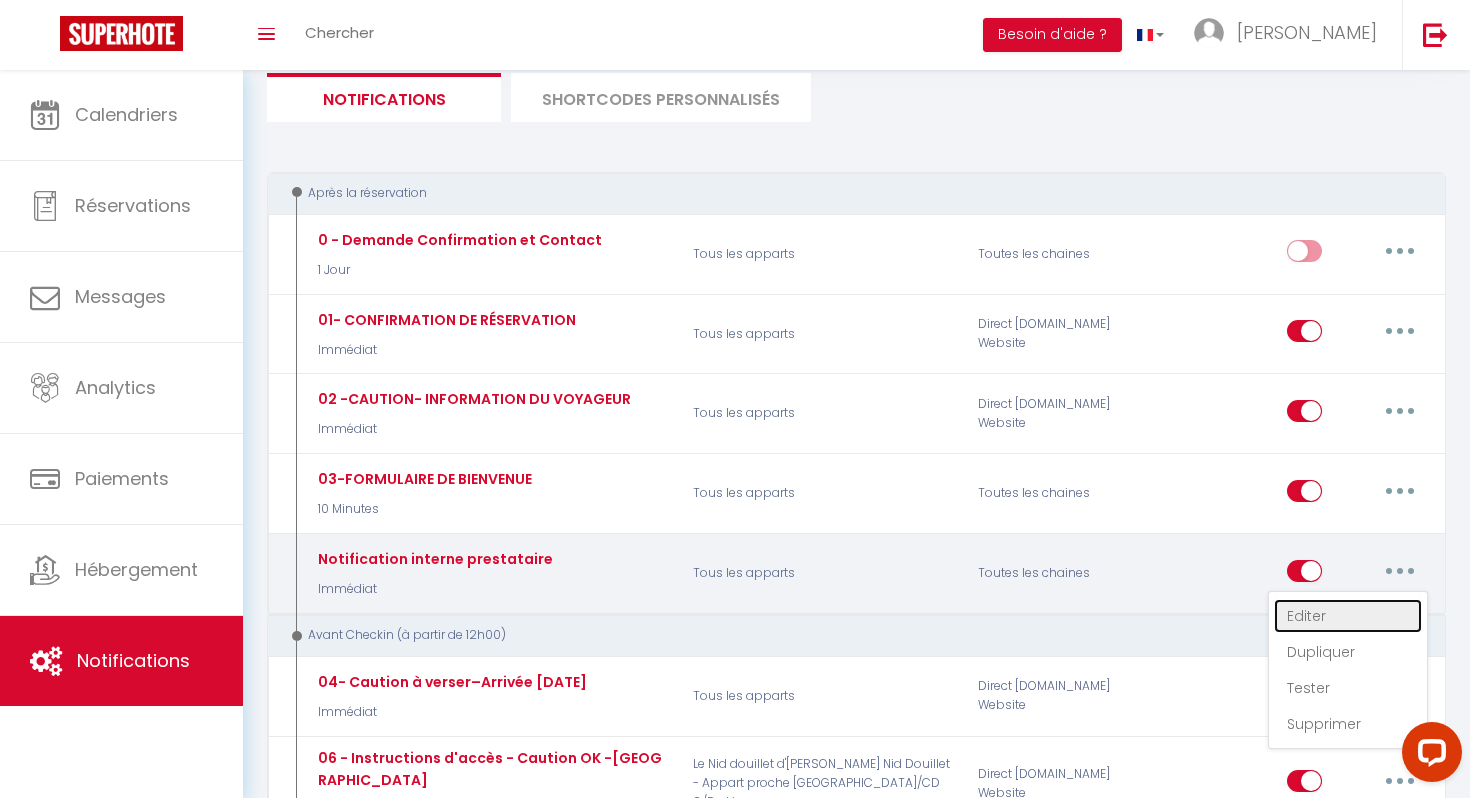click on "Editer" at bounding box center (1348, 616) 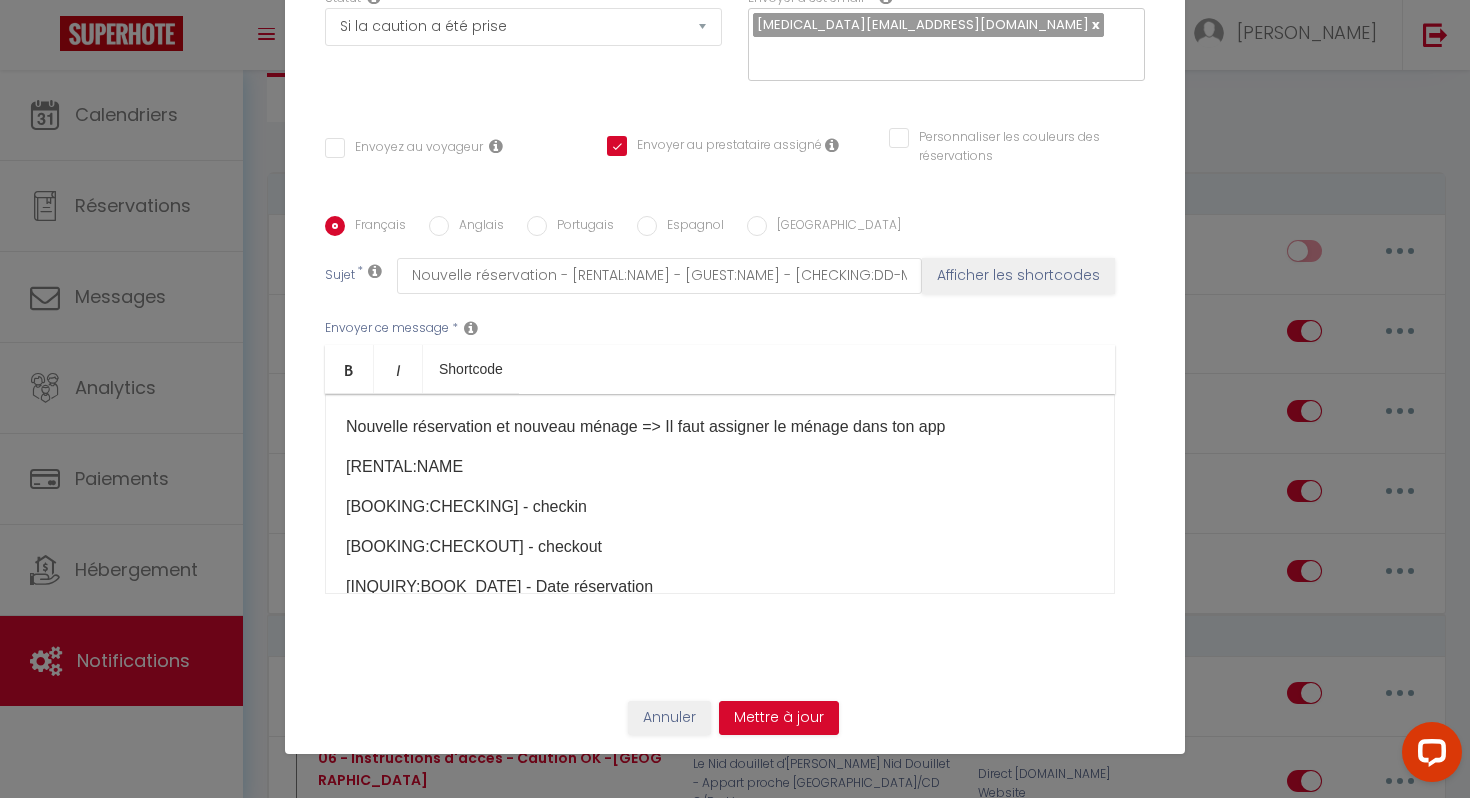 scroll, scrollTop: 0, scrollLeft: 0, axis: both 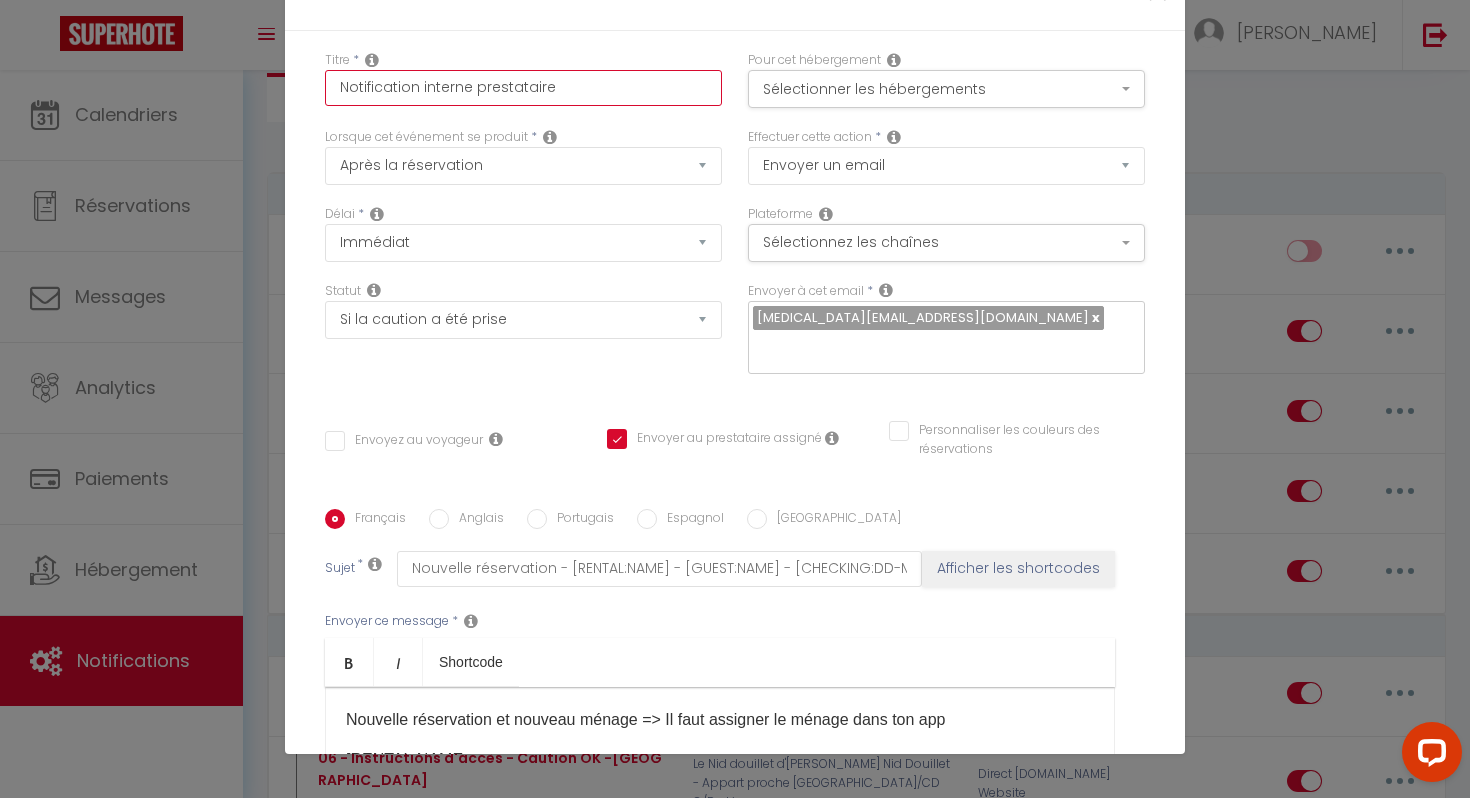 click on "Notification interne prestataire" at bounding box center (523, 88) 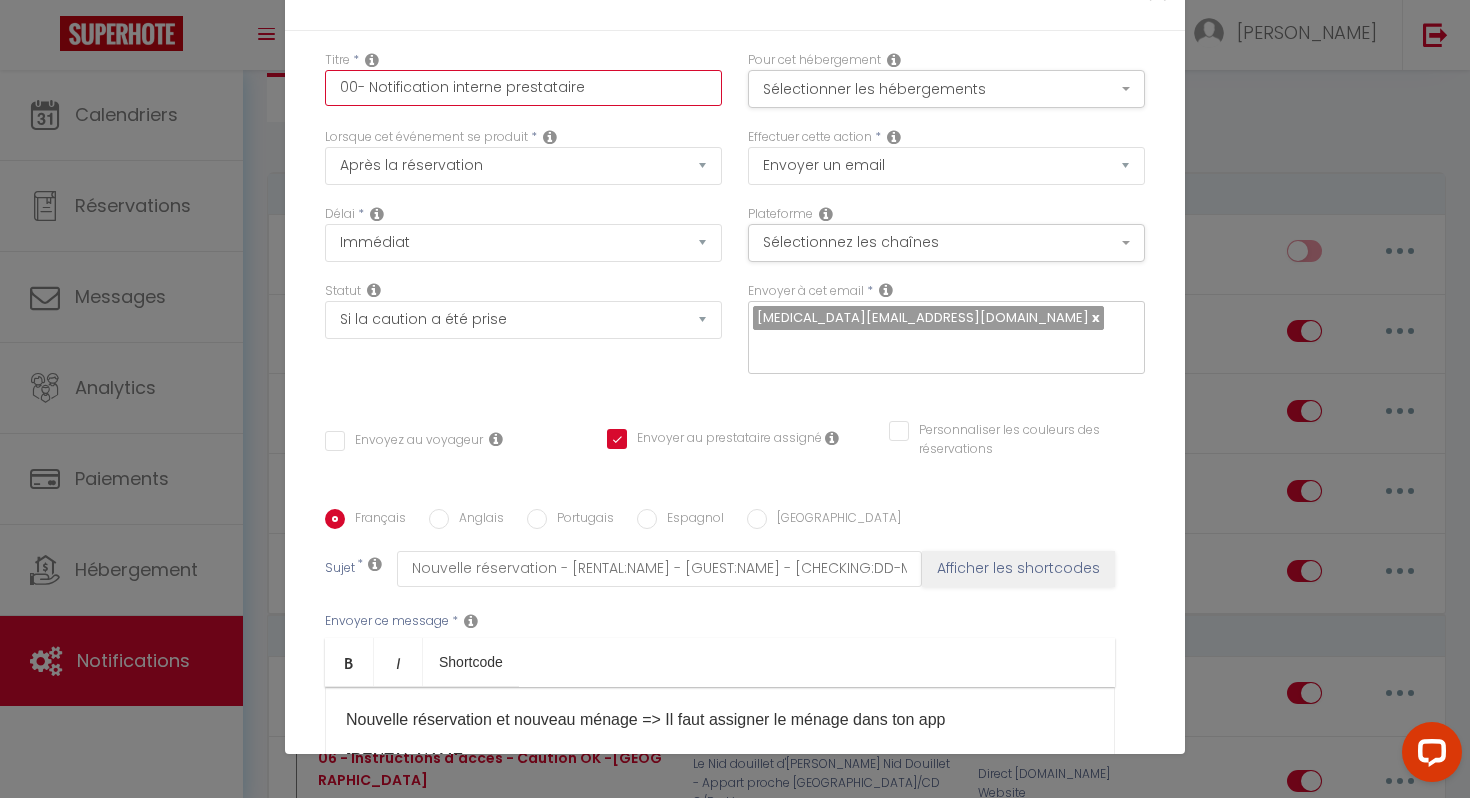 click on "00- Notification interne prestataire" at bounding box center [523, 88] 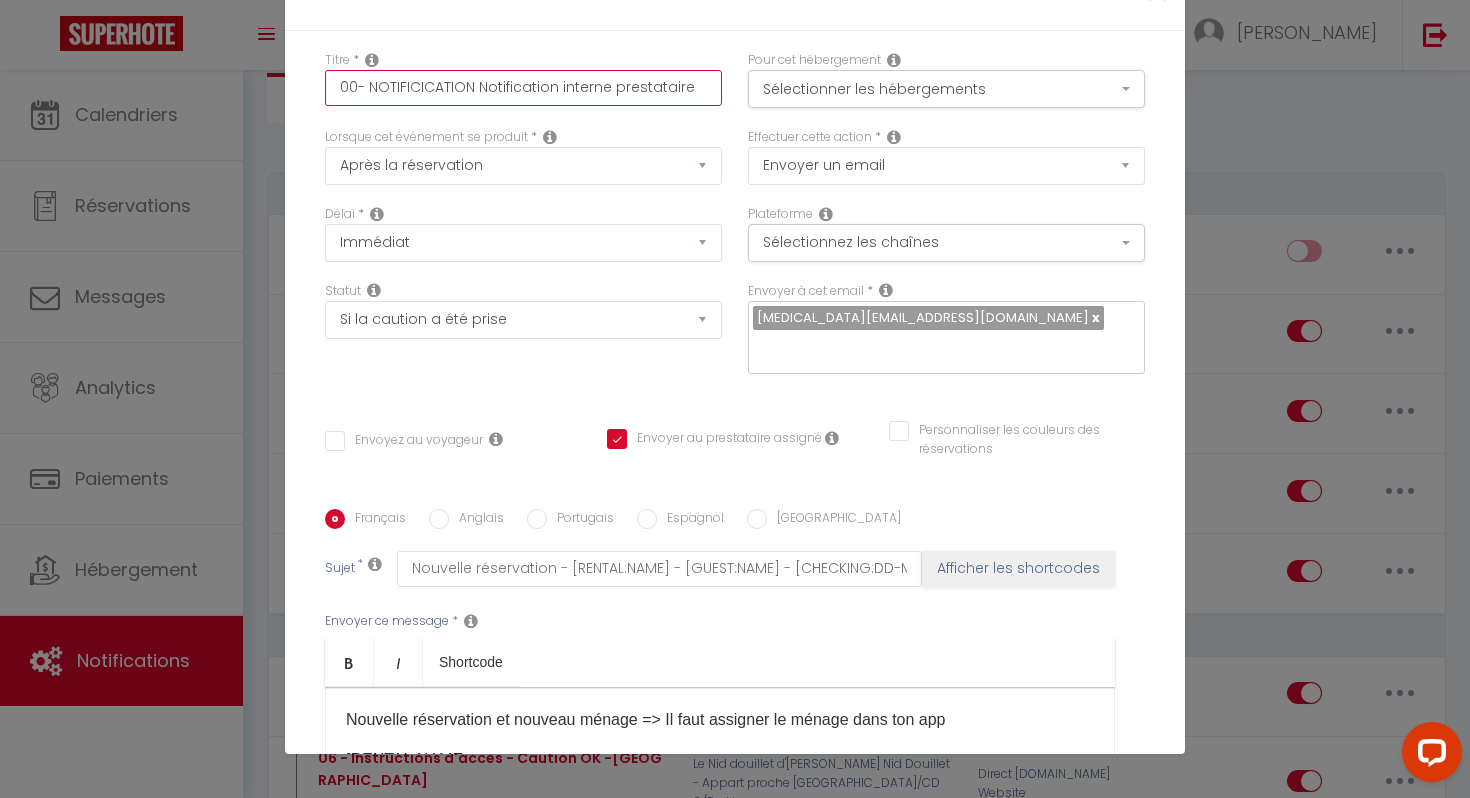 click on "00- NOTIFICICATION Notification interne prestataire" at bounding box center (523, 88) 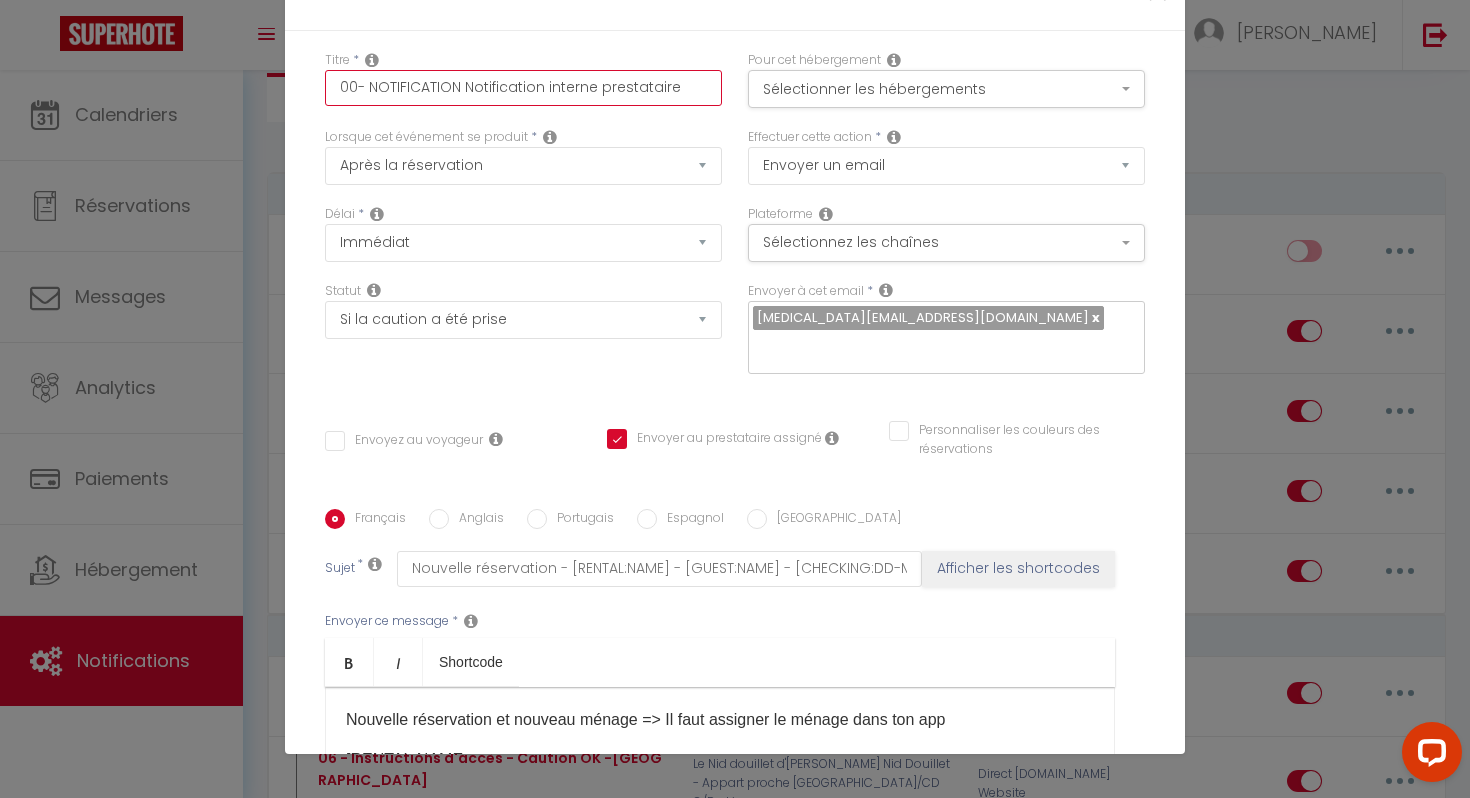 drag, startPoint x: 466, startPoint y: 88, endPoint x: 539, endPoint y: 86, distance: 73.02739 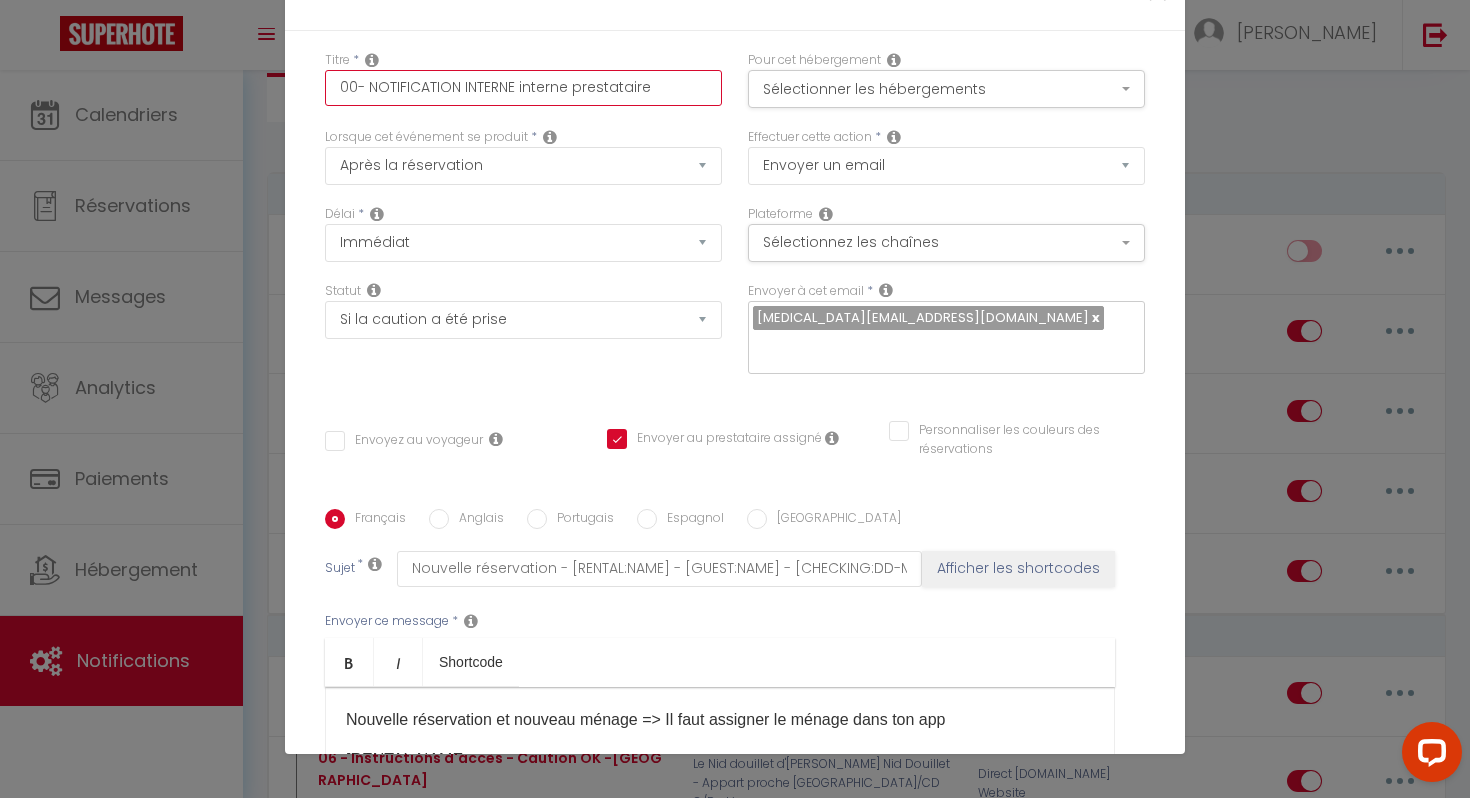 drag, startPoint x: 649, startPoint y: 92, endPoint x: 520, endPoint y: 87, distance: 129.09686 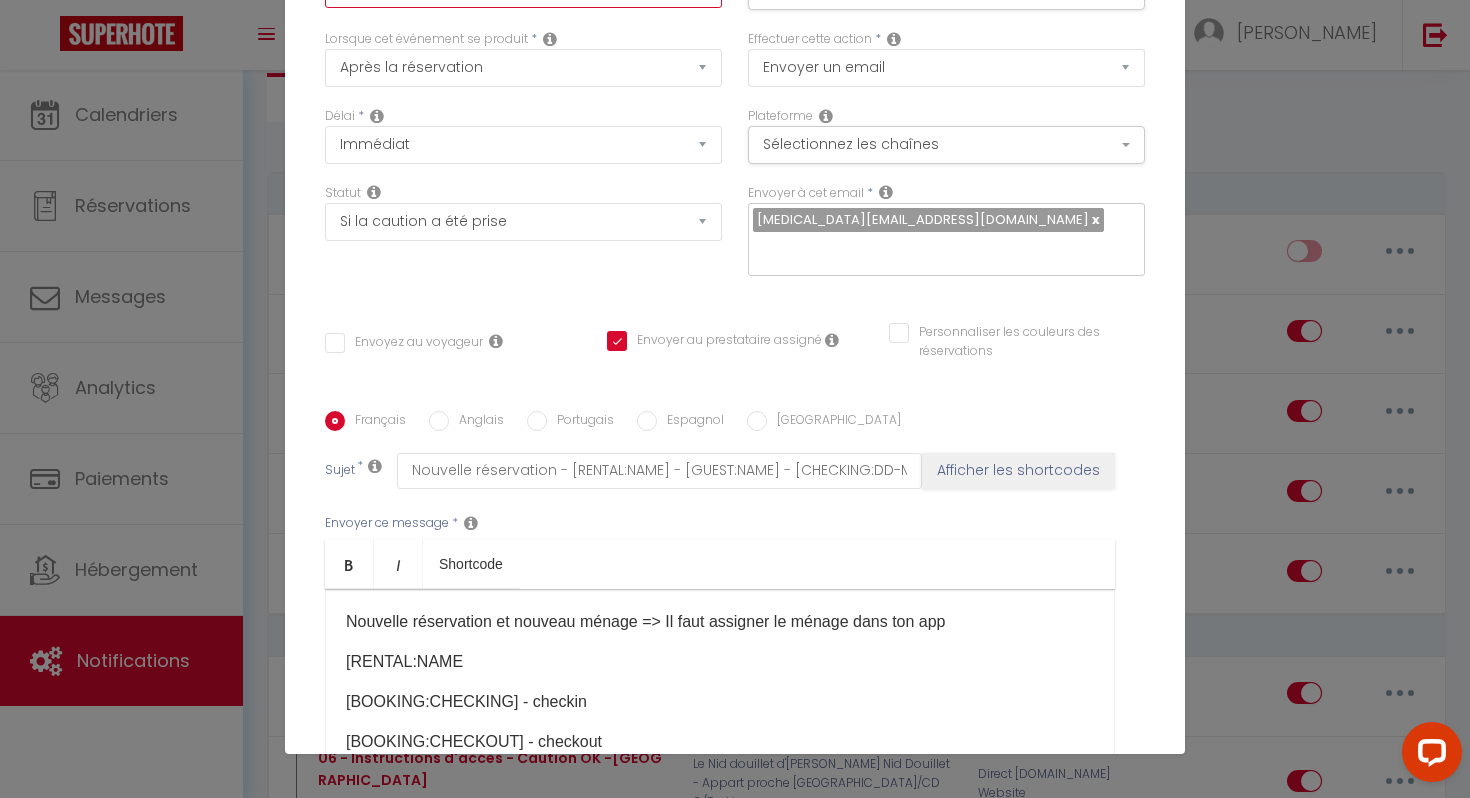 scroll, scrollTop: 100, scrollLeft: 0, axis: vertical 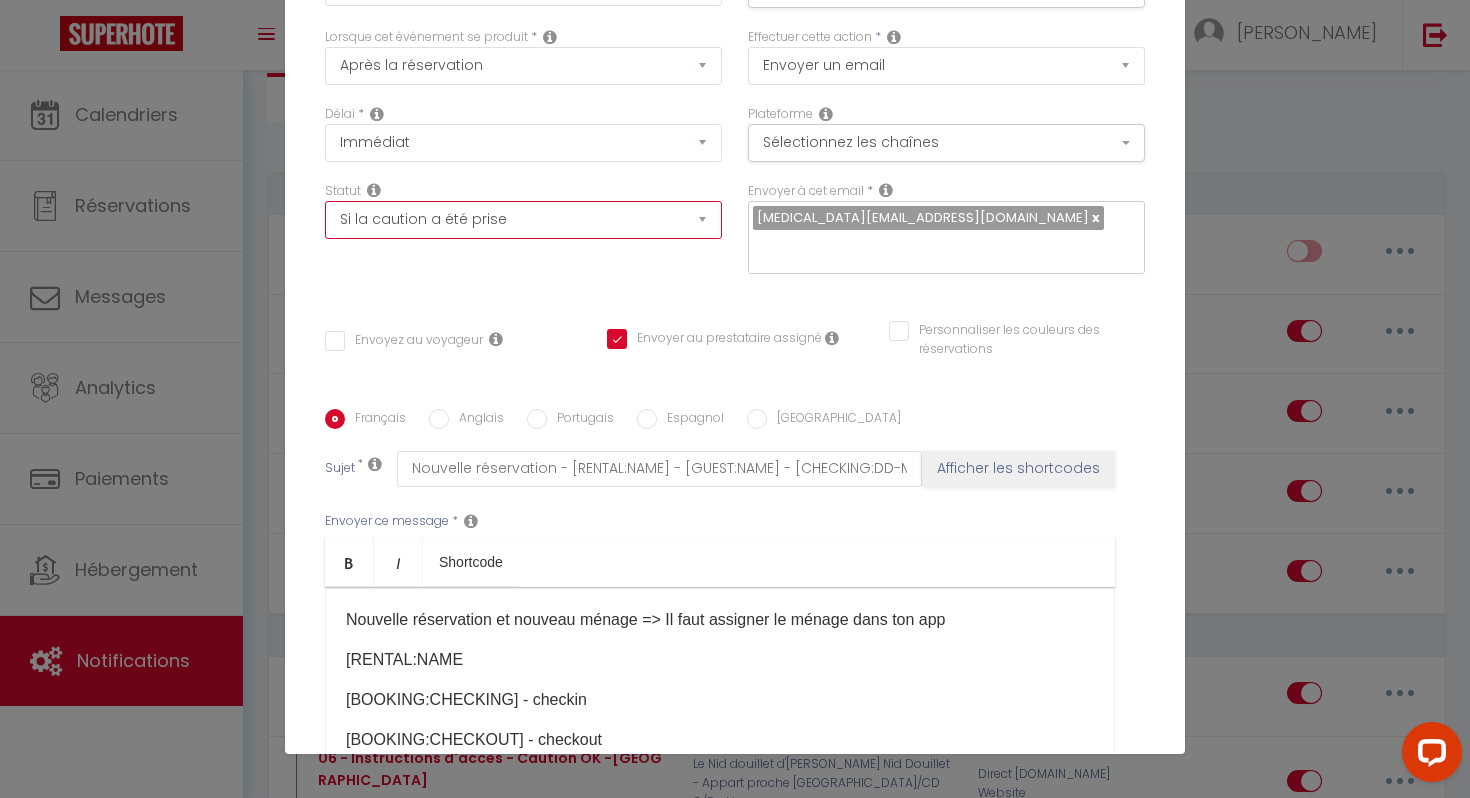 click on "Aucun   Si la réservation est payée   Si réservation non payée   Si la caution a été prise   Si caution non payée" at bounding box center (523, 220) 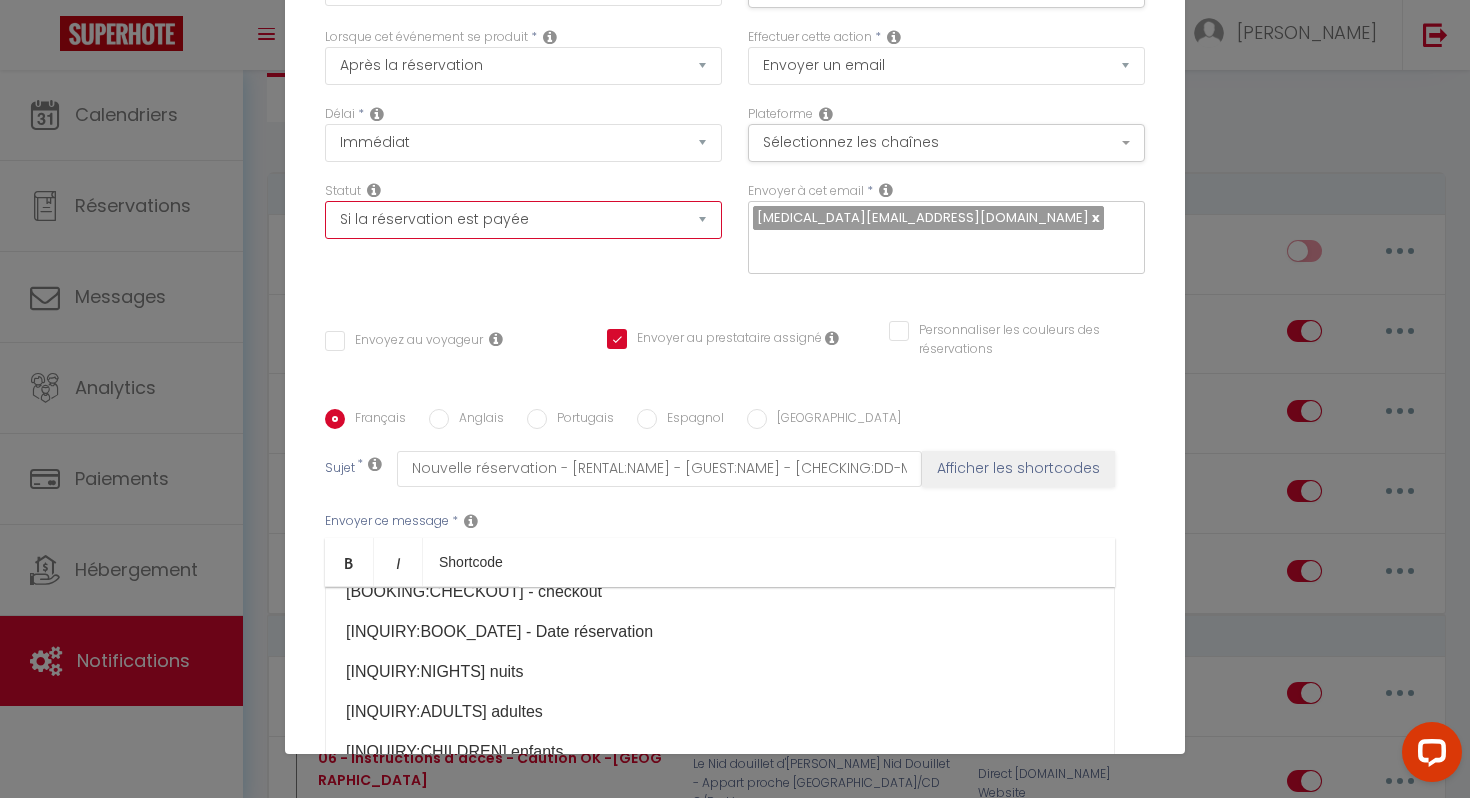 scroll, scrollTop: 246, scrollLeft: 0, axis: vertical 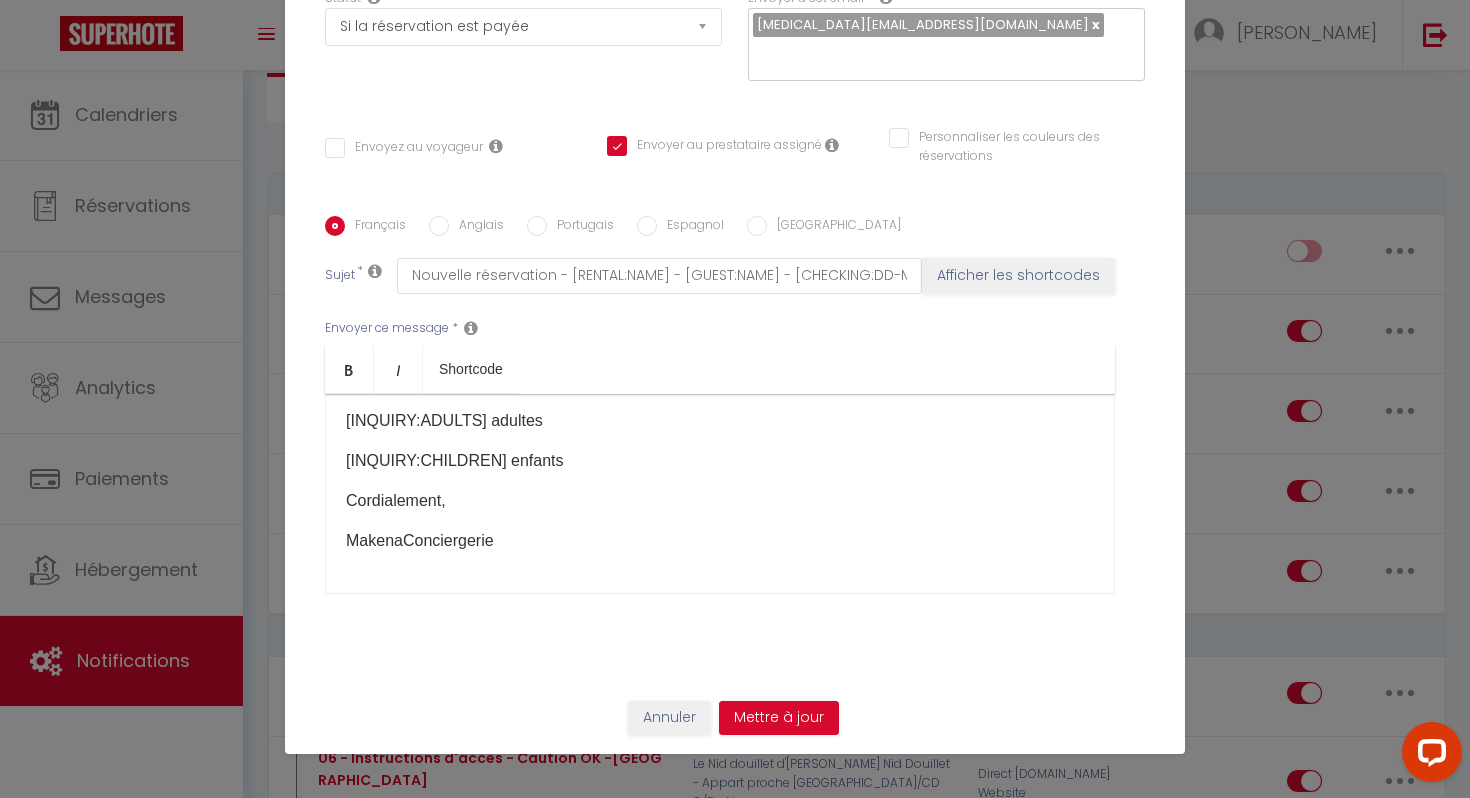 click on "Personnaliser les couleurs des réservations" at bounding box center (1004, 138) 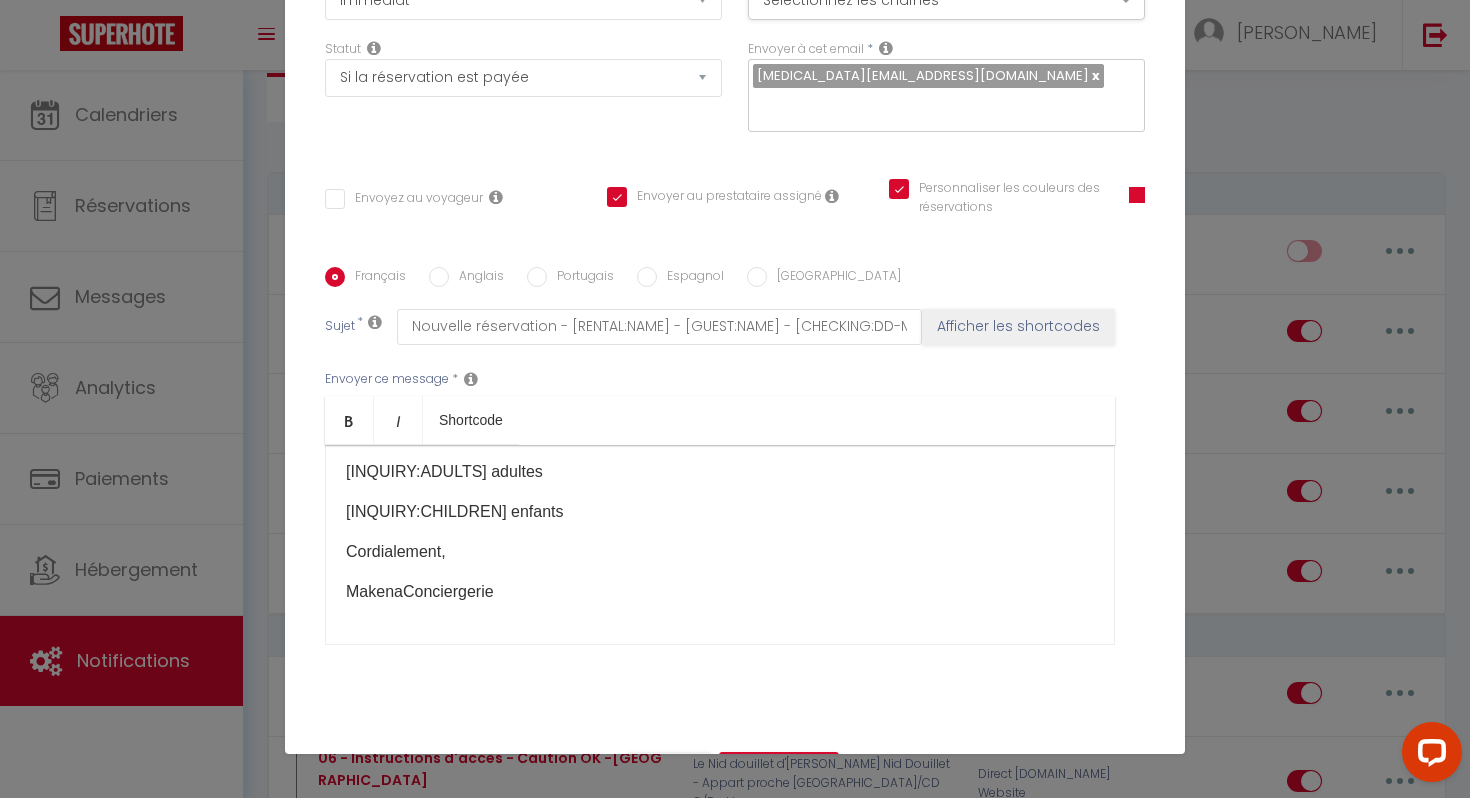 scroll, scrollTop: 243, scrollLeft: 0, axis: vertical 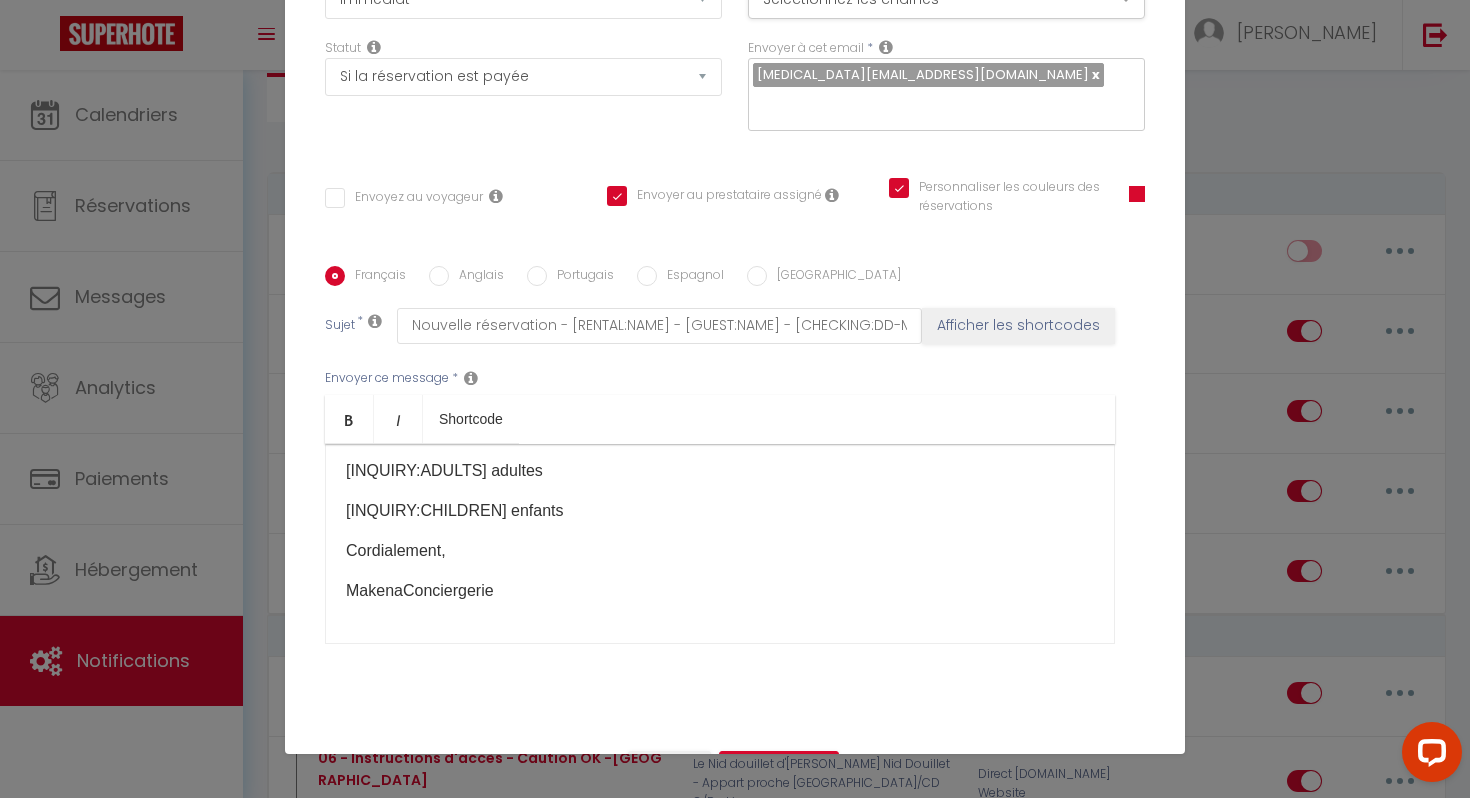click on "Personnaliser les couleurs des réservations" at bounding box center (996, 188) 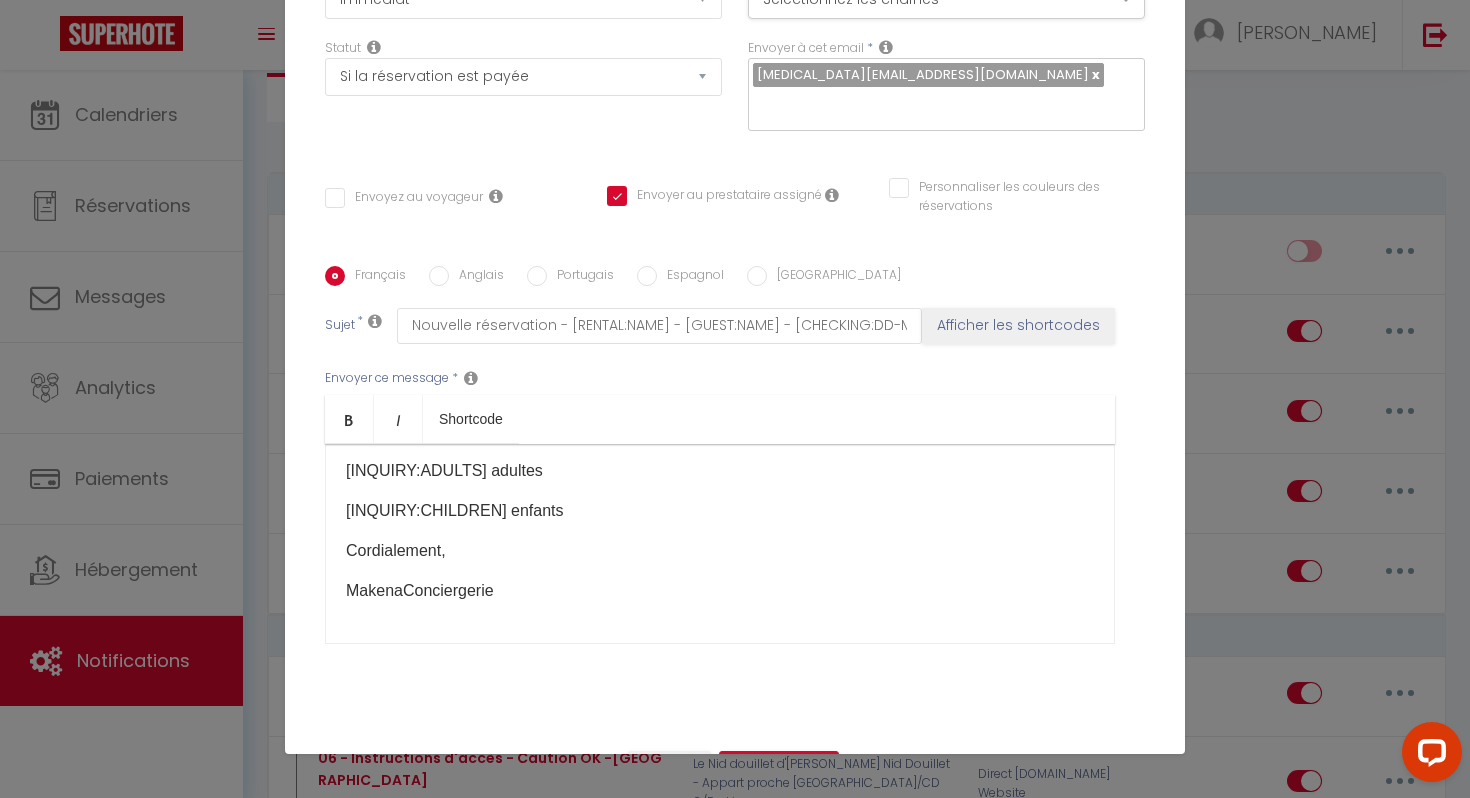 click on "Personnaliser les couleurs des réservations" at bounding box center (1004, 188) 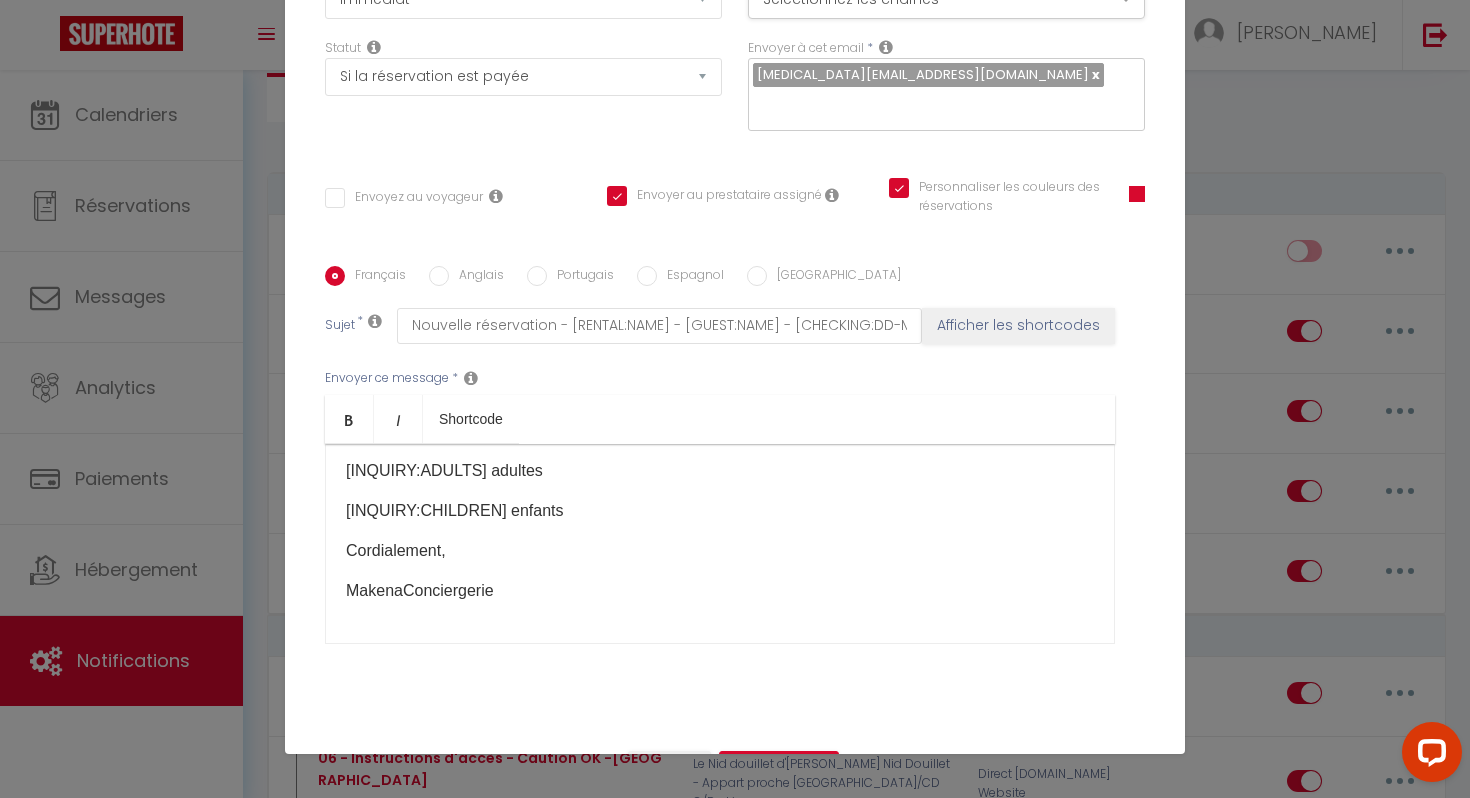 click on "Personnaliser les couleurs des réservations" at bounding box center (996, 188) 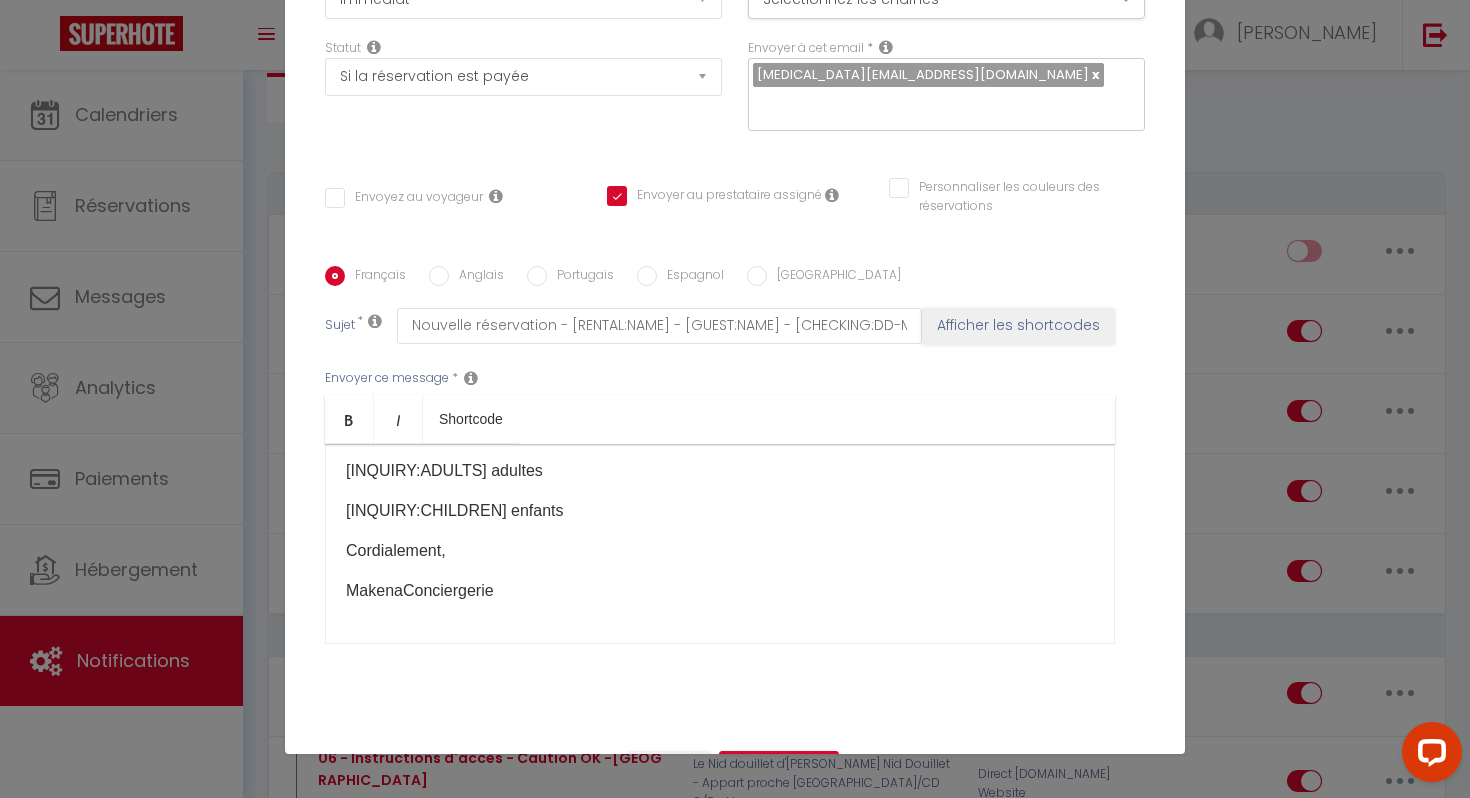 scroll, scrollTop: 295, scrollLeft: 0, axis: vertical 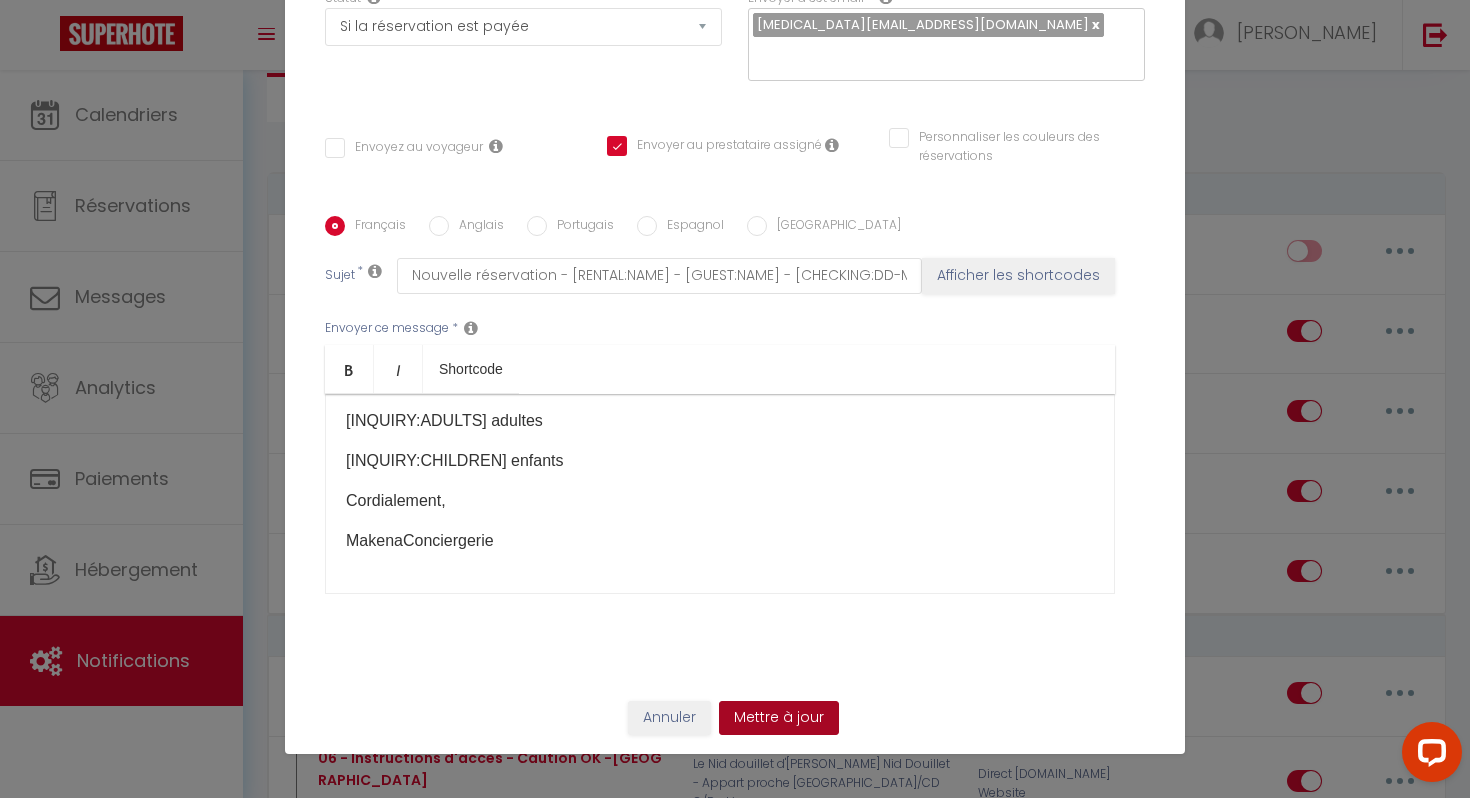 click on "Mettre à jour" at bounding box center [779, 718] 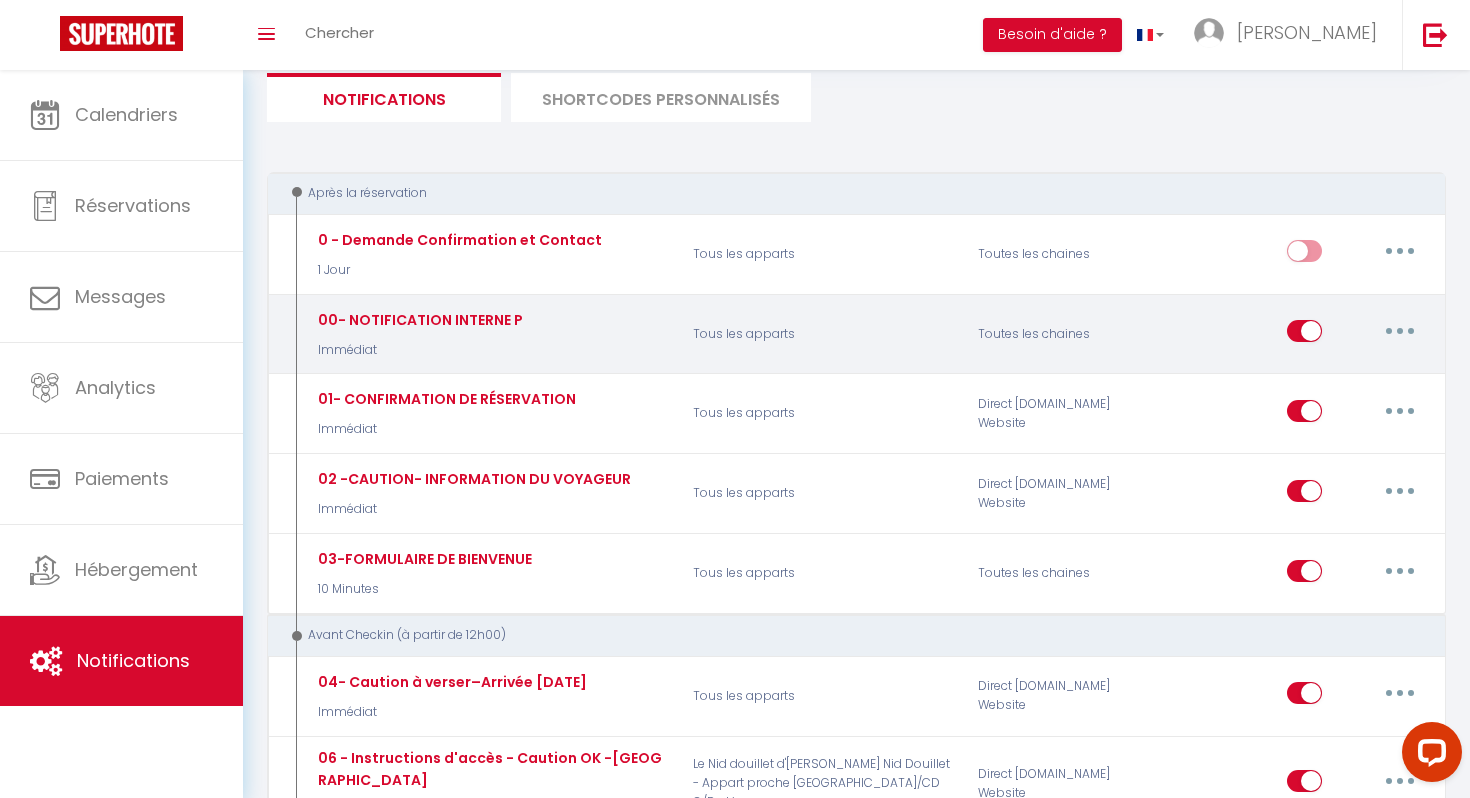 click at bounding box center (1400, 331) 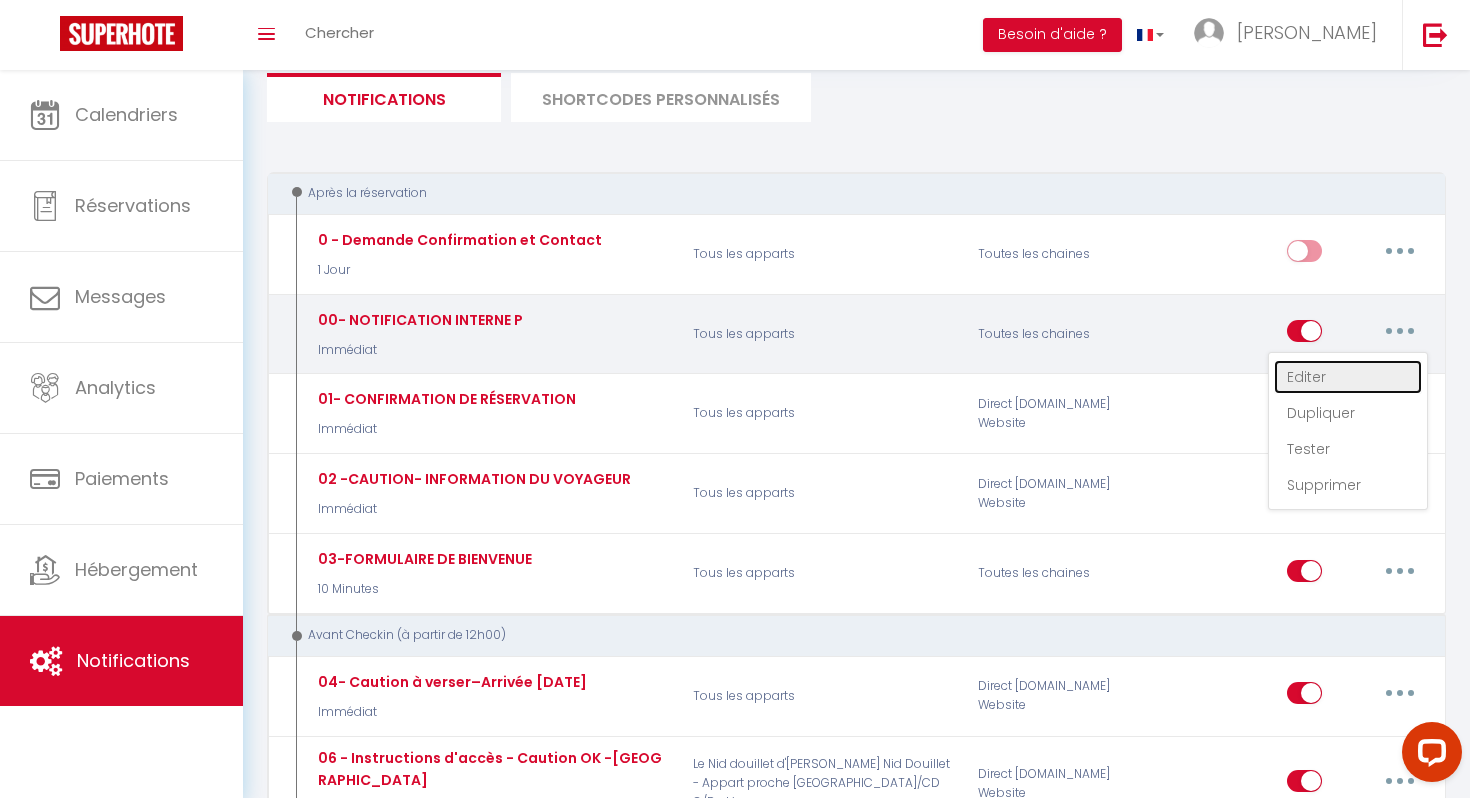 click on "Editer" at bounding box center [1348, 377] 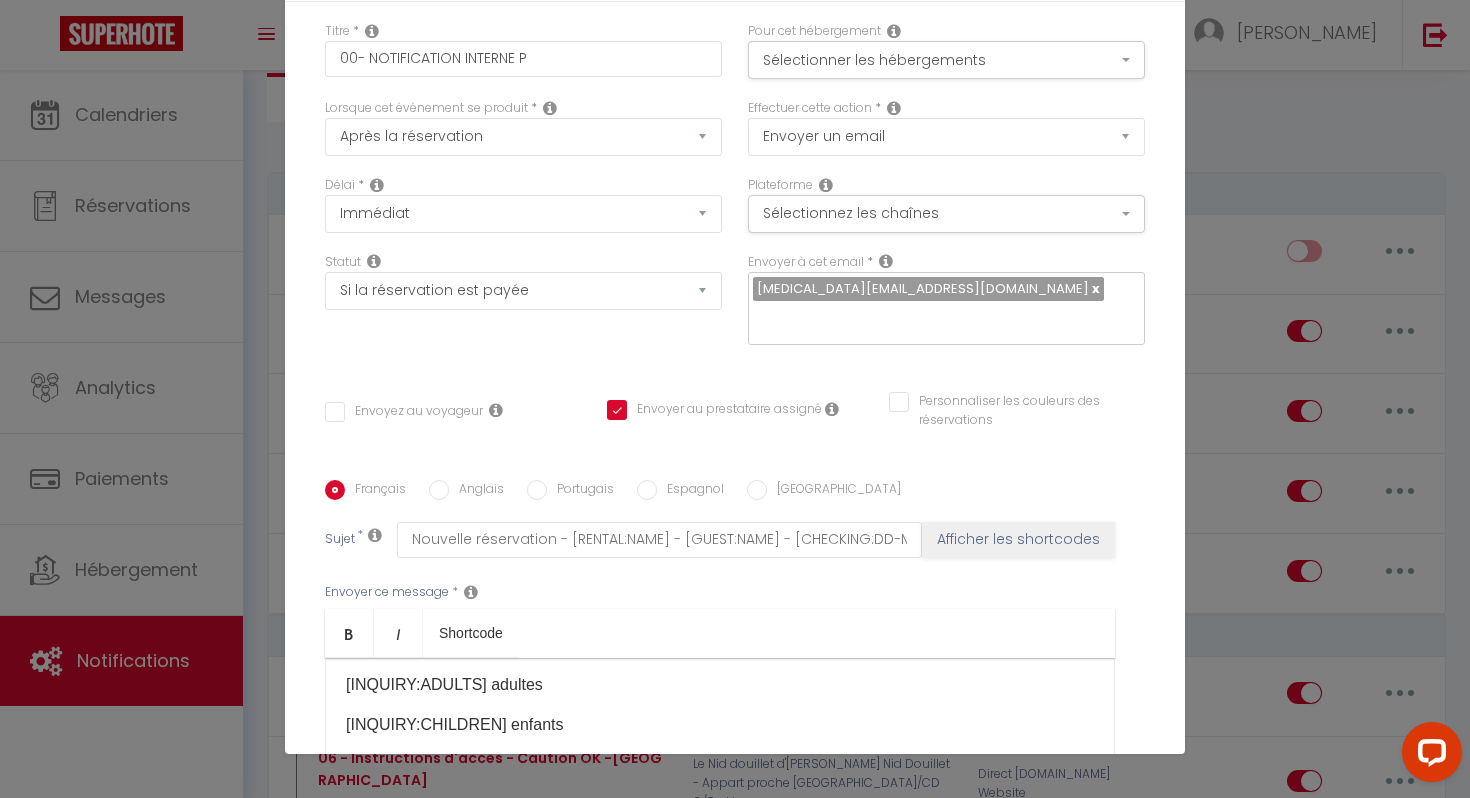 scroll, scrollTop: 0, scrollLeft: 0, axis: both 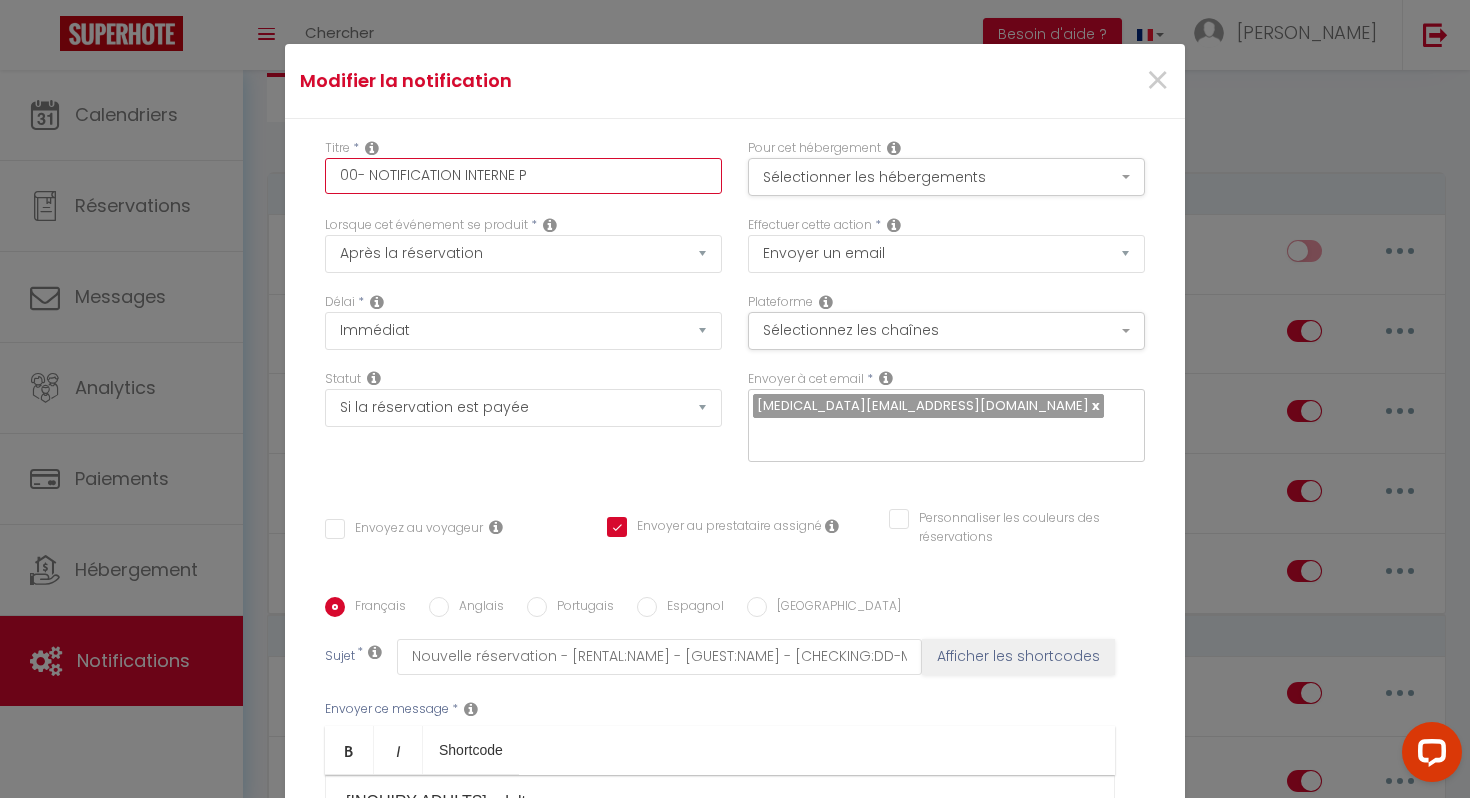 click on "00- NOTIFICATION INTERNE P" at bounding box center (523, 176) 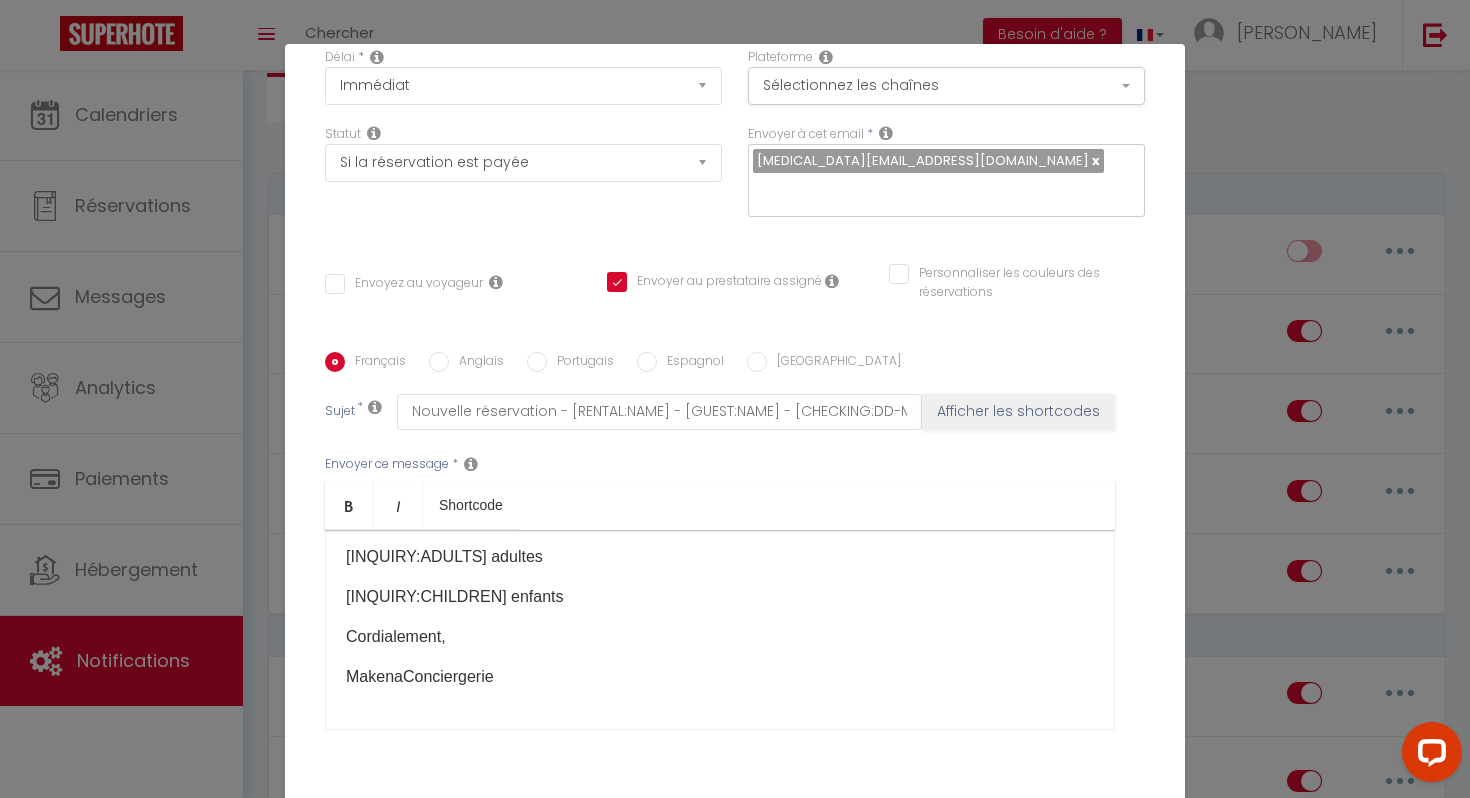 scroll, scrollTop: 295, scrollLeft: 0, axis: vertical 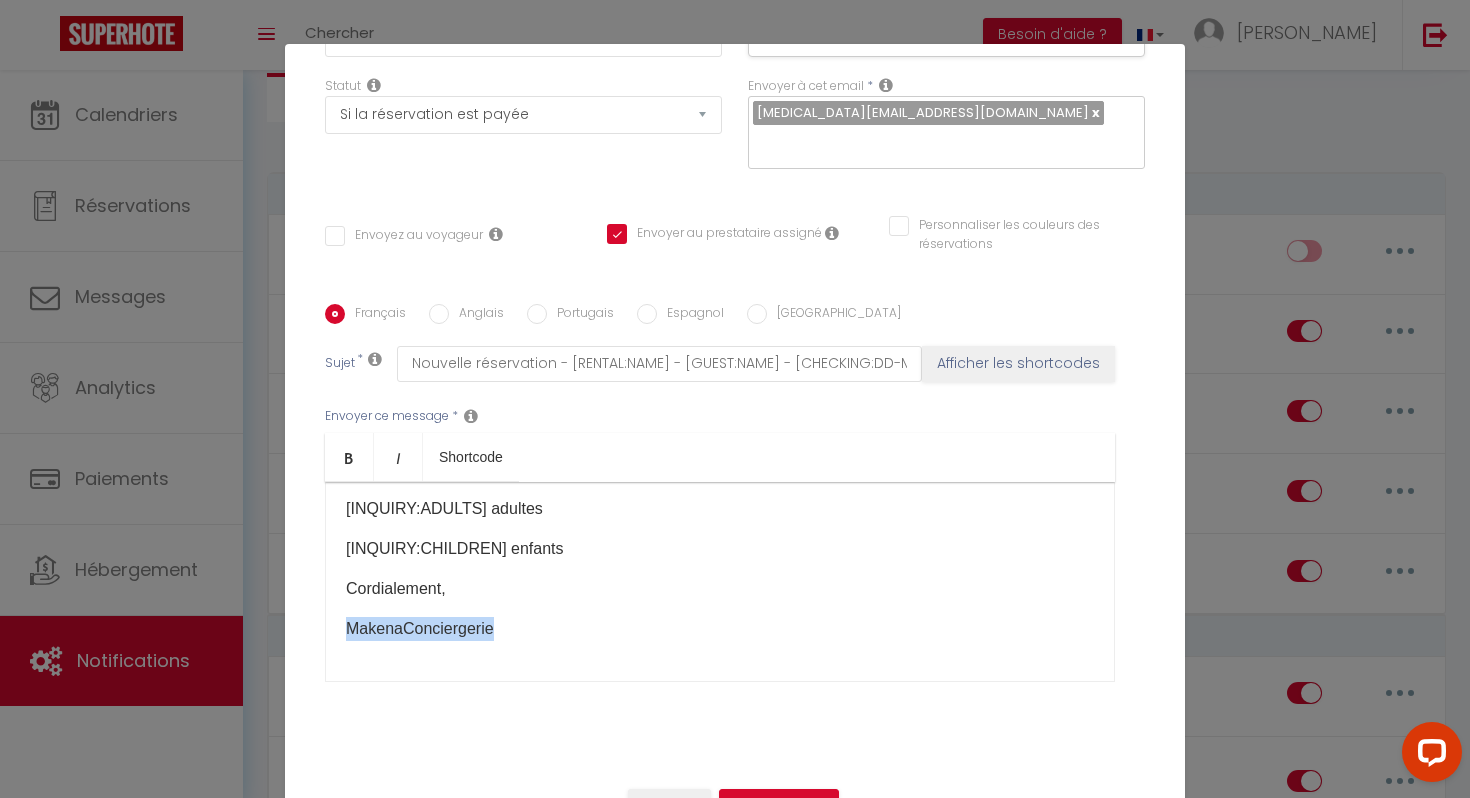 drag, startPoint x: 502, startPoint y: 625, endPoint x: 334, endPoint y: 618, distance: 168.14577 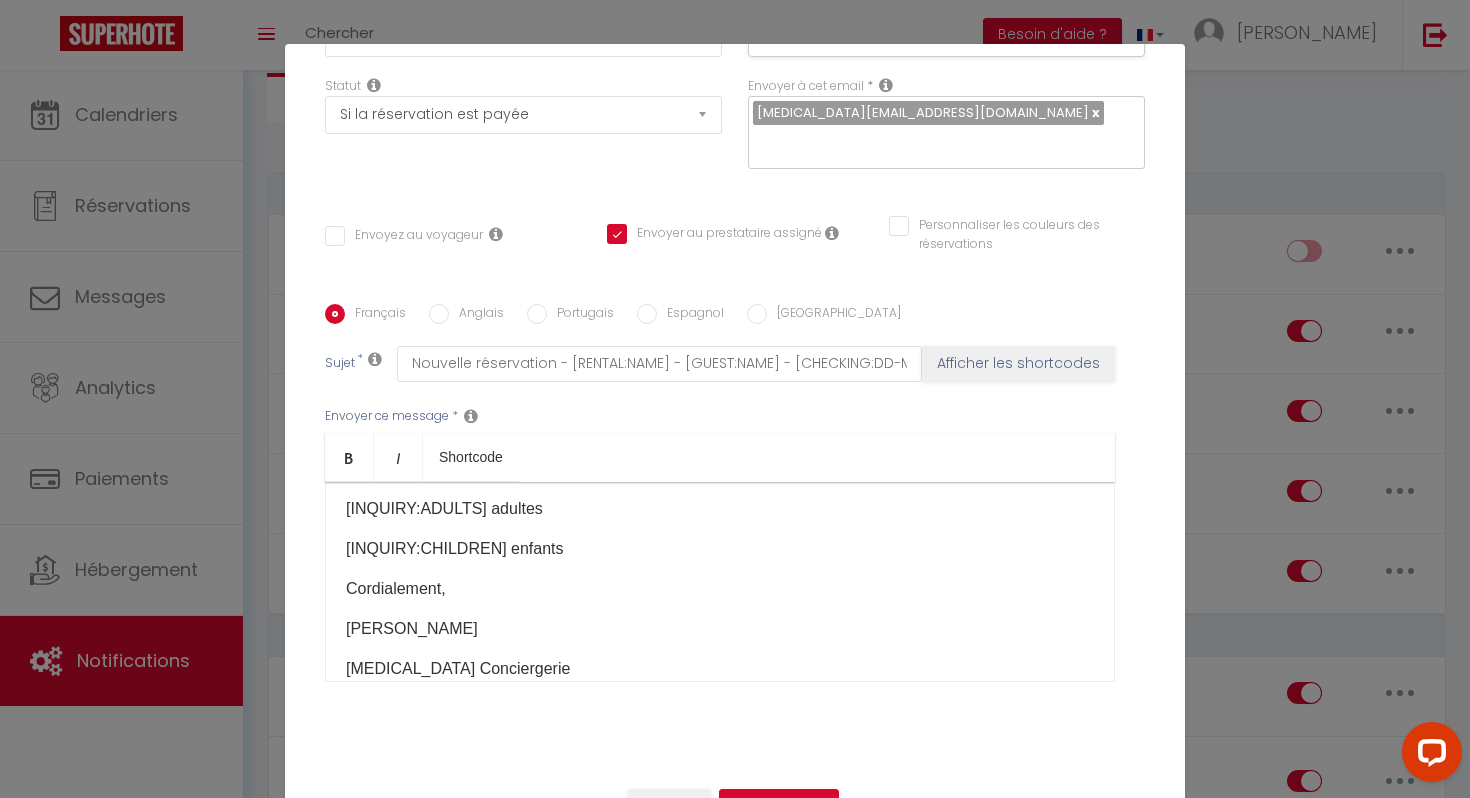 scroll, scrollTop: 88, scrollLeft: 0, axis: vertical 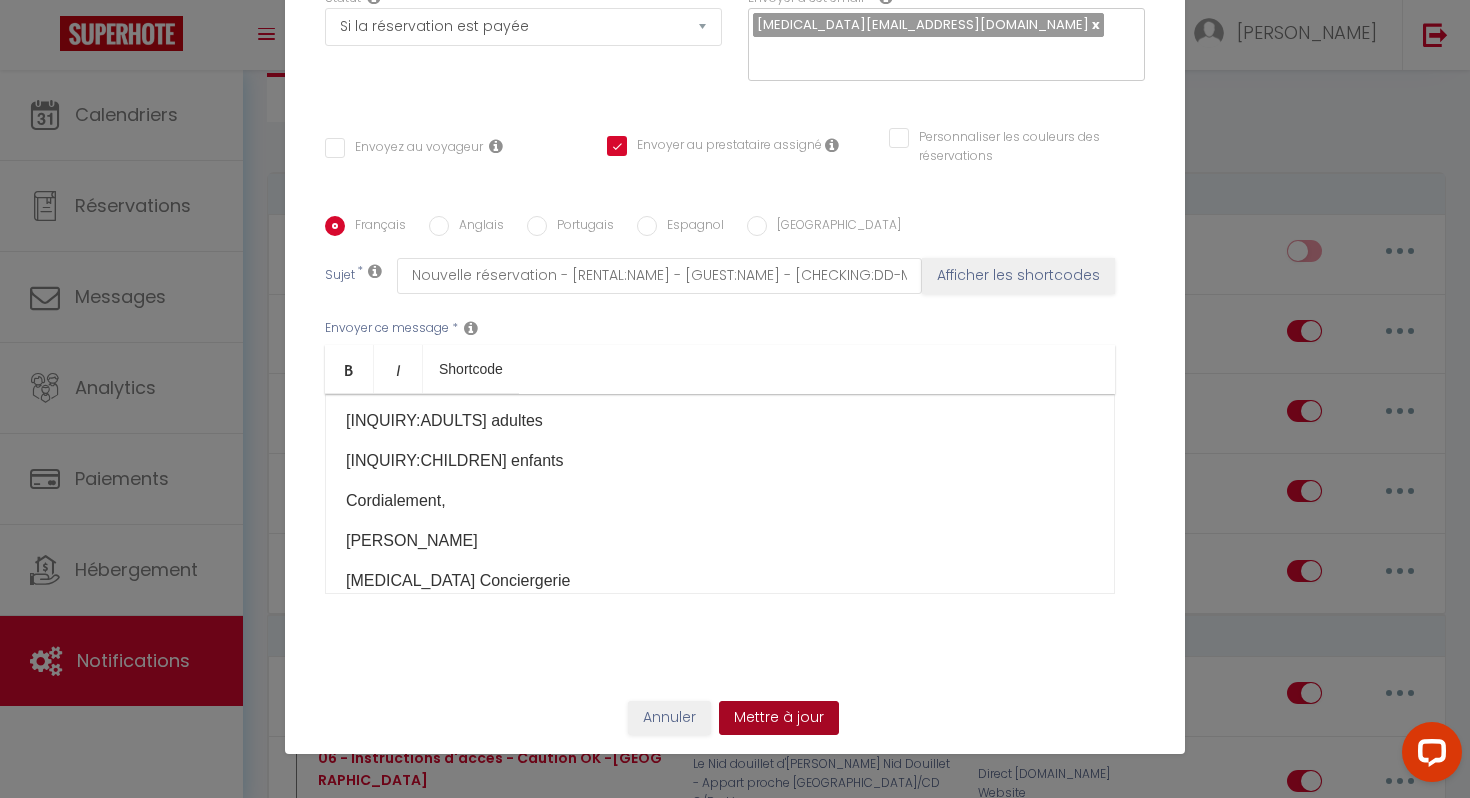 click on "Mettre à jour" at bounding box center [779, 718] 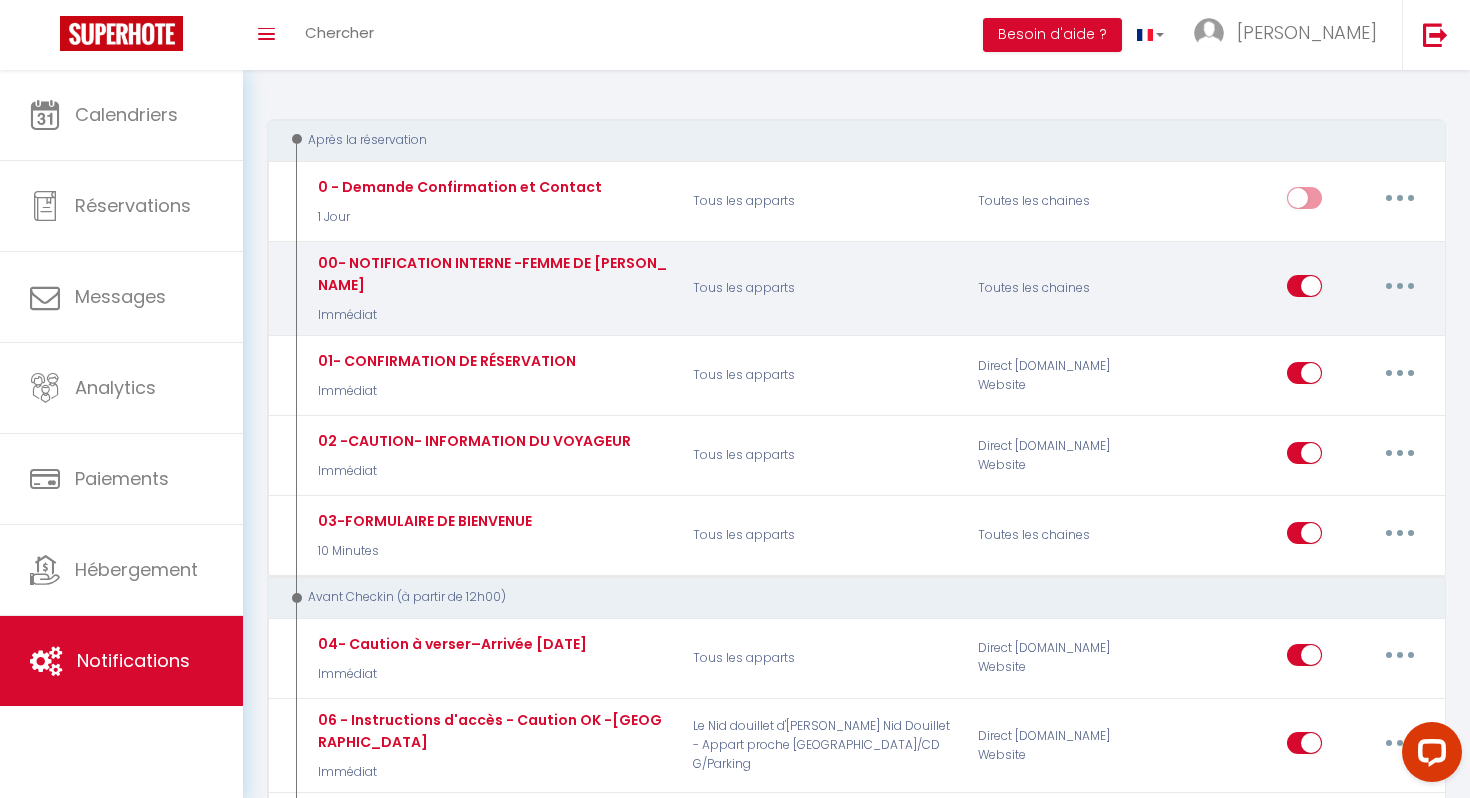 scroll, scrollTop: 190, scrollLeft: 0, axis: vertical 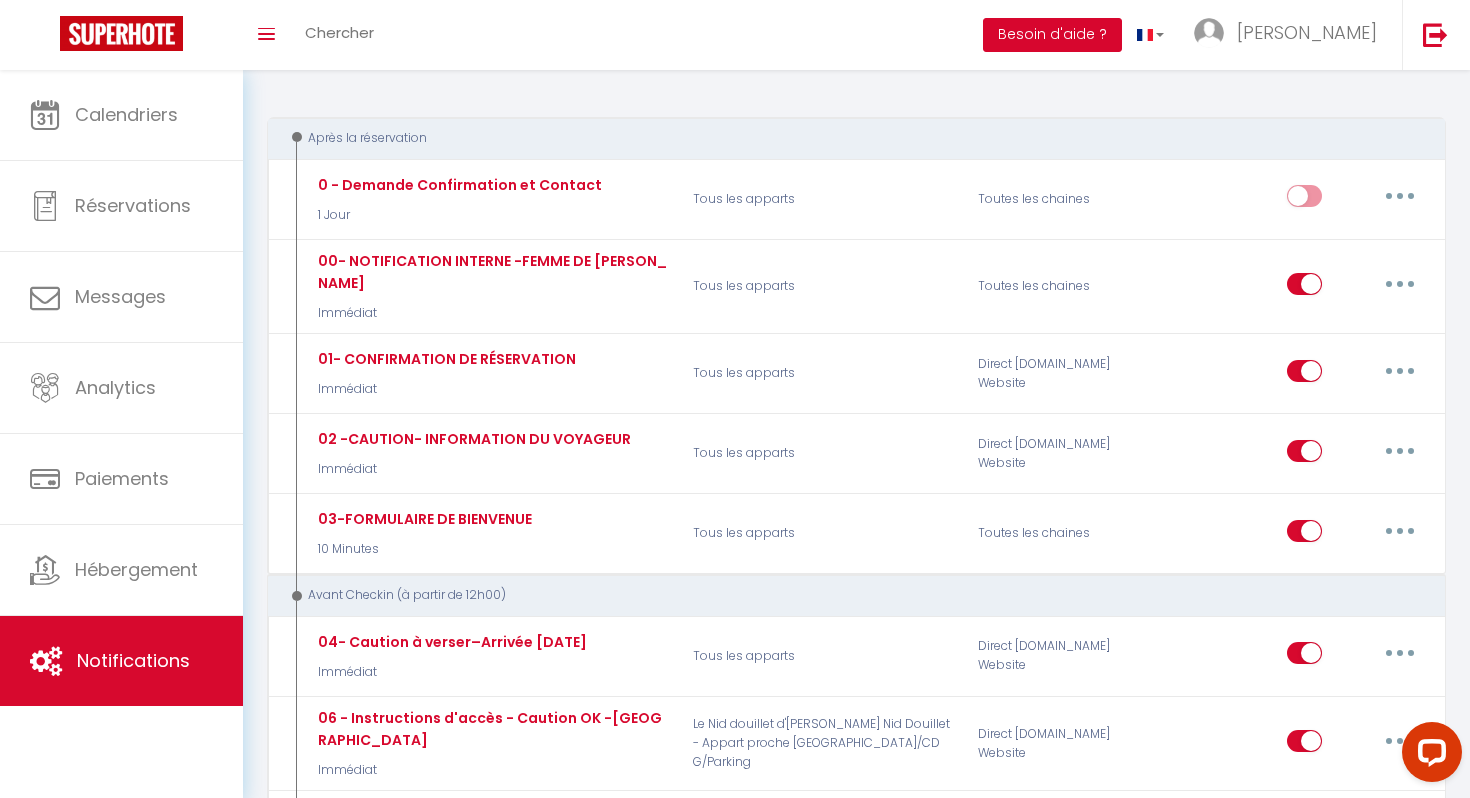click on "Besoin d'aide ?" at bounding box center [1052, 35] 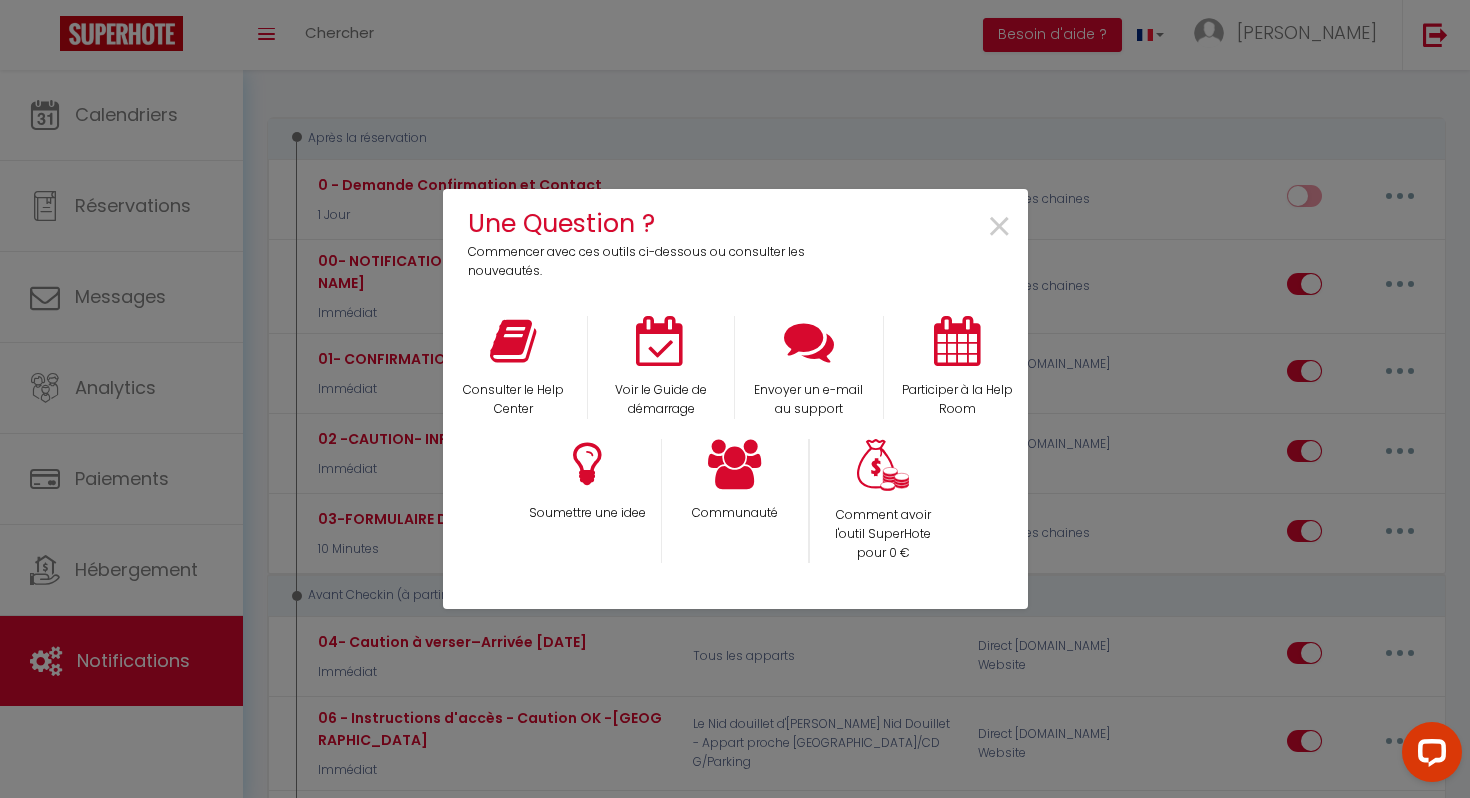 click on "Une Question ?   Commencer avec ces outils ci-dessous ou consulter les nouveautés.   ×     Consulter le Help Center     Voir le Guide de démarrage     Envoyer un e-mail au support     Participer à la Help Room     Soumettre une idee     Communauté     Comment avoir l'outil SuperHote pour 0 €" at bounding box center [735, 399] 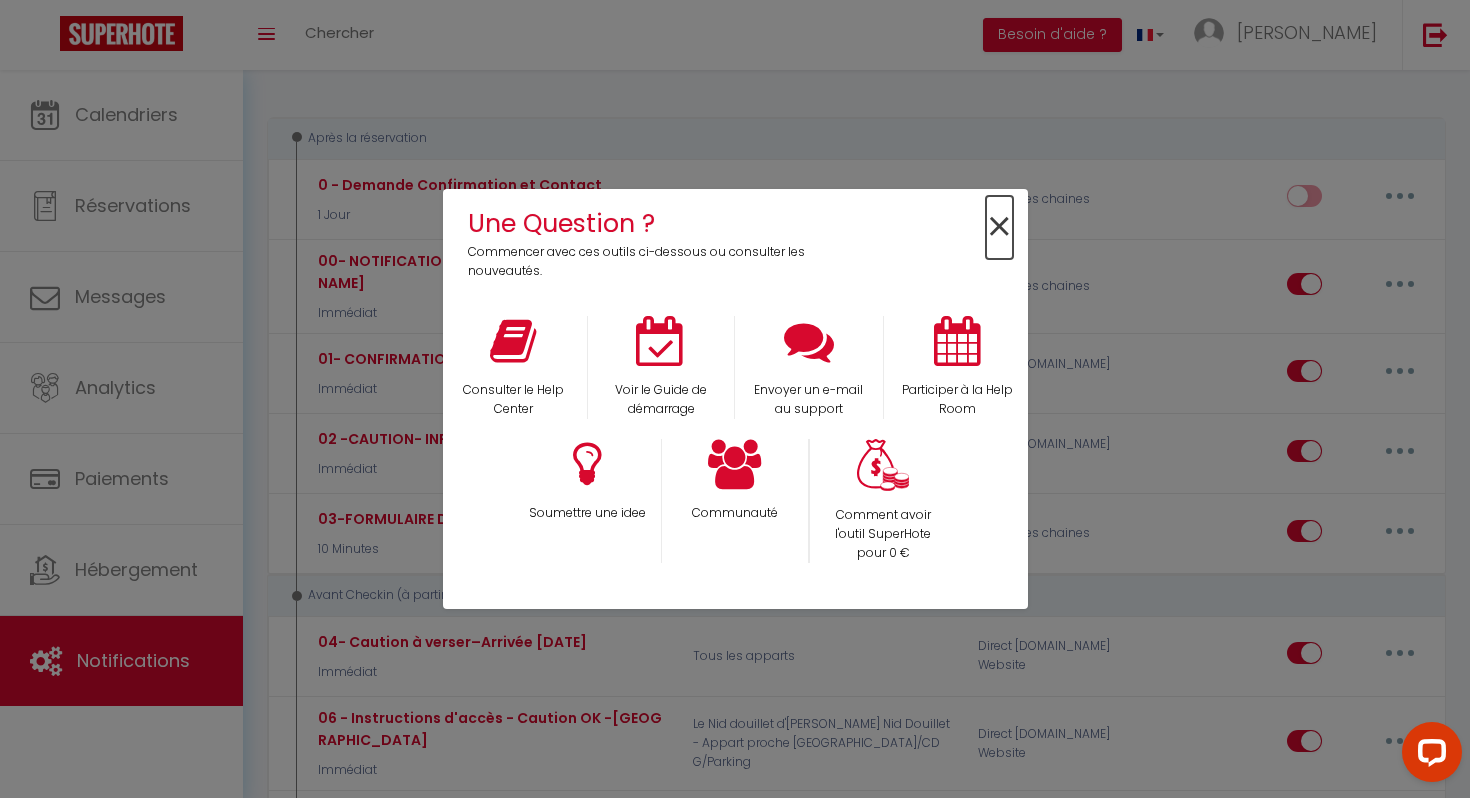 click on "×" at bounding box center [999, 227] 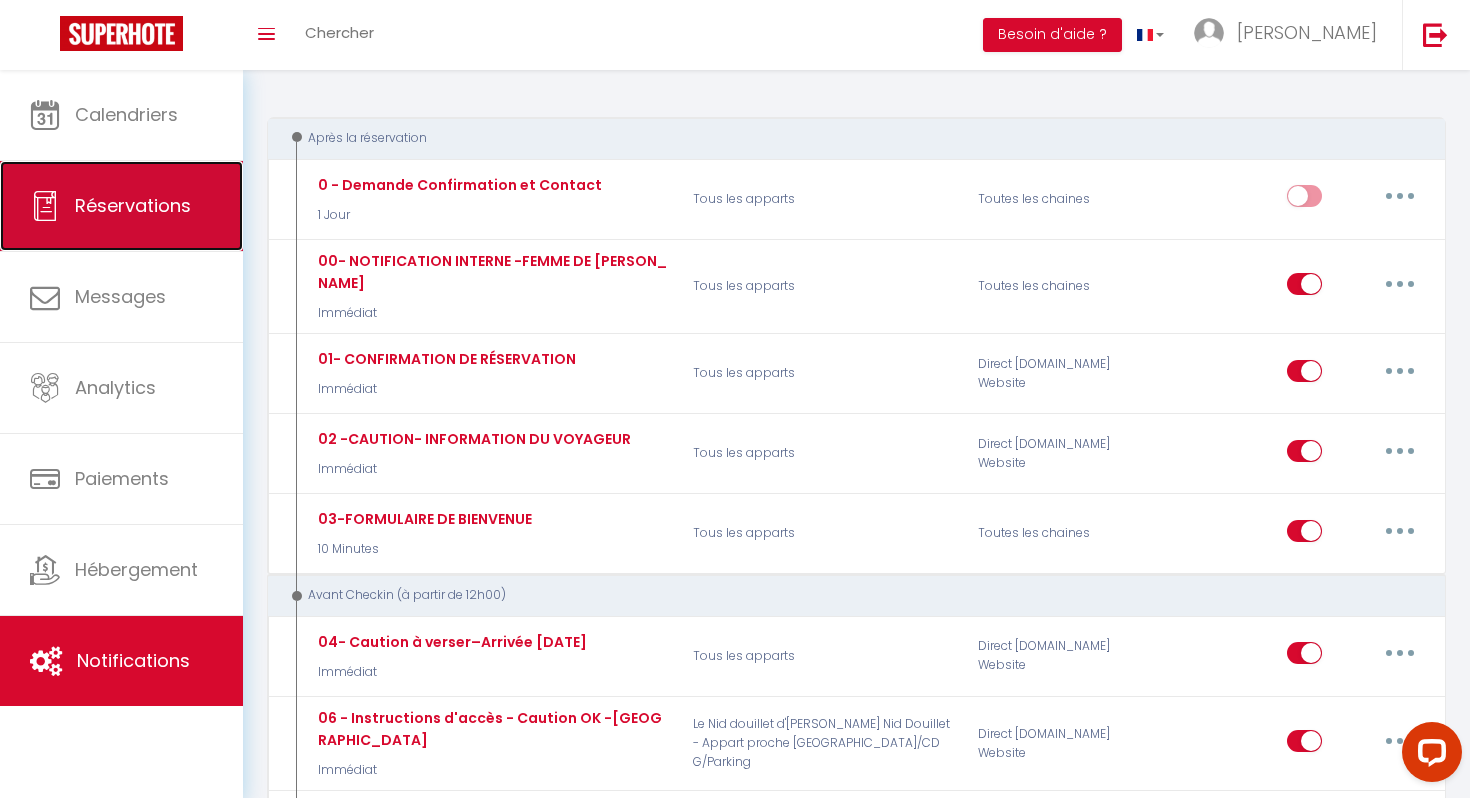 click on "Réservations" at bounding box center [121, 206] 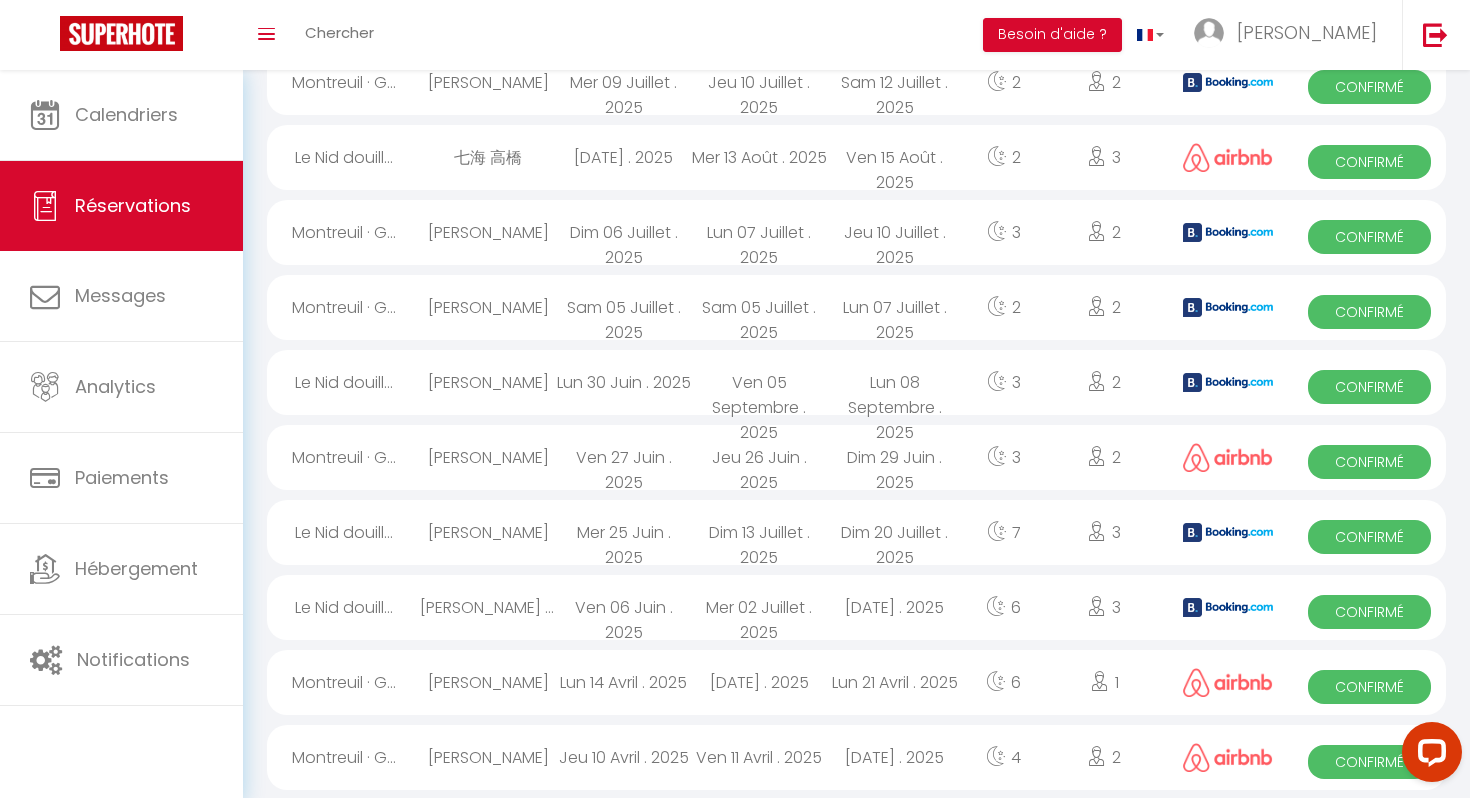 scroll, scrollTop: 868, scrollLeft: 0, axis: vertical 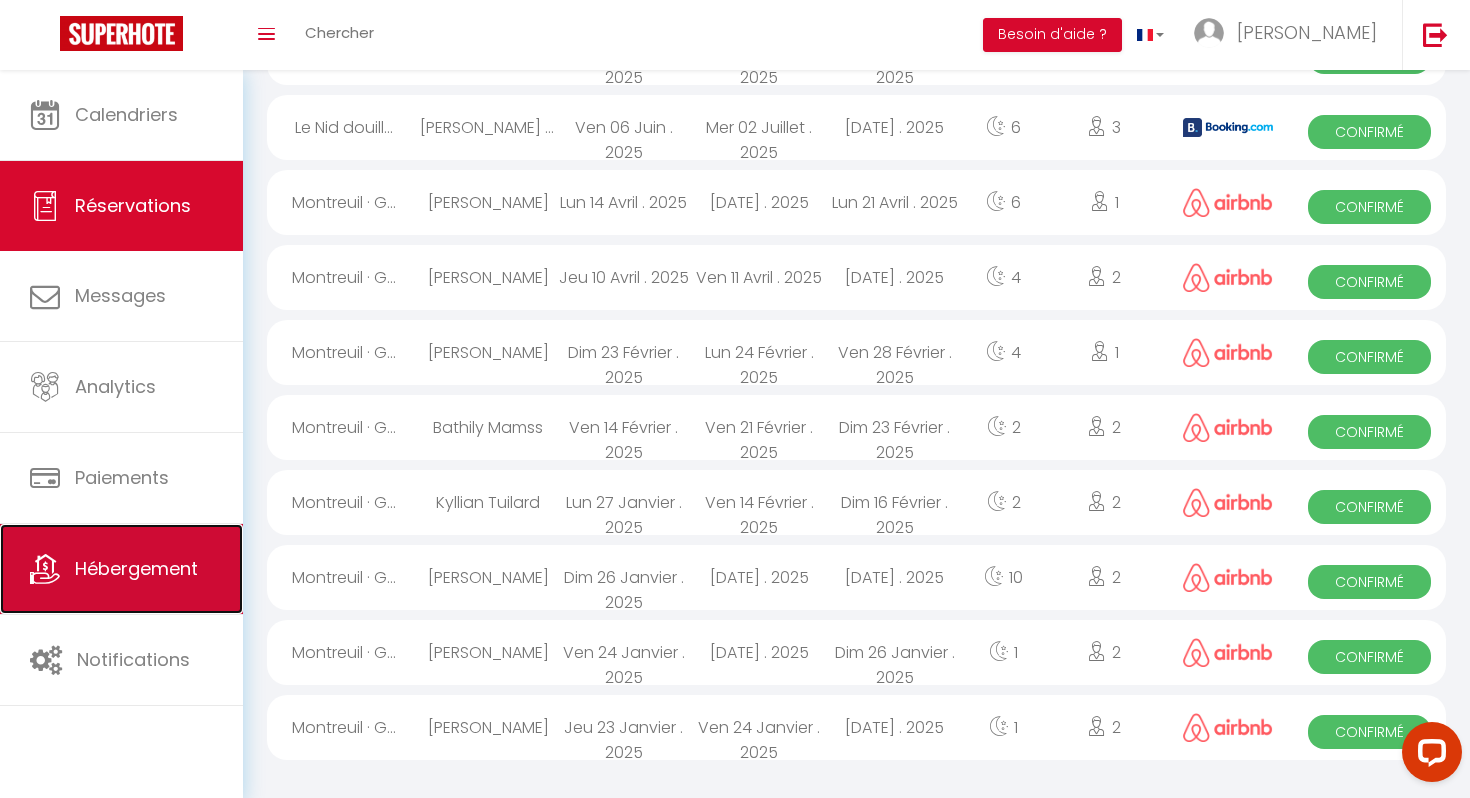 click on "Hébergement" at bounding box center [136, 568] 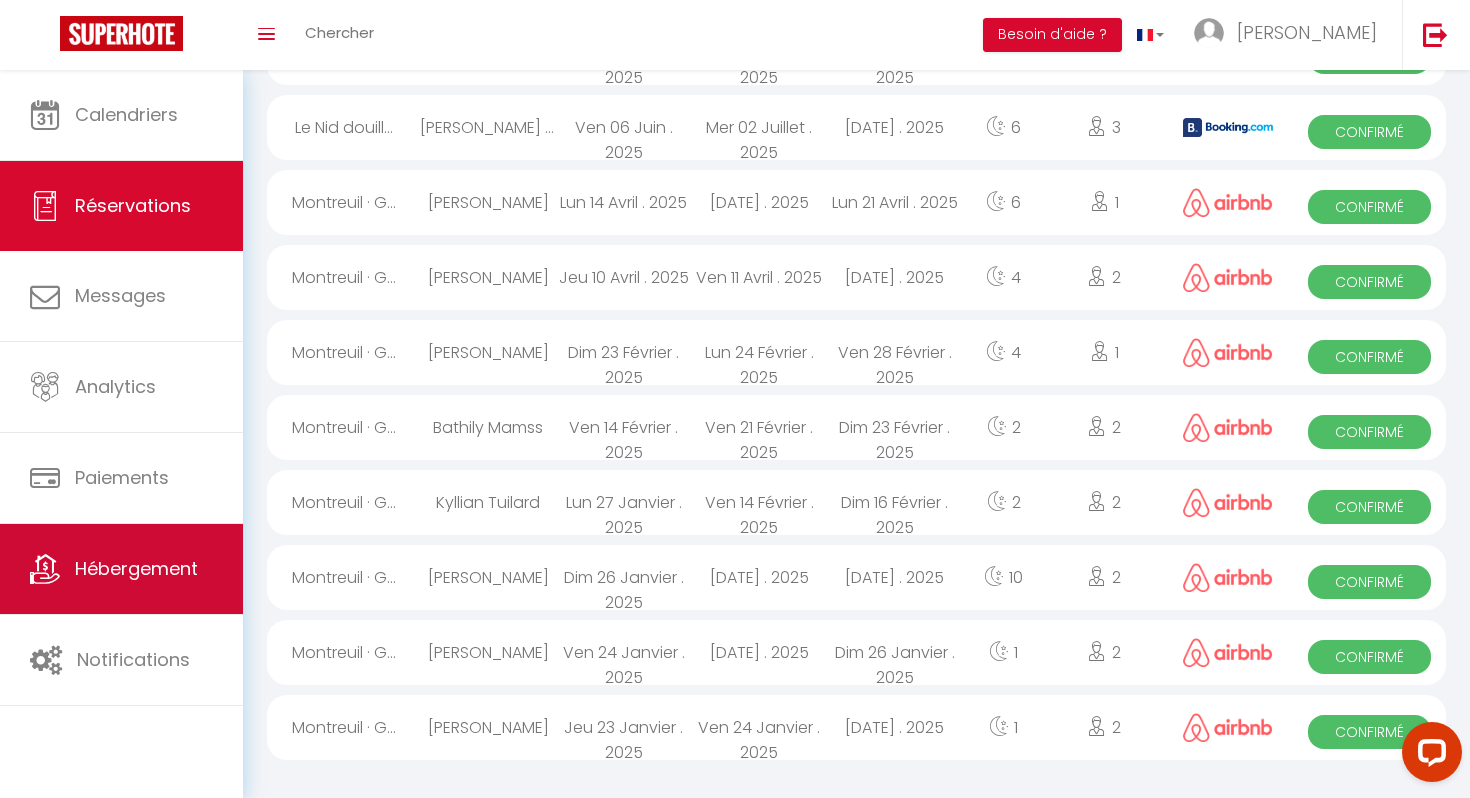 scroll, scrollTop: 0, scrollLeft: 0, axis: both 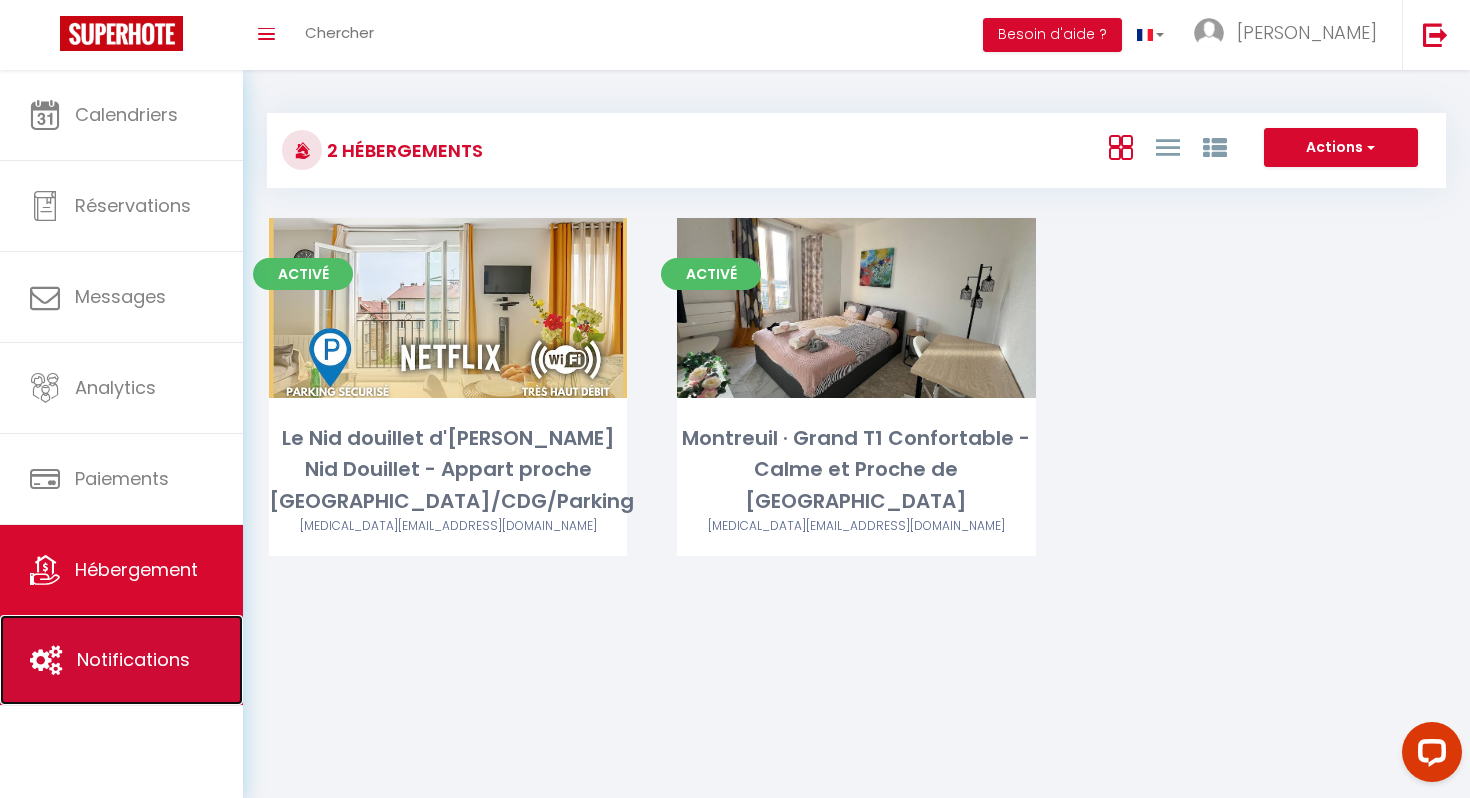 click on "Notifications" at bounding box center [121, 660] 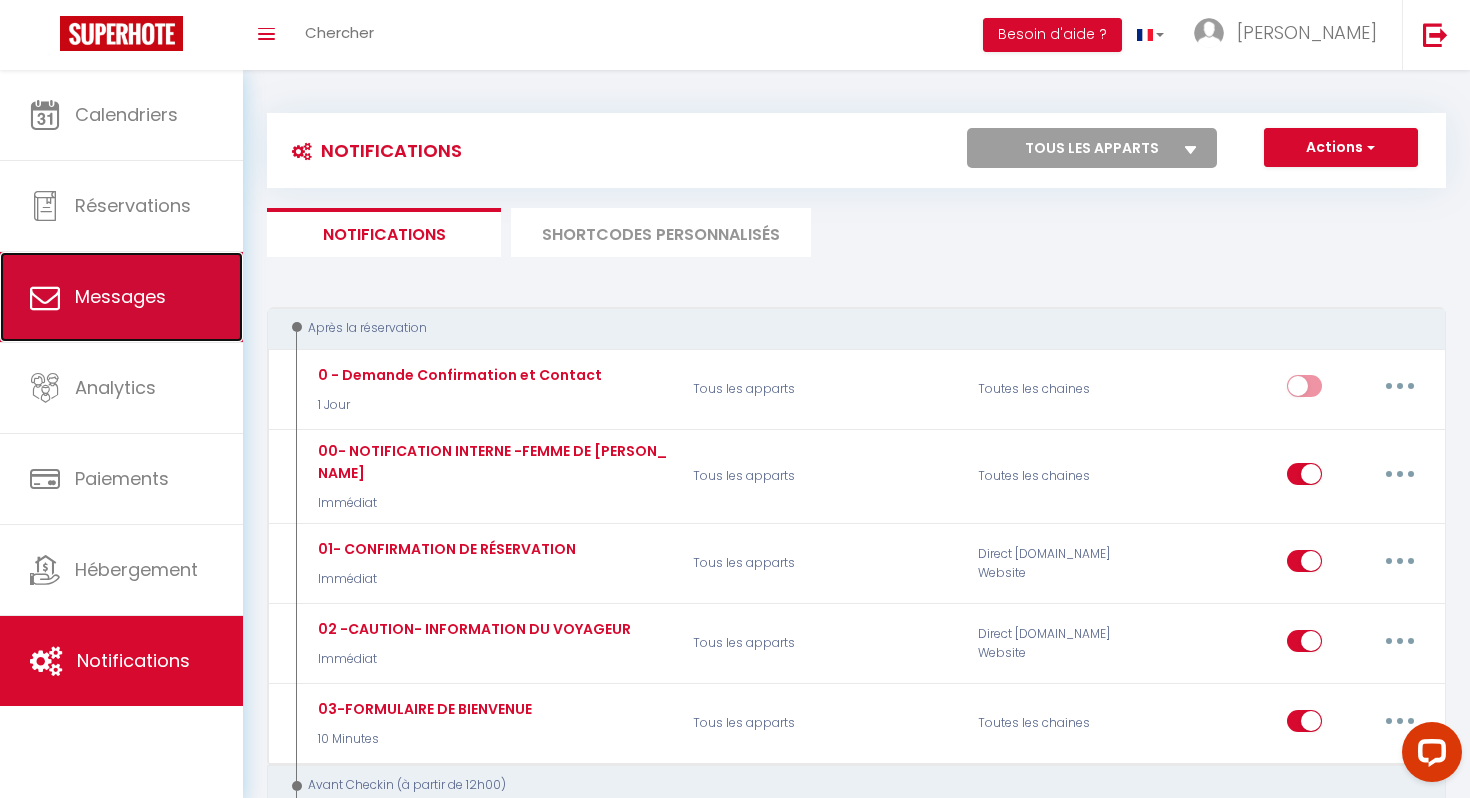 click on "Messages" at bounding box center (120, 296) 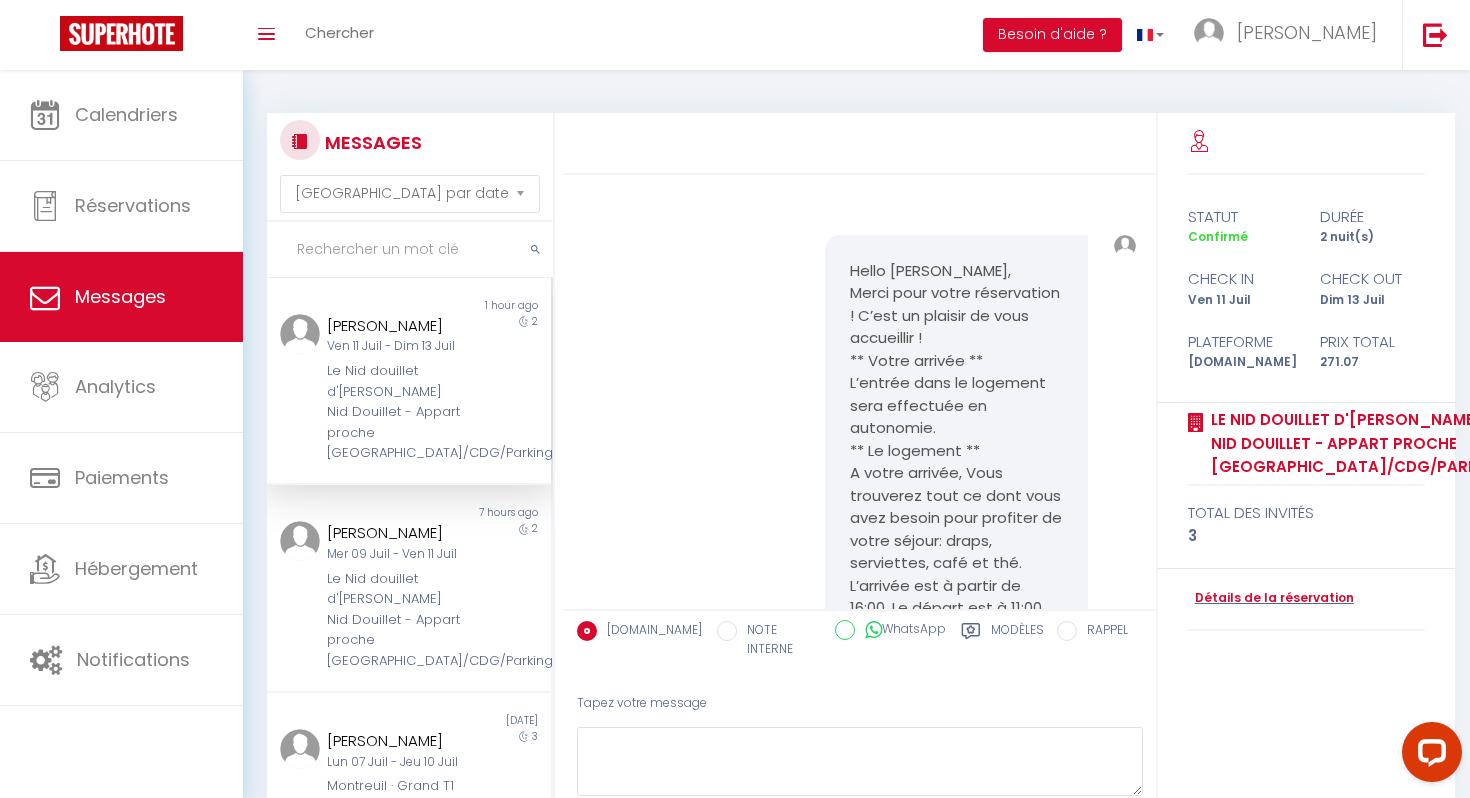 scroll, scrollTop: 10960, scrollLeft: 0, axis: vertical 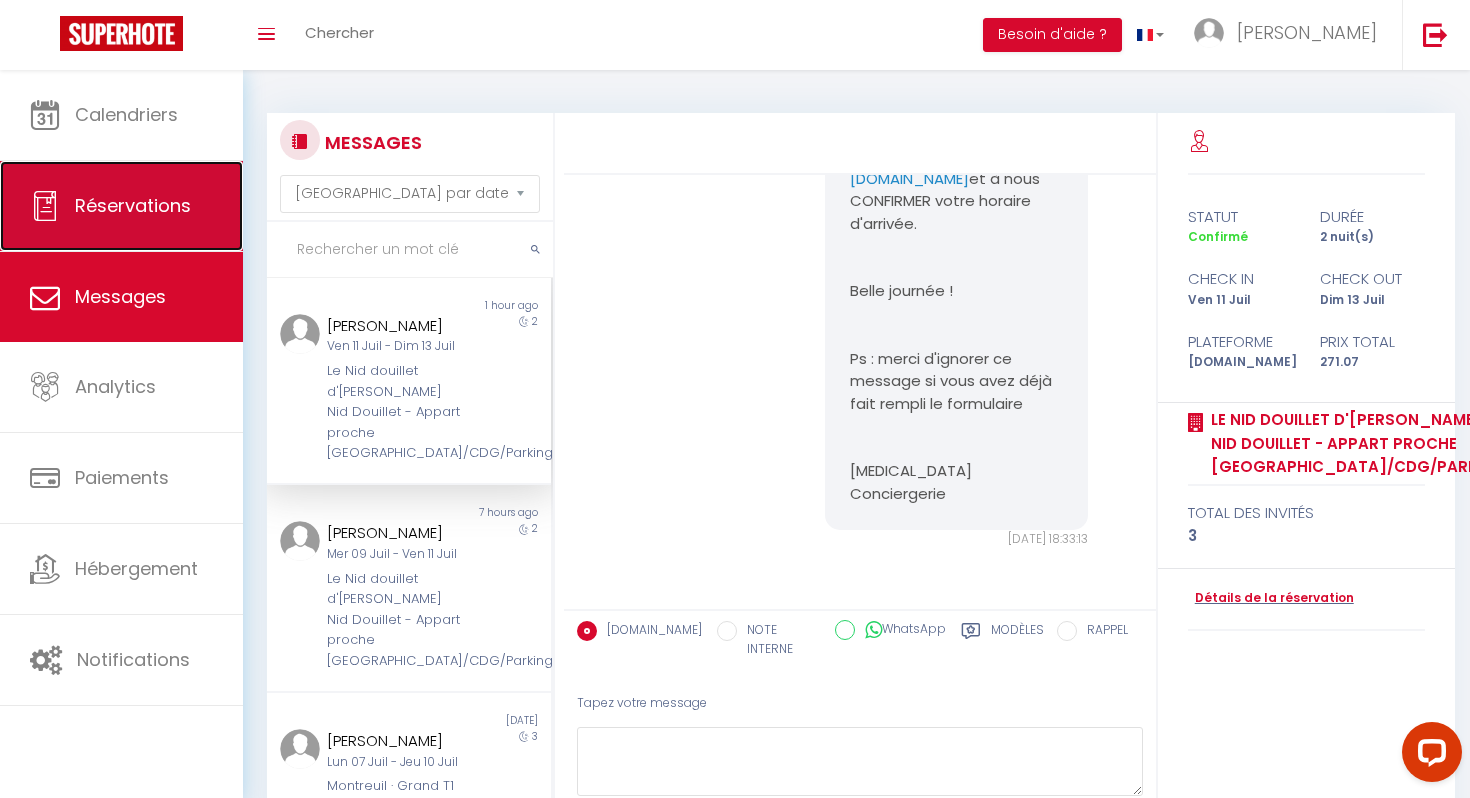 click on "Réservations" at bounding box center [133, 205] 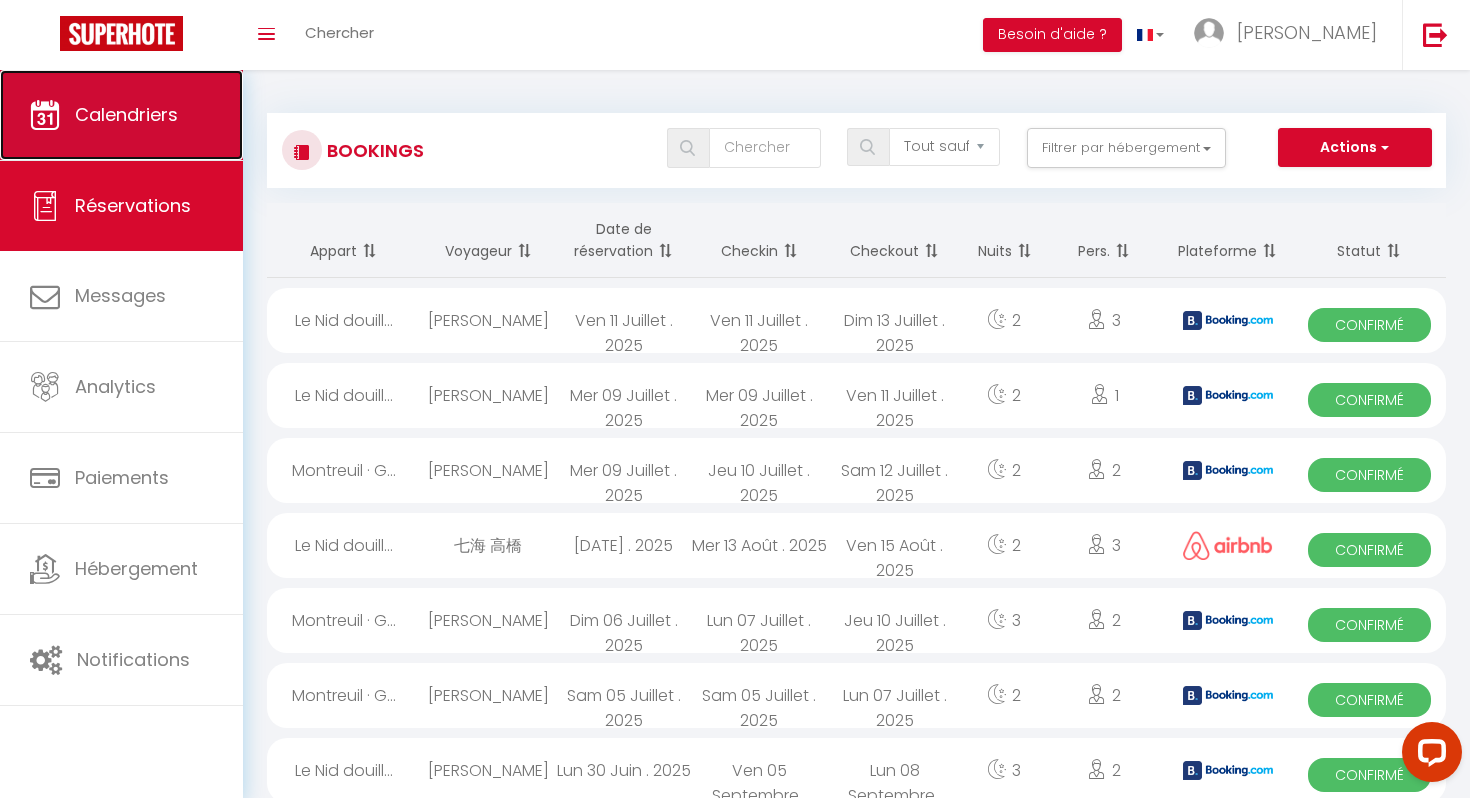 click on "Calendriers" at bounding box center (121, 115) 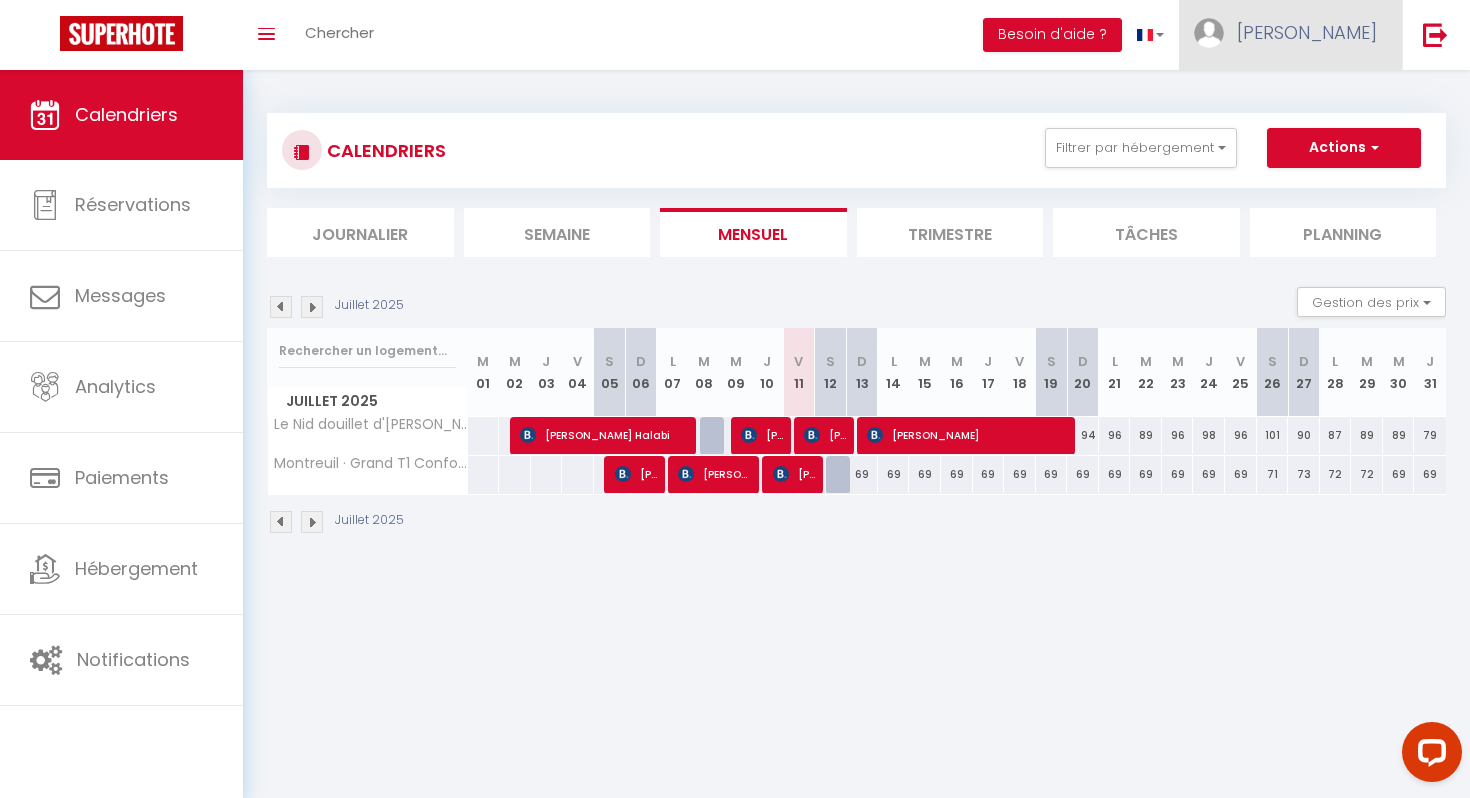 click on "[PERSON_NAME]" at bounding box center [1307, 32] 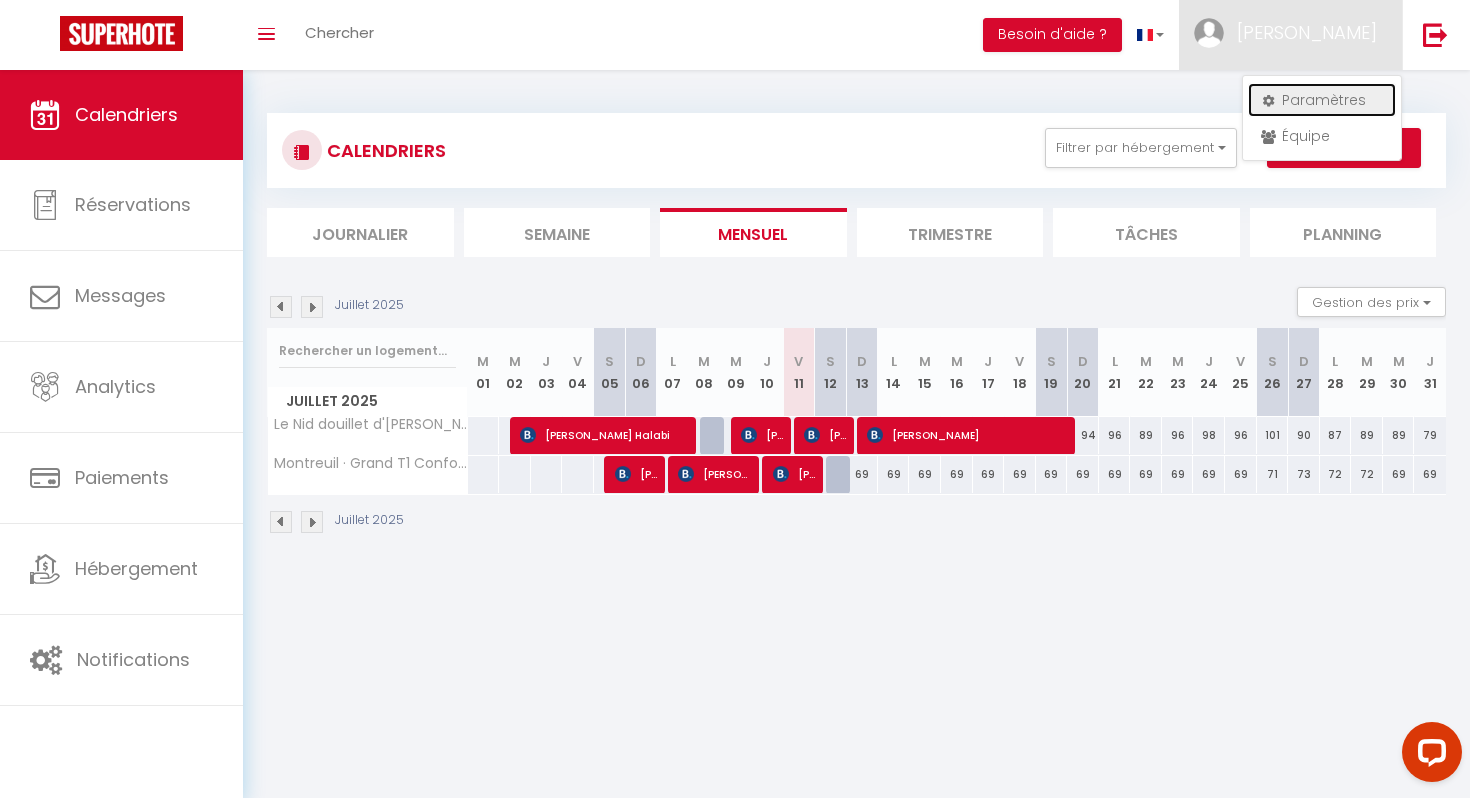 click on "Paramètres" at bounding box center (1322, 100) 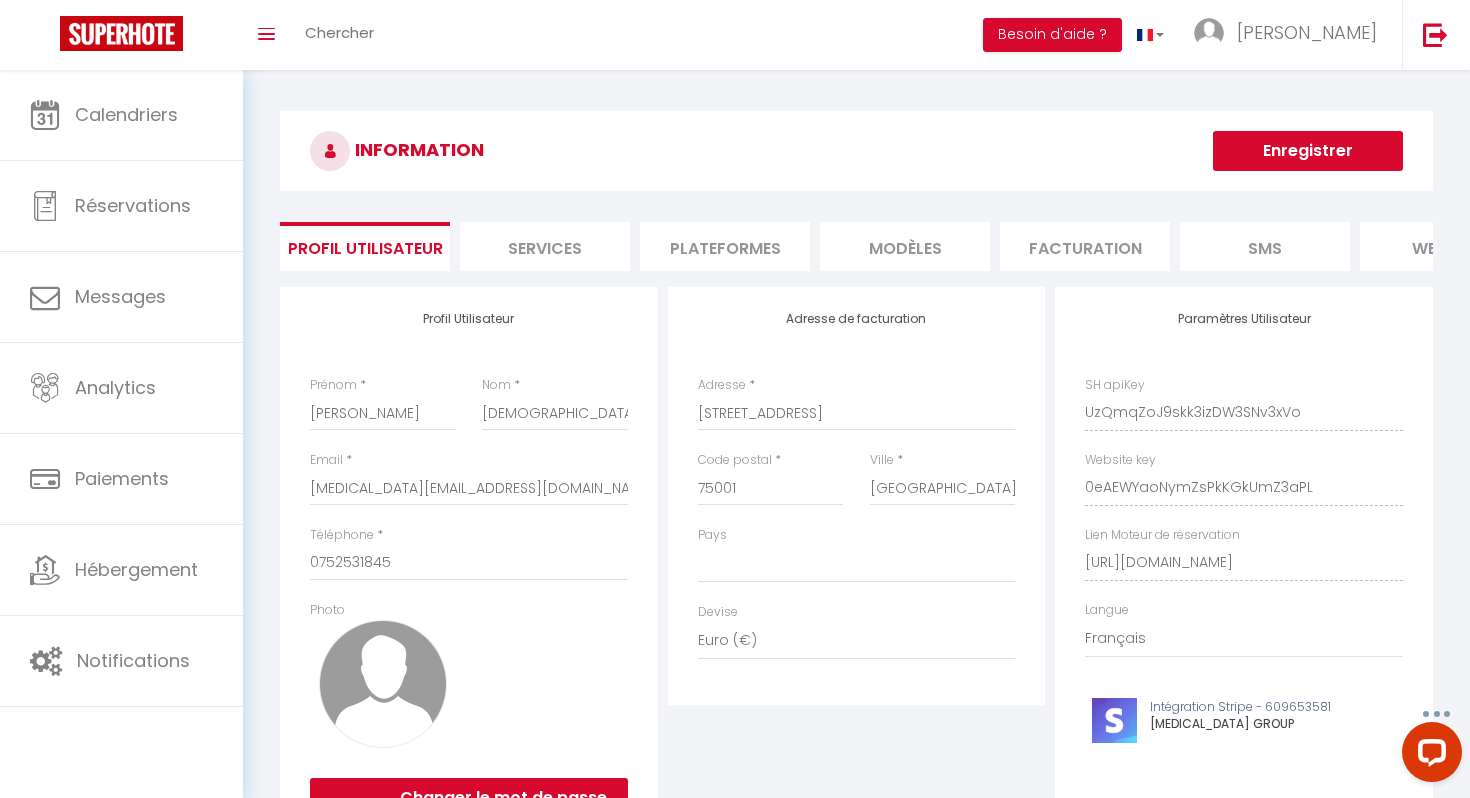 click on "Services" at bounding box center (545, 246) 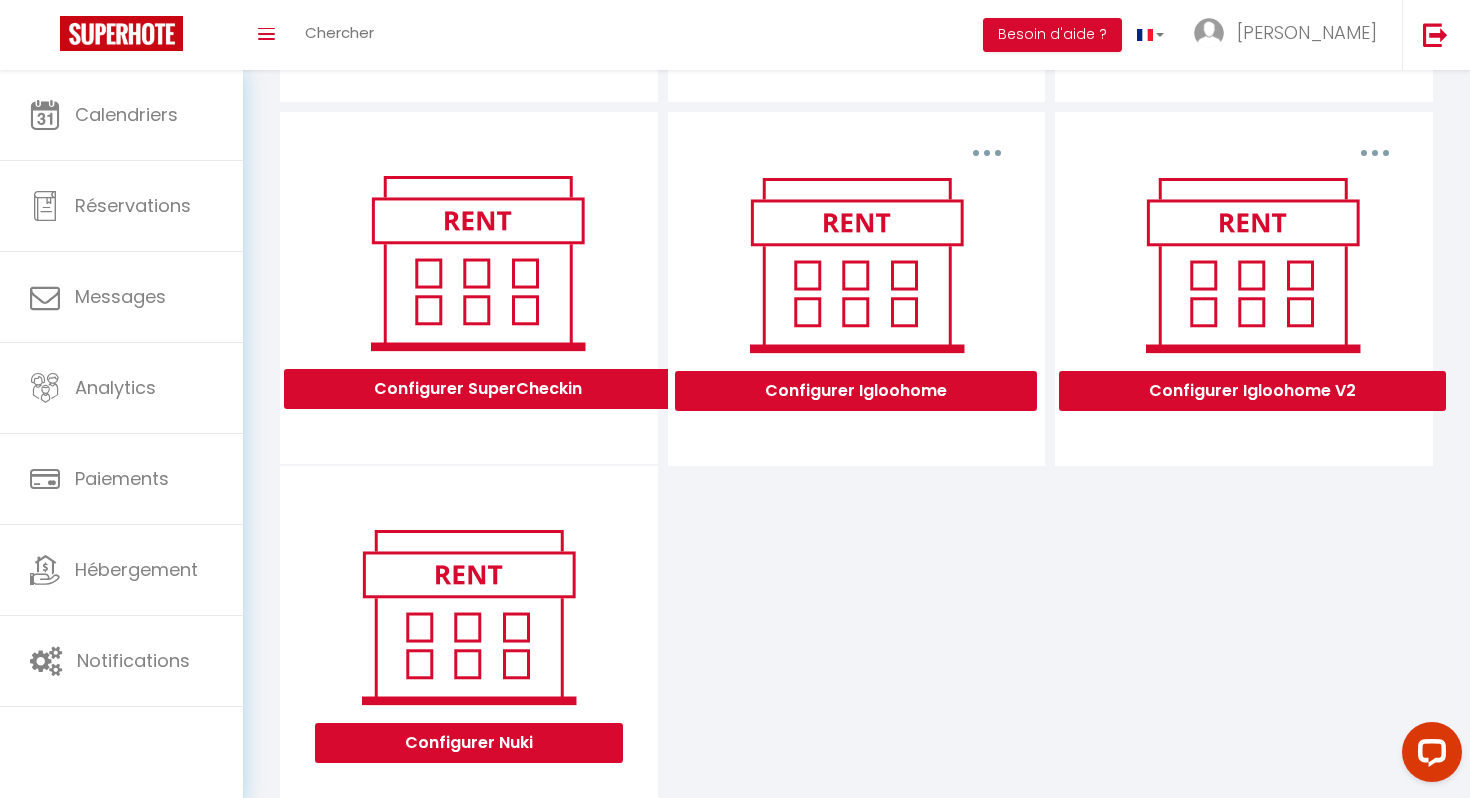 scroll, scrollTop: 542, scrollLeft: 0, axis: vertical 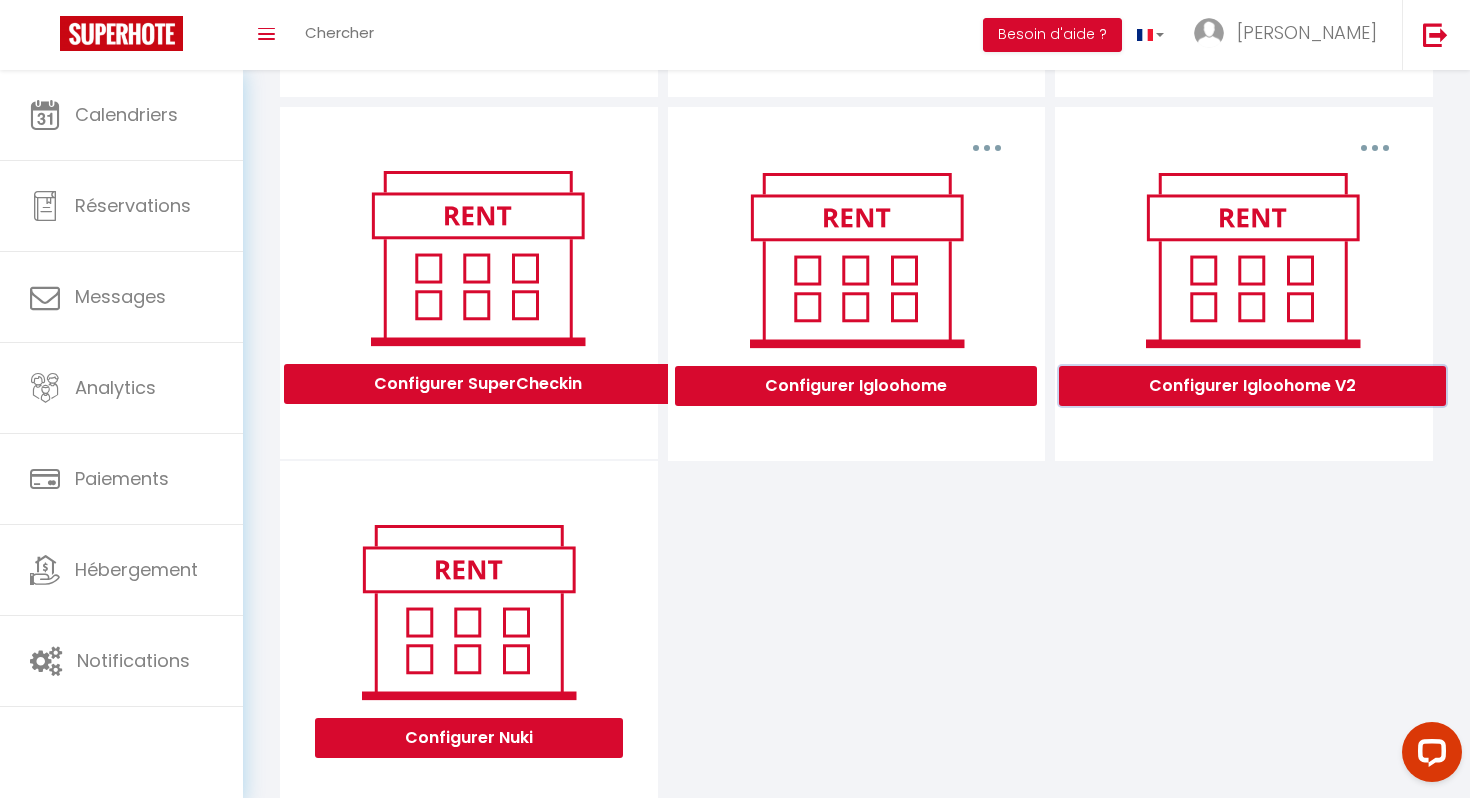 click on "Configurer Igloohome V2" at bounding box center [1252, 386] 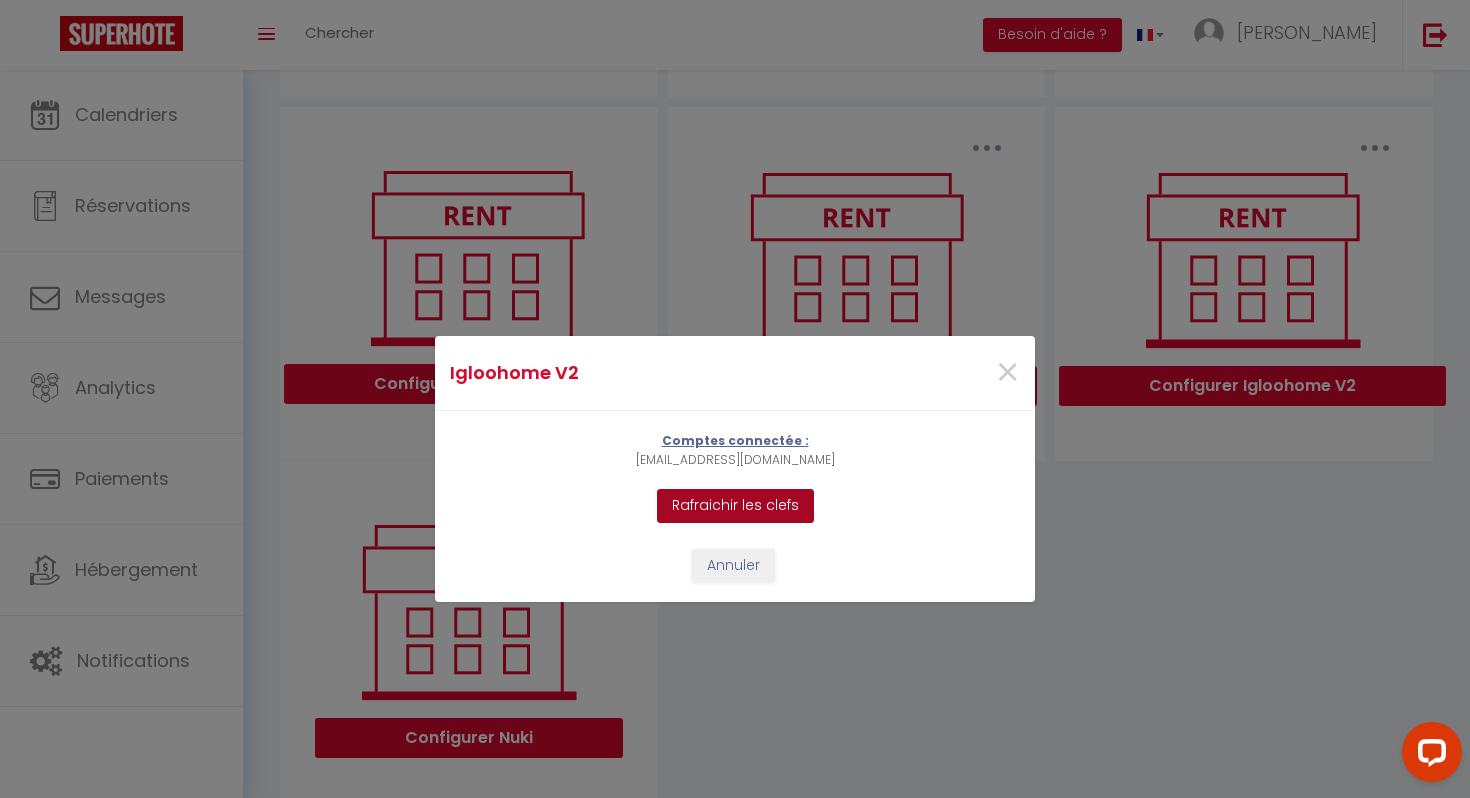 click on "Rafraichir les clefs" at bounding box center [735, 506] 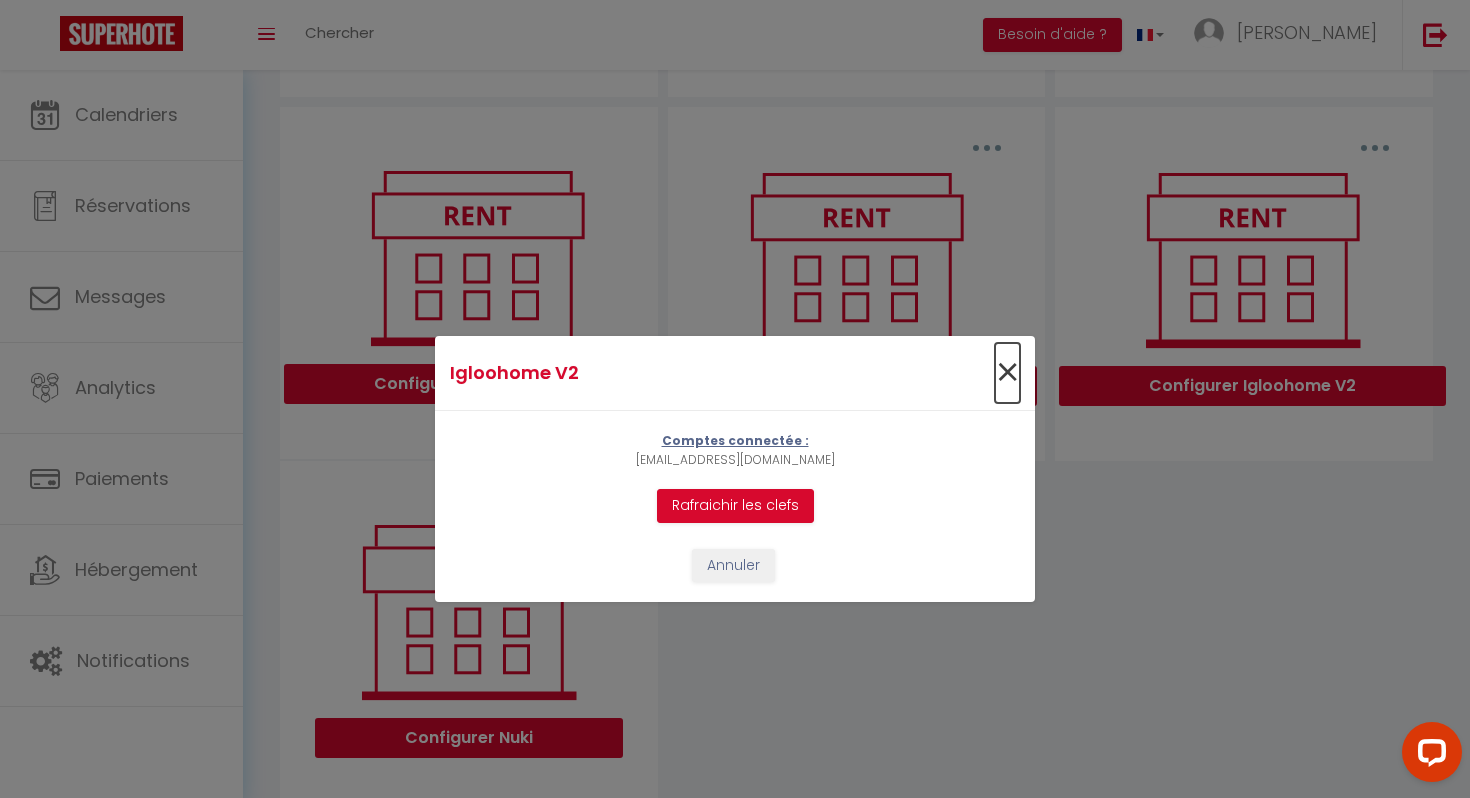click on "×" at bounding box center (1007, 373) 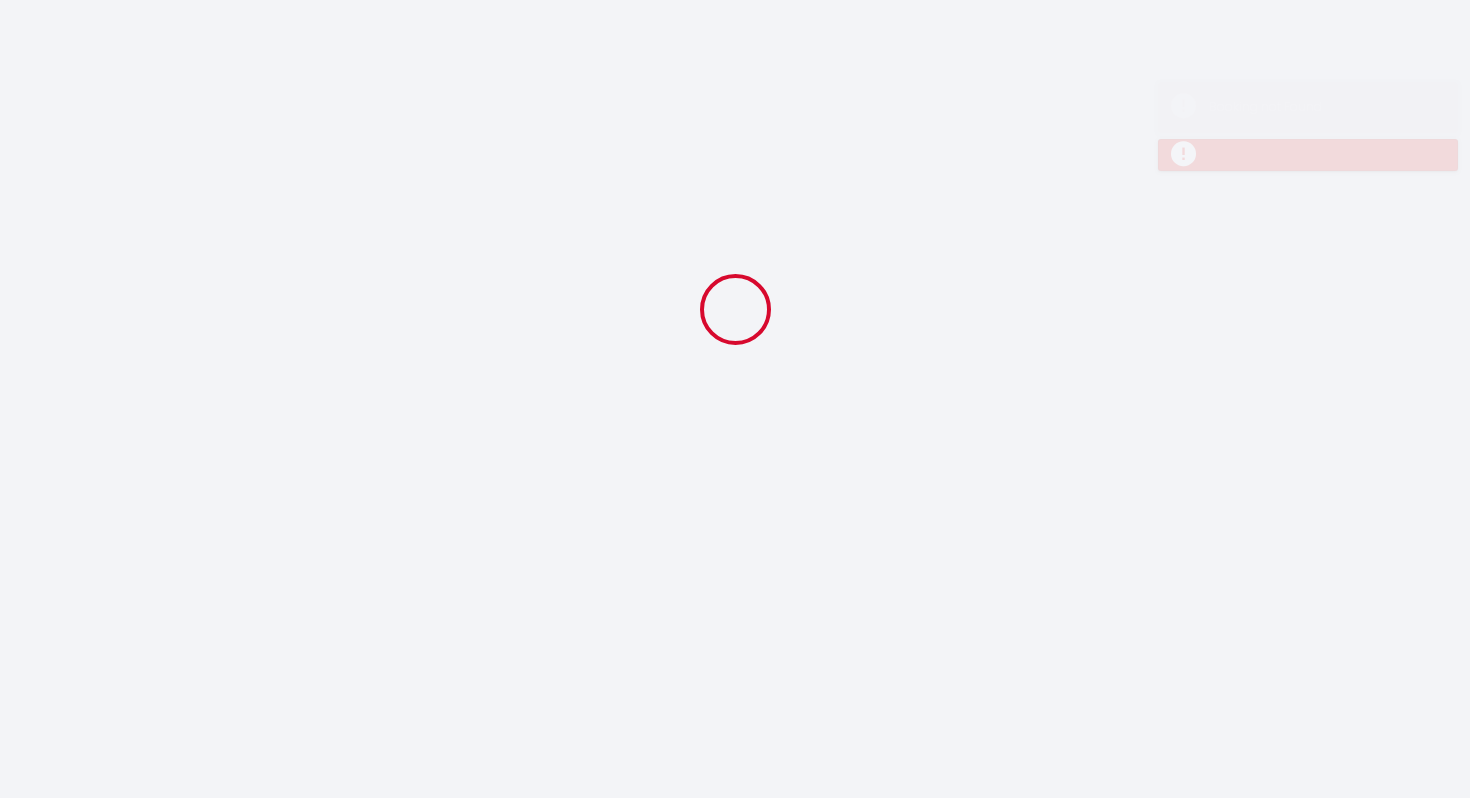 scroll, scrollTop: 0, scrollLeft: 0, axis: both 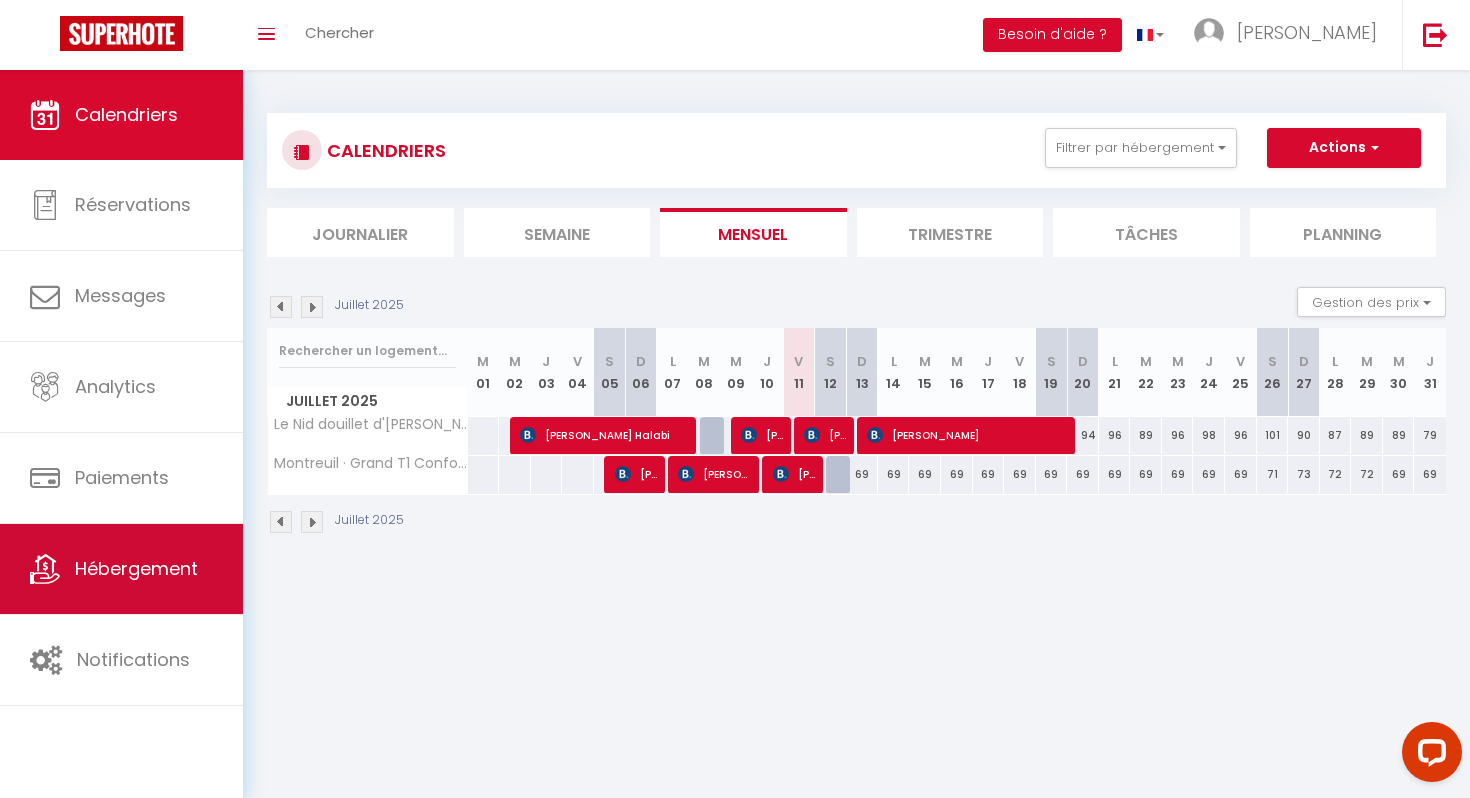 click on "Hébergement" at bounding box center (136, 568) 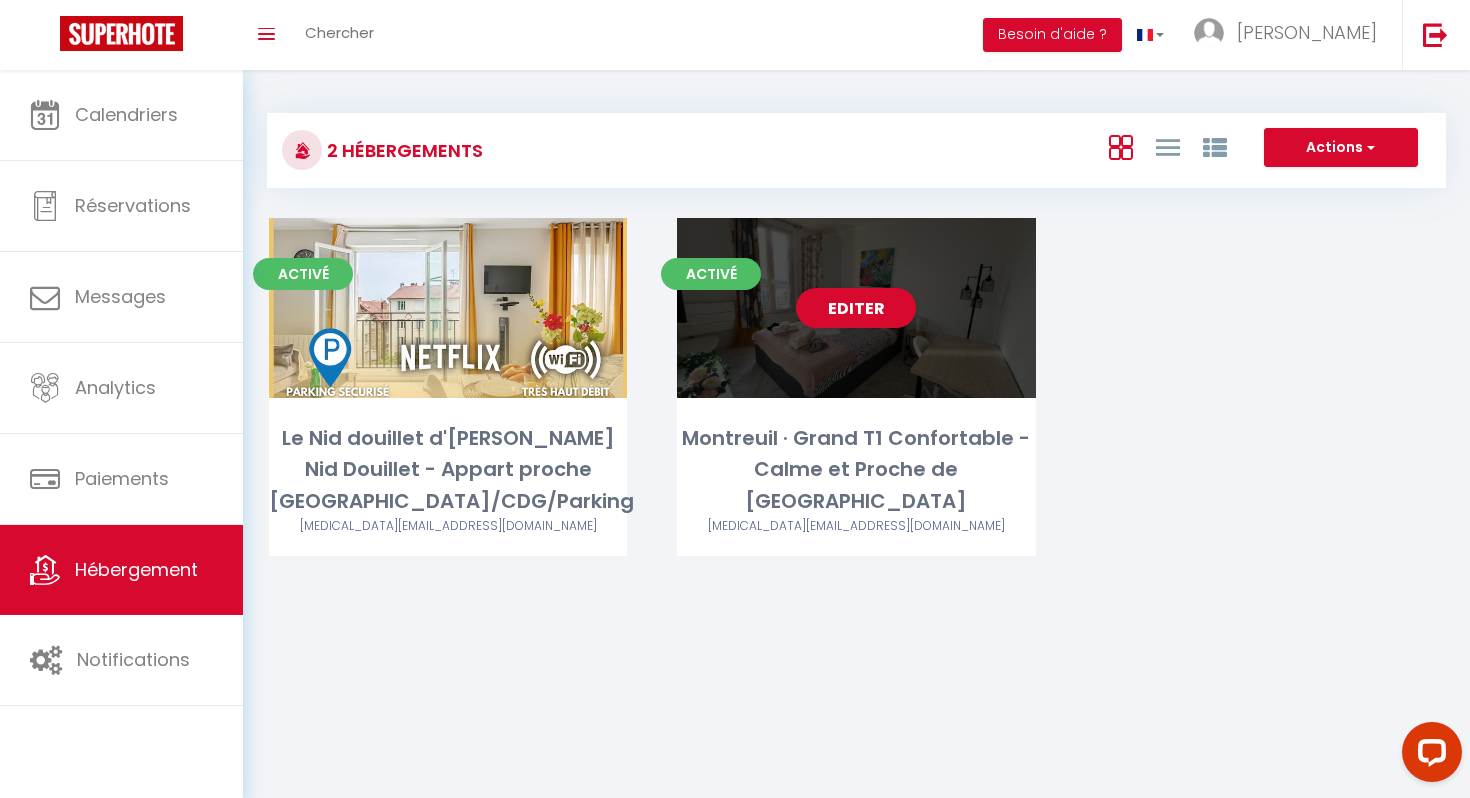 click on "Activé" at bounding box center (711, 274) 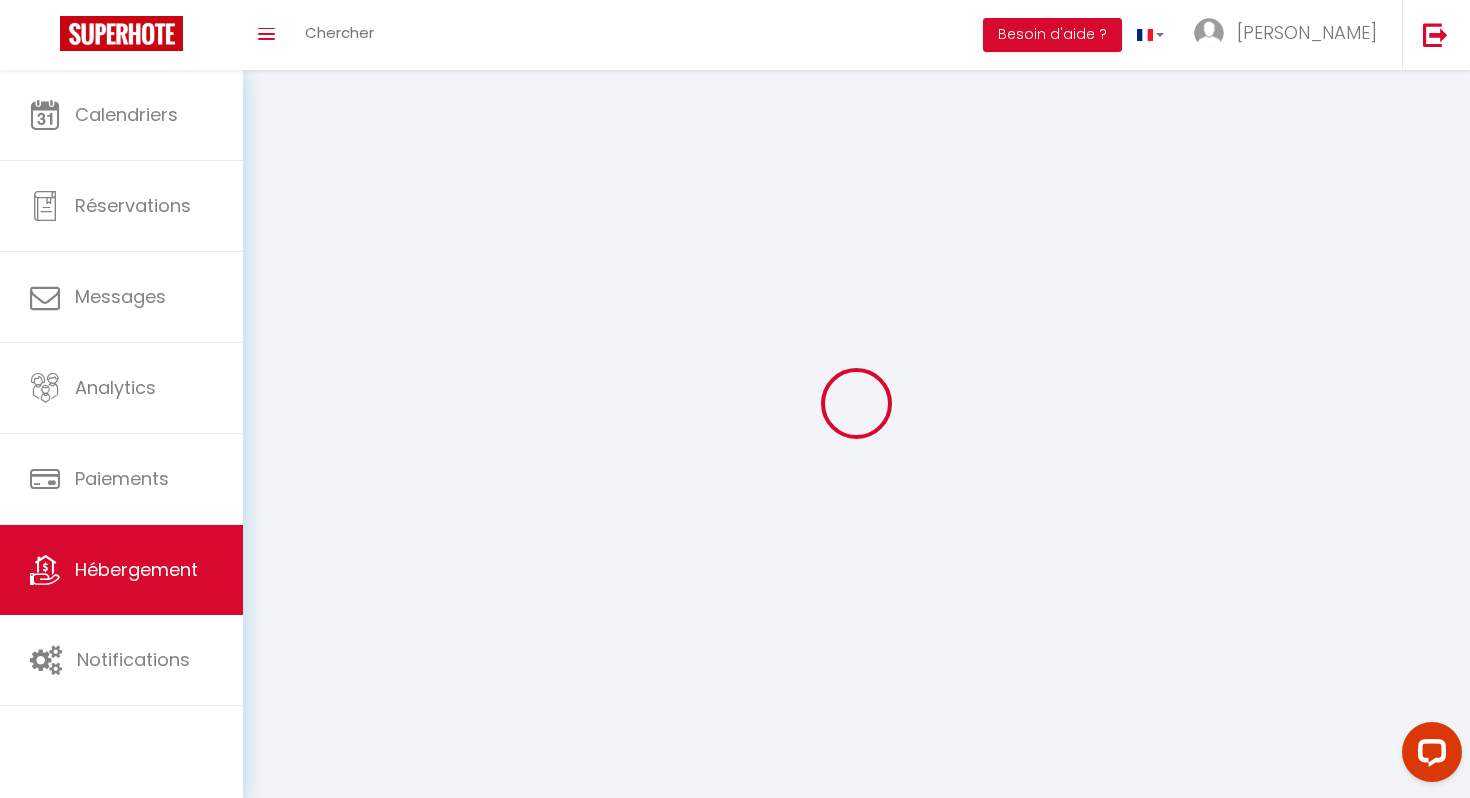 select 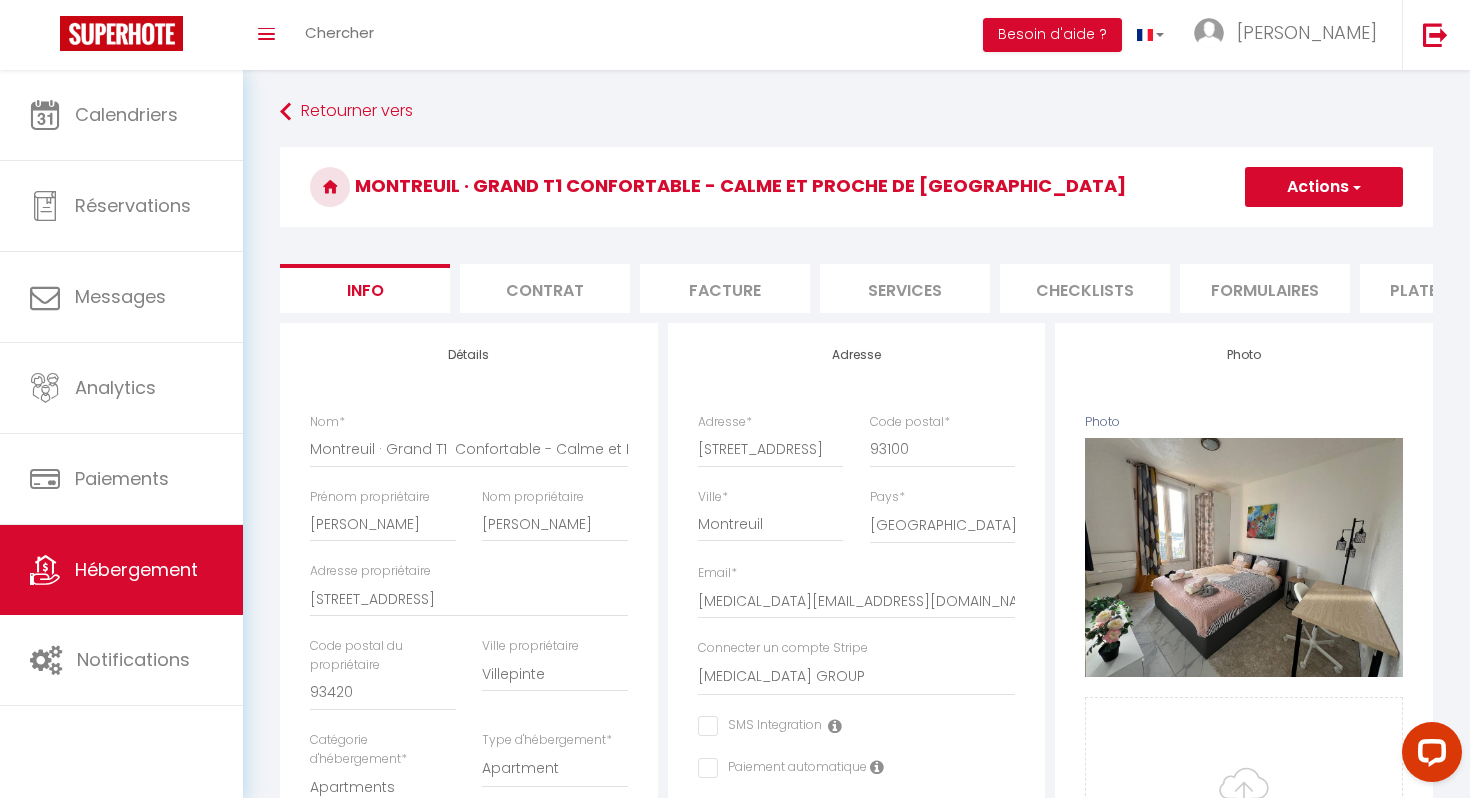 click on "Services" at bounding box center [905, 288] 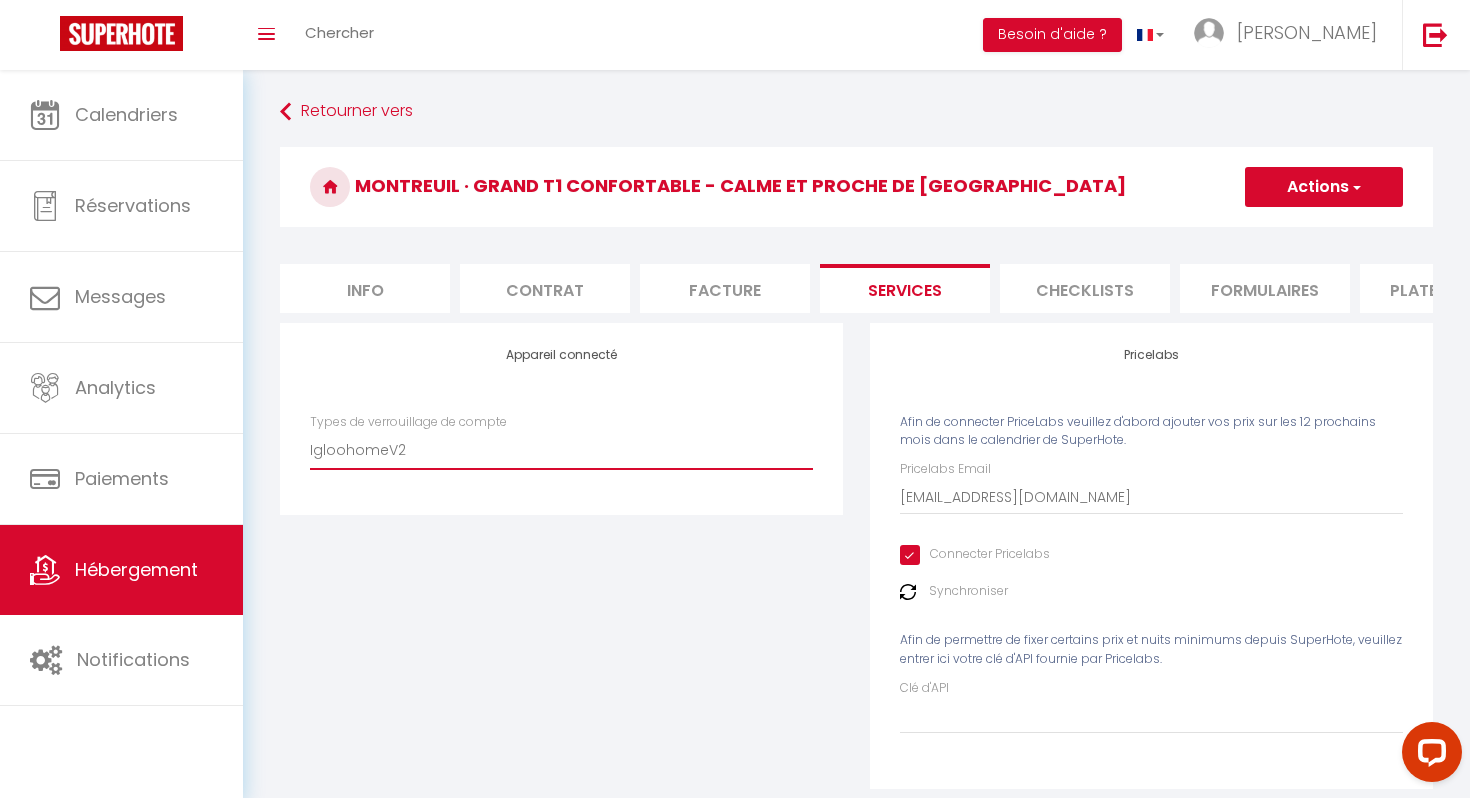 click on "IgloohomeV2" at bounding box center [561, 450] 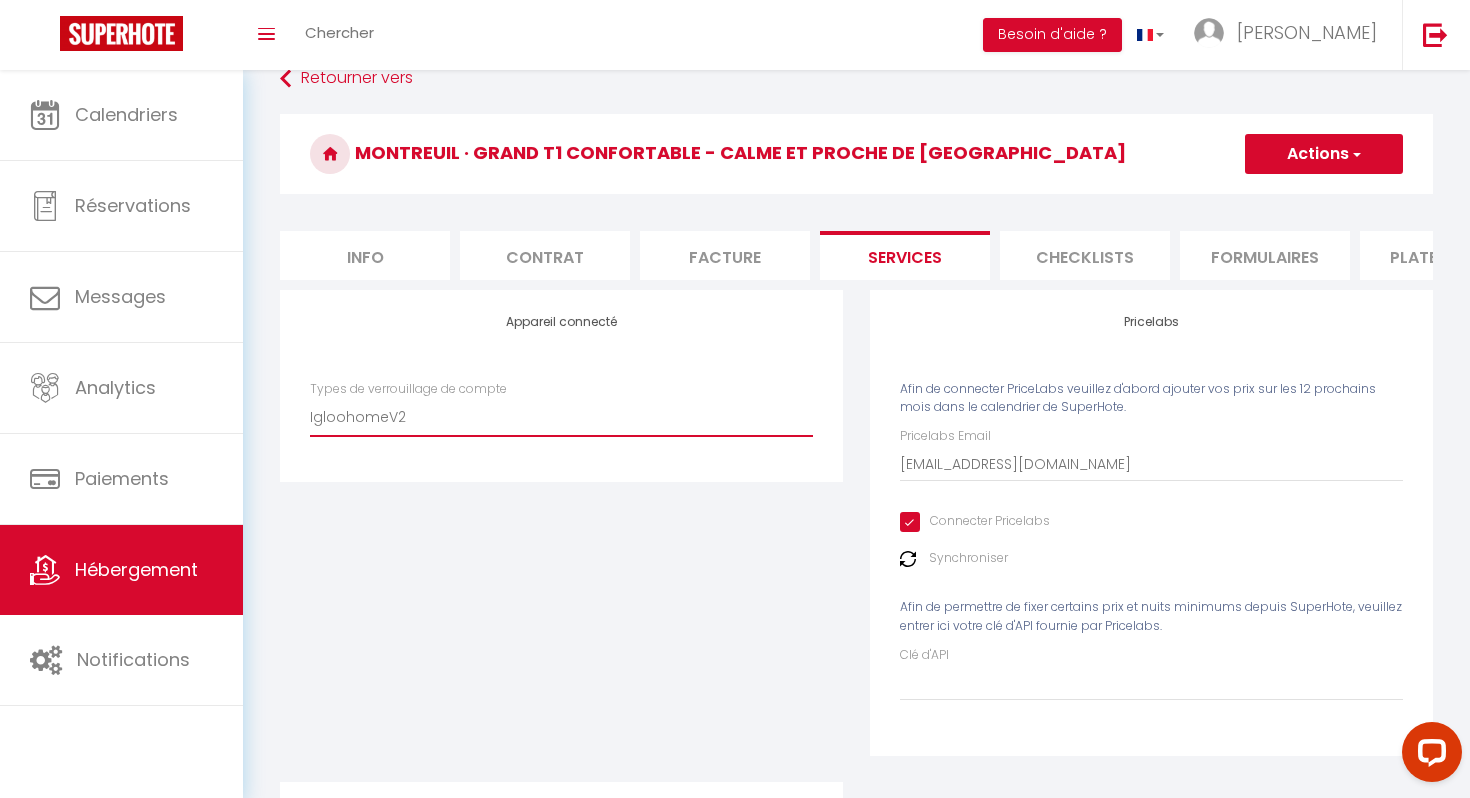 scroll, scrollTop: 0, scrollLeft: 0, axis: both 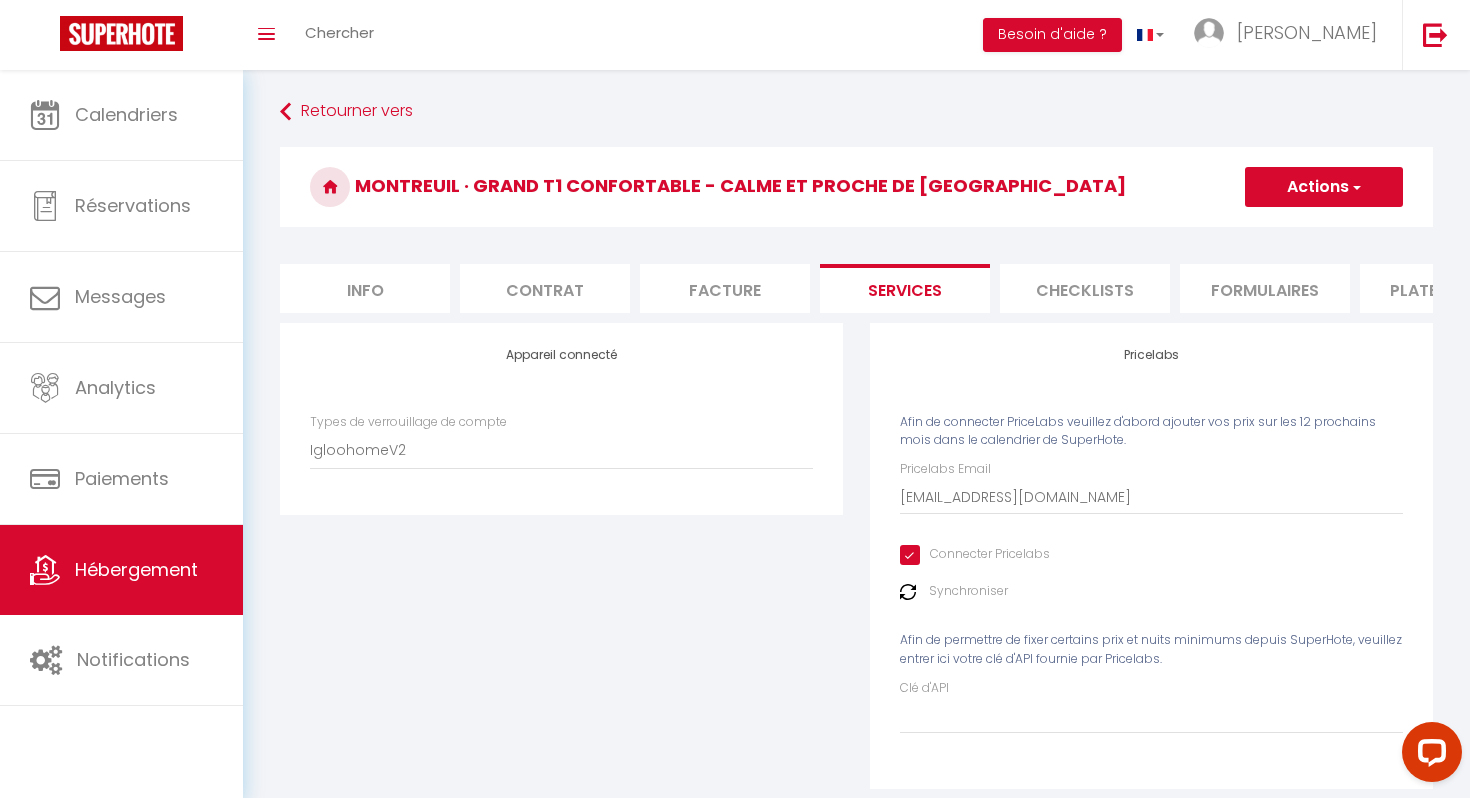 click on "Actions" at bounding box center [1324, 187] 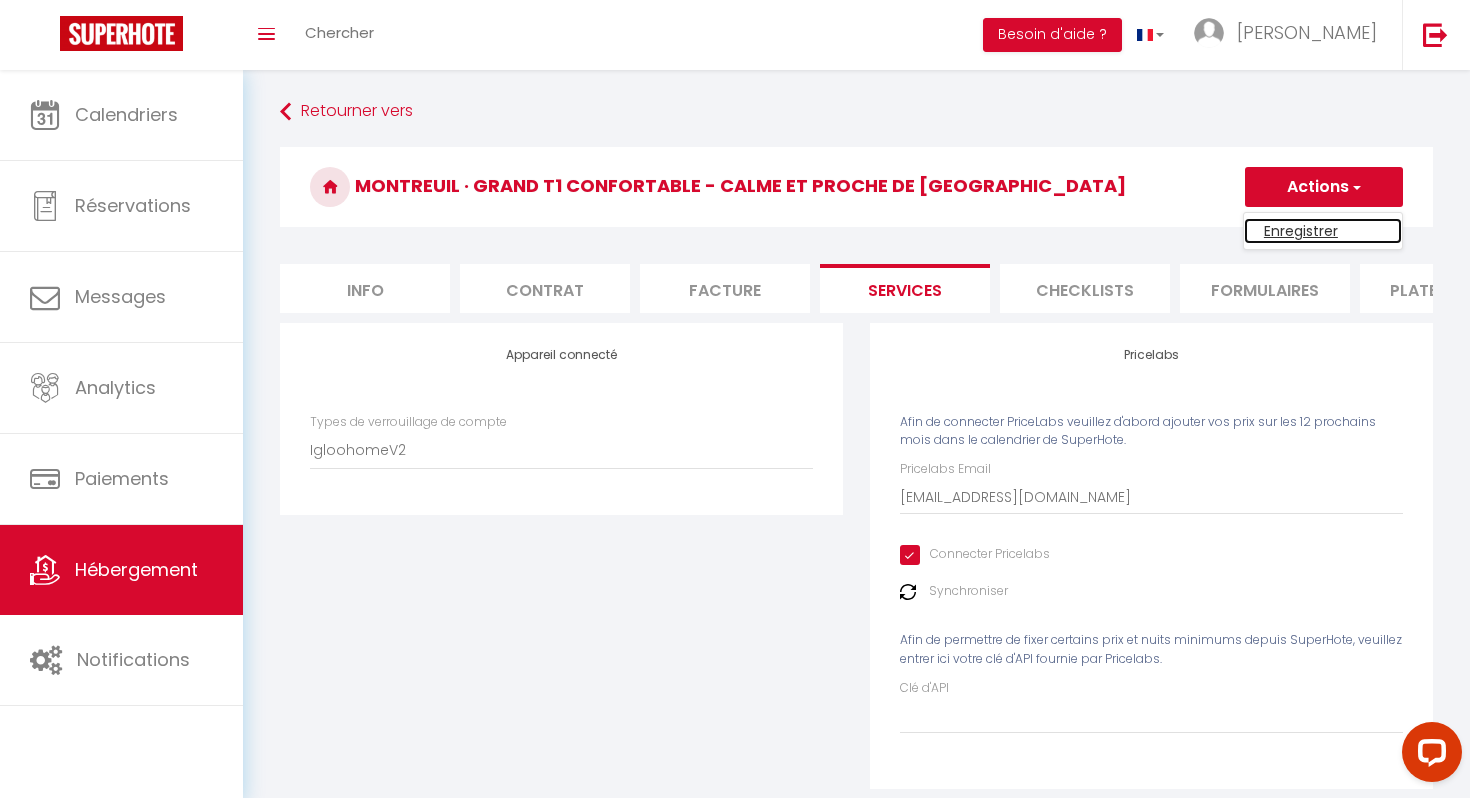 click on "Enregistrer" at bounding box center [1323, 231] 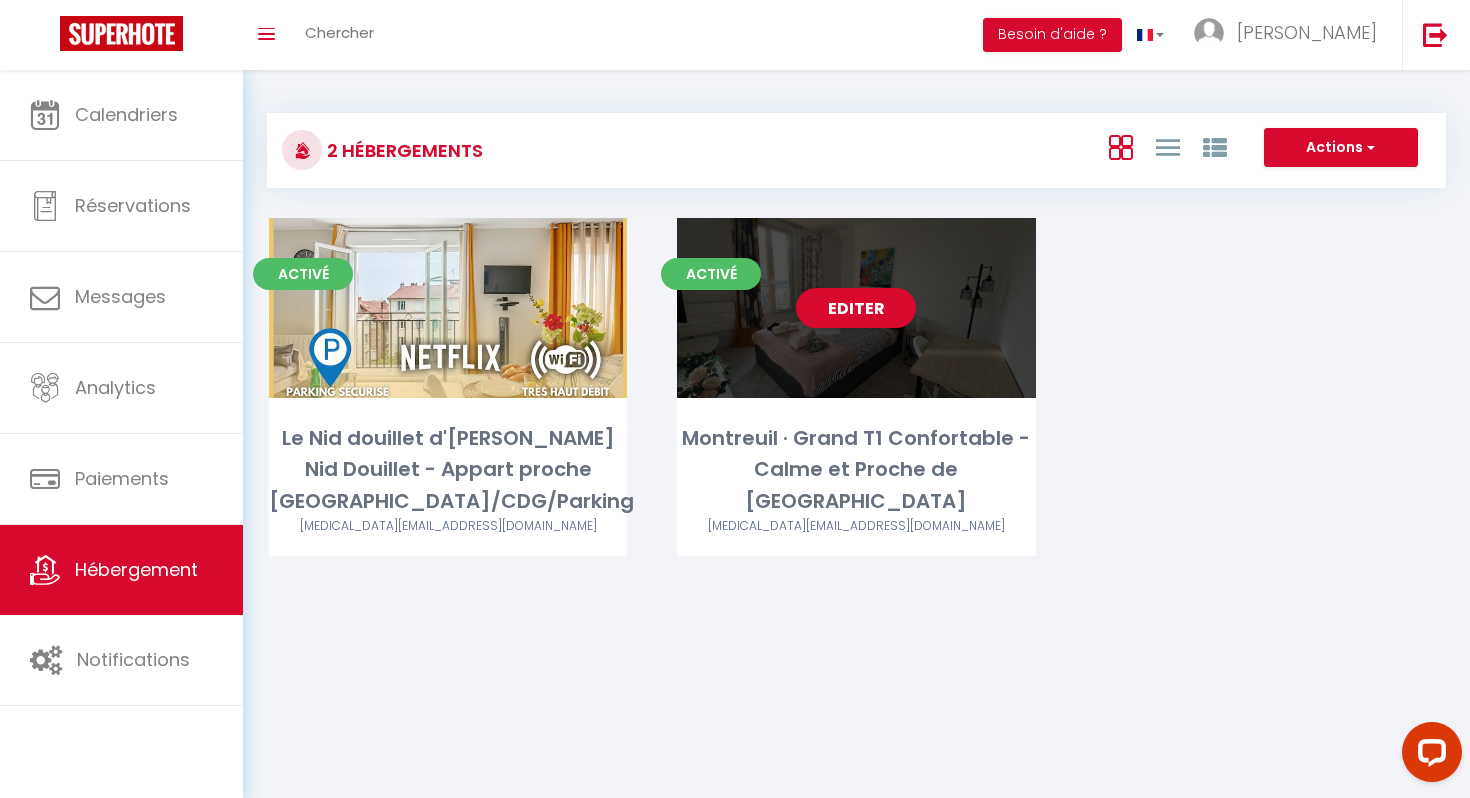 click on "Editer" at bounding box center (856, 308) 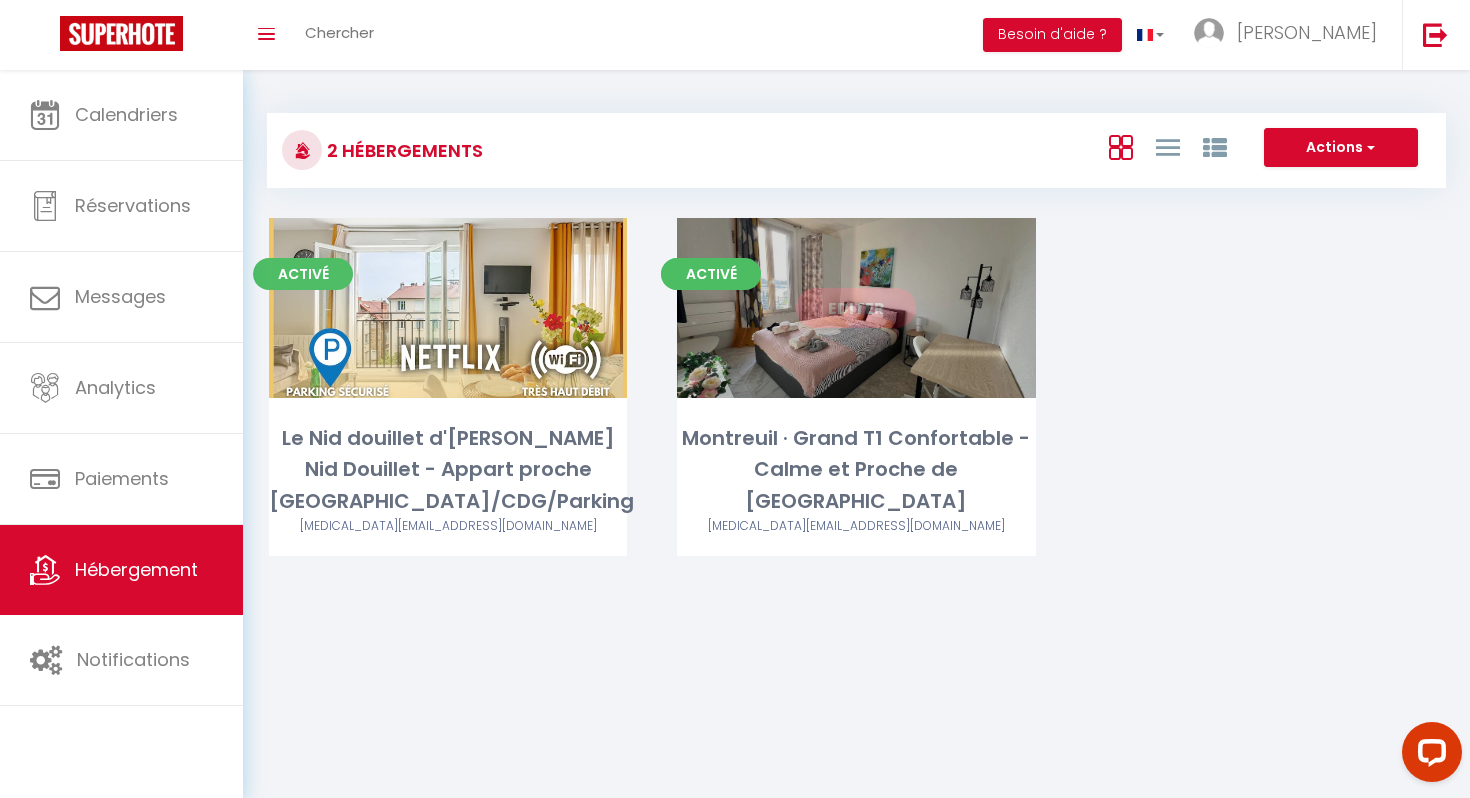 click on "Editer" at bounding box center [856, 308] 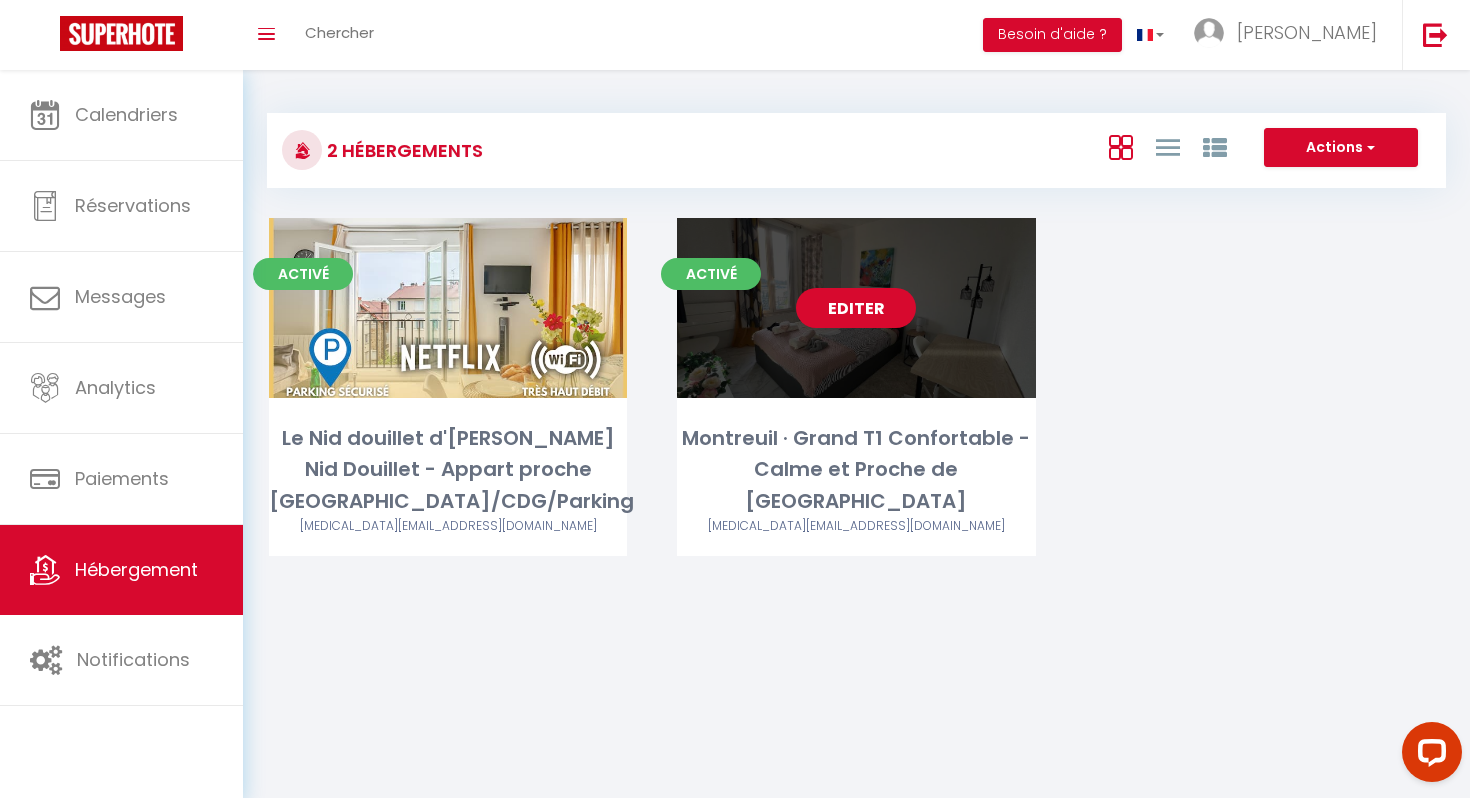 click on "Editer" at bounding box center [856, 308] 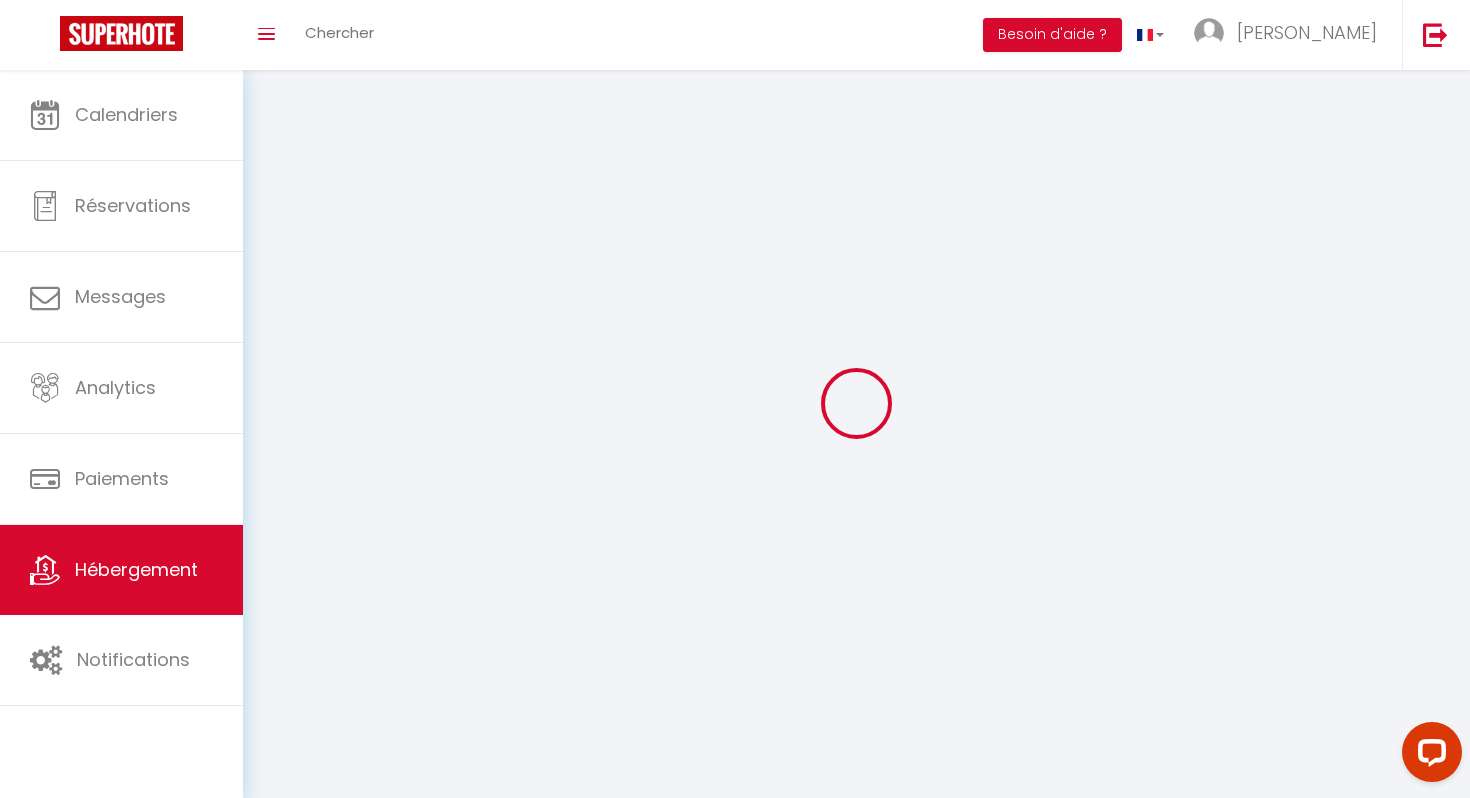 select 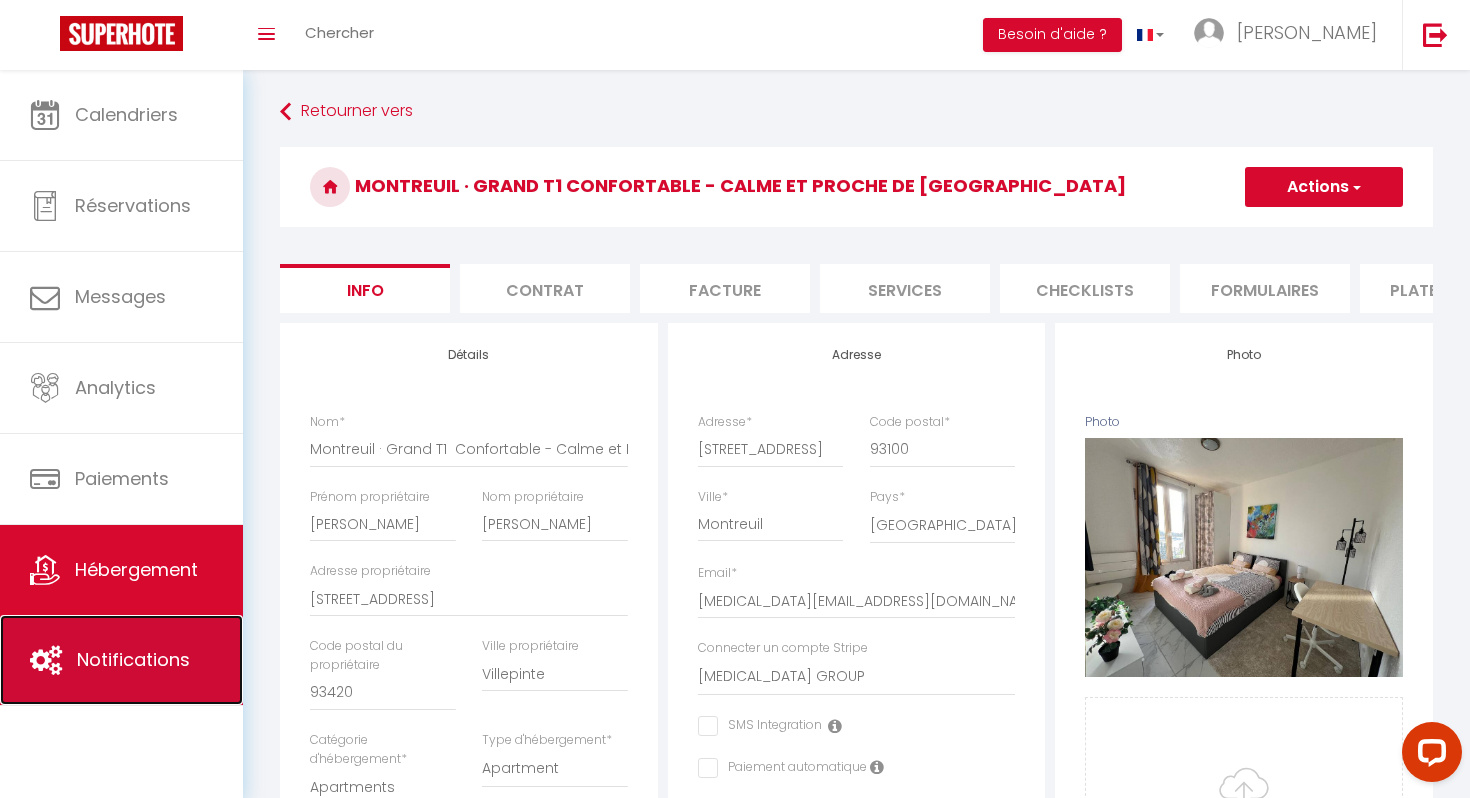 click on "Notifications" at bounding box center (133, 659) 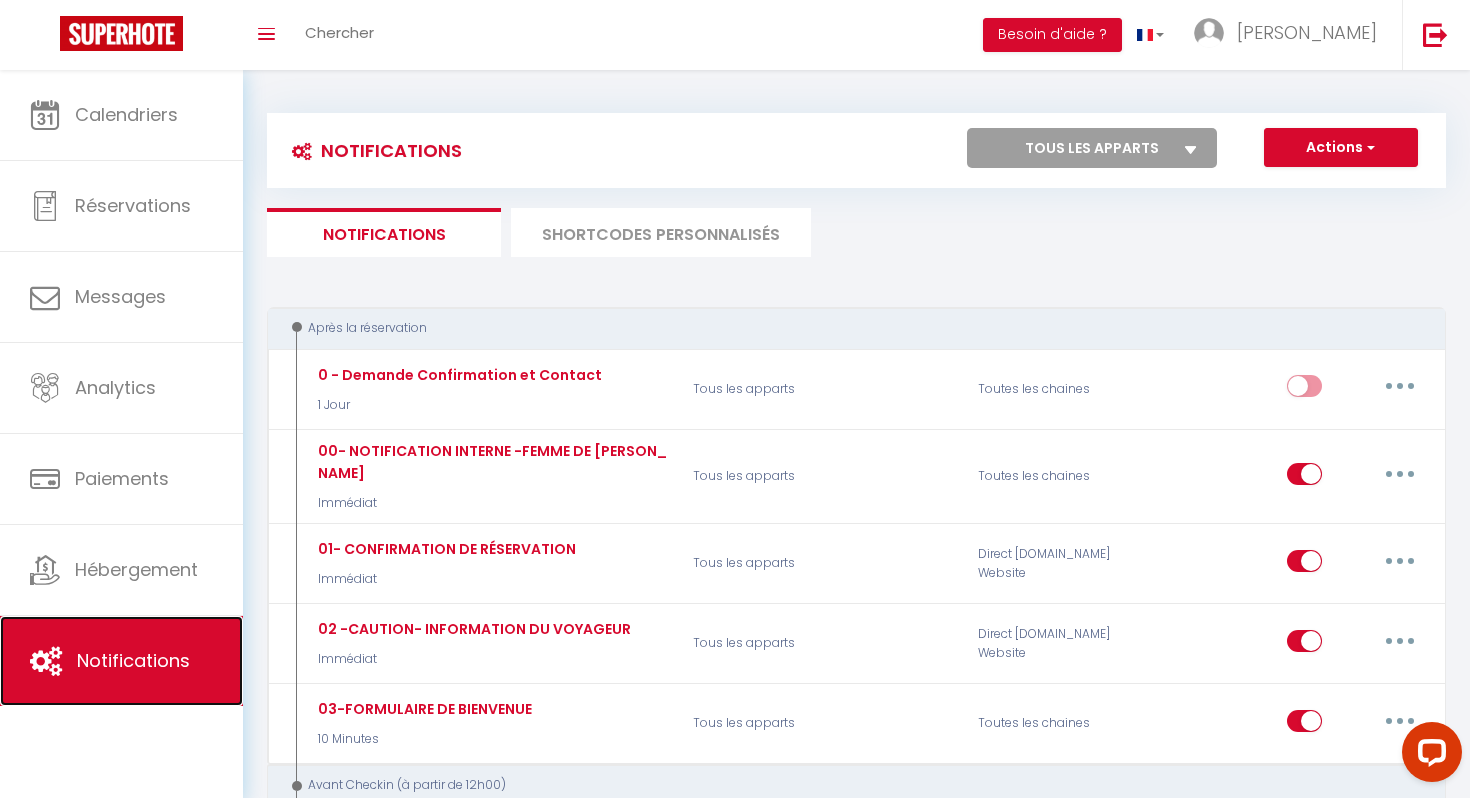 click on "Notifications" at bounding box center [121, 661] 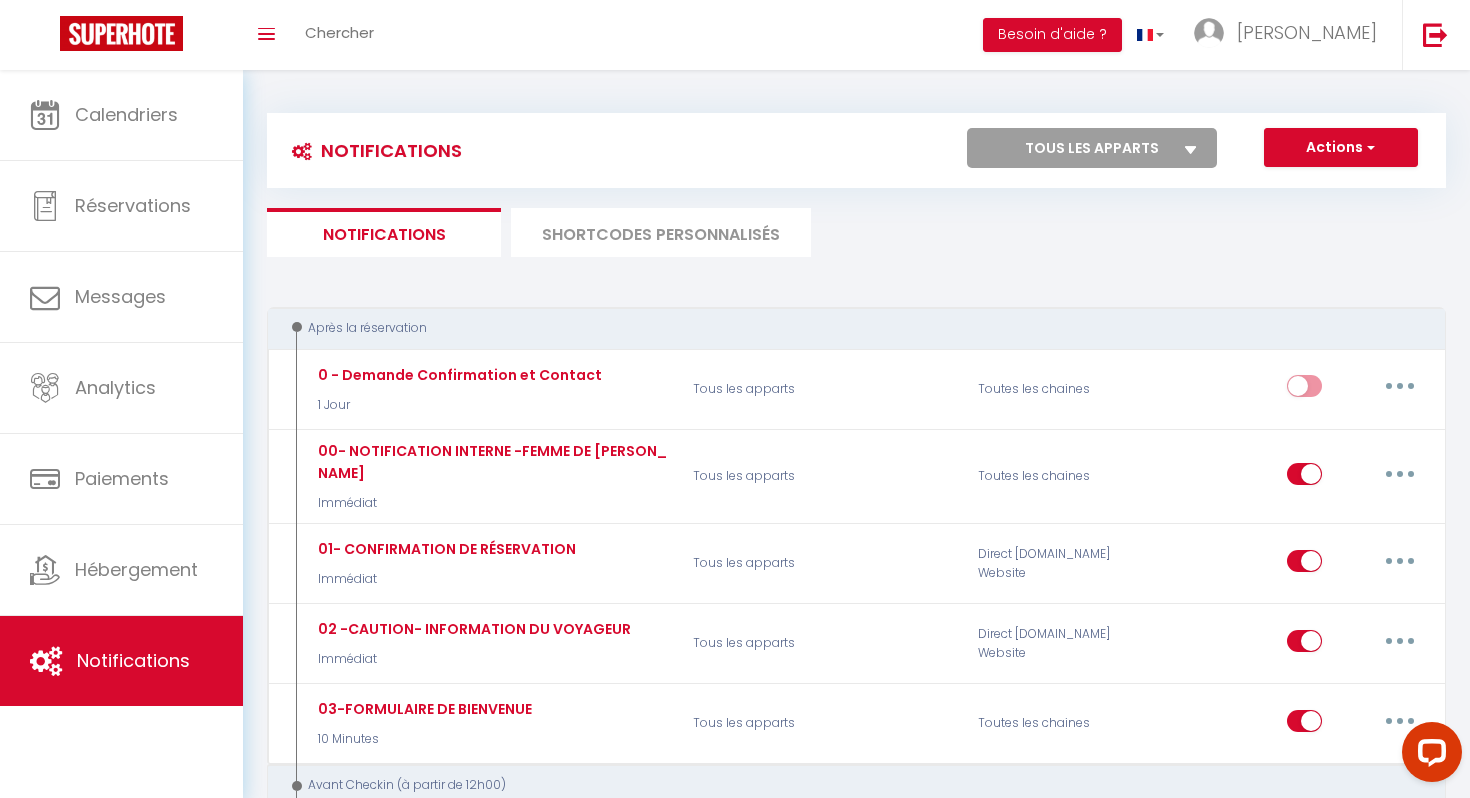 click on "SHORTCODES PERSONNALISÉS" at bounding box center (661, 232) 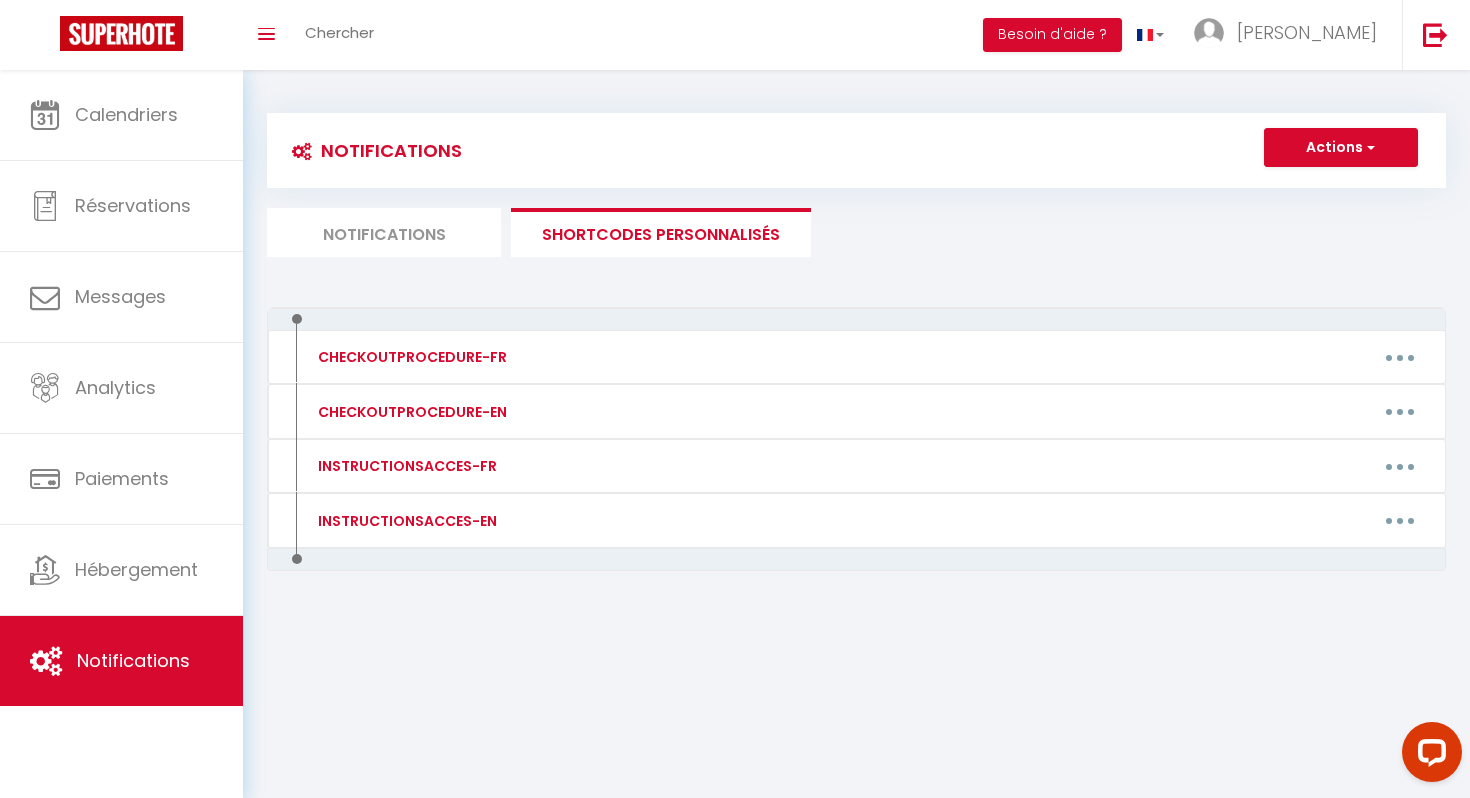 click on "Notifications" at bounding box center (384, 232) 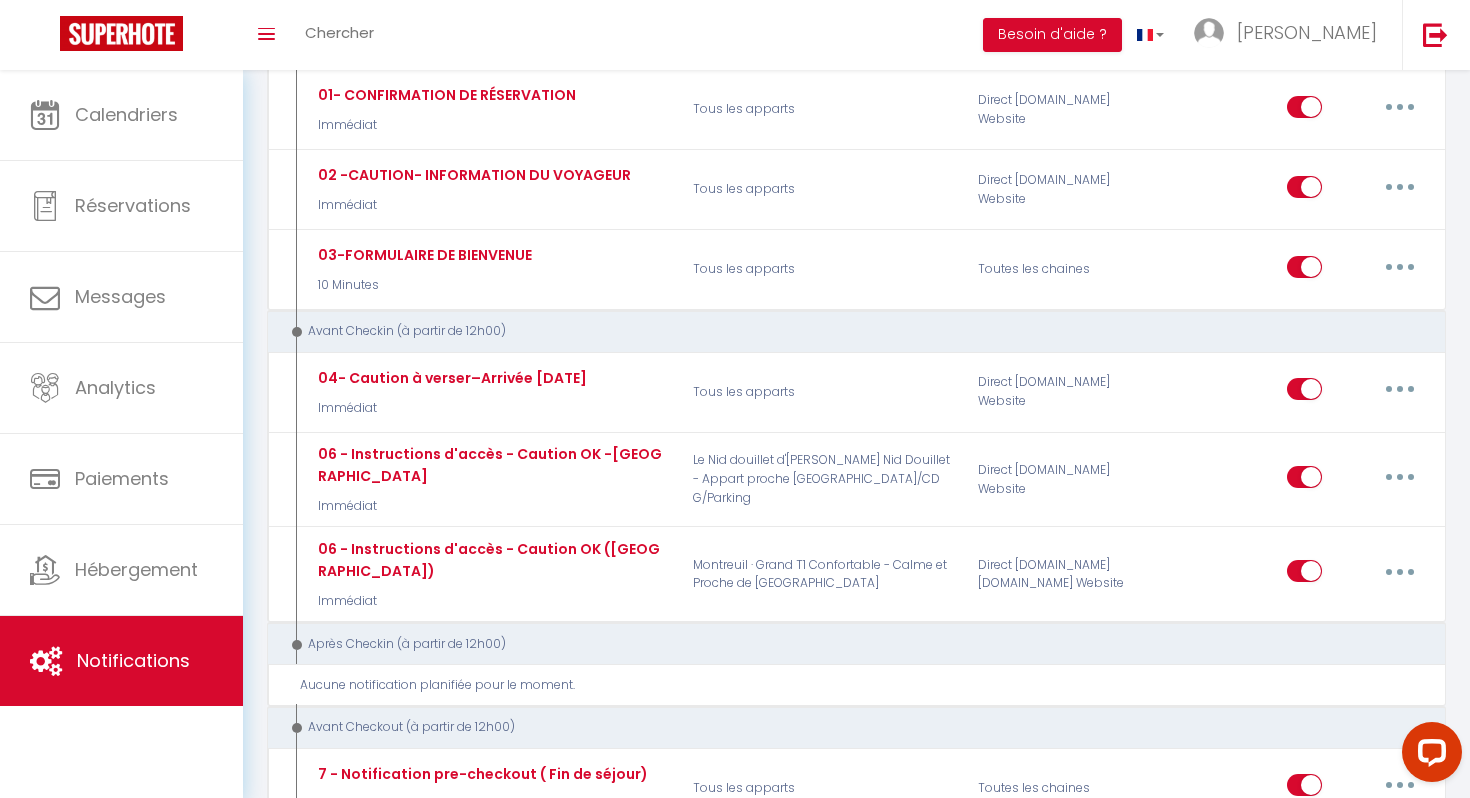 scroll, scrollTop: 455, scrollLeft: 0, axis: vertical 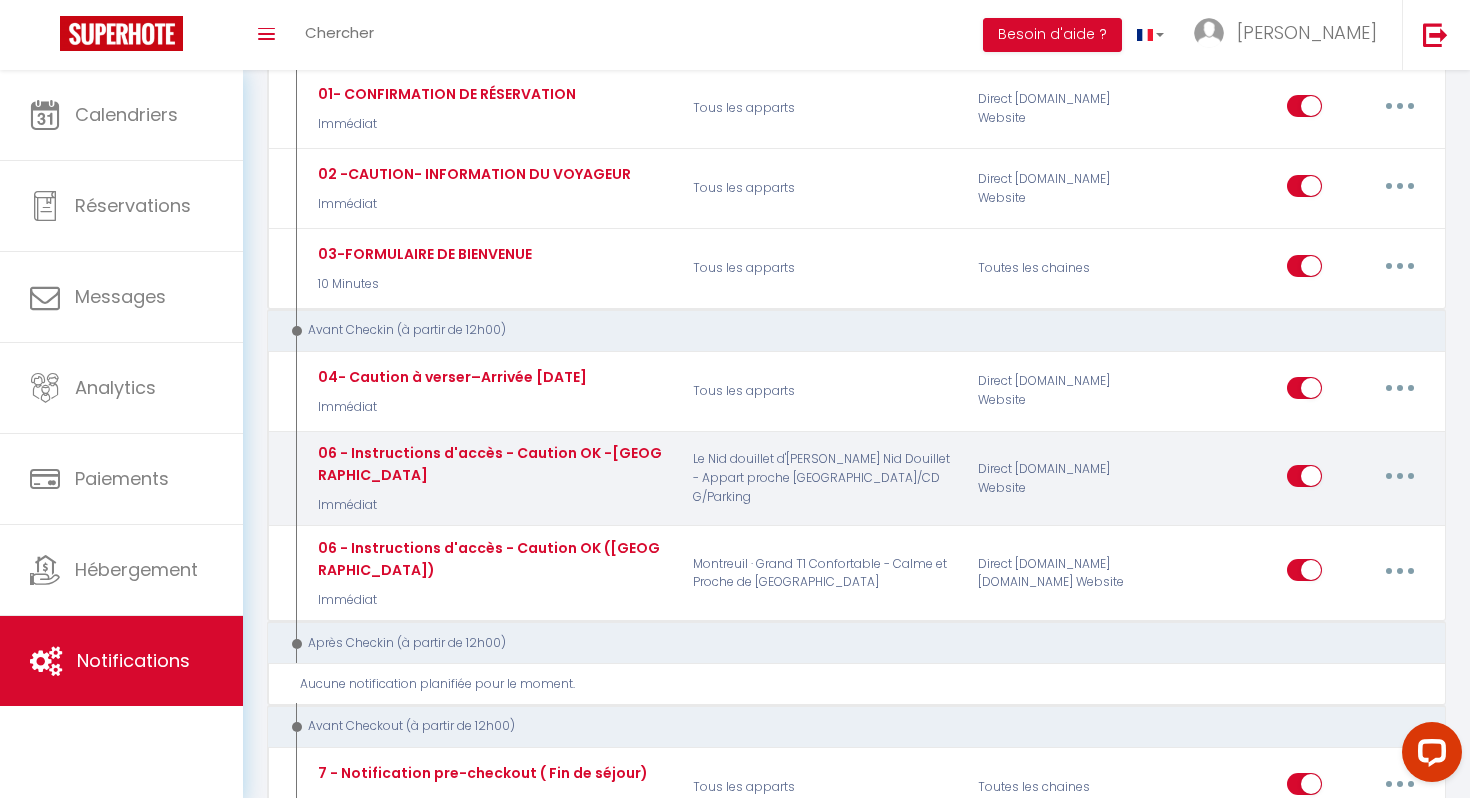 click on "06 - Instructions d'accès - Caution OK -[GEOGRAPHIC_DATA]" at bounding box center (457, -80) 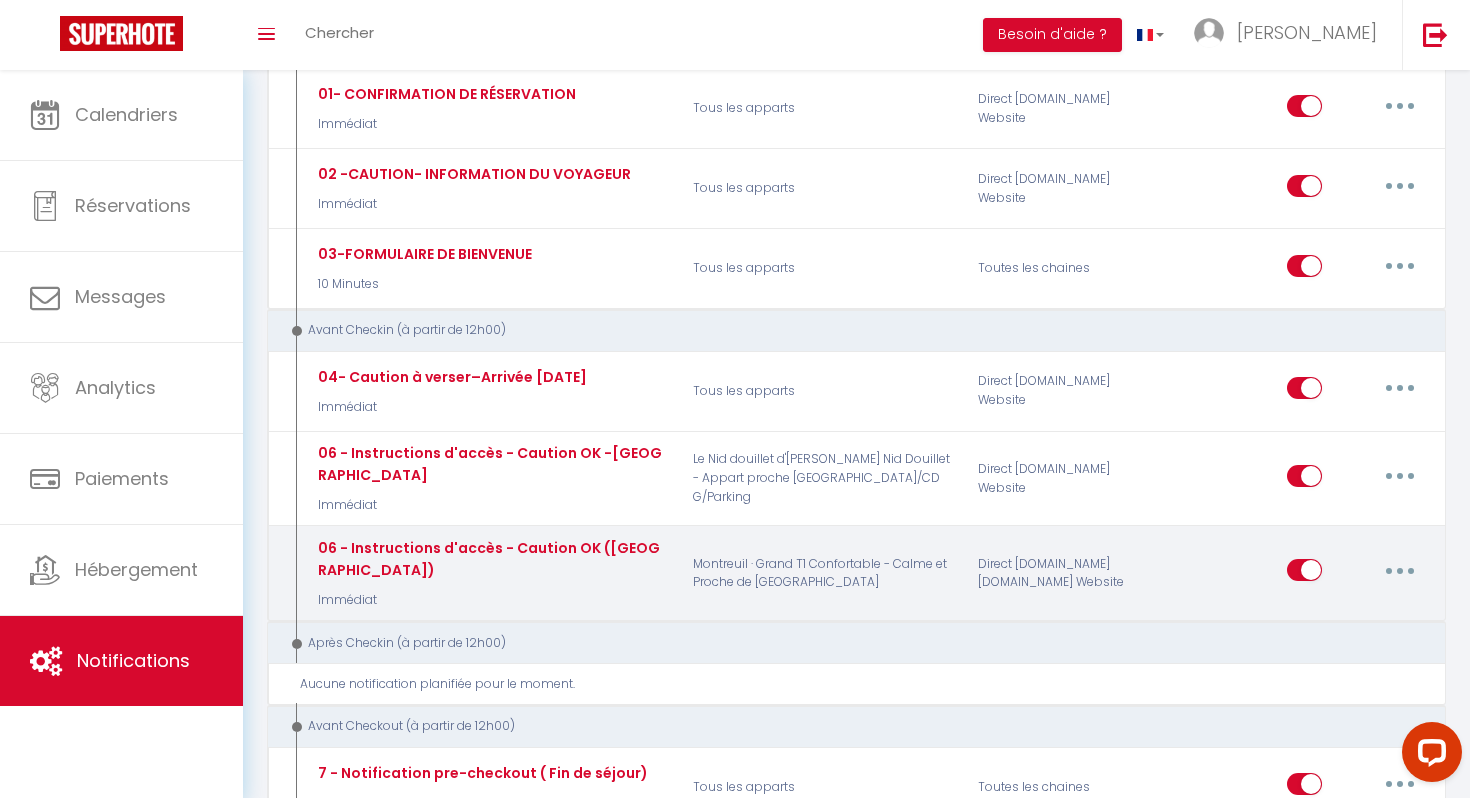 click at bounding box center [1400, 570] 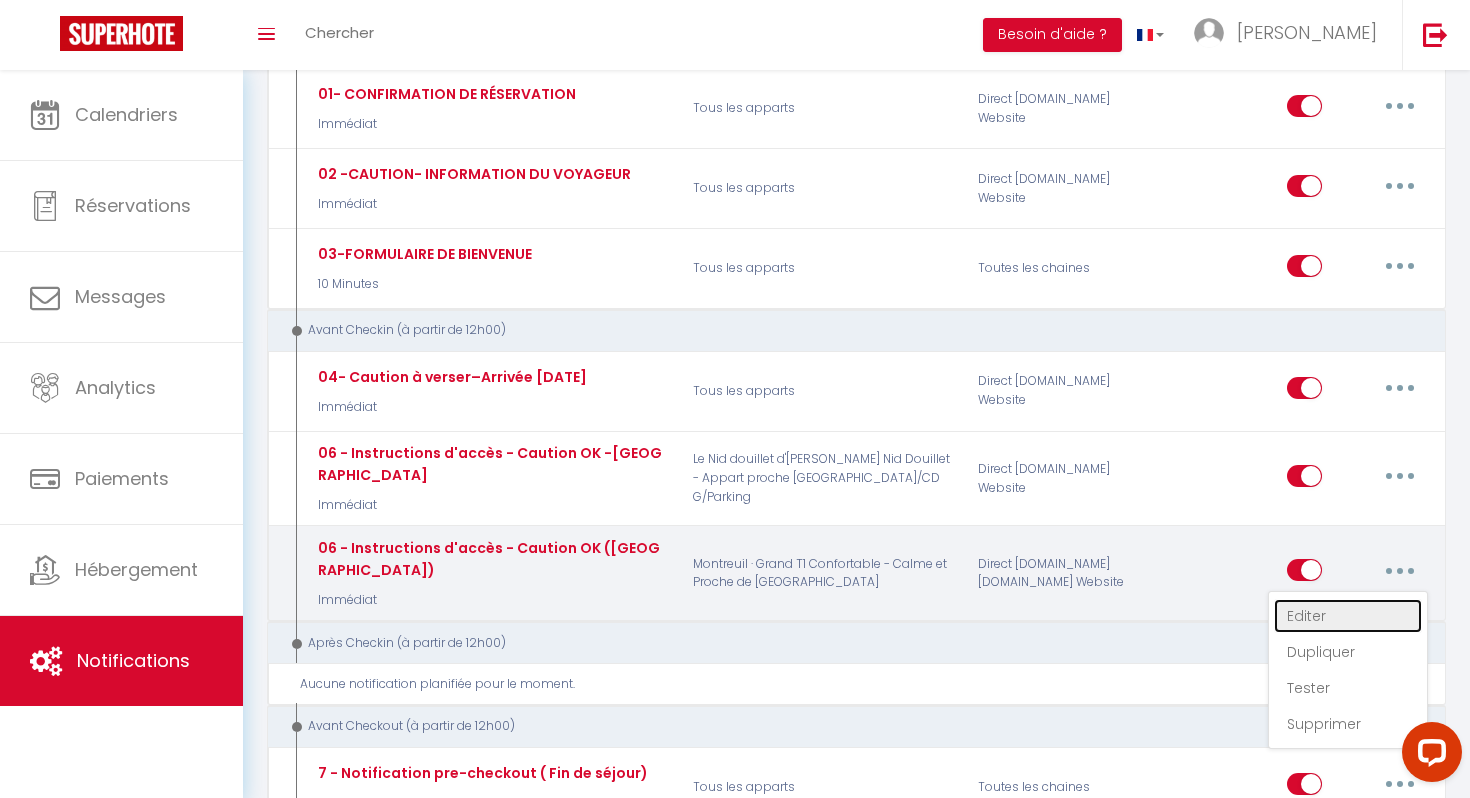 click on "Editer" at bounding box center [1348, 616] 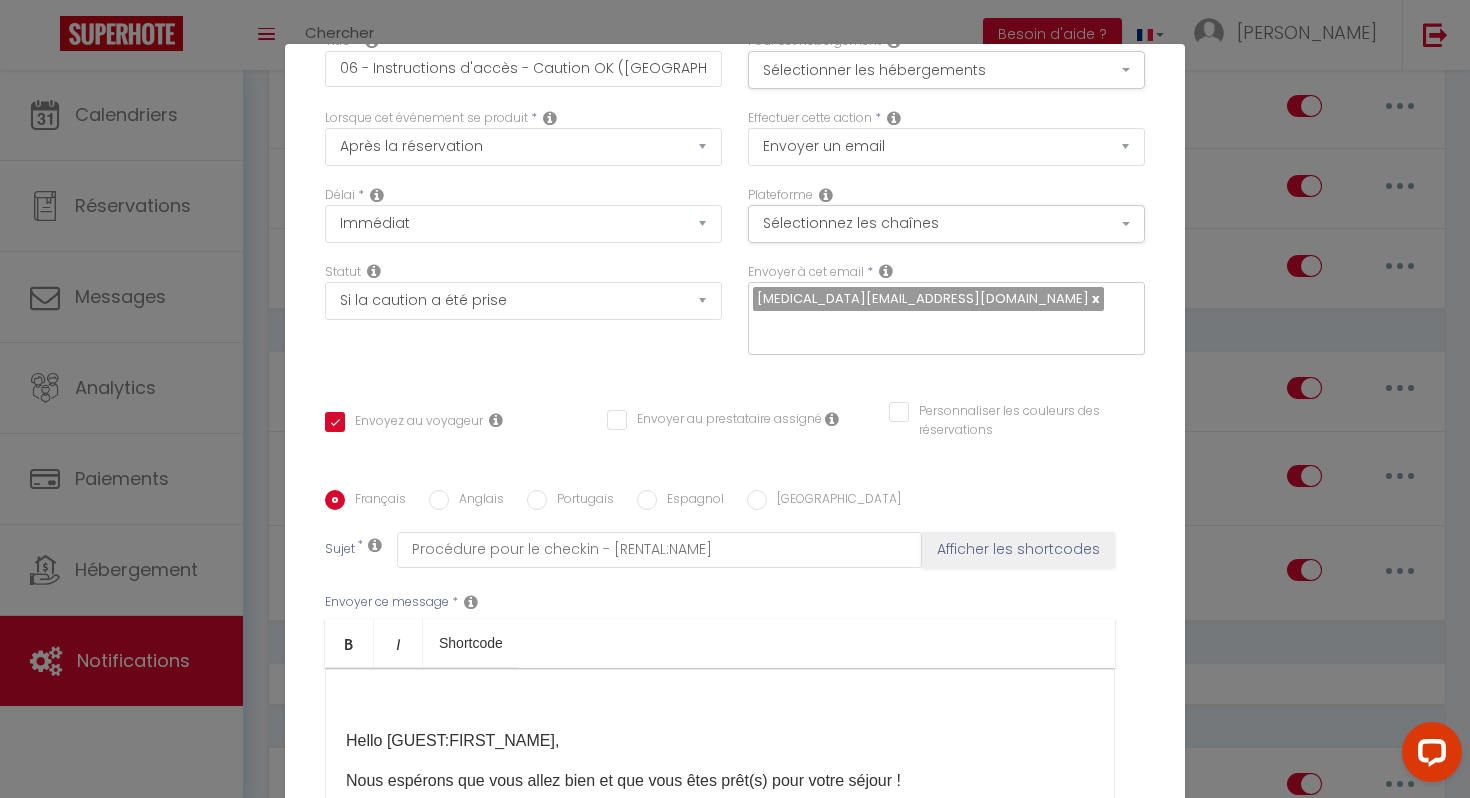 scroll, scrollTop: 127, scrollLeft: 0, axis: vertical 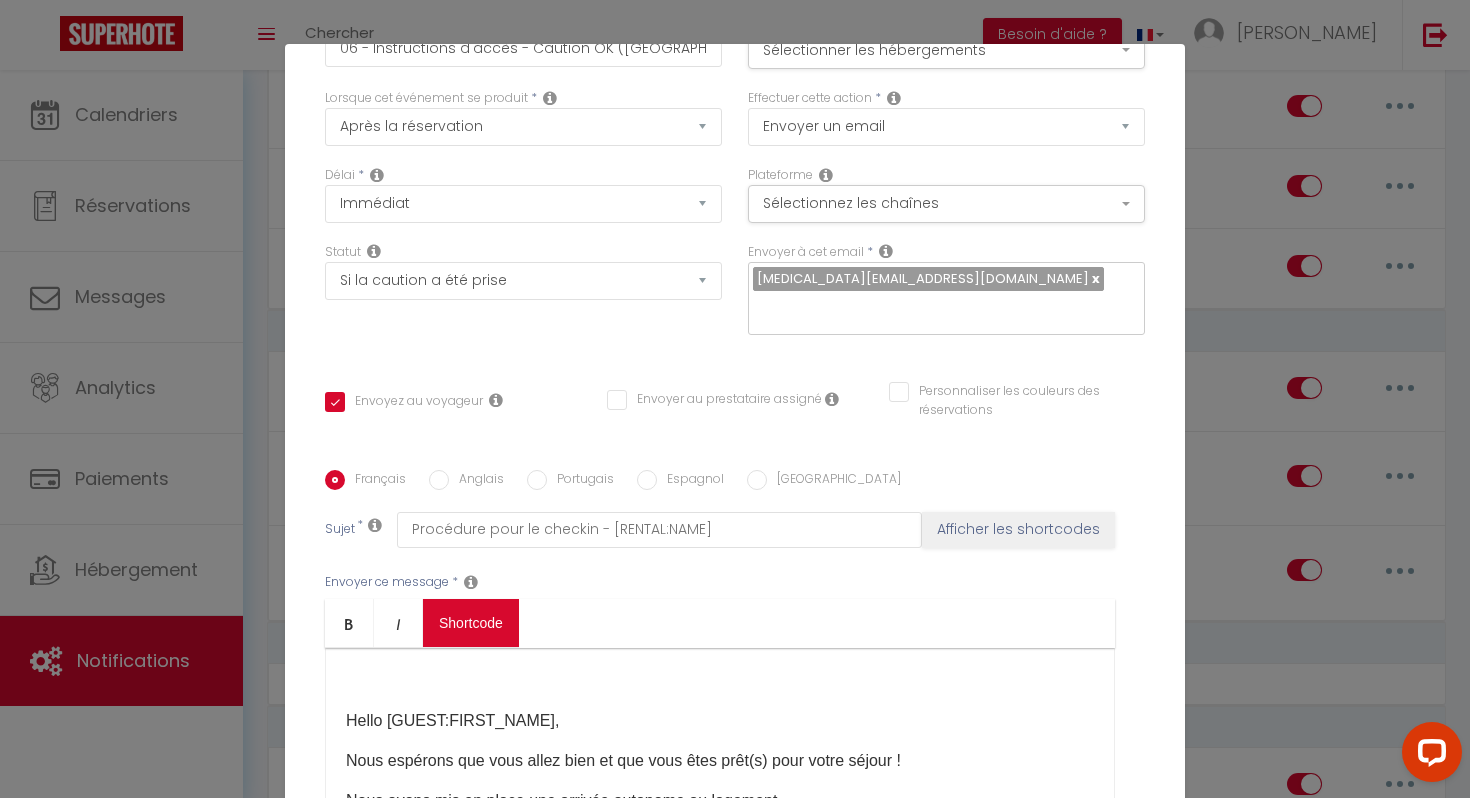 click on "Coaching SuperHote ce soir à 18h00, pour participer:  [URL][DOMAIN_NAME][SECURITY_DATA]   ×     Toggle navigation       Toggle Search     Toggle menubar     Chercher   BUTTON
Besoin d'aide ?
[PERSON_NAME]   Paramètres        Équipe     Résultat de la recherche   Aucun résultat     Calendriers     Réservations     Messages     Analytics      Paiements     Hébergement     Notifications                 Résultat de la recherche   Id   Appart   Voyageur    Checkin   Checkout   Nuits   Pers.   Plateforme   Statut     Résultat de la recherche   Aucun résultat          Notifications
Actions
Nouvelle Notification    Exporter    Importer    Tous les apparts    Le Nid douillet d'Aulnay  · Le Nid Douillet - Appart  proche [GEOGRAPHIC_DATA]/CDG/Parking [GEOGRAPHIC_DATA] · Grand T1  Confortable - Calme et Proche de [GEOGRAPHIC_DATA]       Nouveau shortcode personnalisé    Notifications" at bounding box center (735, 1522) 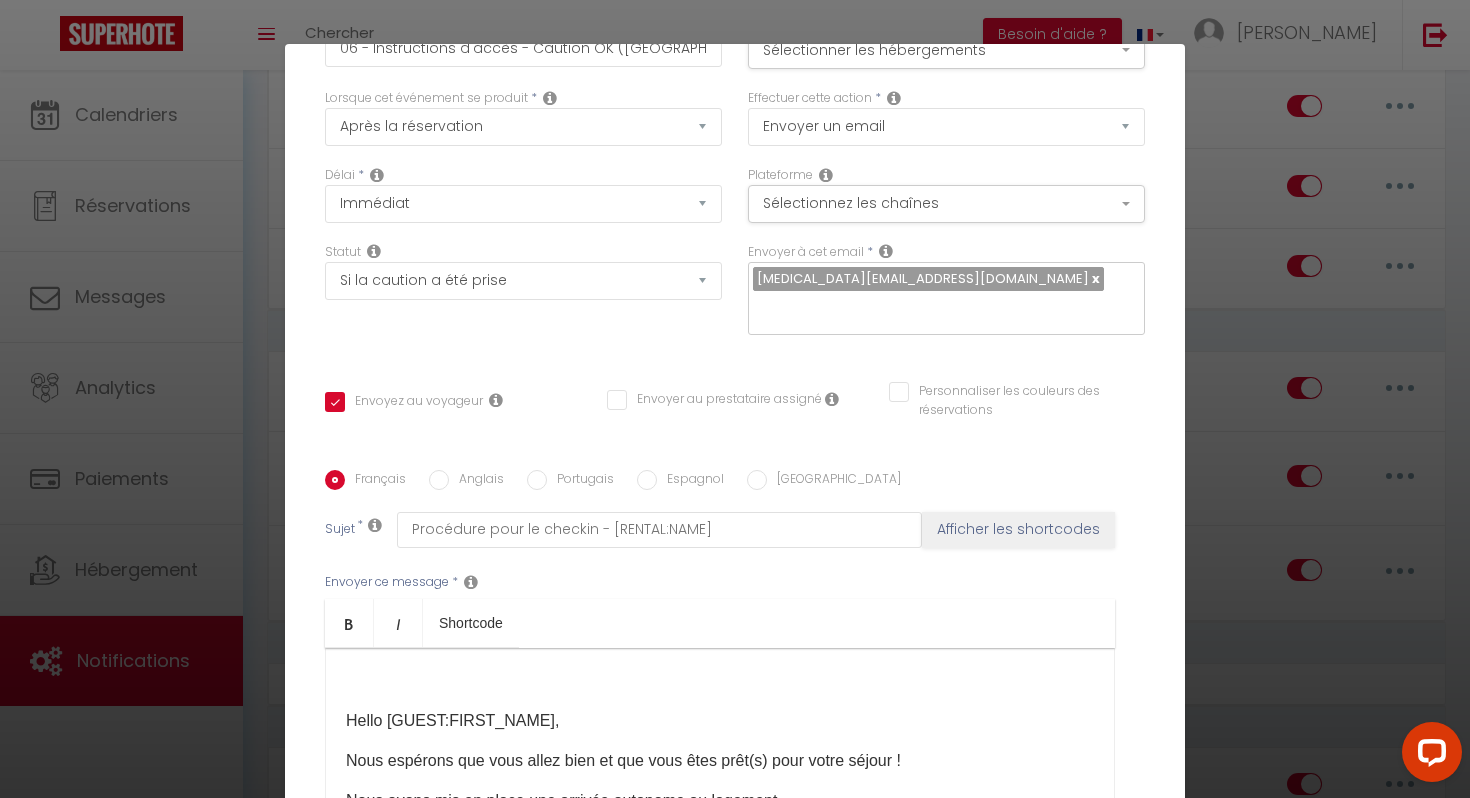 click on "Annuler" at bounding box center (682, 690) 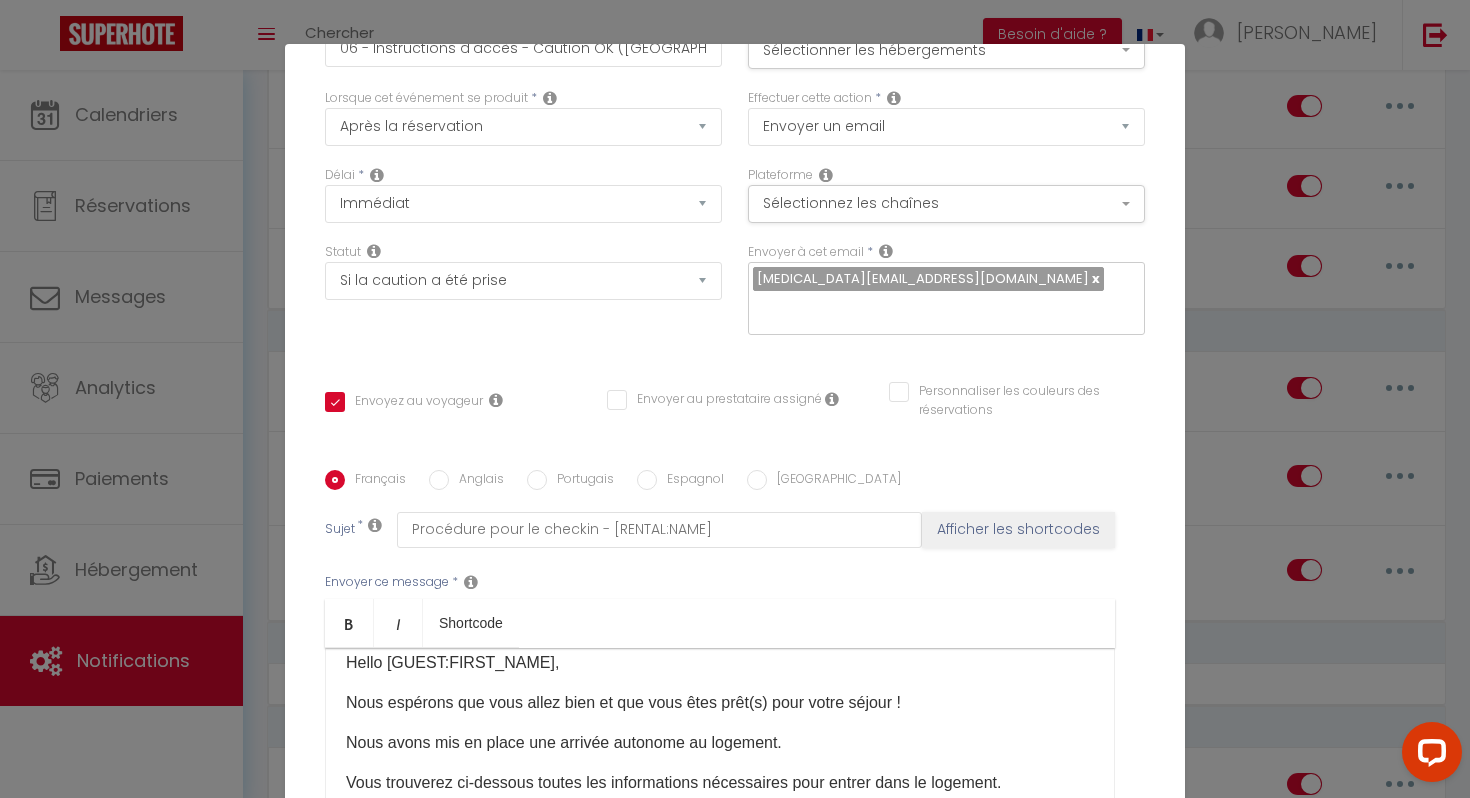 scroll, scrollTop: 67, scrollLeft: 0, axis: vertical 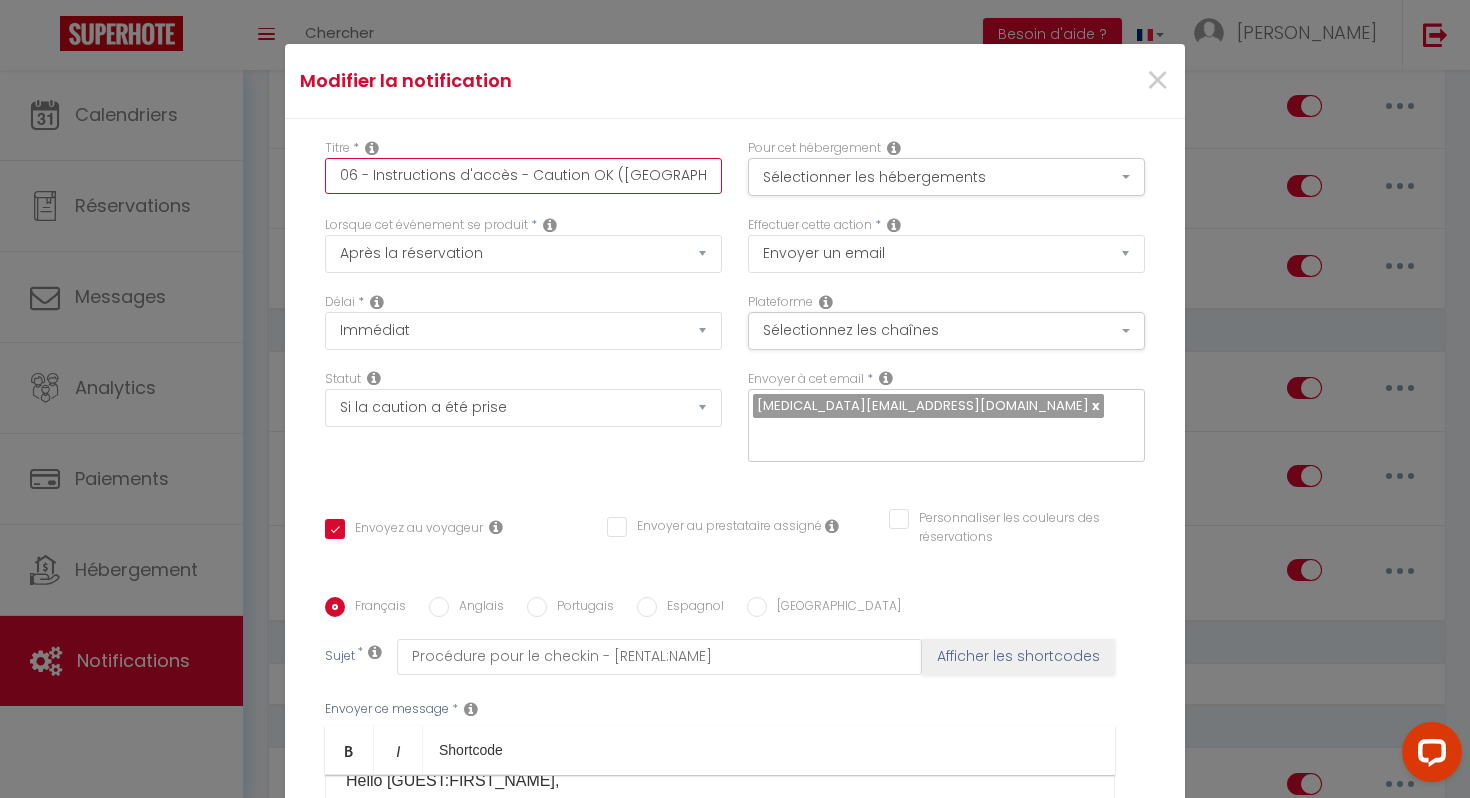 drag, startPoint x: 373, startPoint y: 174, endPoint x: 509, endPoint y: 183, distance: 136.29747 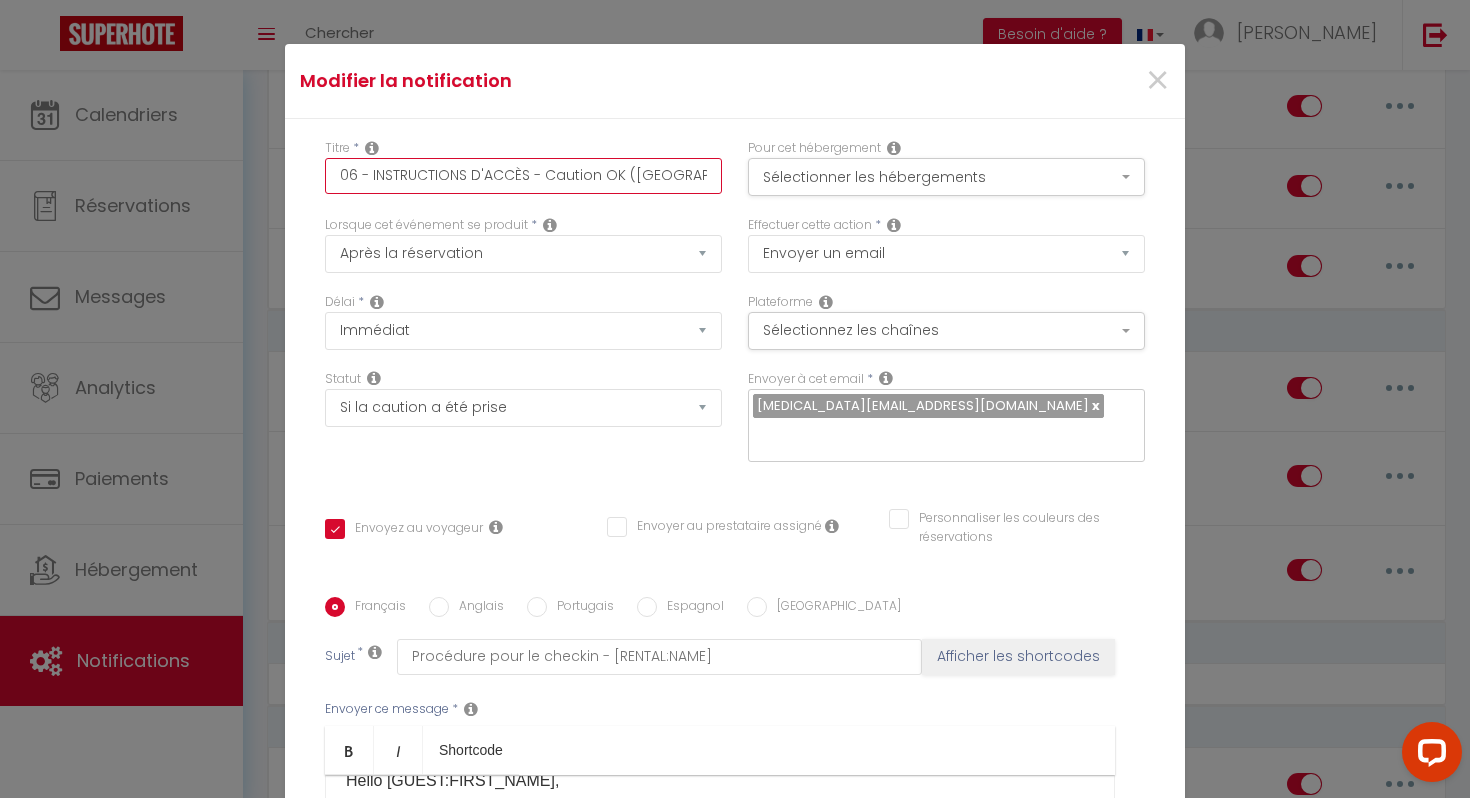 click on "06 - INSTRUCTIONS D'ACCÈS - Caution OK ([GEOGRAPHIC_DATA])" at bounding box center (523, 176) 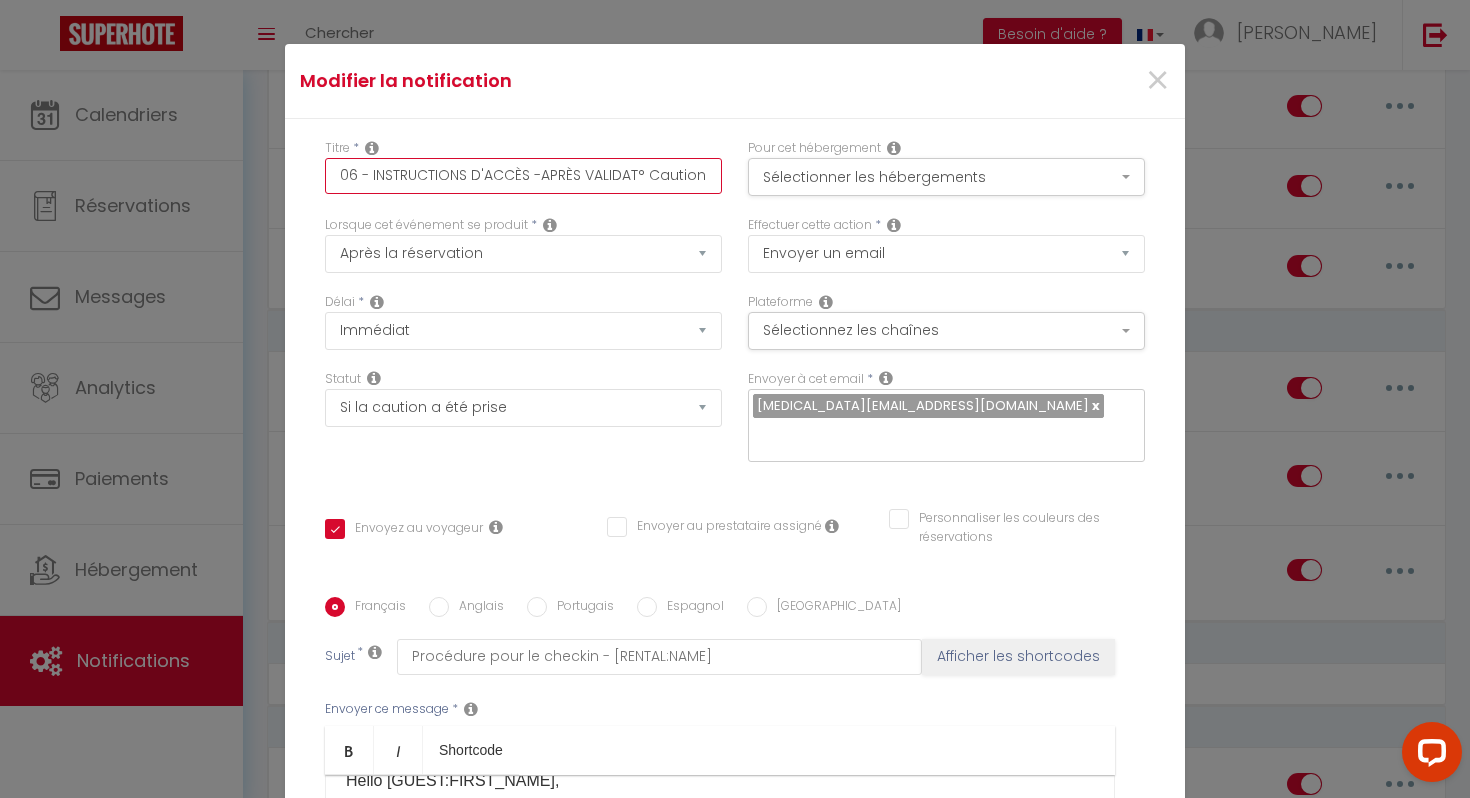 scroll, scrollTop: 0, scrollLeft: 19, axis: horizontal 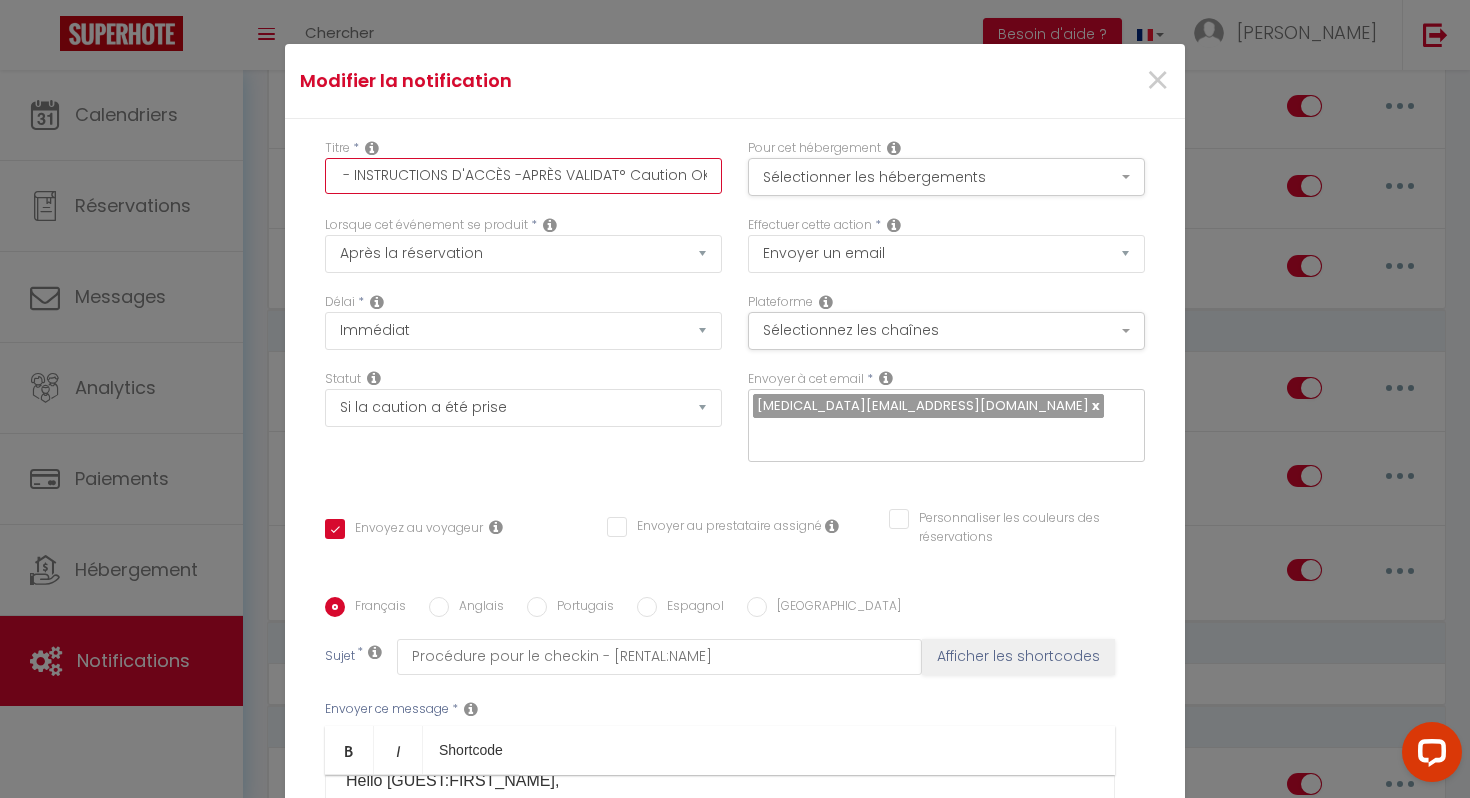 drag, startPoint x: 705, startPoint y: 177, endPoint x: 634, endPoint y: 166, distance: 71.84706 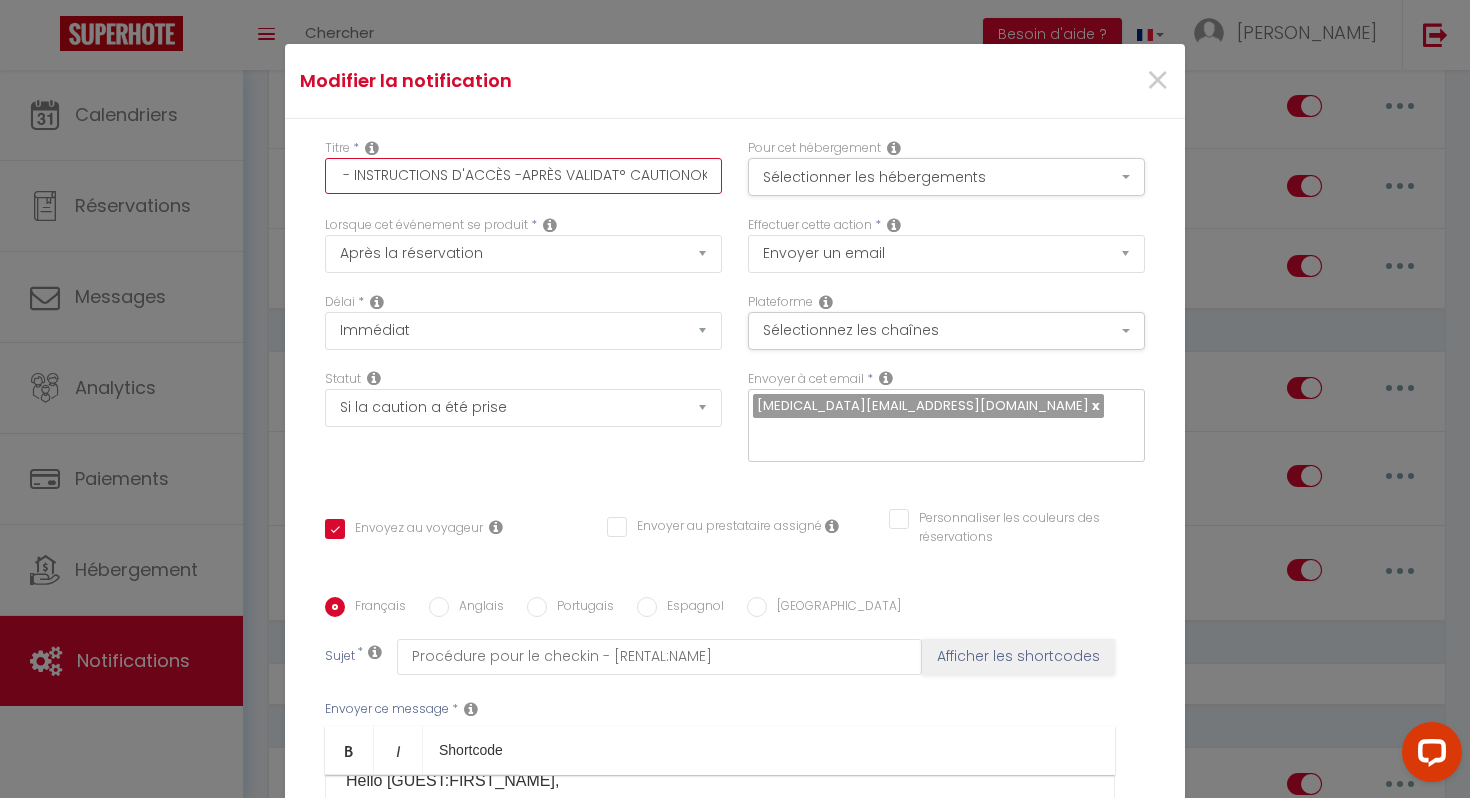 click on "06 - INSTRUCTIONS D'ACCÈS -APRÈS VALIDAT° CAUTIONOK ([GEOGRAPHIC_DATA])" at bounding box center (523, 176) 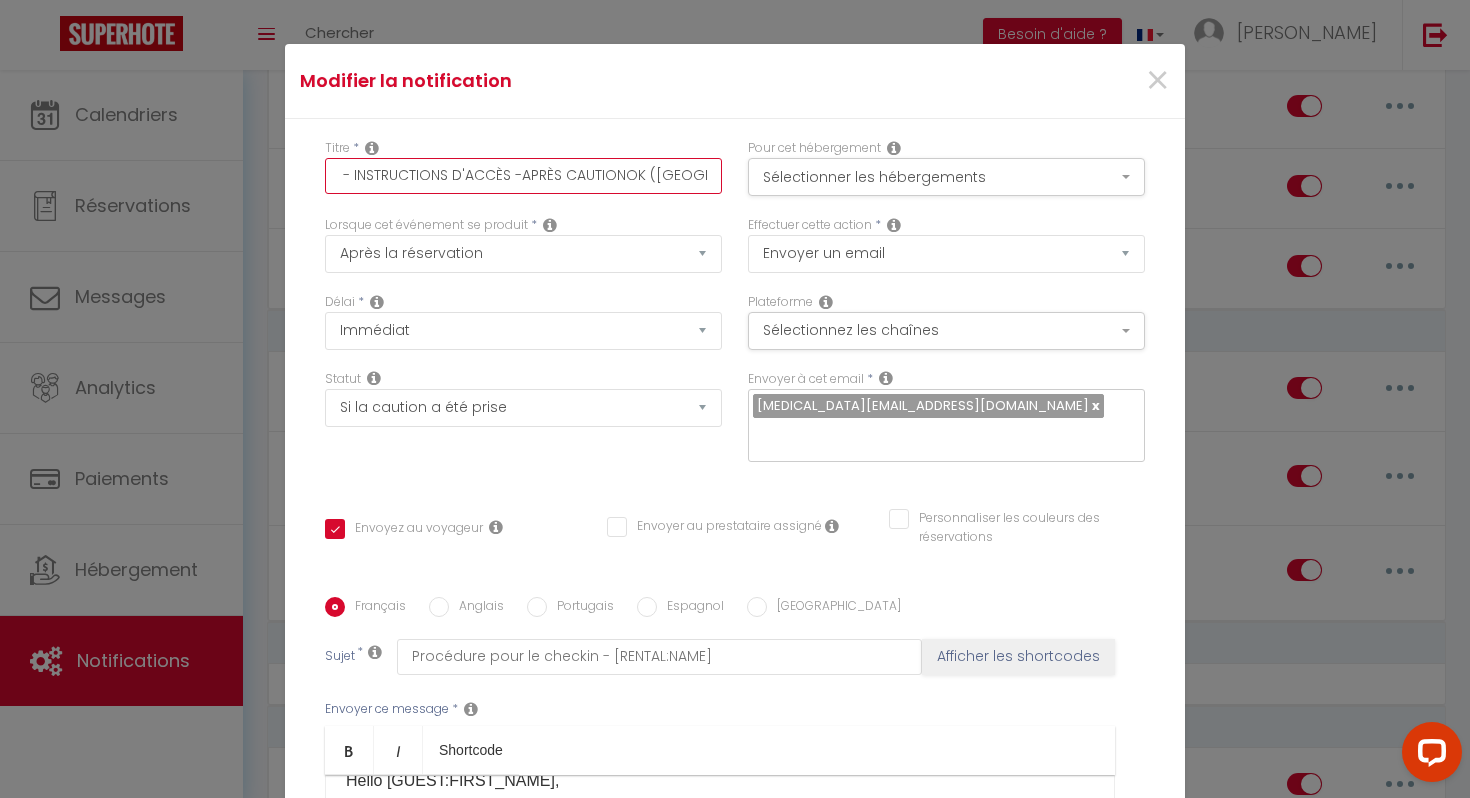 click on "06 - INSTRUCTIONS D'ACCÈS -APRÈS CAUTIONOK ([GEOGRAPHIC_DATA])" at bounding box center (523, 176) 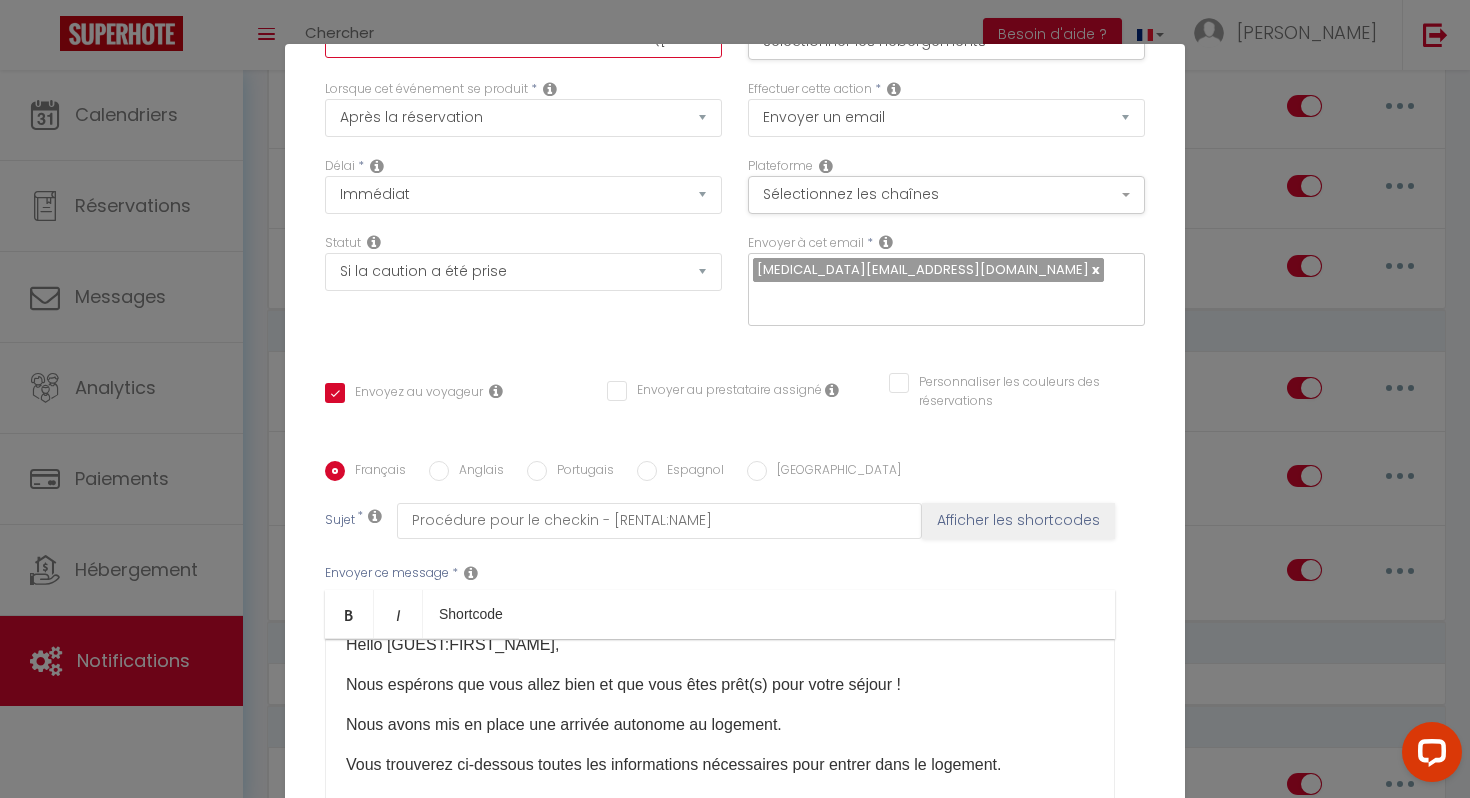 scroll, scrollTop: 295, scrollLeft: 0, axis: vertical 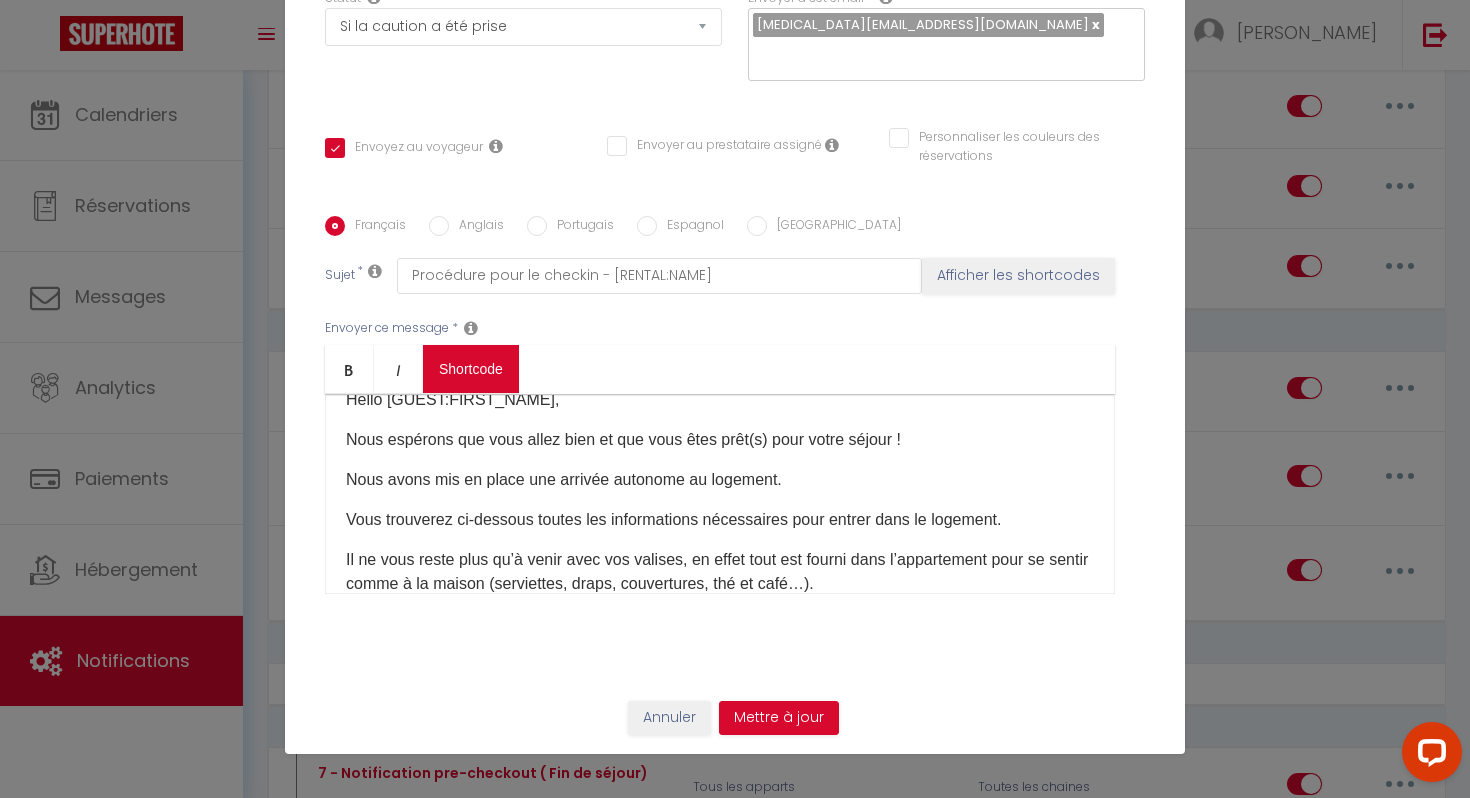 click on "Coaching SuperHote ce soir à 18h00, pour participer:  [URL][DOMAIN_NAME][SECURITY_DATA]   ×     Toggle navigation       Toggle Search     Toggle menubar     Chercher   BUTTON
Besoin d'aide ?
[PERSON_NAME]   Paramètres        Équipe     Résultat de la recherche   Aucun résultat     Calendriers     Réservations     Messages     Analytics      Paiements     Hébergement     Notifications                 Résultat de la recherche   Id   Appart   Voyageur    Checkin   Checkout   Nuits   Pers.   Plateforme   Statut     Résultat de la recherche   Aucun résultat          Notifications
Actions
Nouvelle Notification    Exporter    Importer    Tous les apparts    Le Nid douillet d'Aulnay  · Le Nid Douillet - Appart  proche [GEOGRAPHIC_DATA]/CDG/Parking [GEOGRAPHIC_DATA] · Grand T1  Confortable - Calme et Proche de [GEOGRAPHIC_DATA]       Nouveau shortcode personnalisé    Notifications" at bounding box center [735, 1522] 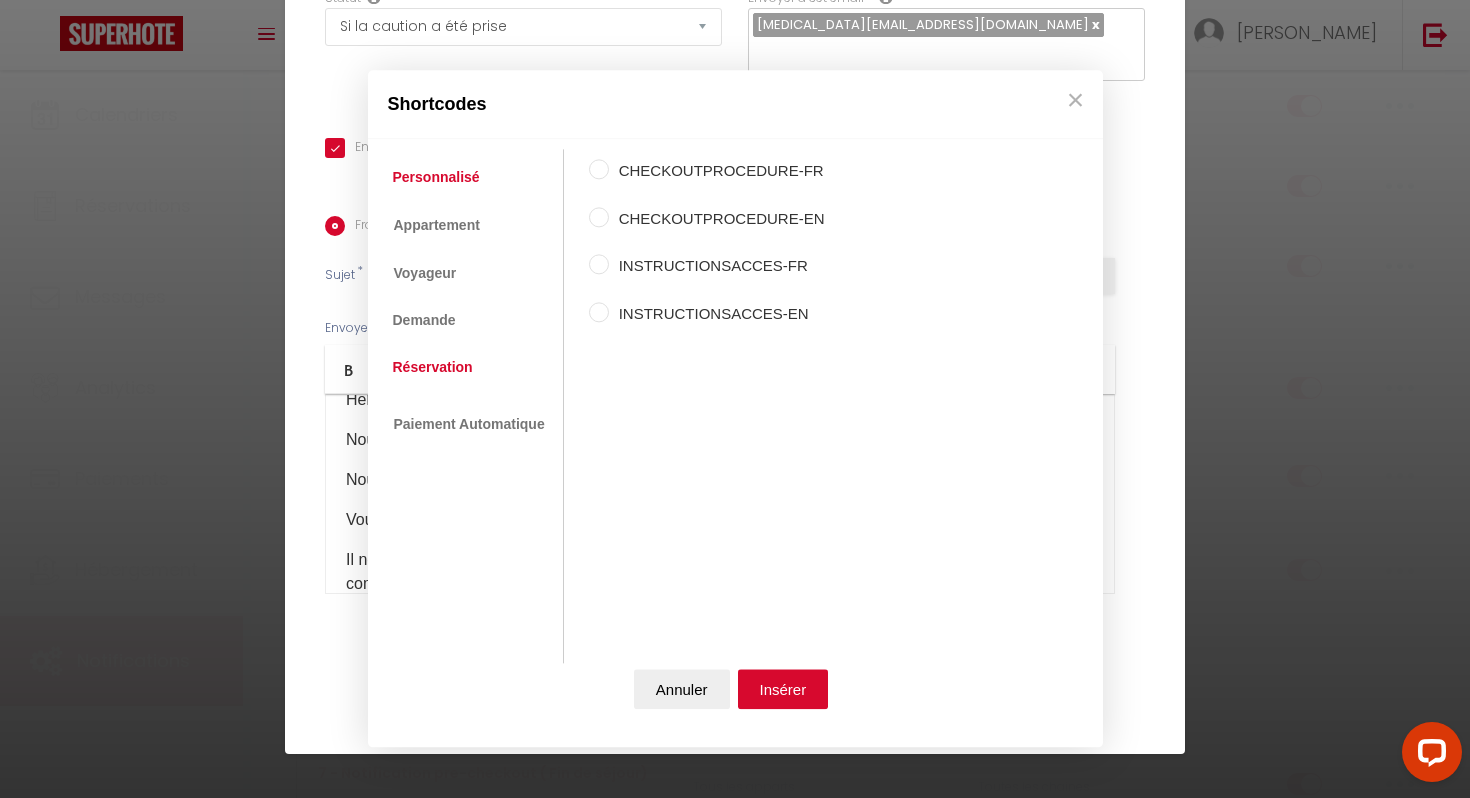 click on "Réservation" at bounding box center (433, 367) 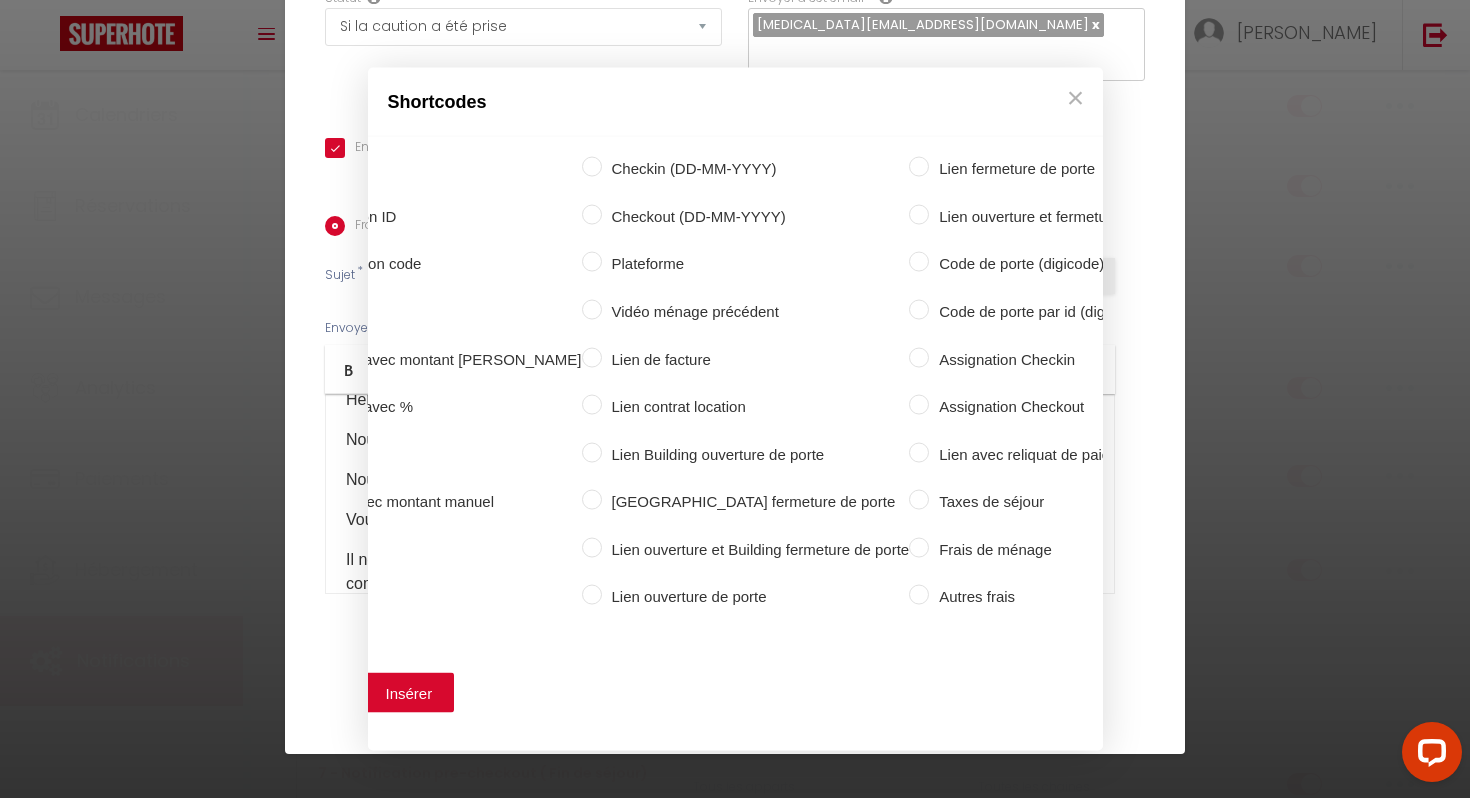 scroll, scrollTop: 0, scrollLeft: 376, axis: horizontal 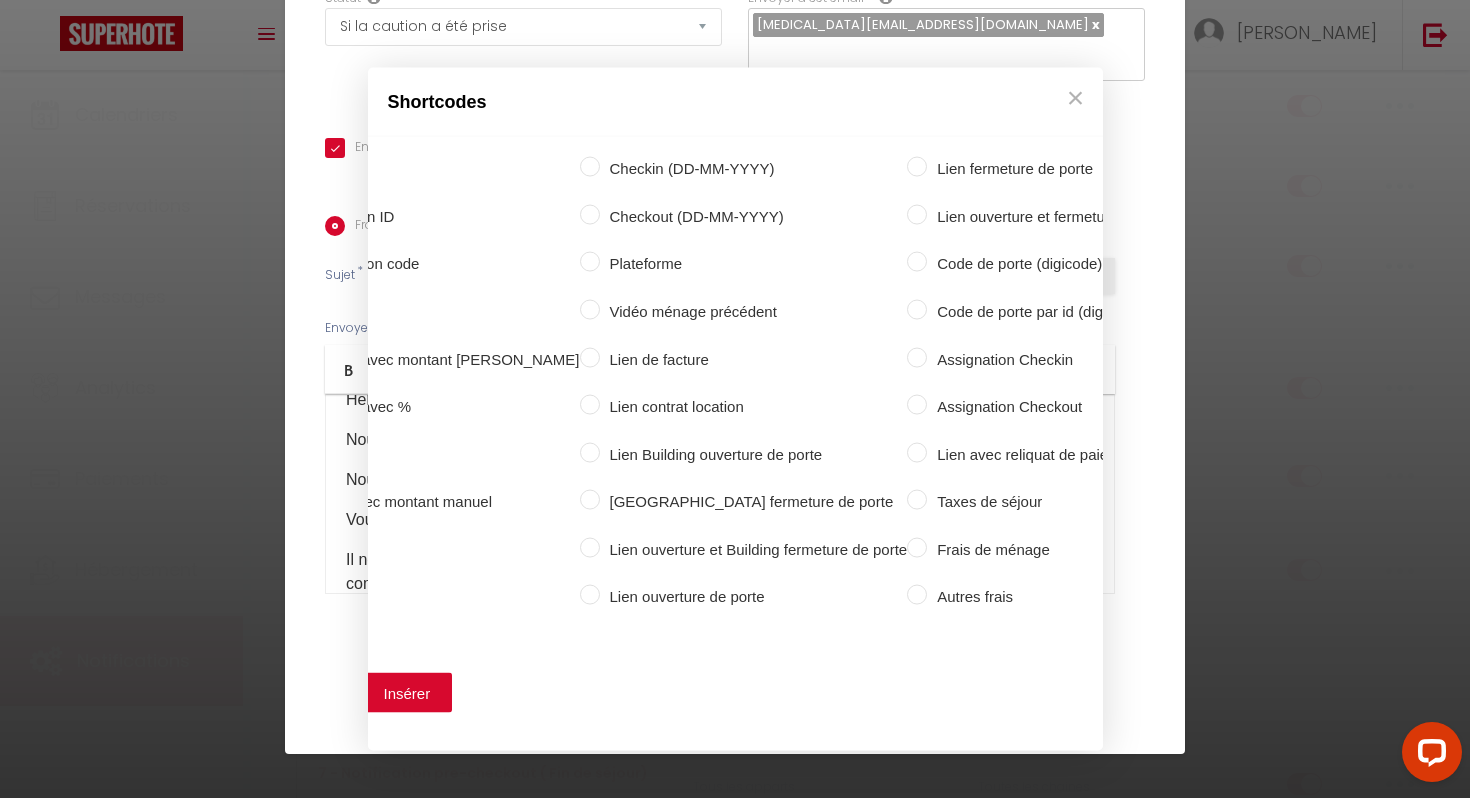 click on "Code de porte (digicode)" at bounding box center [917, 262] 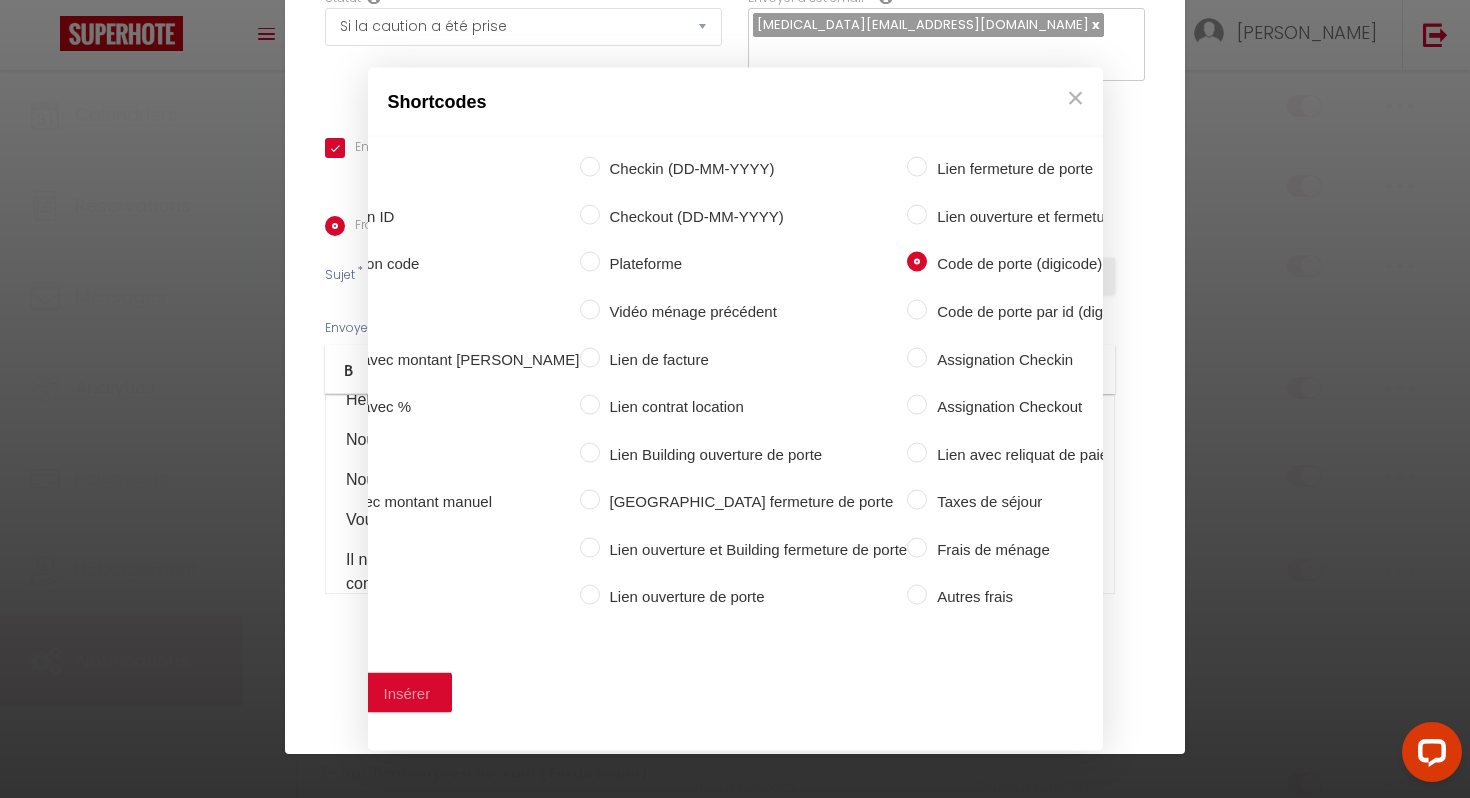 click on "Insérer" at bounding box center [407, 692] 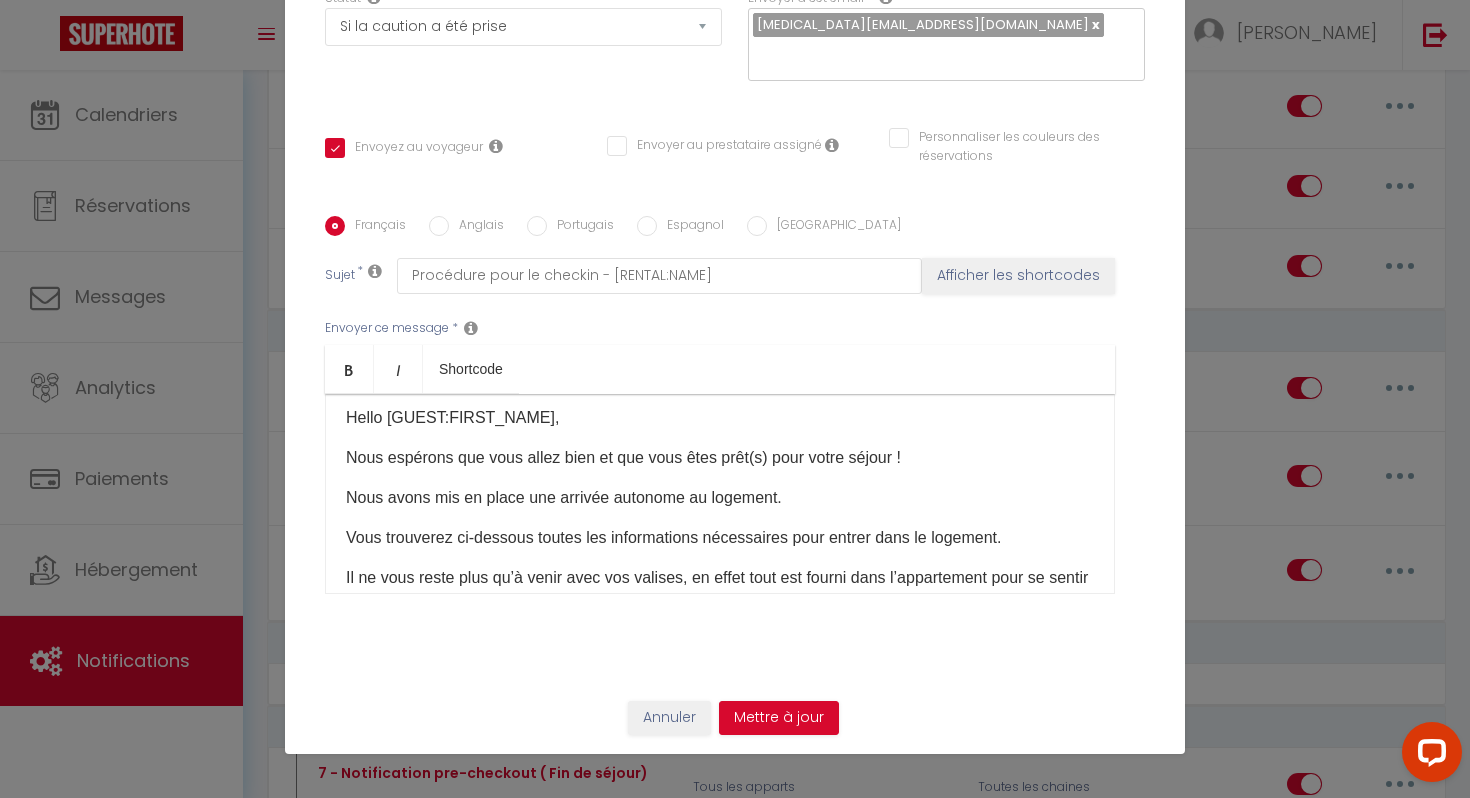 scroll, scrollTop: 0, scrollLeft: 0, axis: both 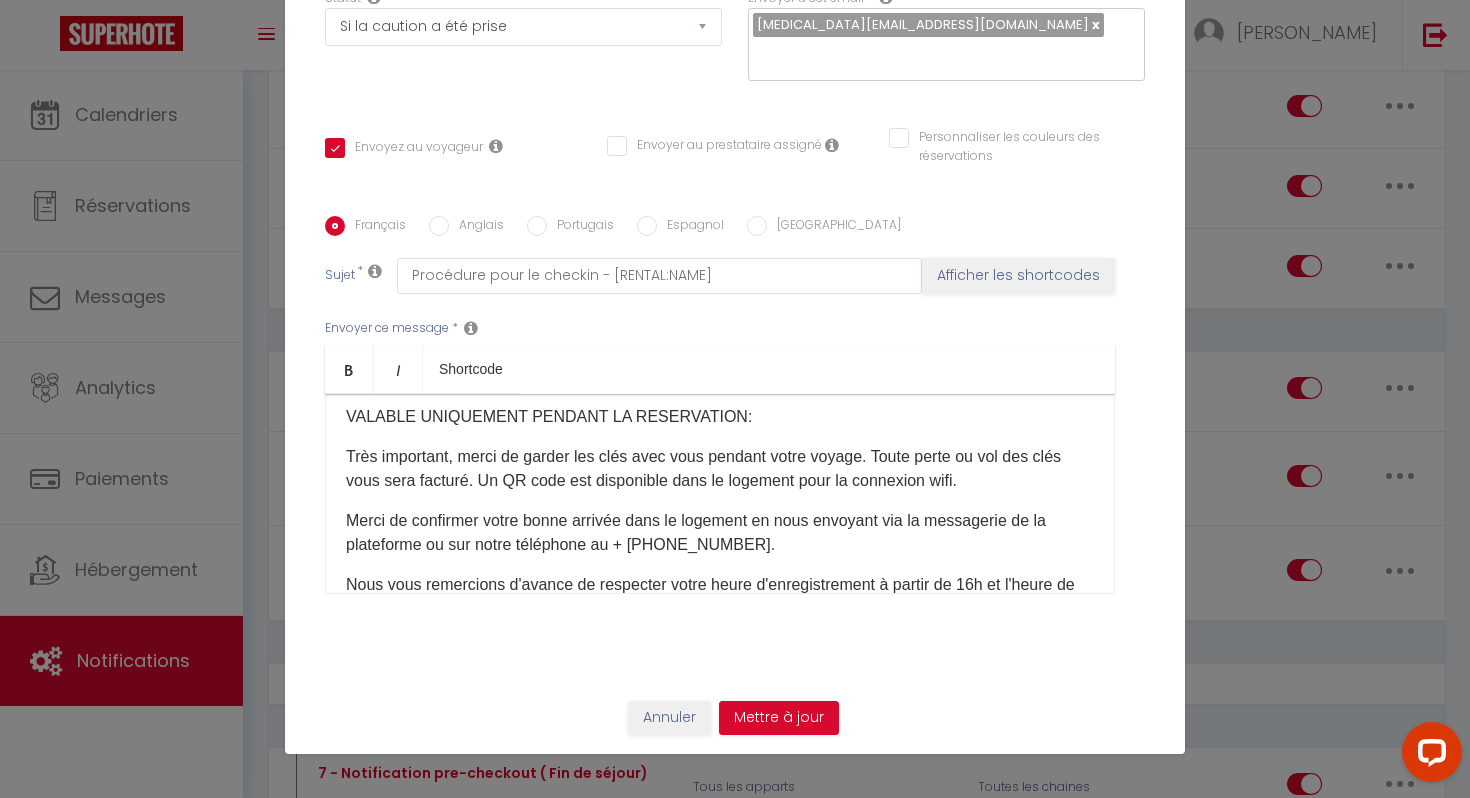 click on "VALABLE UNIQUEMENT PENDANT LA RESERVATION:" at bounding box center [720, 417] 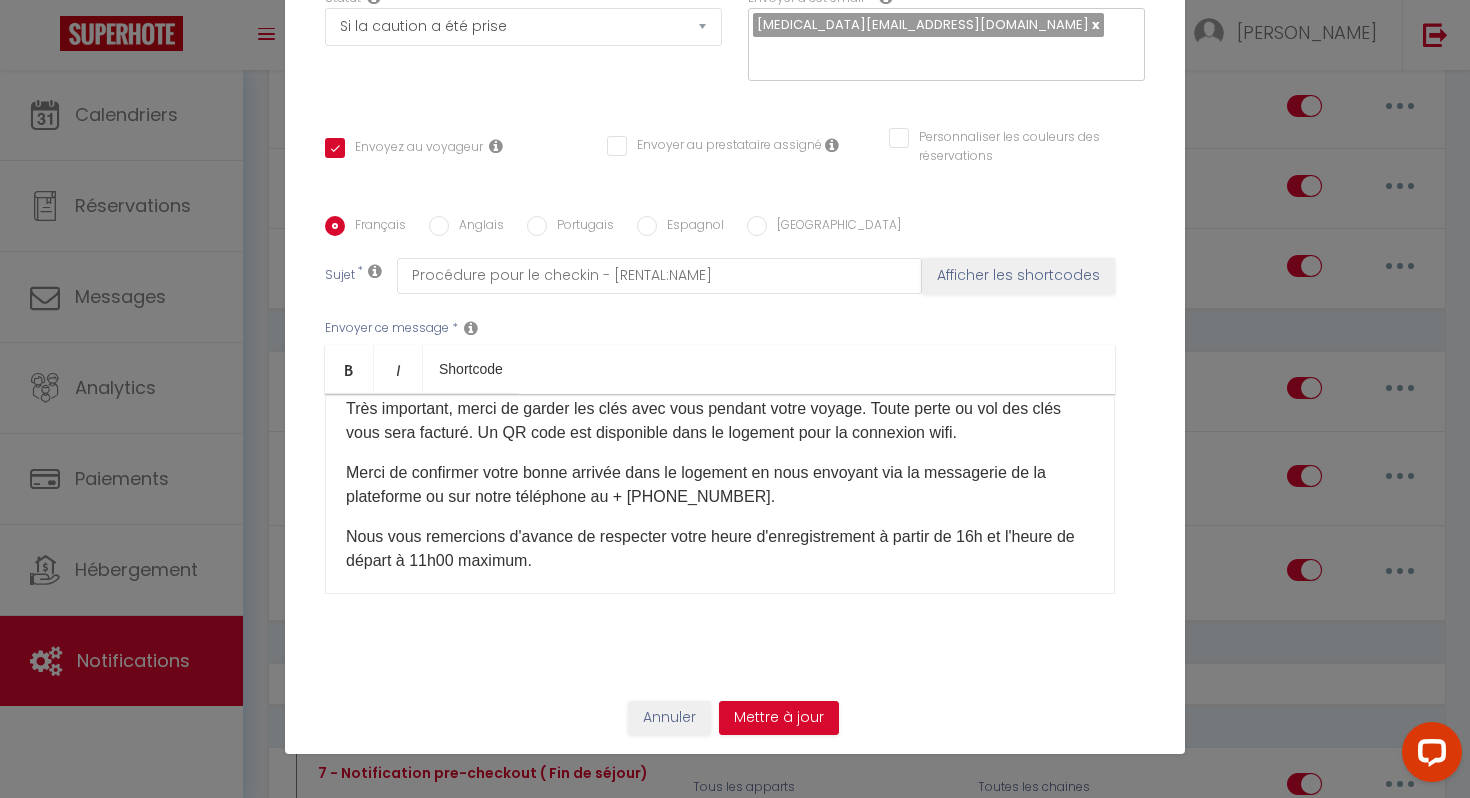 scroll, scrollTop: 496, scrollLeft: 0, axis: vertical 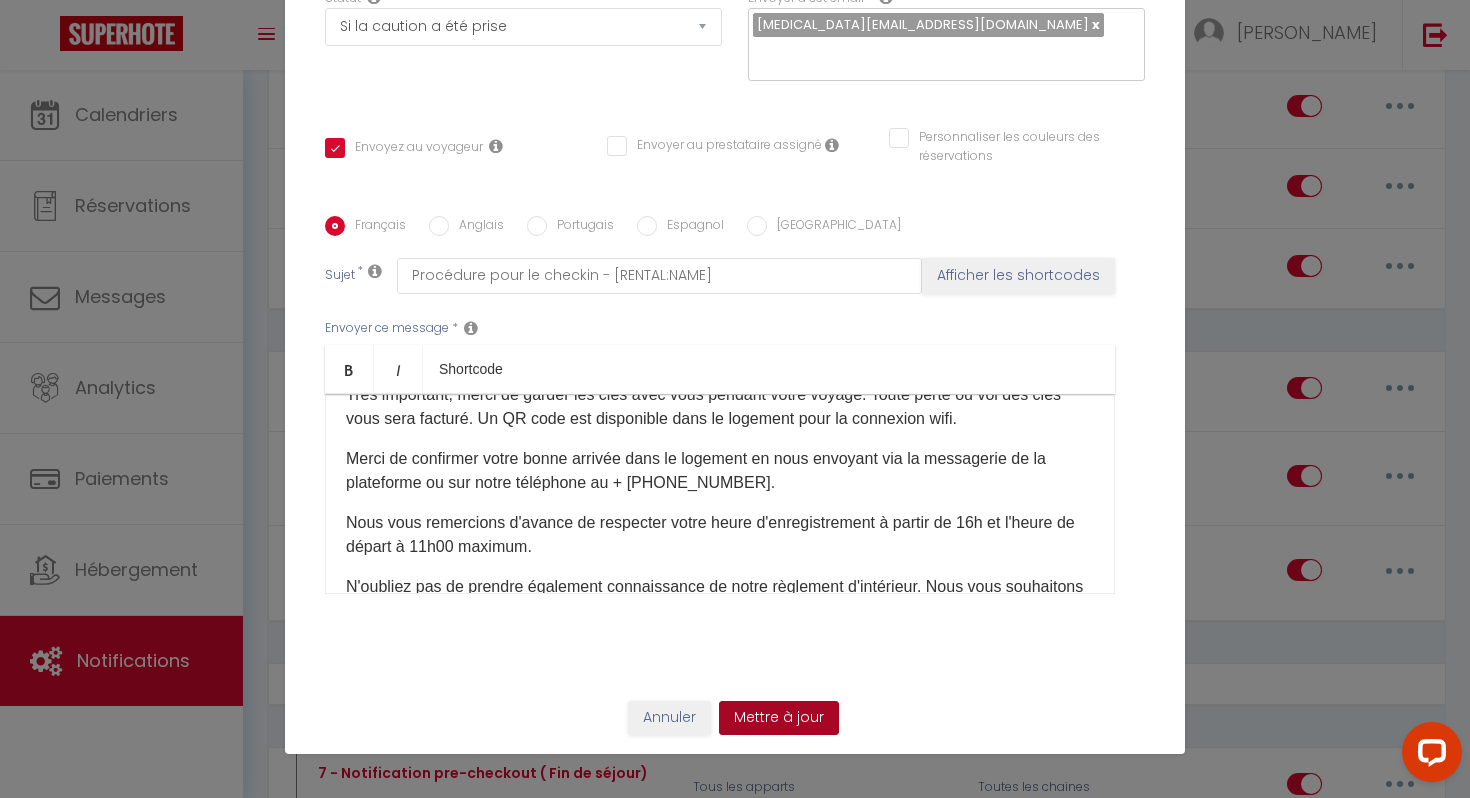 click on "Mettre à jour" at bounding box center [779, 718] 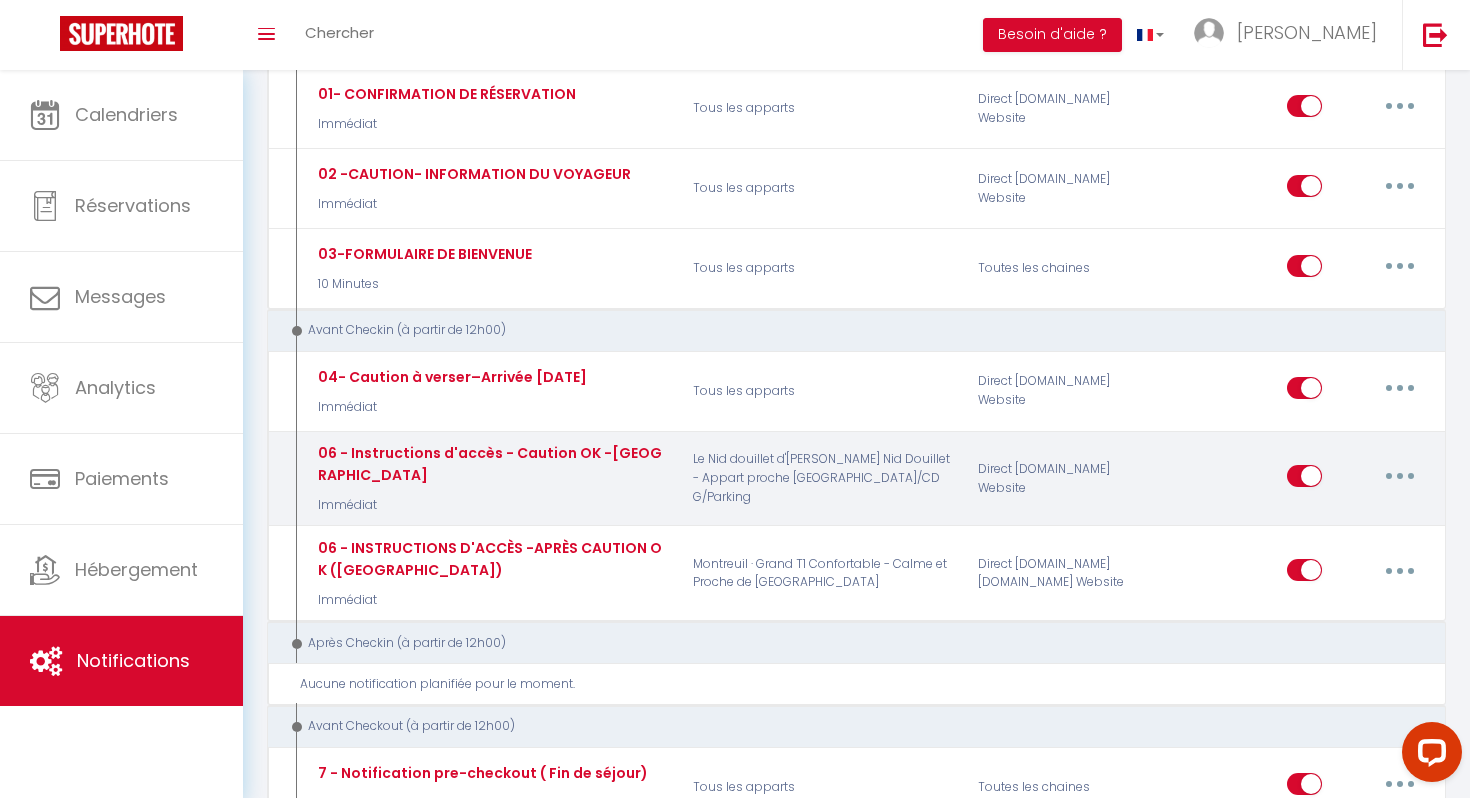 click at bounding box center (1400, 476) 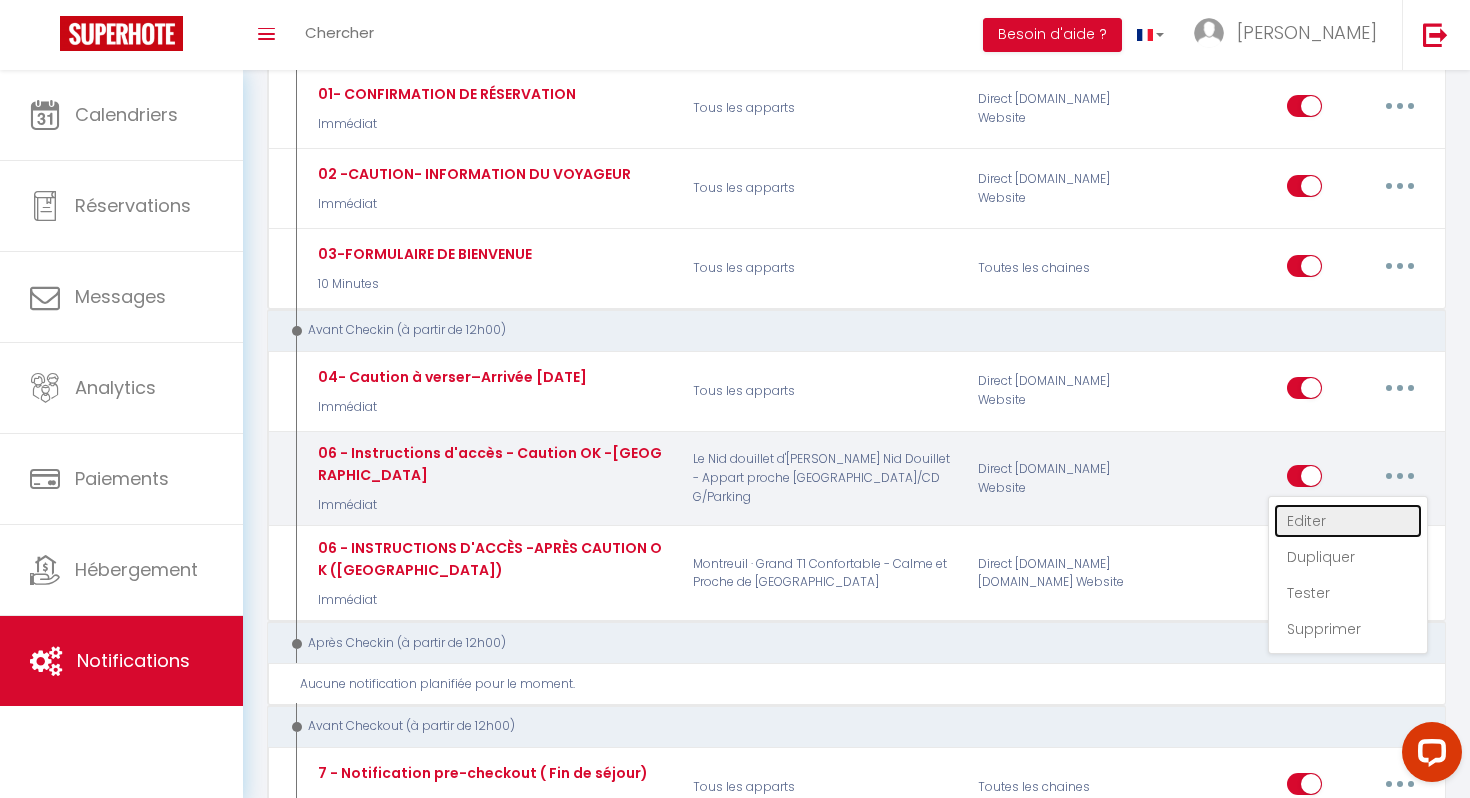 click on "Editer" at bounding box center [1348, 521] 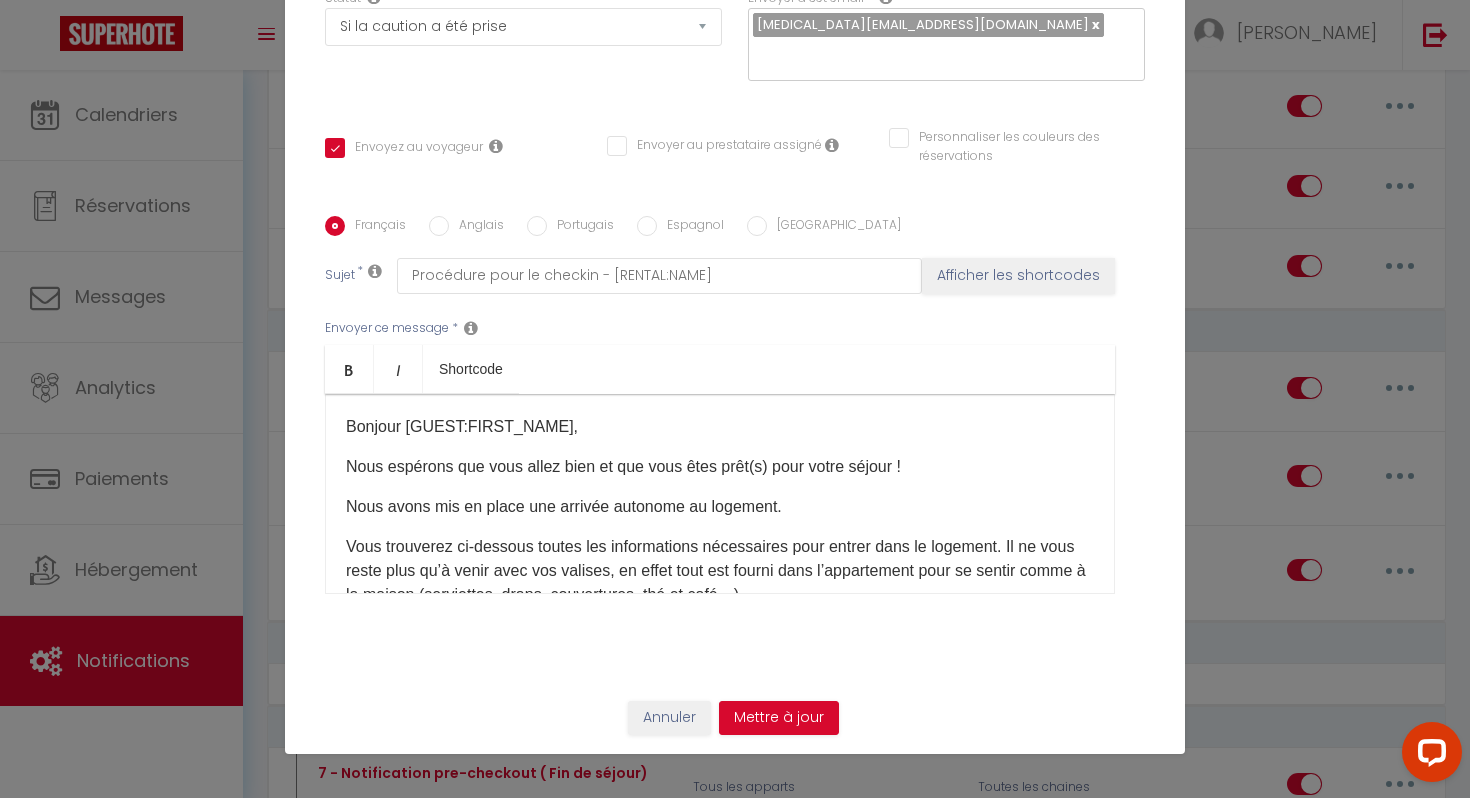 scroll, scrollTop: 2, scrollLeft: 0, axis: vertical 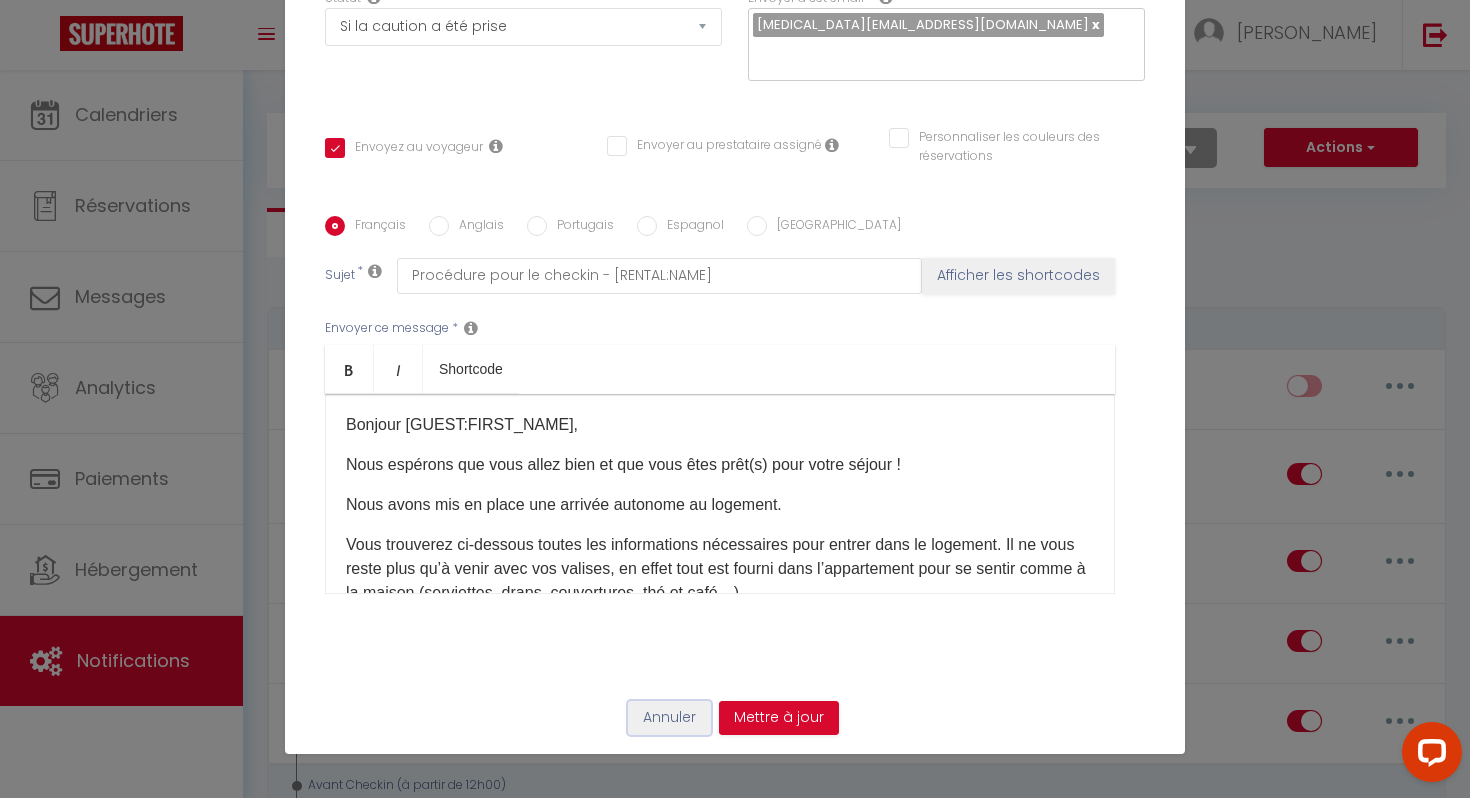 click on "Annuler" at bounding box center [669, 718] 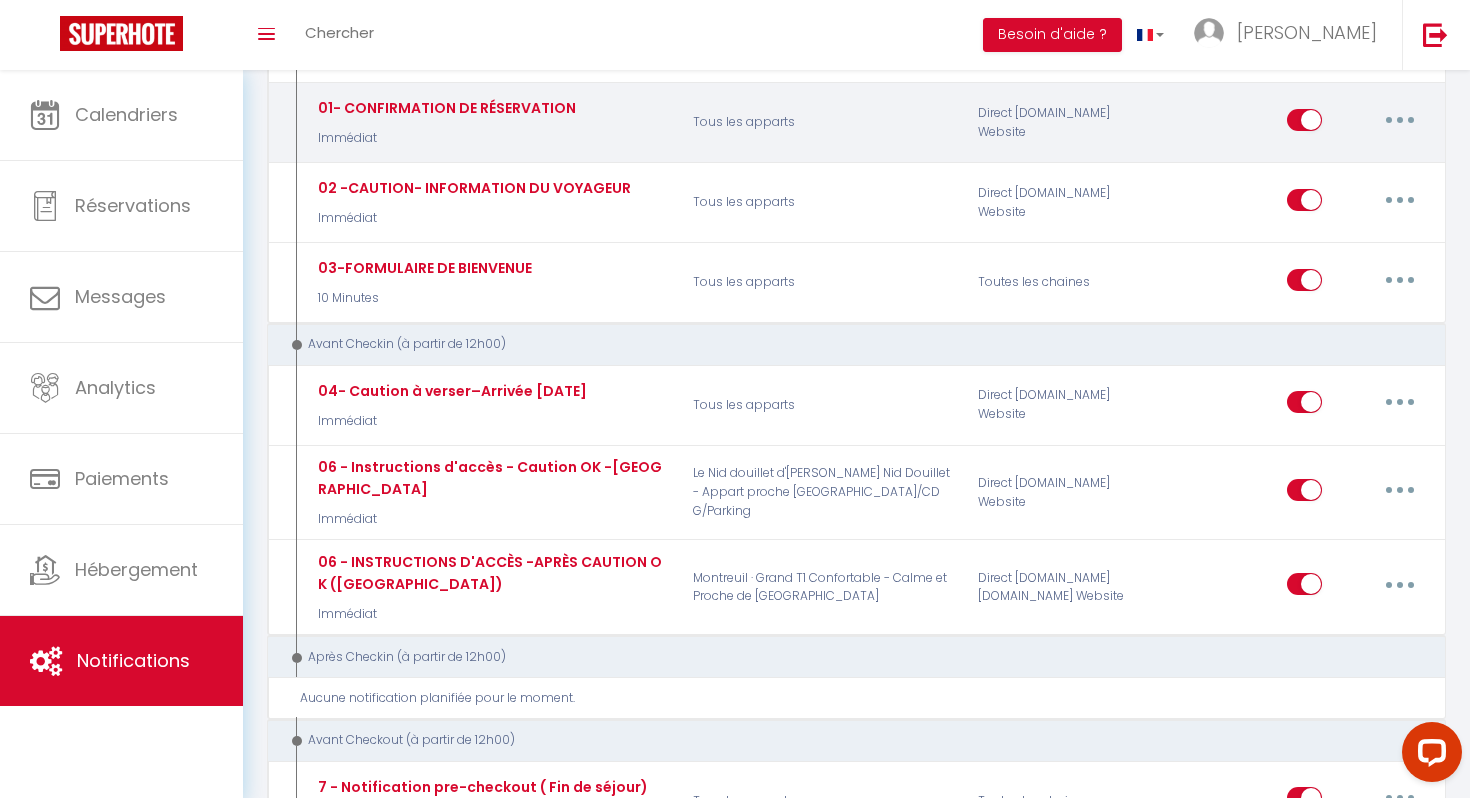 scroll, scrollTop: 453, scrollLeft: 0, axis: vertical 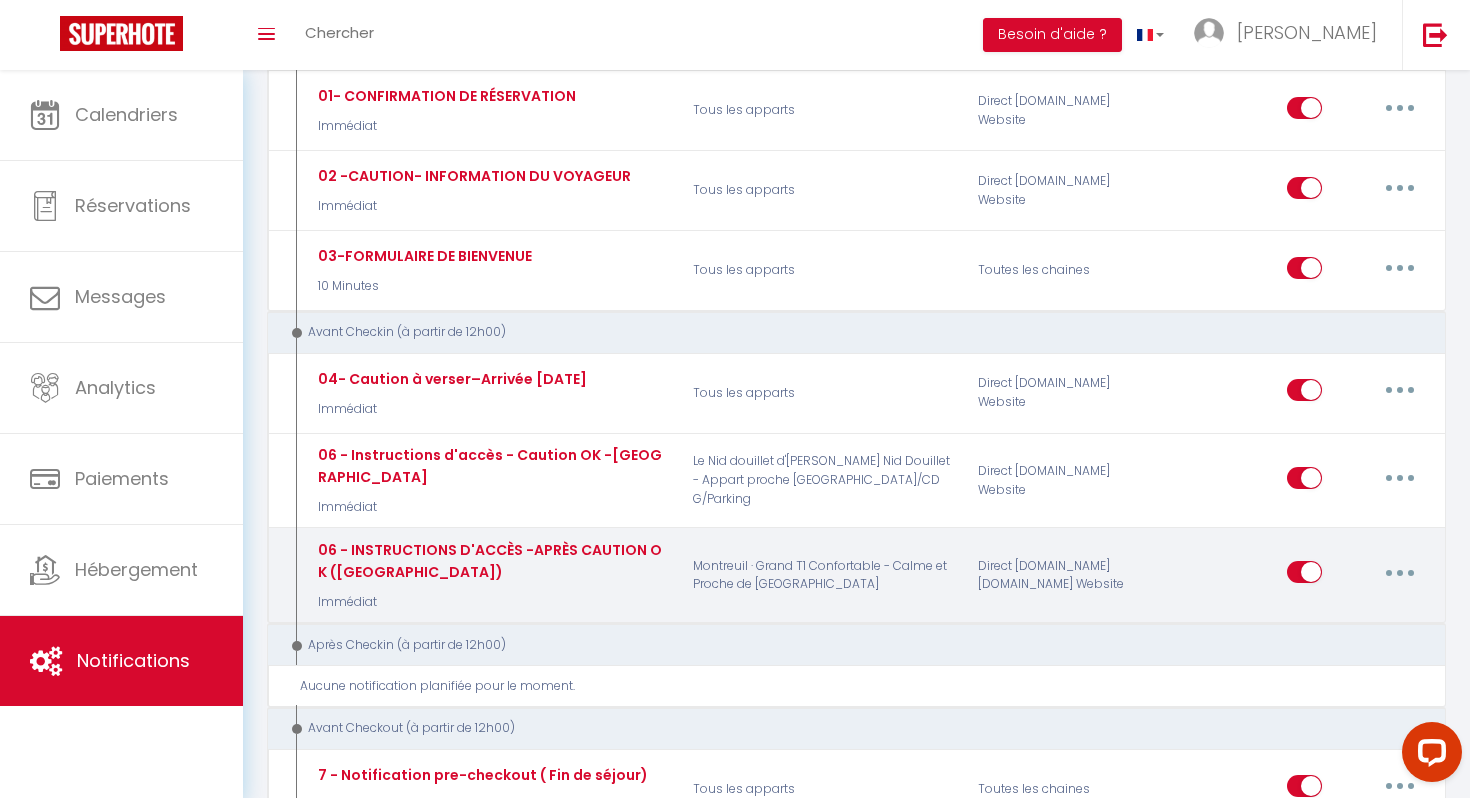 click at bounding box center (1400, 573) 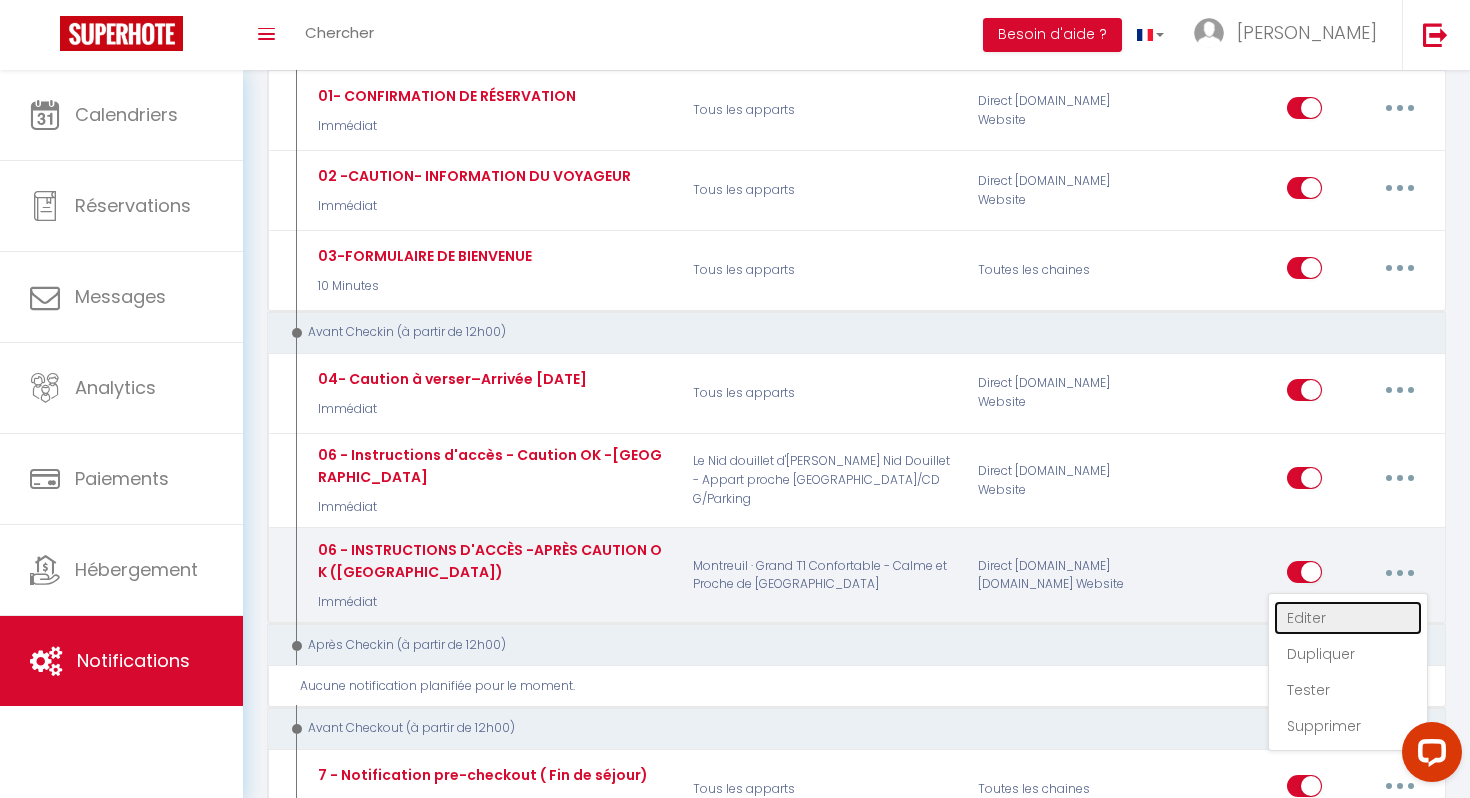 click on "Editer" at bounding box center [1348, 618] 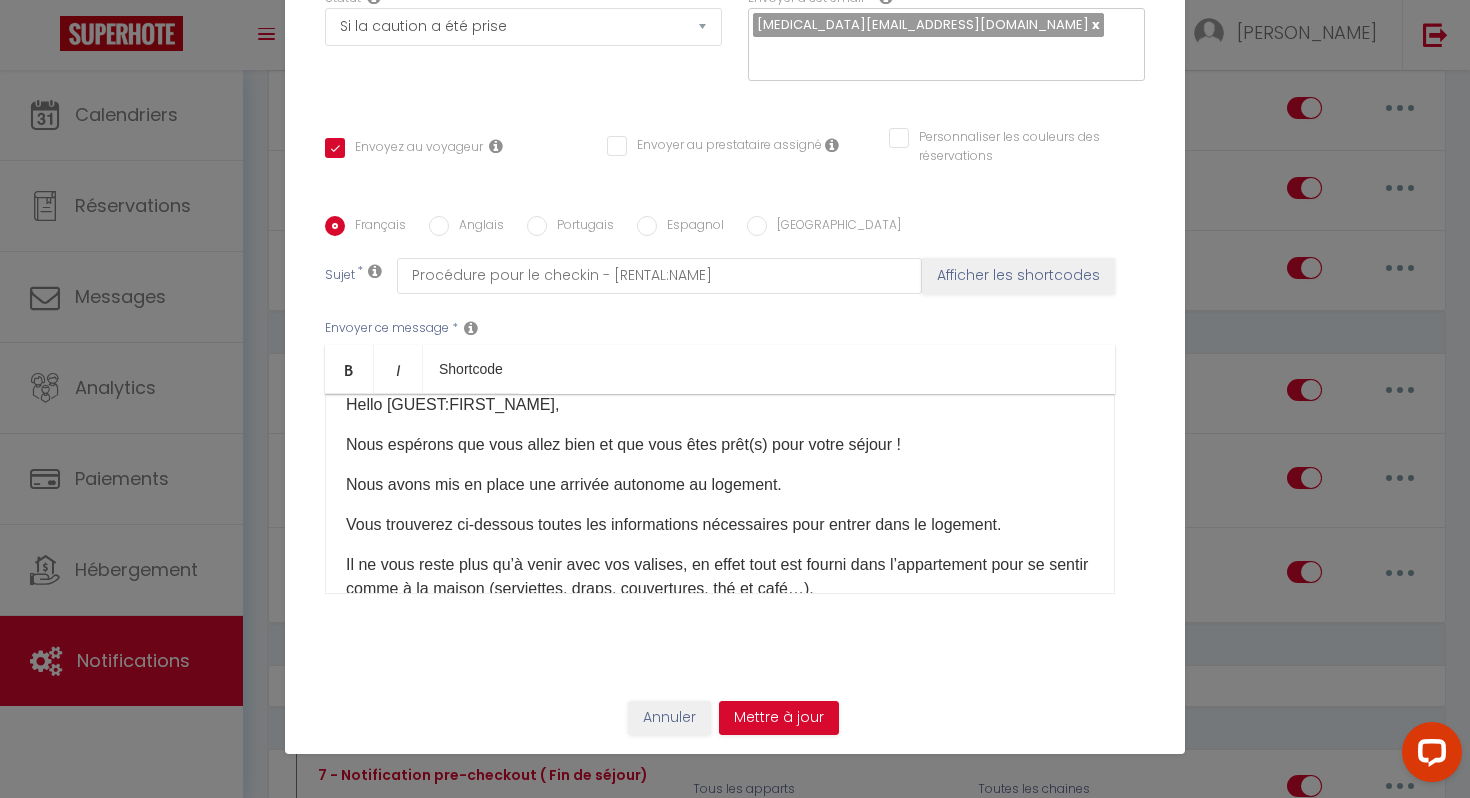 scroll, scrollTop: 18, scrollLeft: 0, axis: vertical 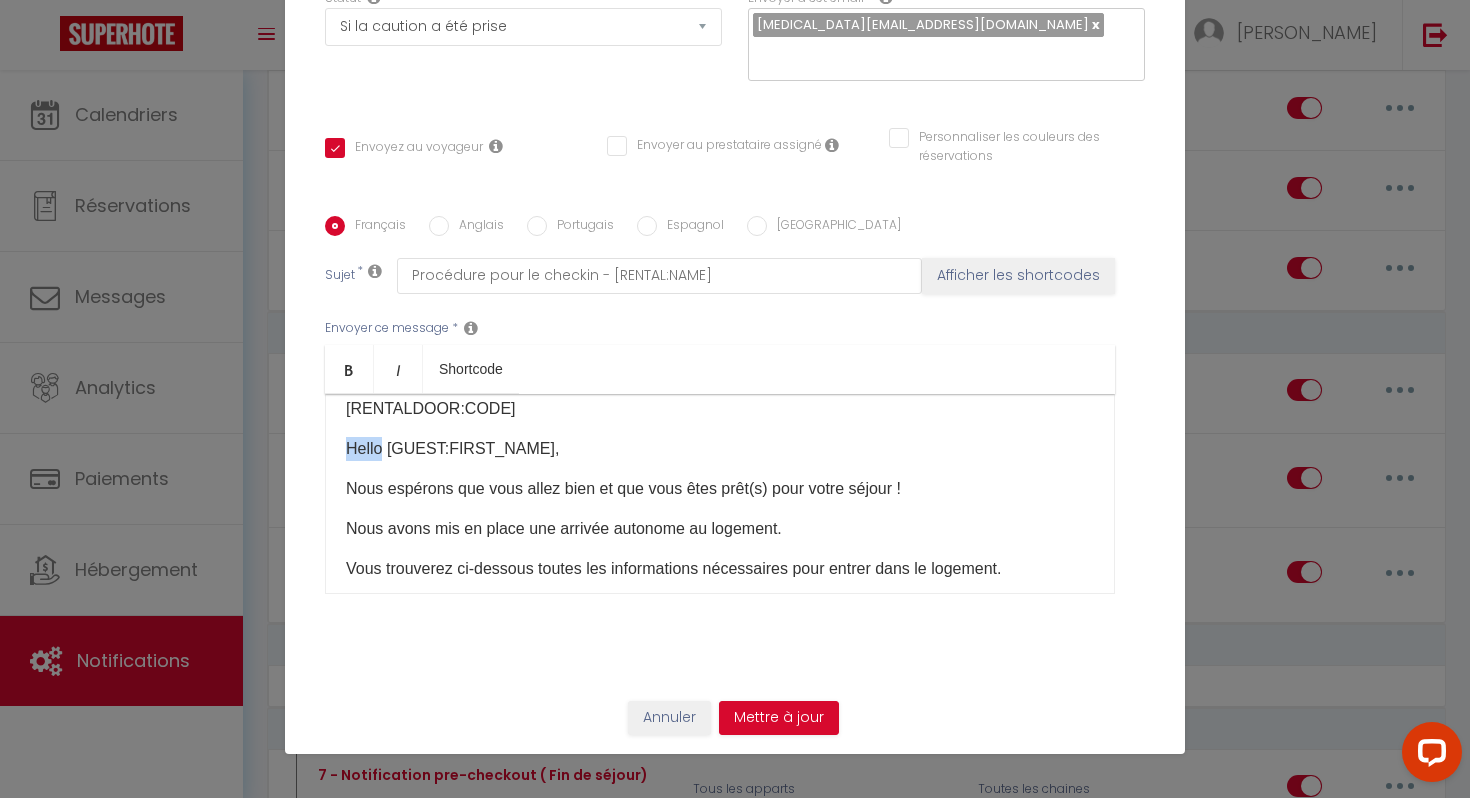 drag, startPoint x: 383, startPoint y: 448, endPoint x: 349, endPoint y: 447, distance: 34.0147 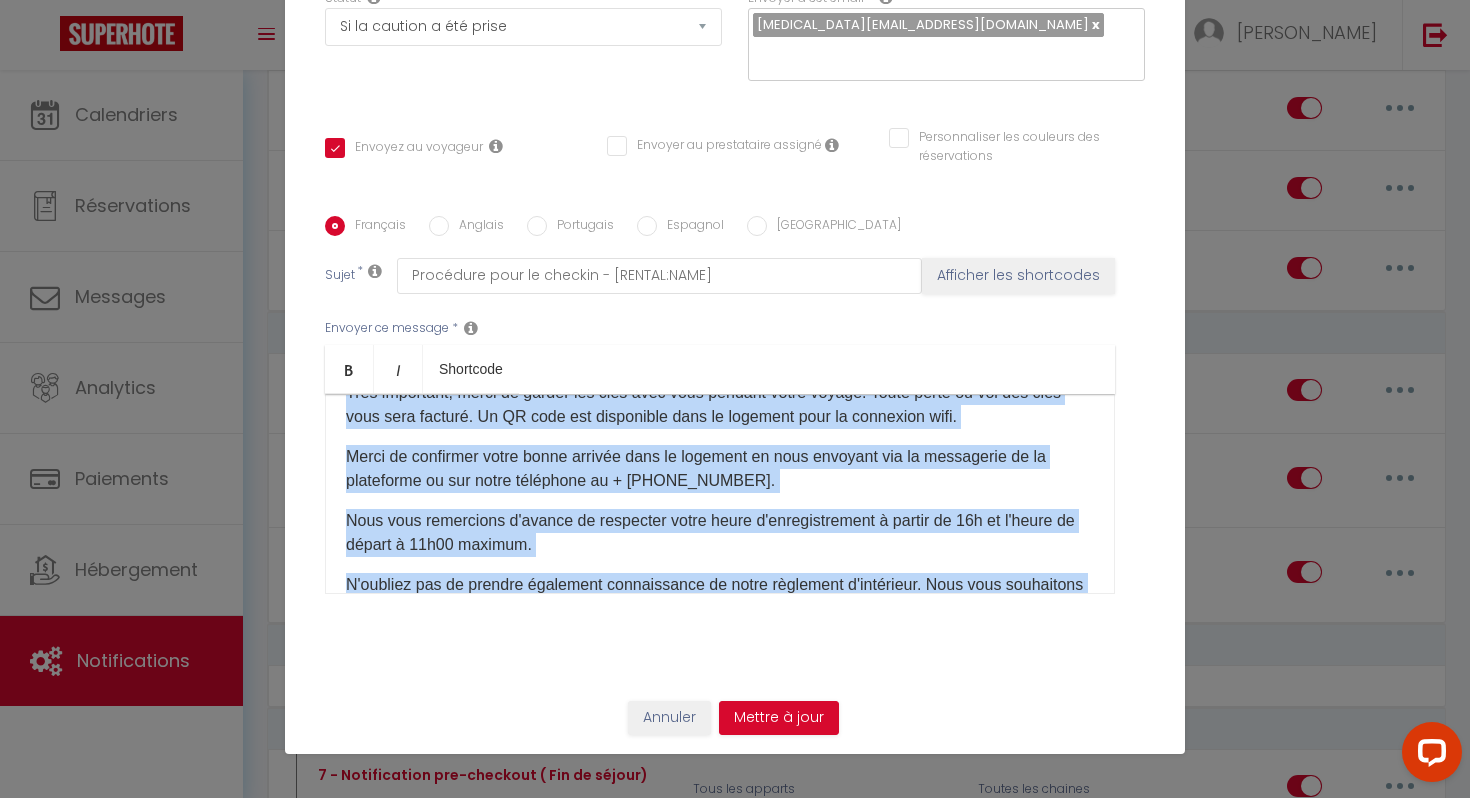 scroll, scrollTop: 670, scrollLeft: 0, axis: vertical 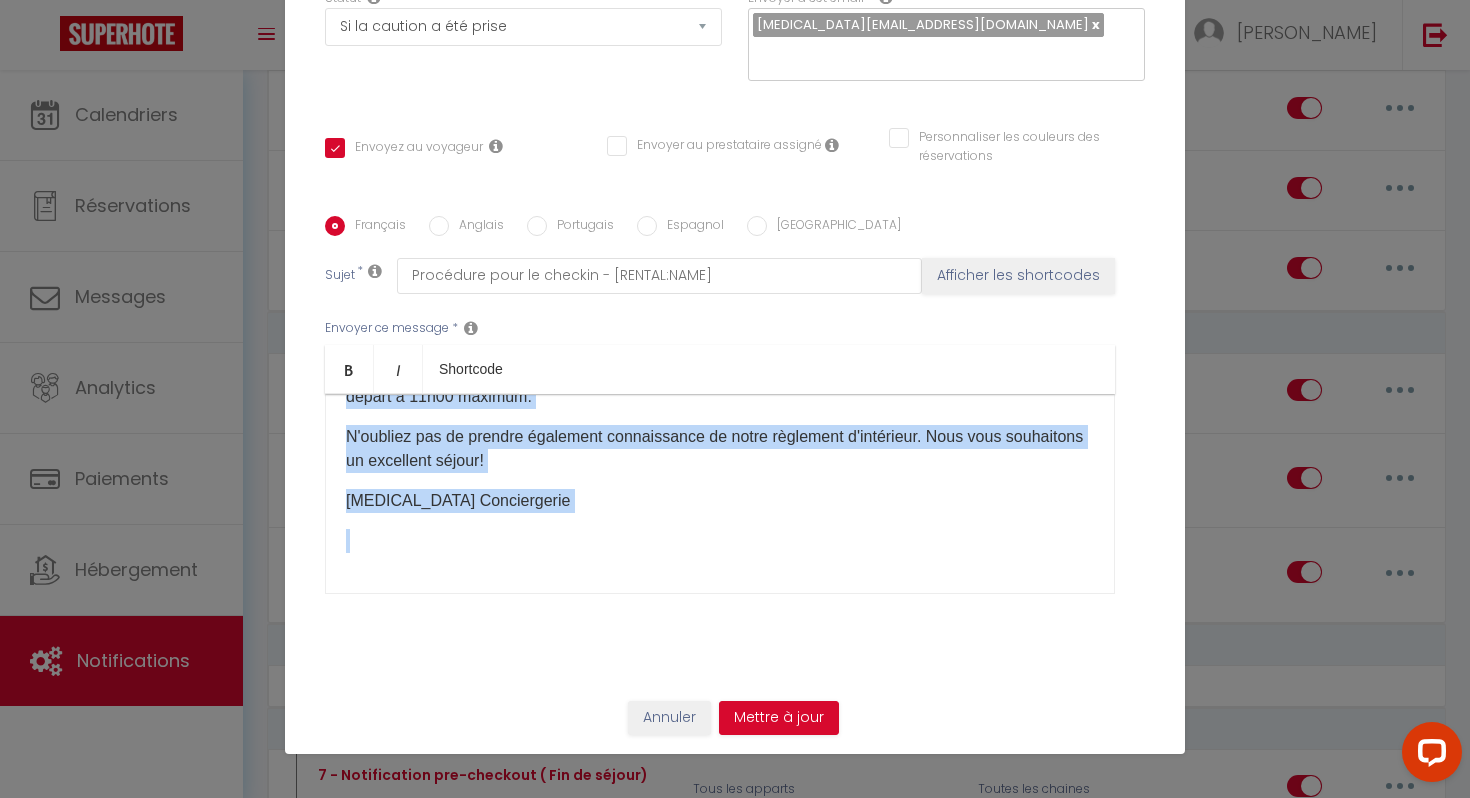 drag, startPoint x: 332, startPoint y: 402, endPoint x: 374, endPoint y: 716, distance: 316.79648 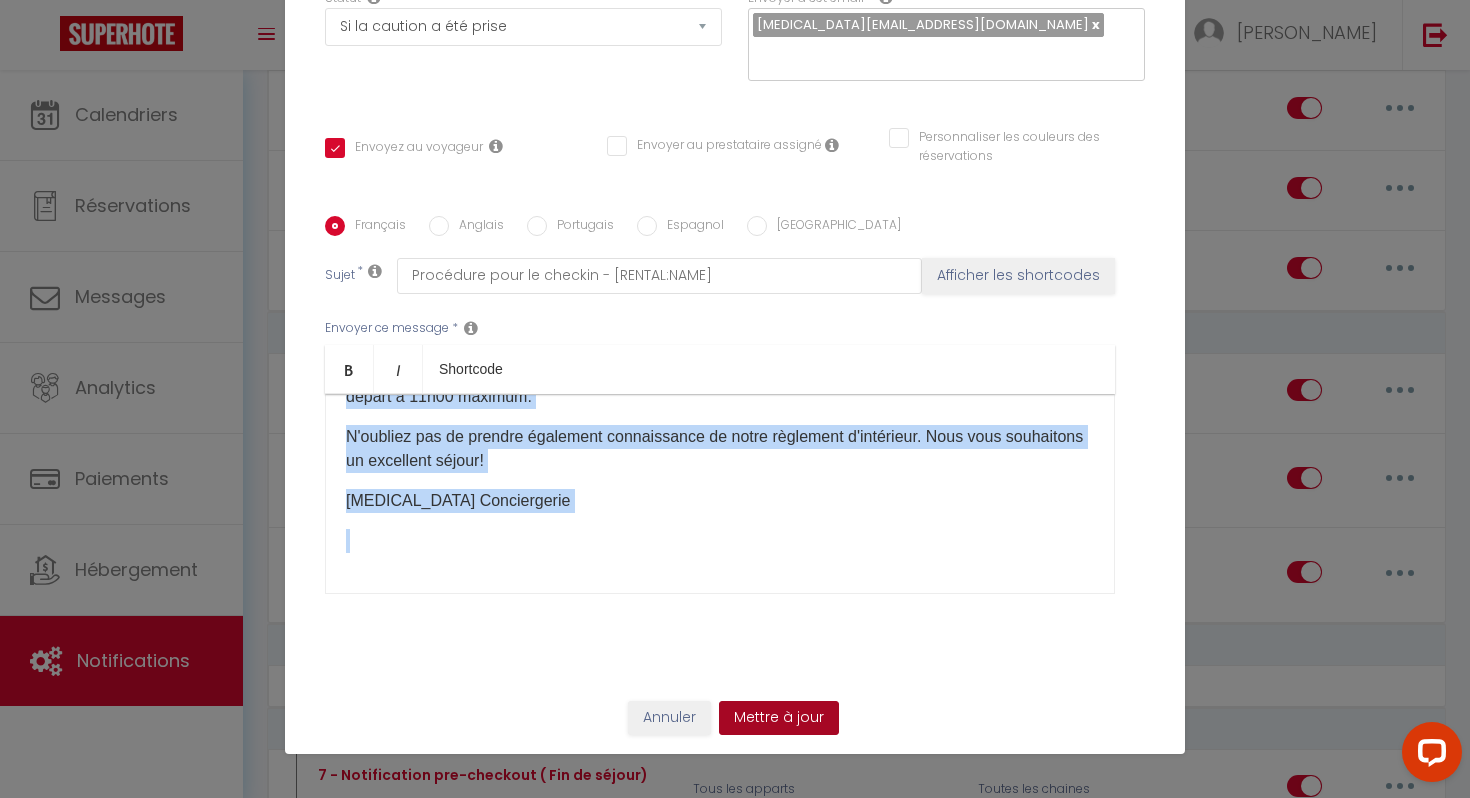 click on "Mettre à jour" at bounding box center [779, 718] 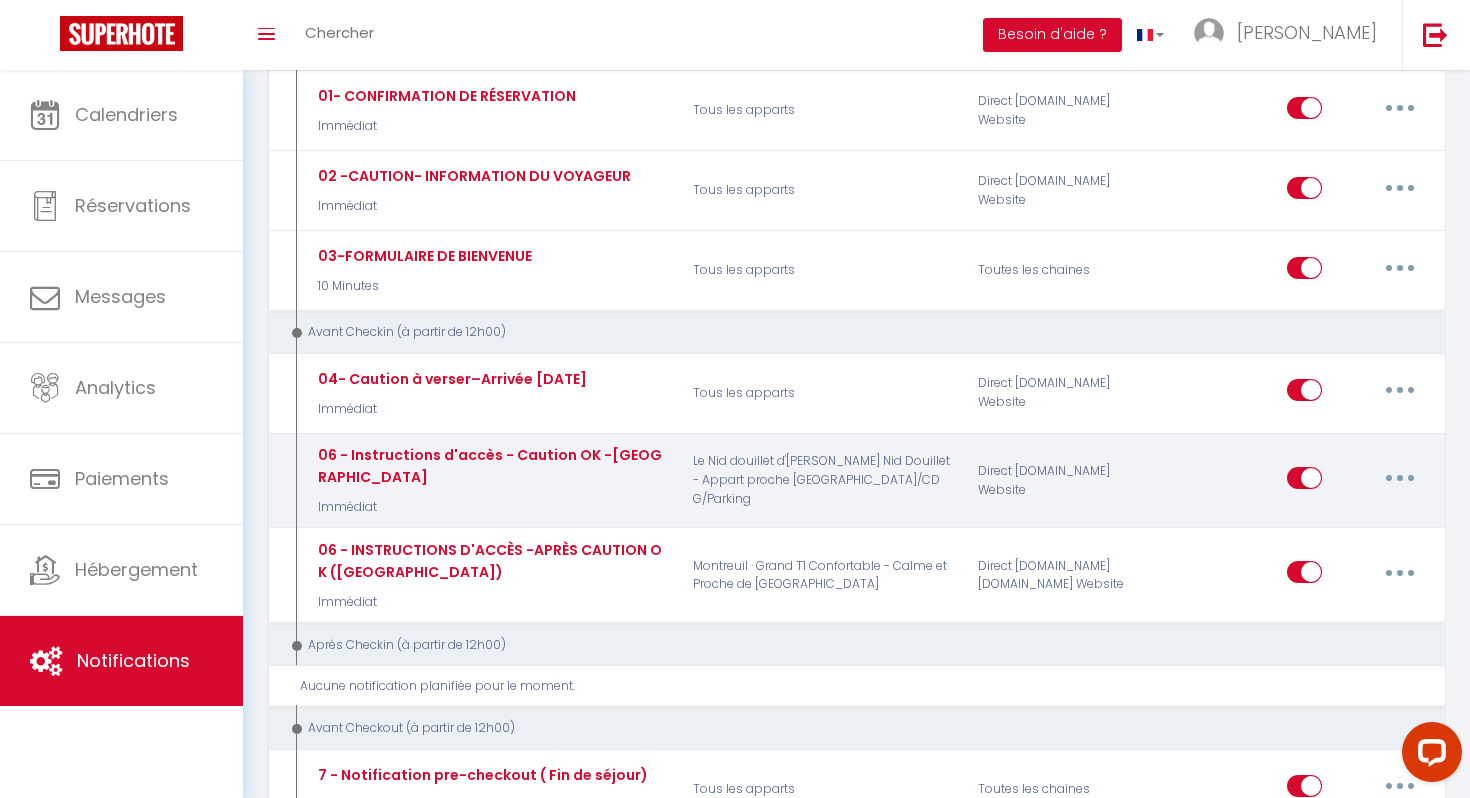 click at bounding box center (1400, 478) 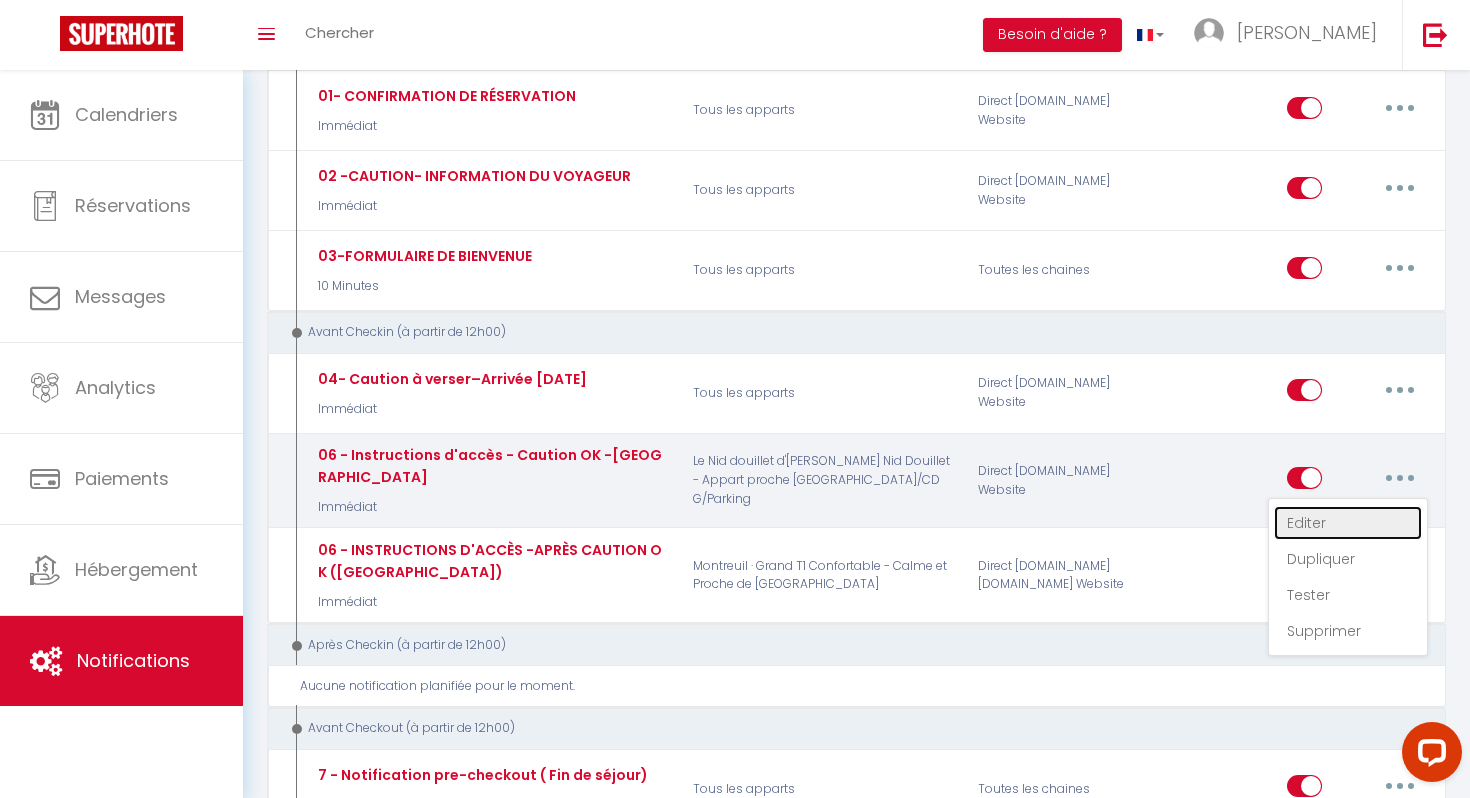 click on "Editer" at bounding box center (1348, 523) 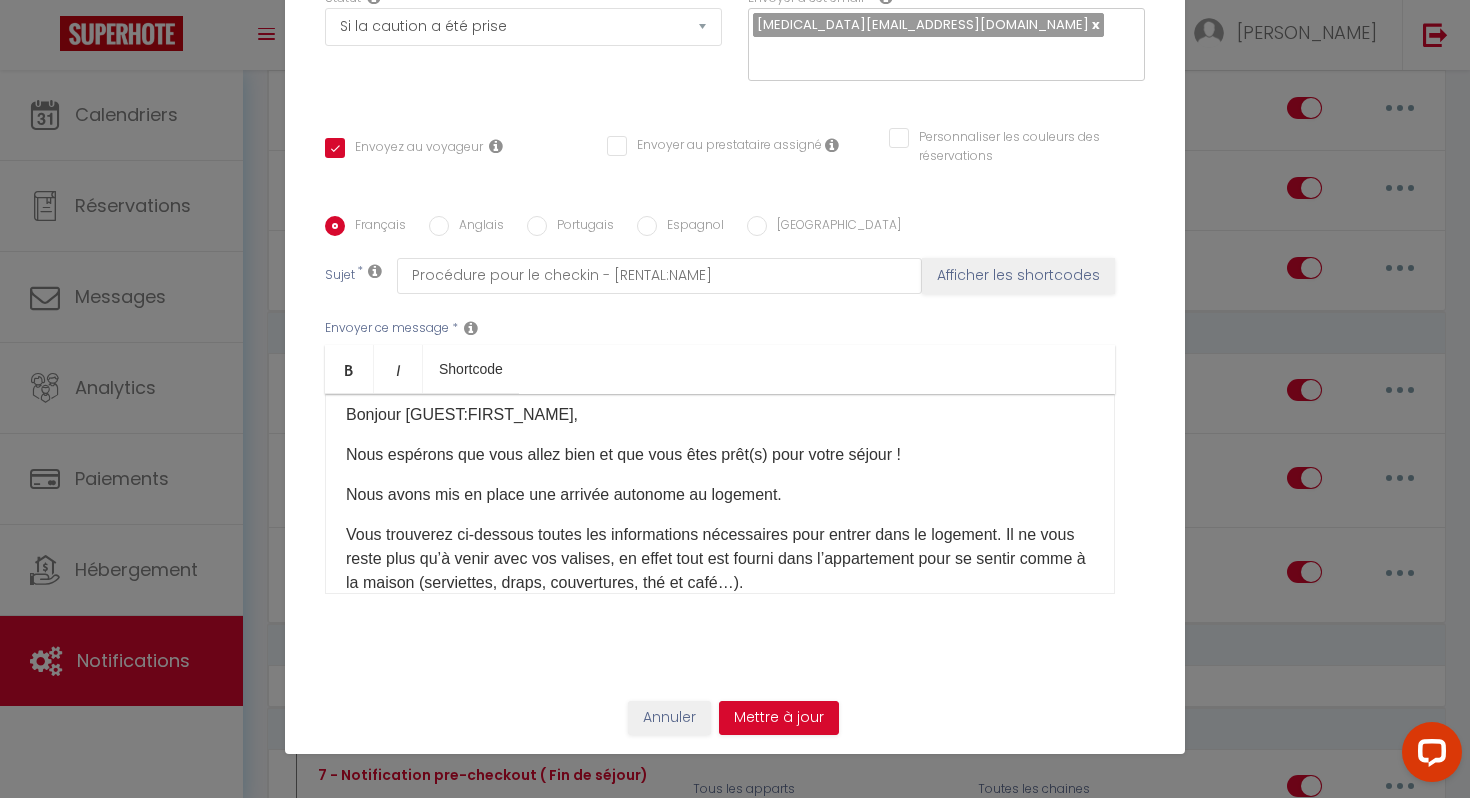 scroll, scrollTop: 0, scrollLeft: 0, axis: both 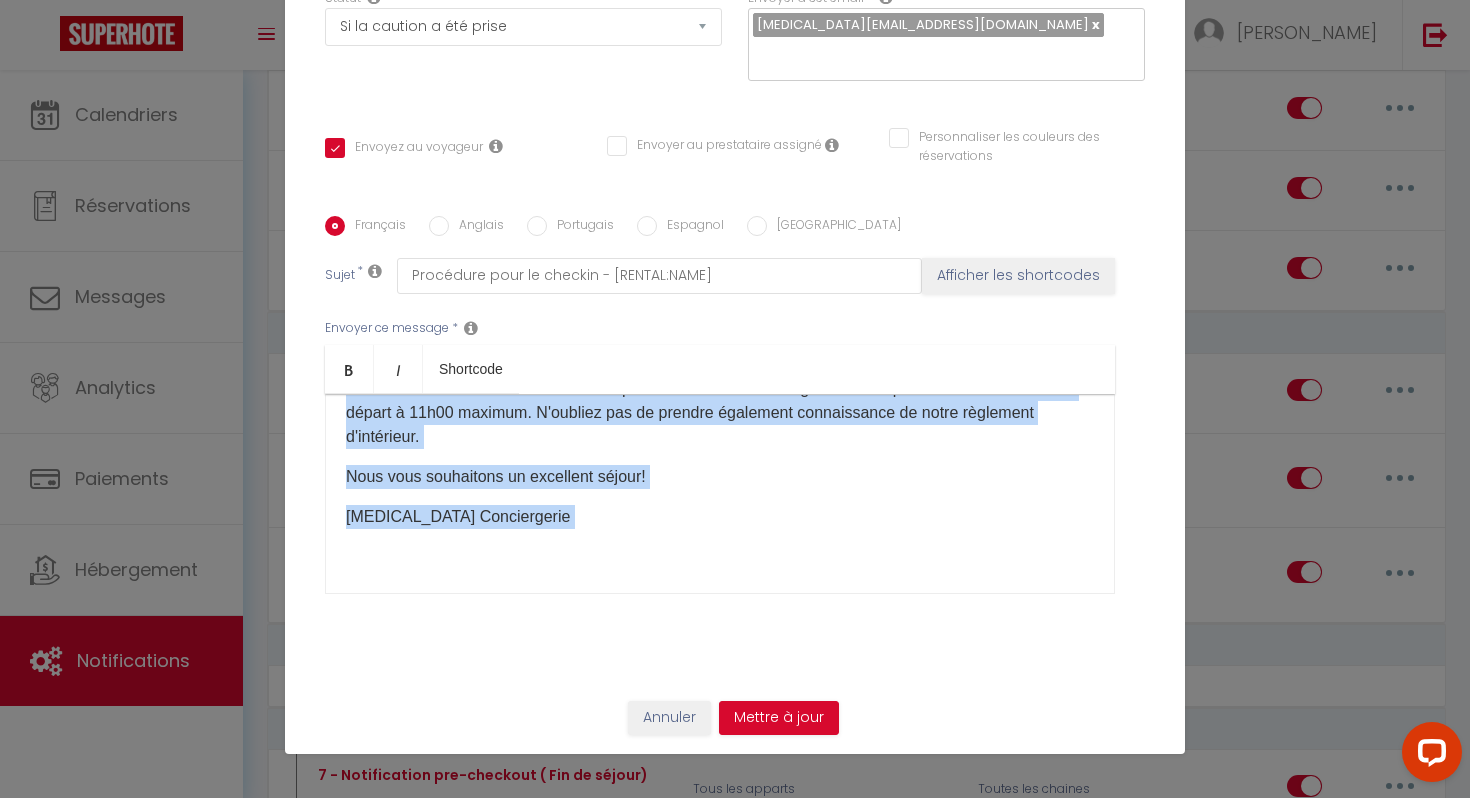 drag, startPoint x: 338, startPoint y: 423, endPoint x: 370, endPoint y: 678, distance: 257 